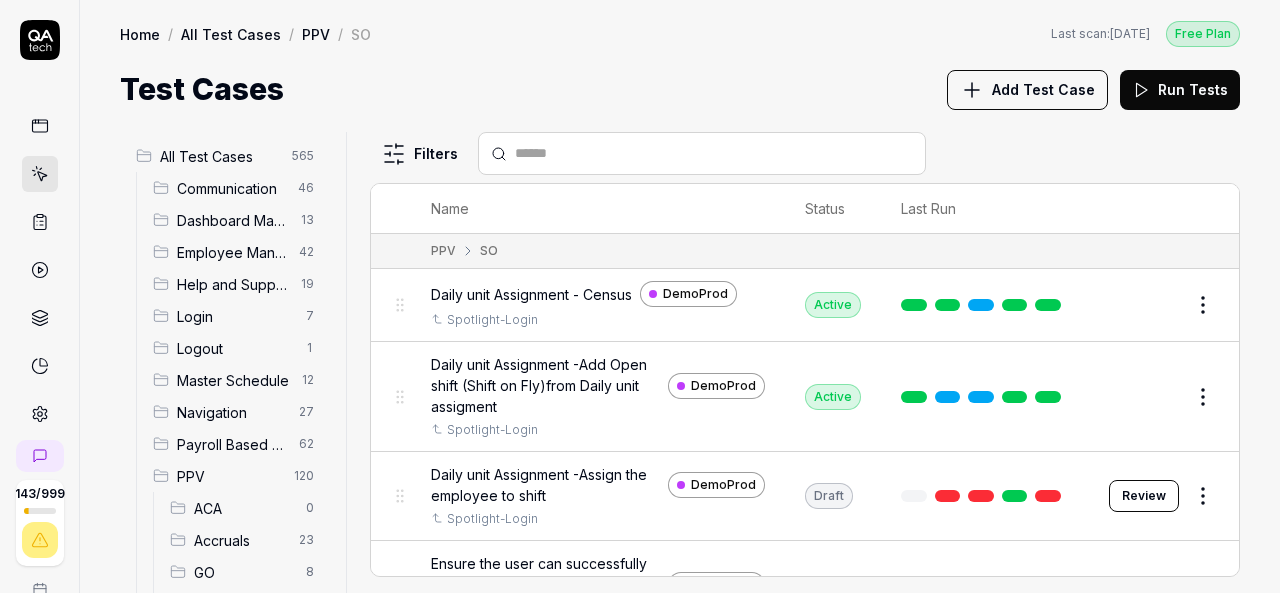 scroll, scrollTop: 0, scrollLeft: 0, axis: both 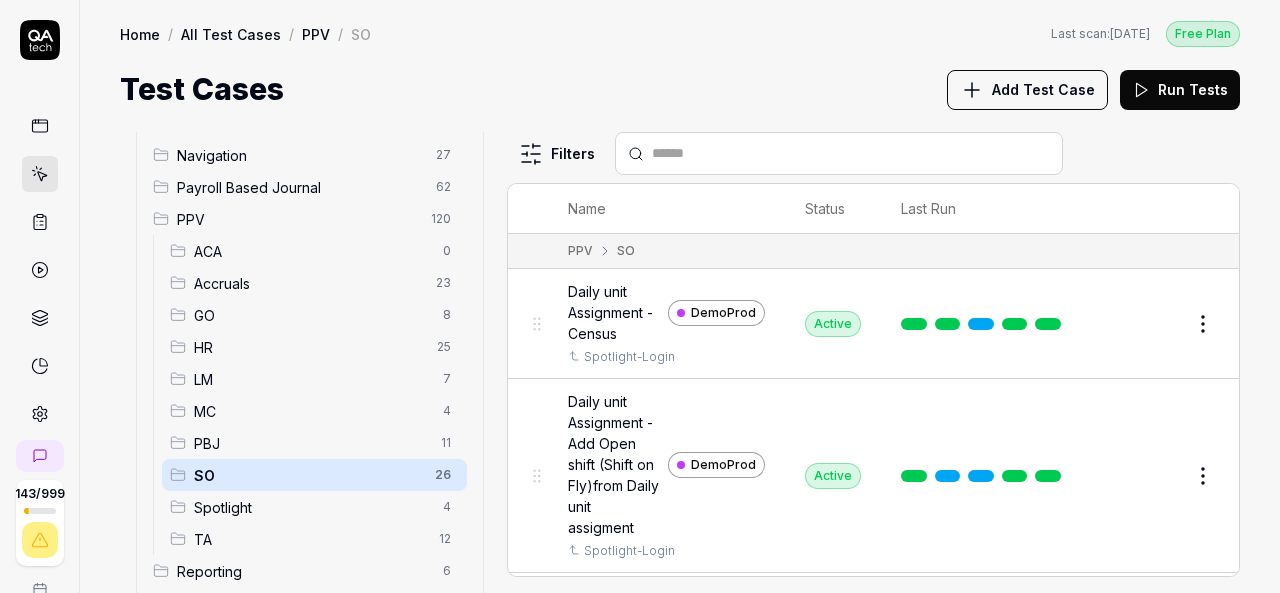click at bounding box center [491, 362] 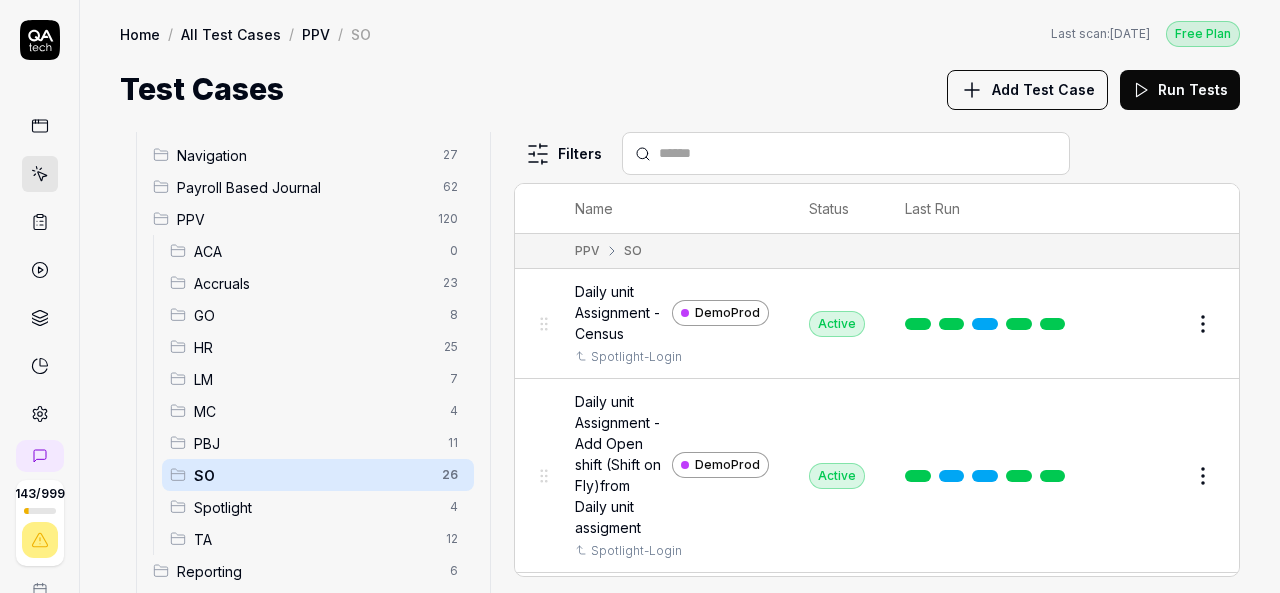 click 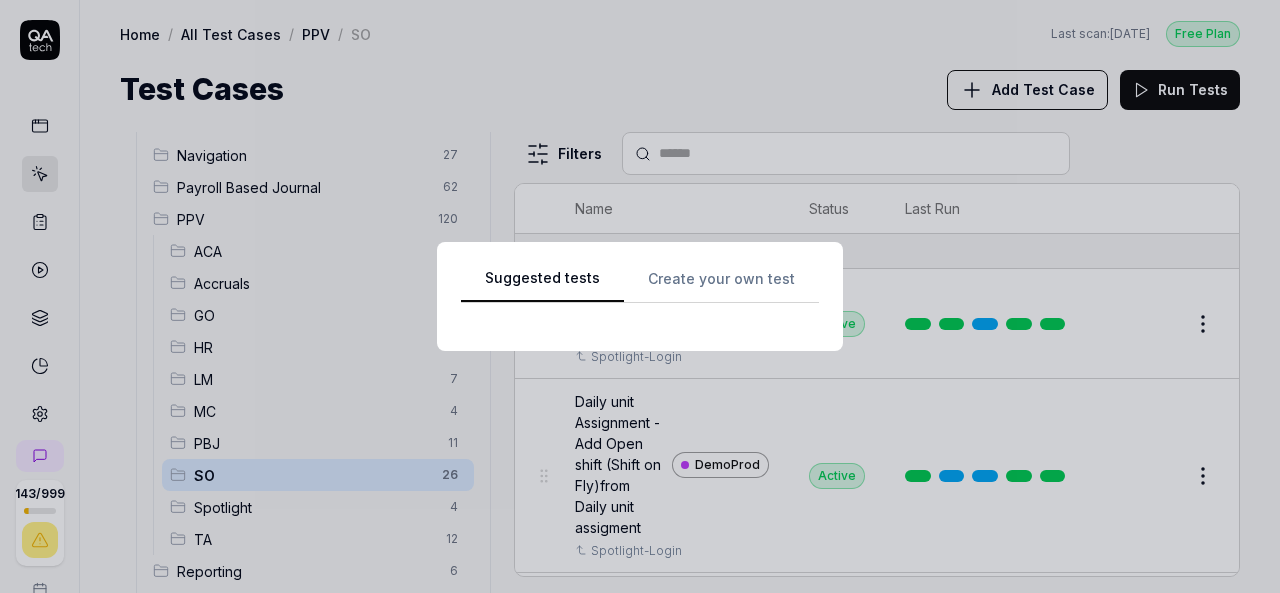 scroll, scrollTop: 0, scrollLeft: 0, axis: both 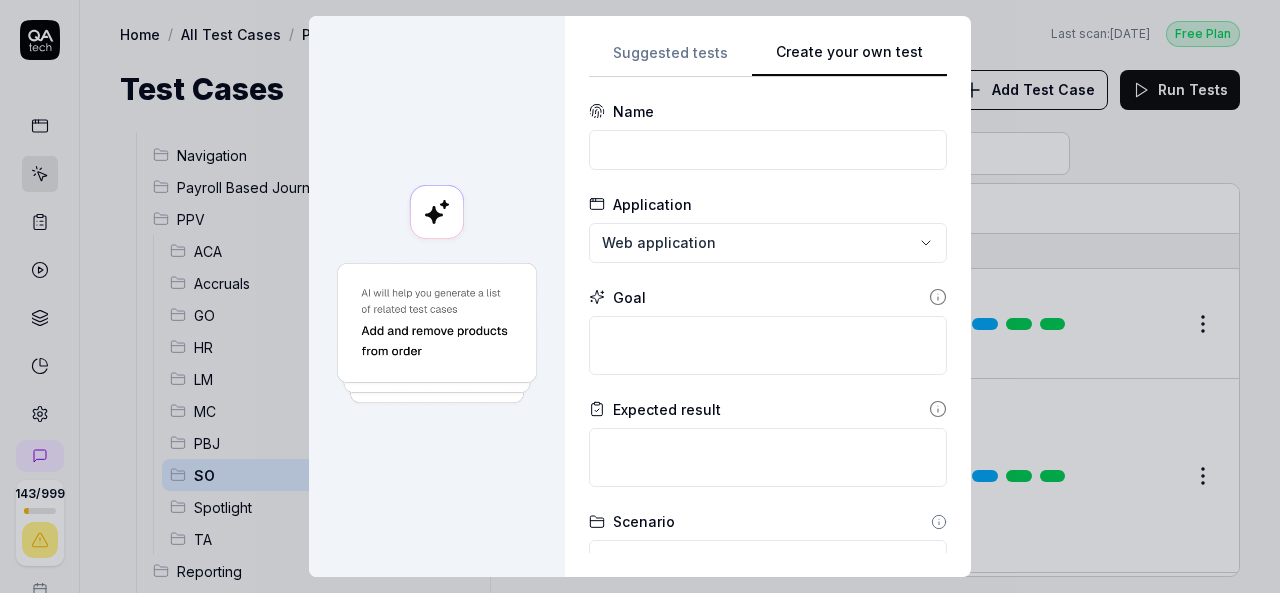 click on "Suggested tests Create your own test Name Application Web application Goal Expected result Scenario Default scenario Dependency No test case Configs Add config Advanced Cancel Generate test" at bounding box center [768, 296] 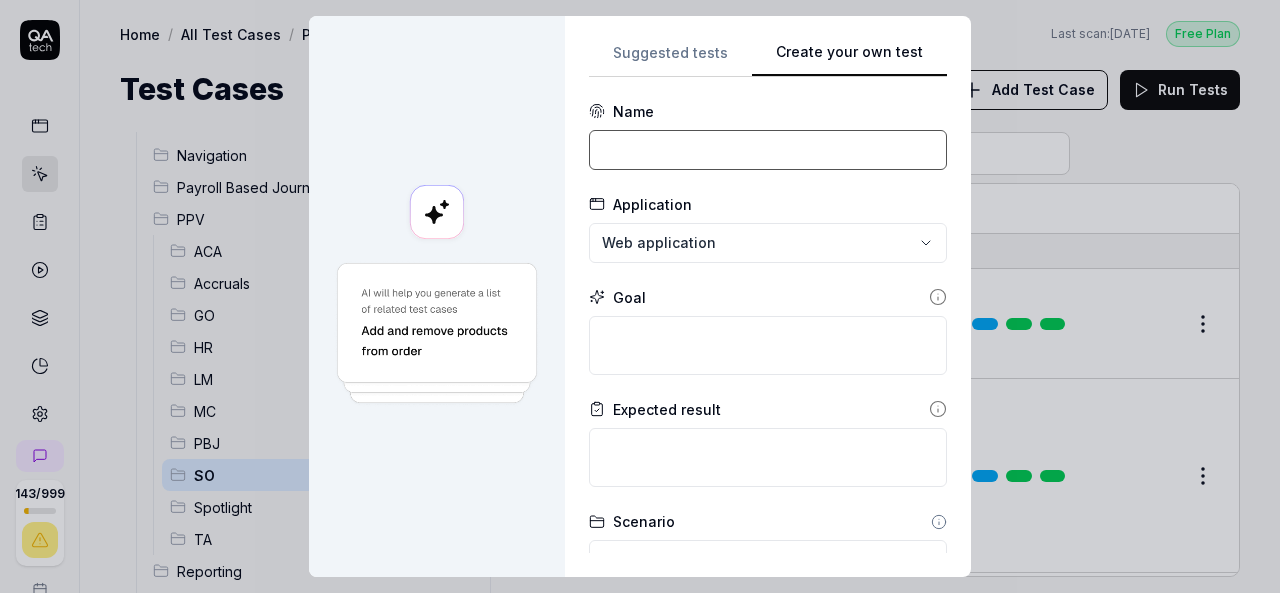 click at bounding box center (768, 150) 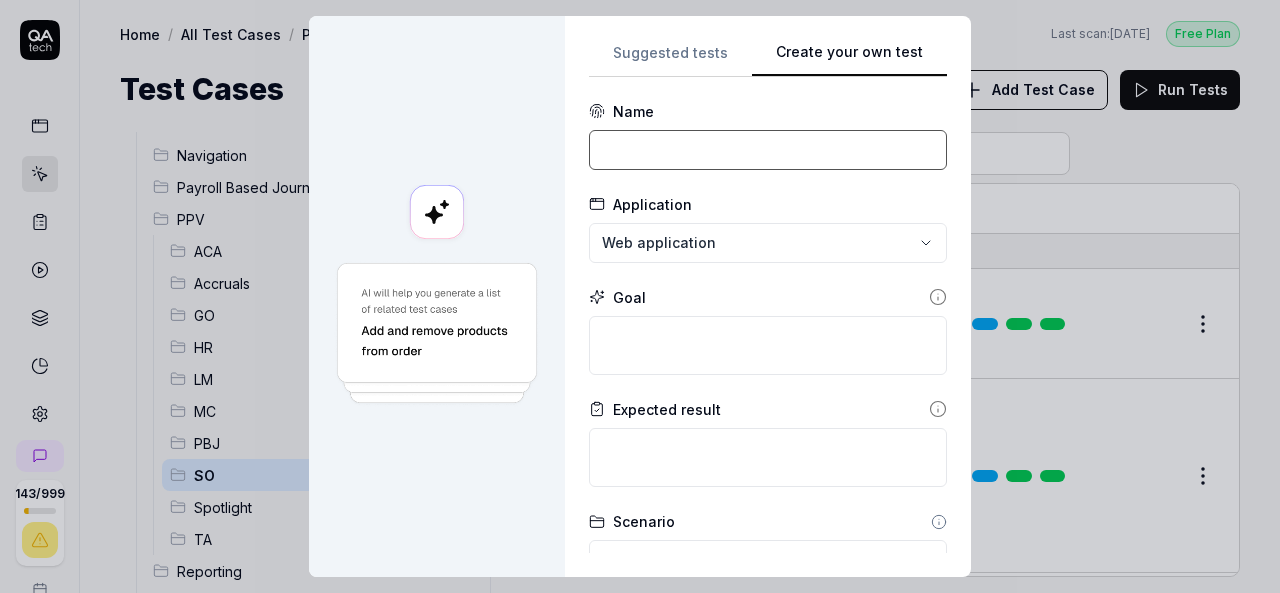 scroll, scrollTop: 324, scrollLeft: 0, axis: vertical 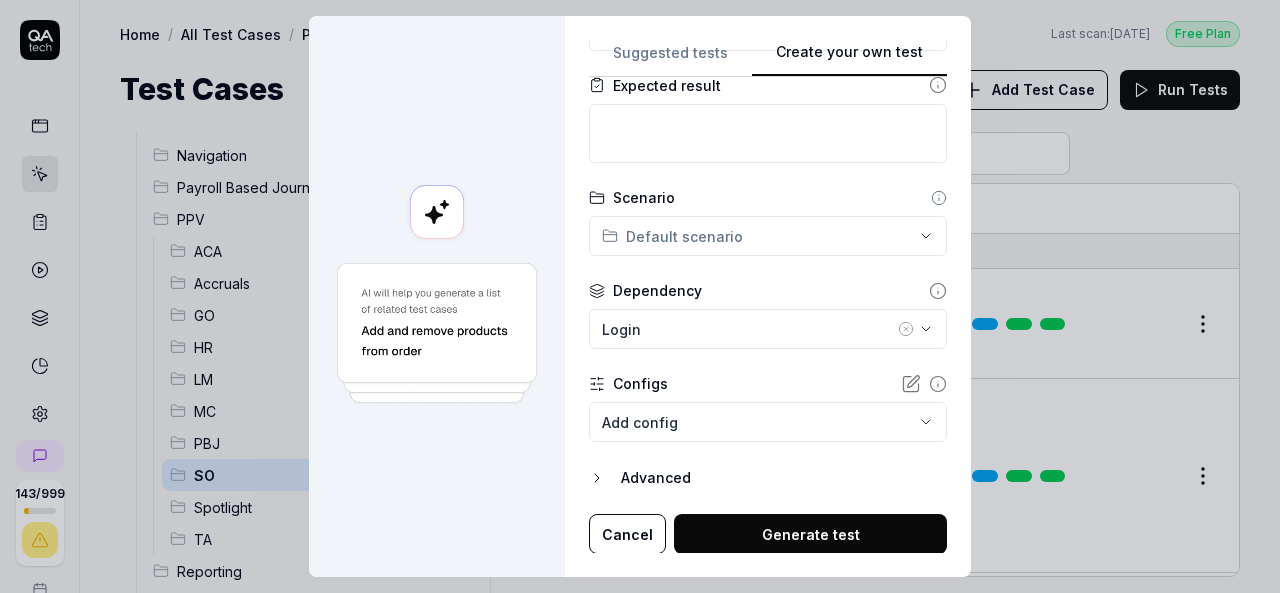 click 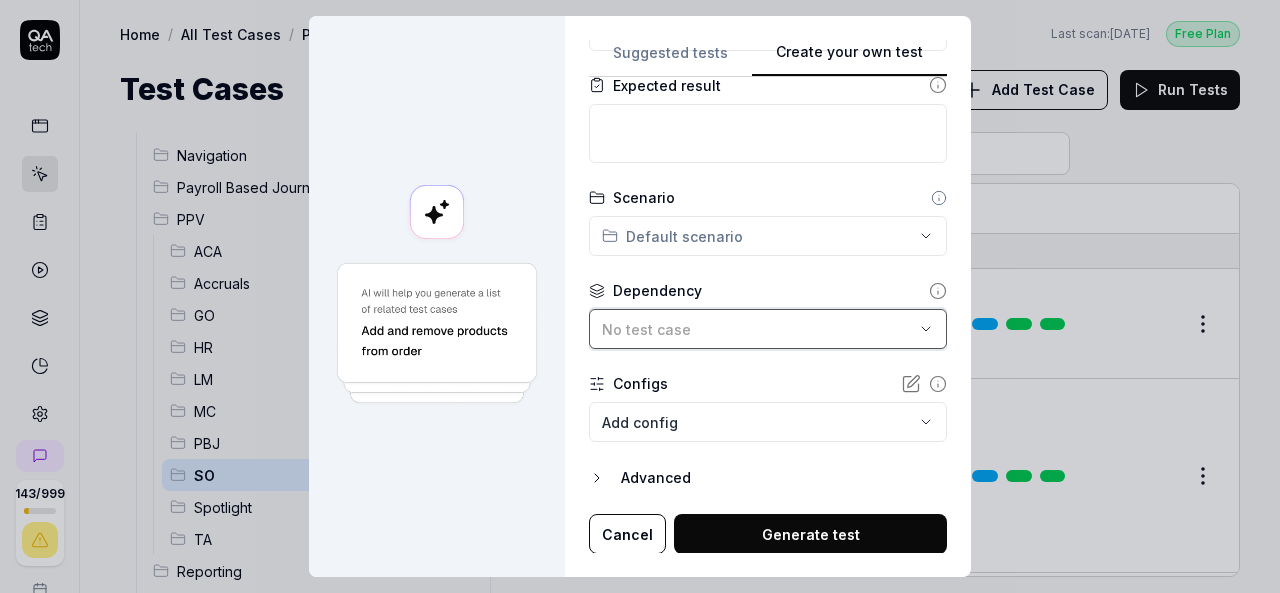 click on "No test case" at bounding box center [758, 329] 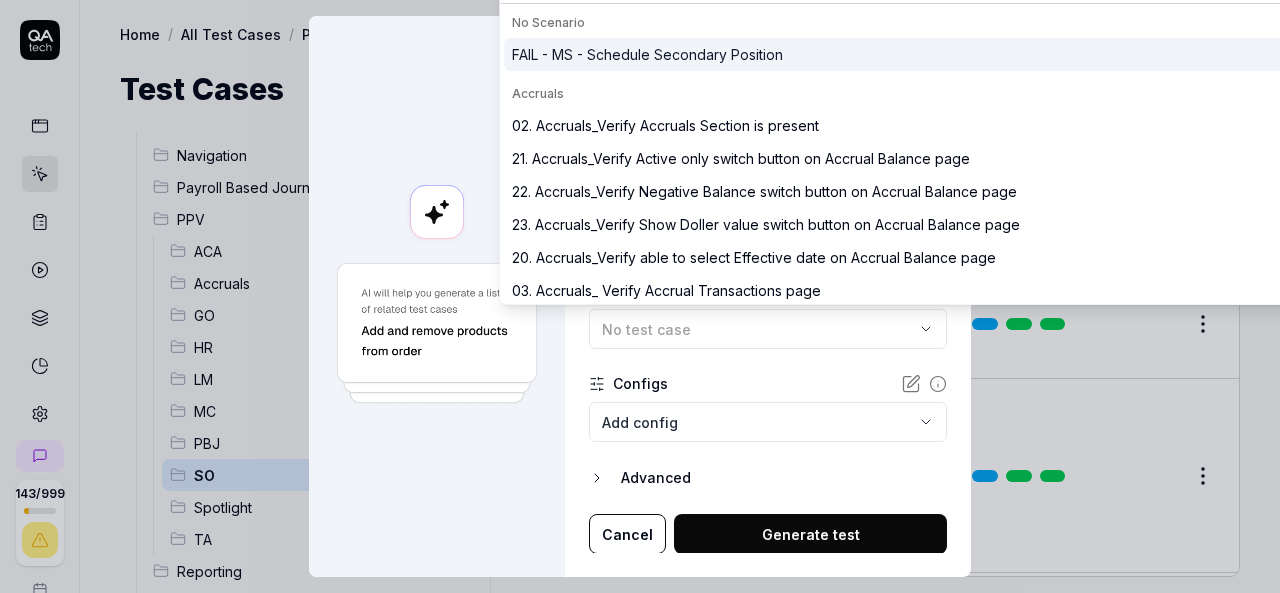 scroll, scrollTop: 102, scrollLeft: 0, axis: vertical 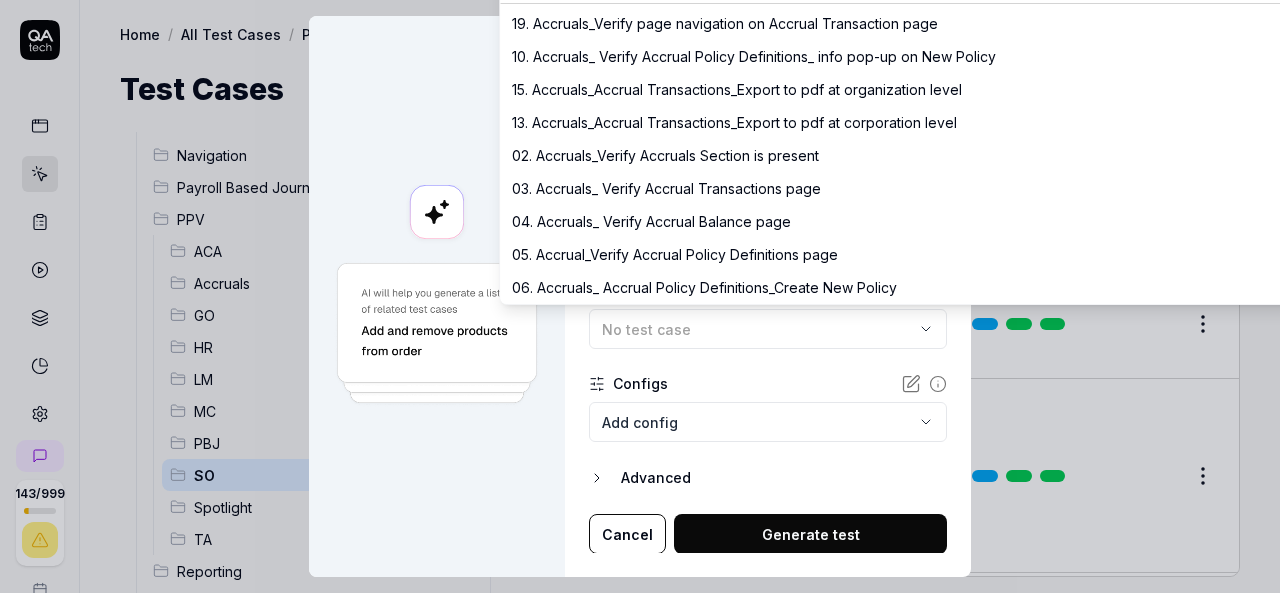type on "s" 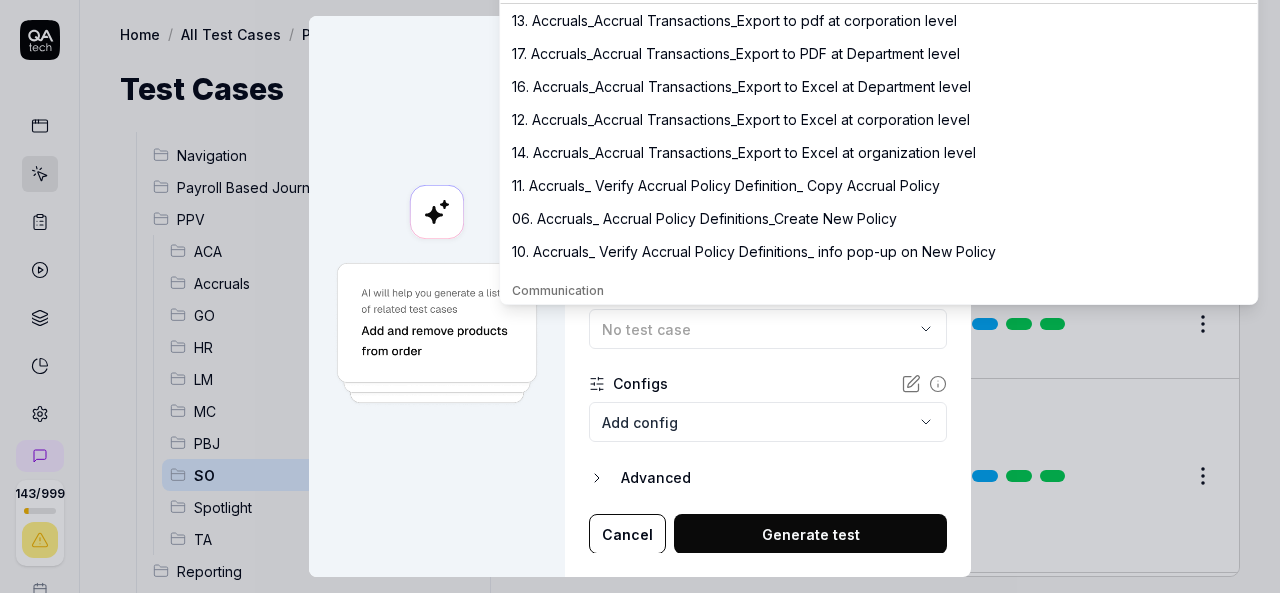 scroll, scrollTop: 0, scrollLeft: 0, axis: both 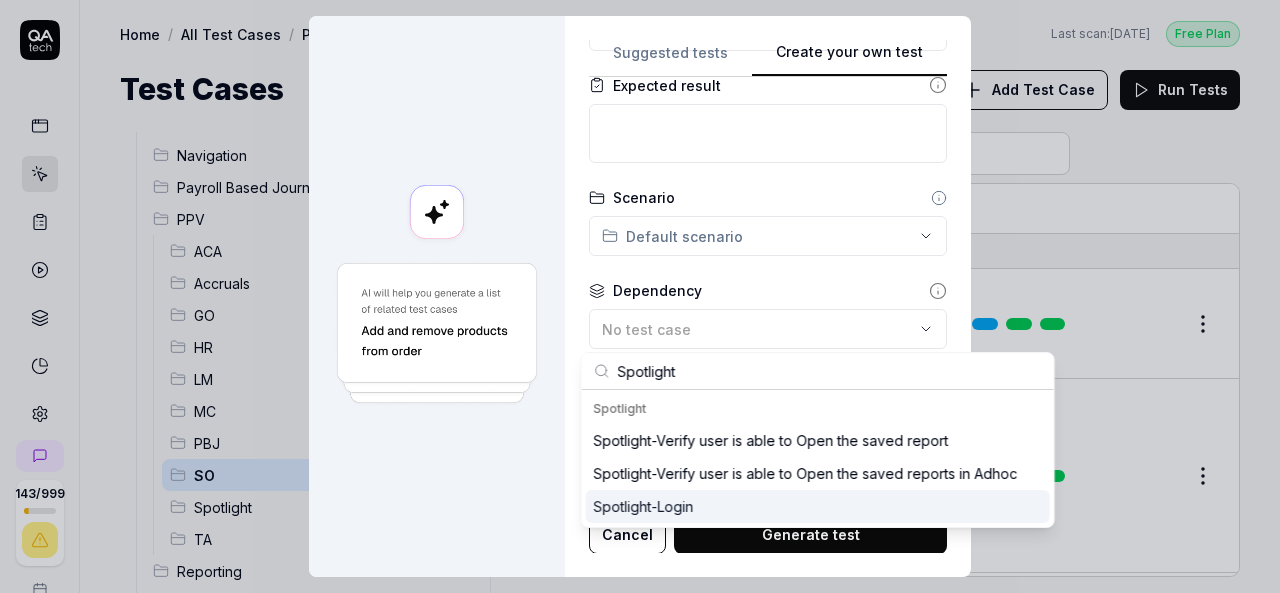 type on "Spotlight" 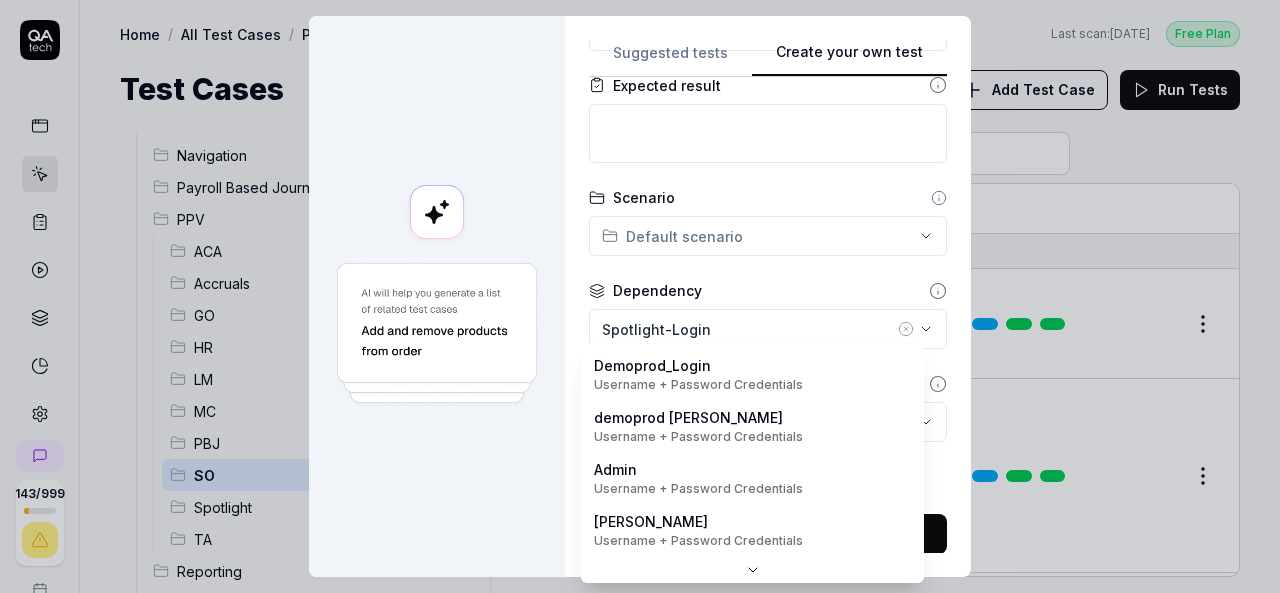 click on "143  /  999 k S Home / All Test Cases / PPV / SO Free Plan Home / All Test Cases / PPV / SO Last scan:  Jun 5 2025 Free Plan Test Cases Add Test Case Run Tests All Test Cases 565 Communication 46 Dashboard Management 13 Employee Management 42 Help and Support 19 Login 7 Logout 1 Master Schedule 12 Navigation 27 Payroll Based Journal 62 PPV 120 ACA 0 Accruals 23 GO 8 HR 25 LM 7 MC 4 PBJ 11 SO 26 Spotlight 4 TA 12 Reporting 6 Schedule Optimizer 7 Screen Loads 7 TestPPV 0 Time & Attendance 192 User Profile 1 Filters Name Status Last Run PPV SO Daily unit Assignment - Census DemoProd Spotlight-Login Active Edit Daily unit Assignment -Add Open shift (Shift on Fly)from Daily unit assigment DemoProd Spotlight-Login Active Edit Daily unit Assignment -Assign the employee to shift DemoProd Spotlight-Login Draft Review Ensure the user can successfully post the schedule in Open Shift Management. DemoProd Spotlight-Login Active Edit Open Shift Management - Accessing the Open Shift Management page Login Active Edit Draft *" at bounding box center (640, 296) 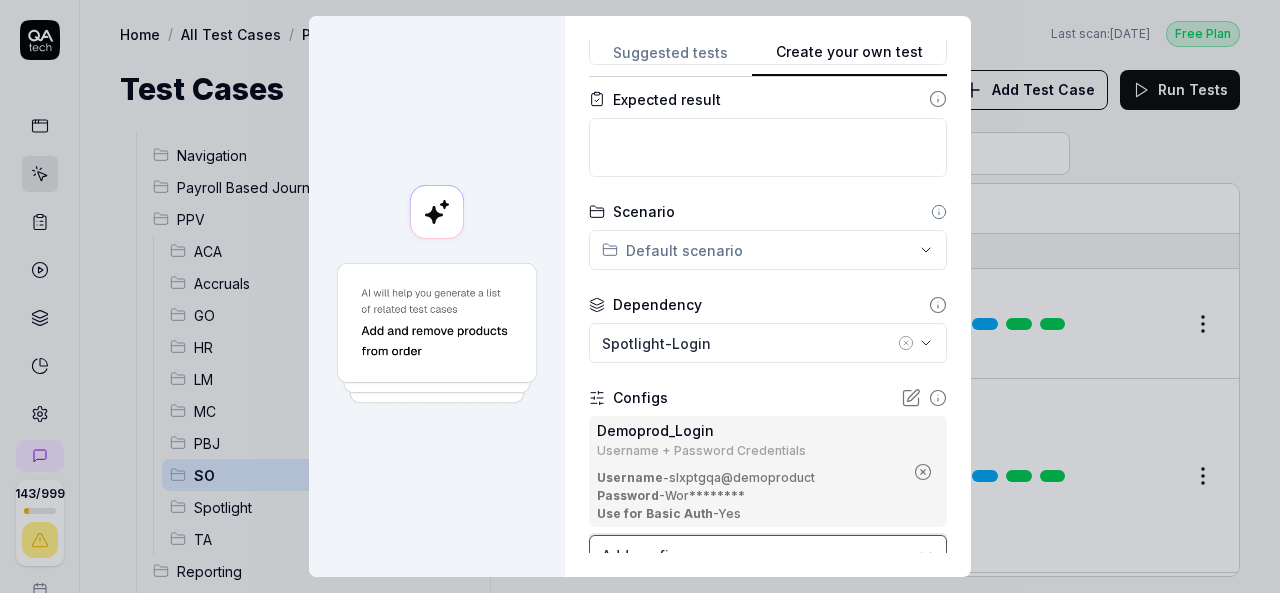 scroll, scrollTop: 285, scrollLeft: 0, axis: vertical 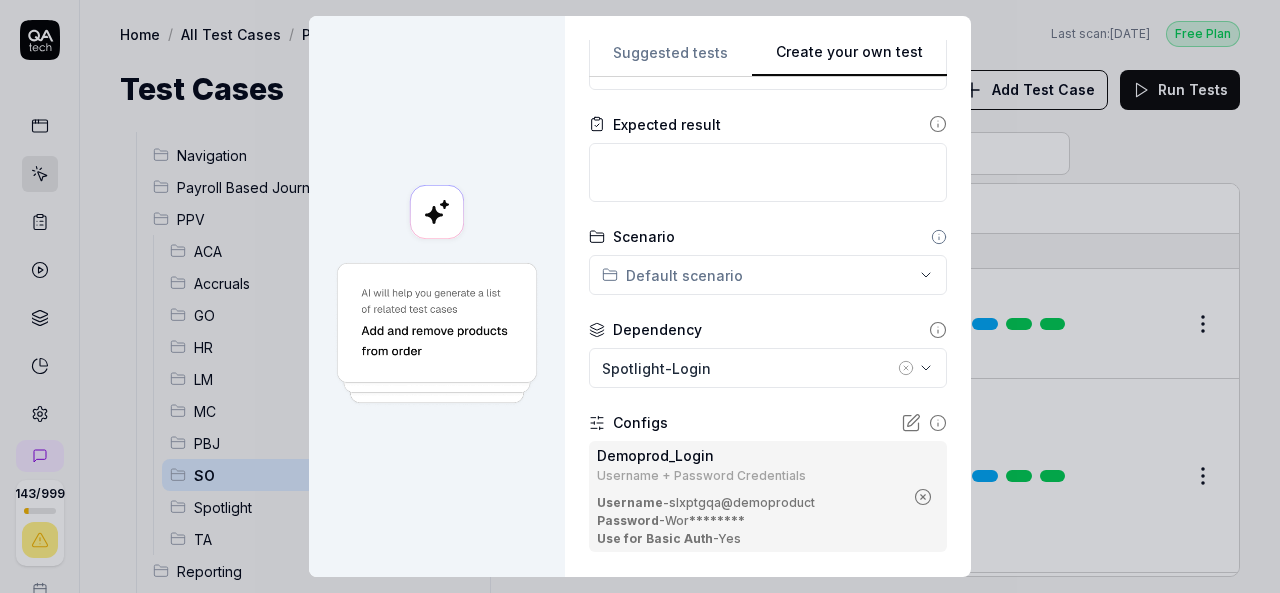 click on "**********" at bounding box center (640, 296) 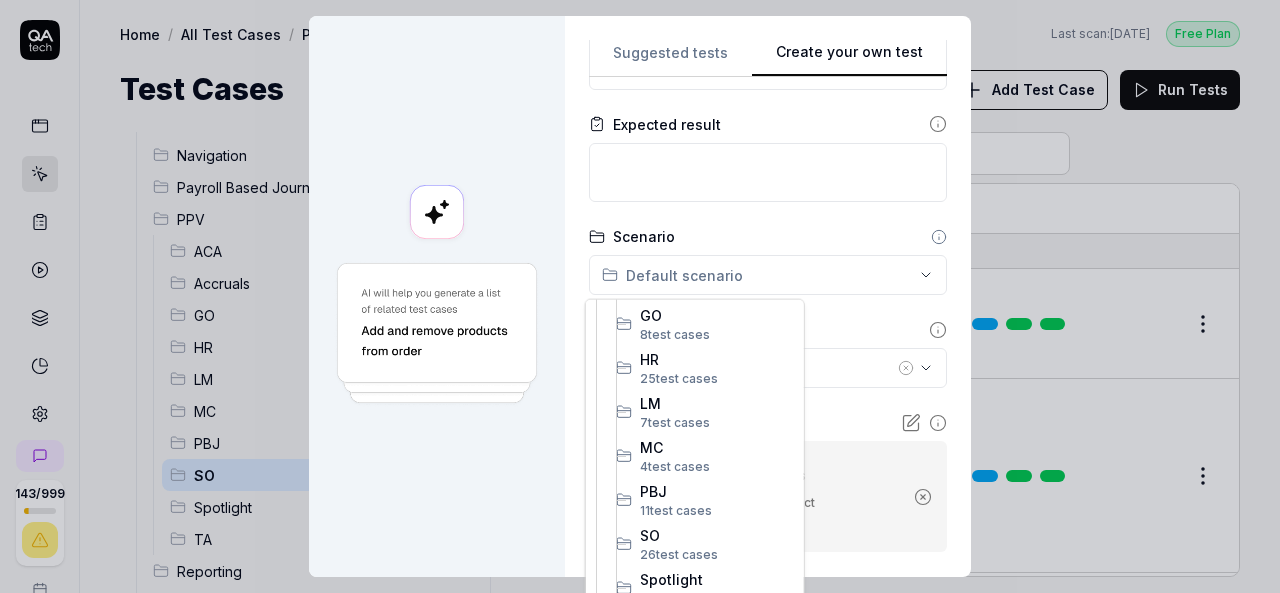 scroll, scrollTop: 607, scrollLeft: 0, axis: vertical 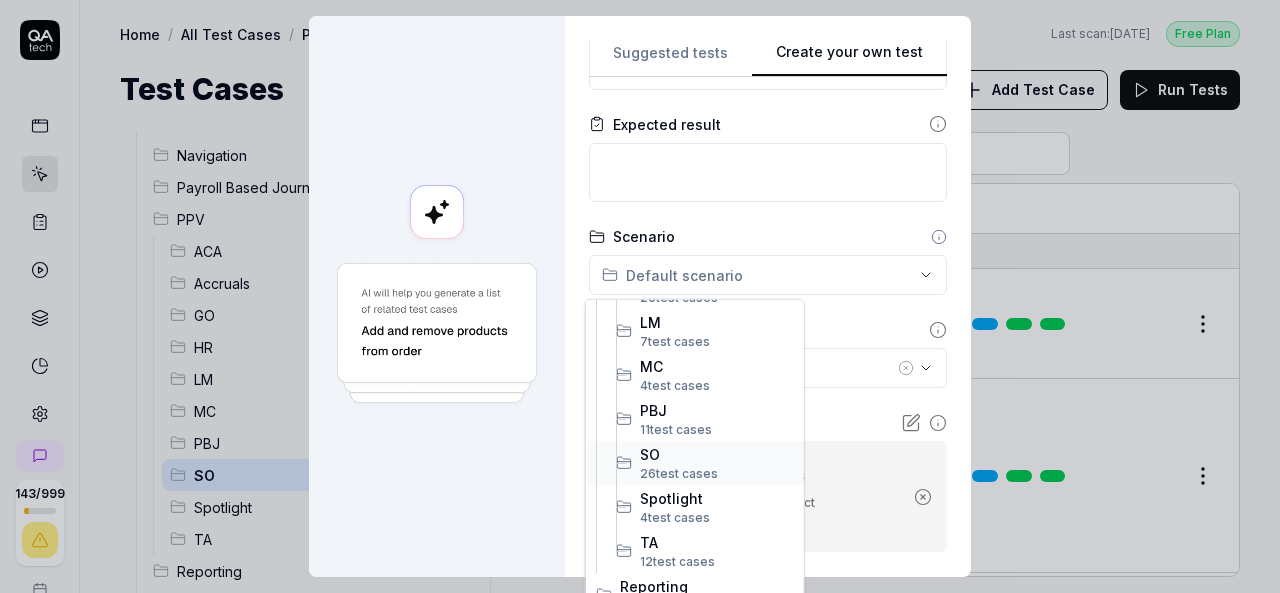 click on "SO" at bounding box center [717, 453] 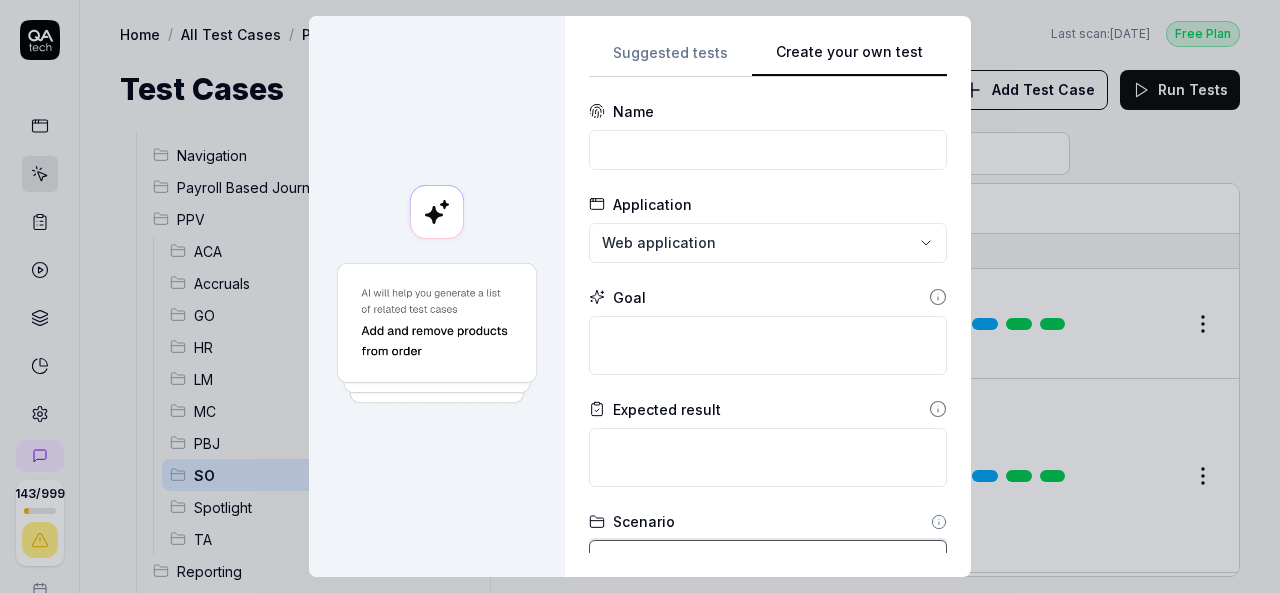 scroll, scrollTop: 0, scrollLeft: 0, axis: both 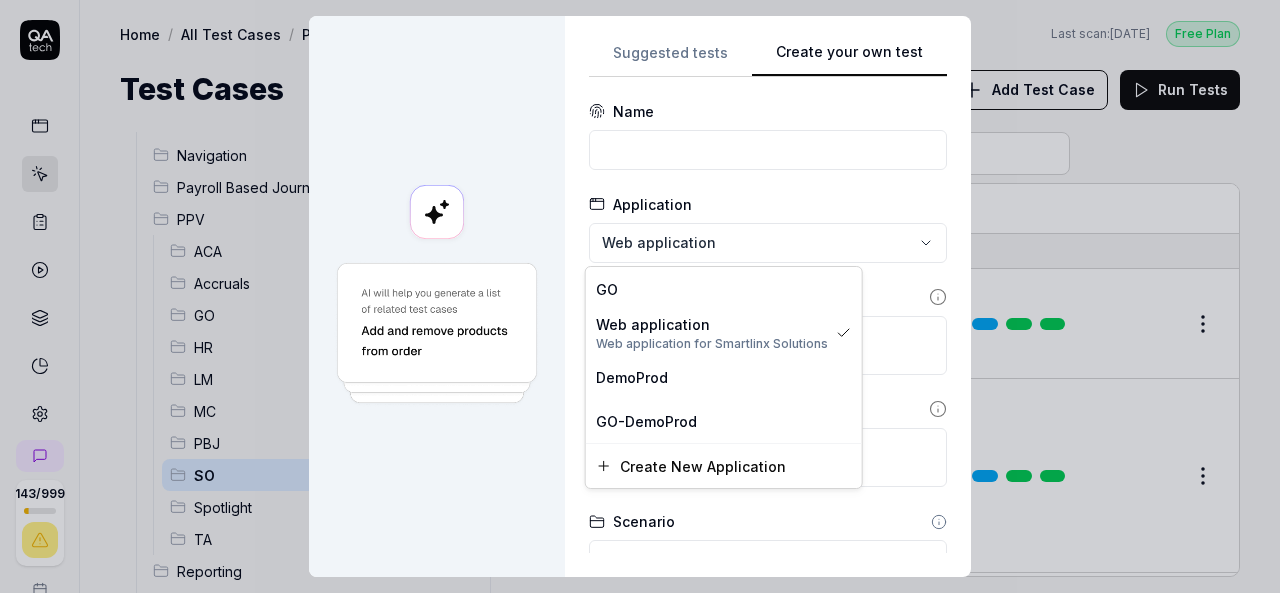 click on "**********" at bounding box center [640, 296] 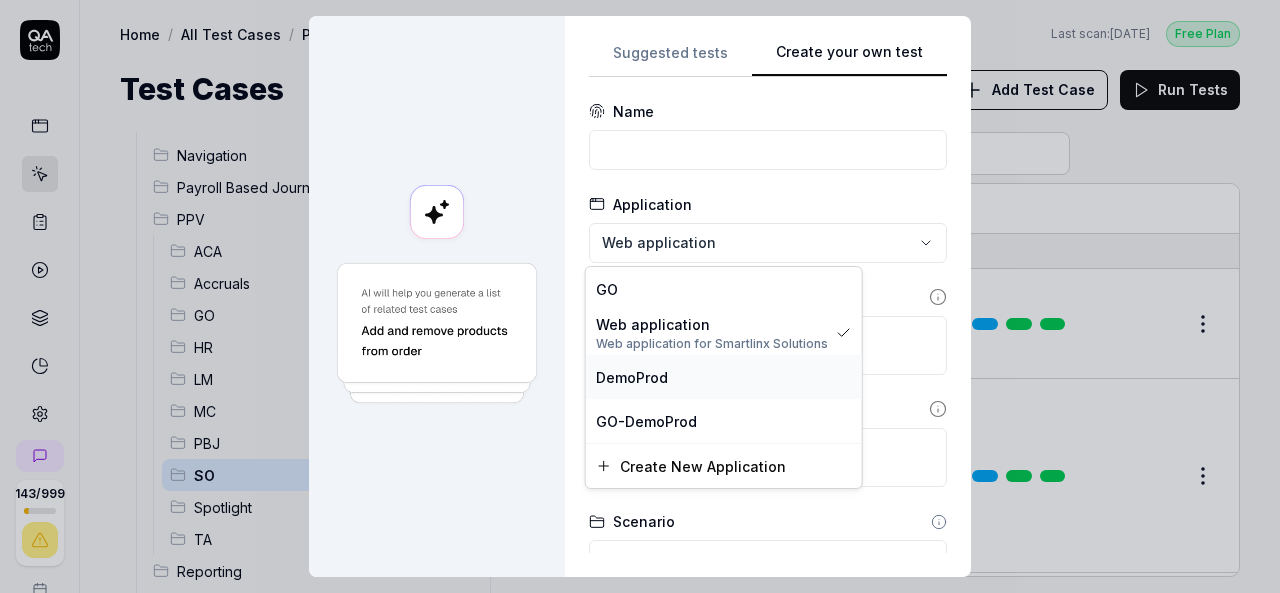 click on "DemoProd" at bounding box center (632, 377) 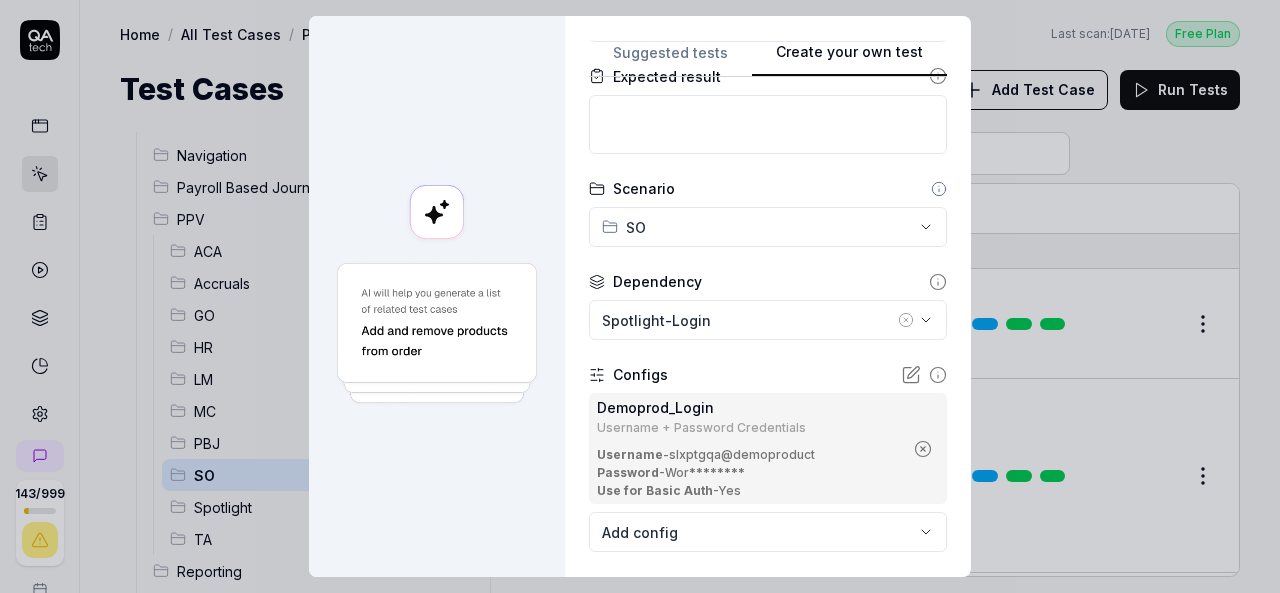 scroll, scrollTop: 443, scrollLeft: 0, axis: vertical 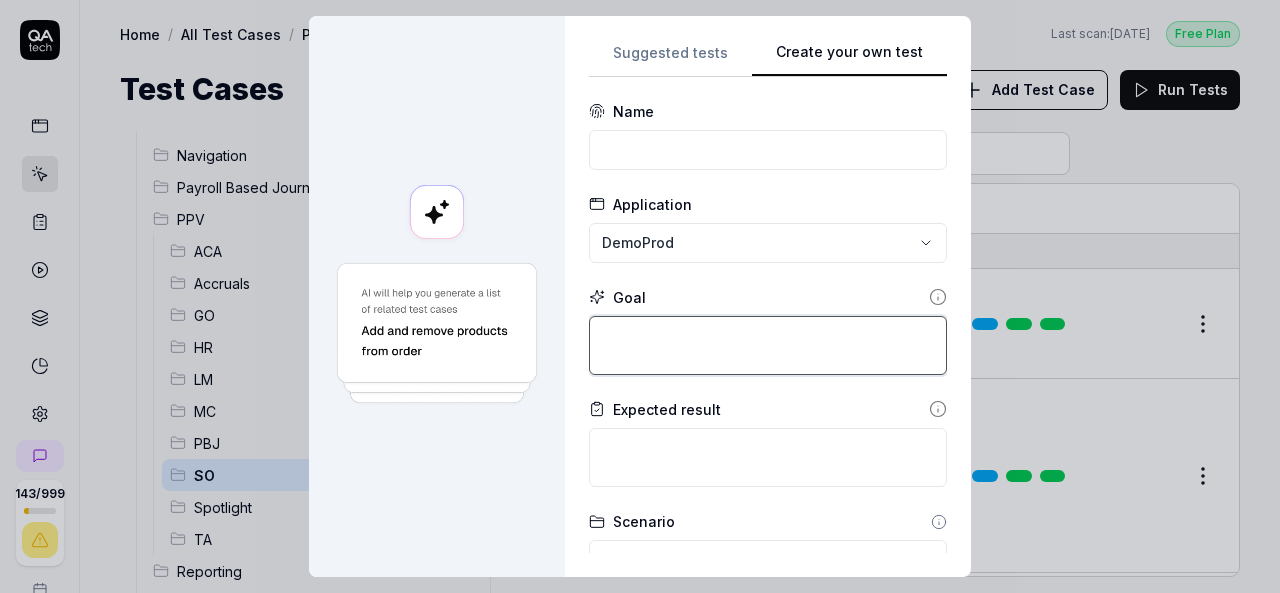 click at bounding box center (768, 345) 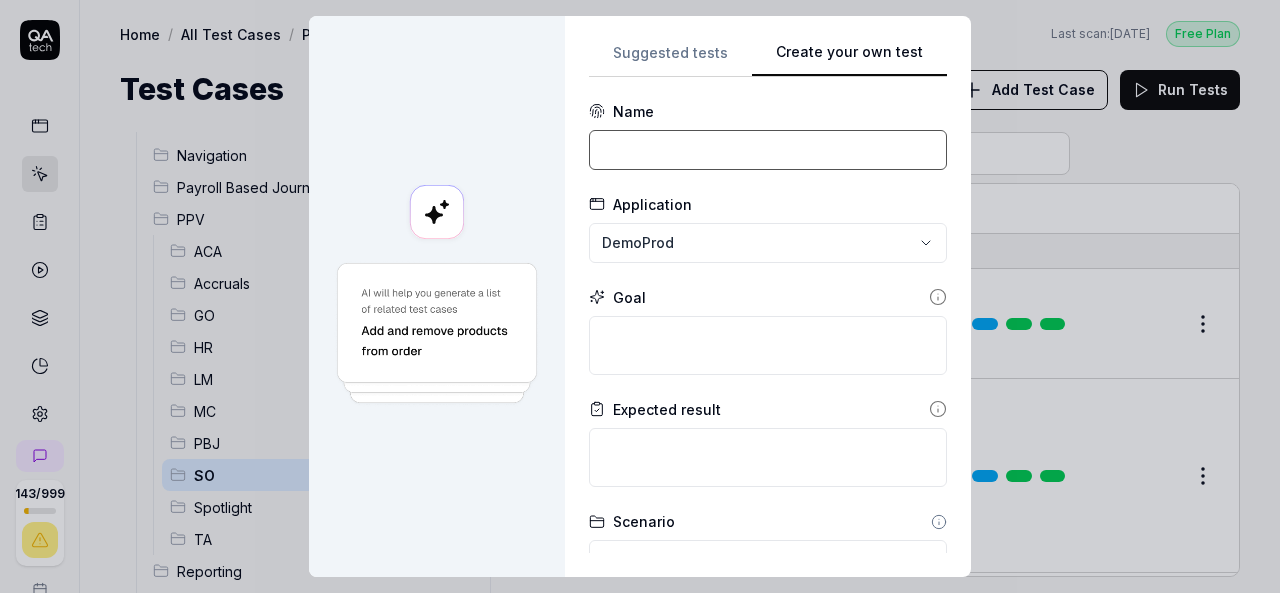 click at bounding box center [768, 150] 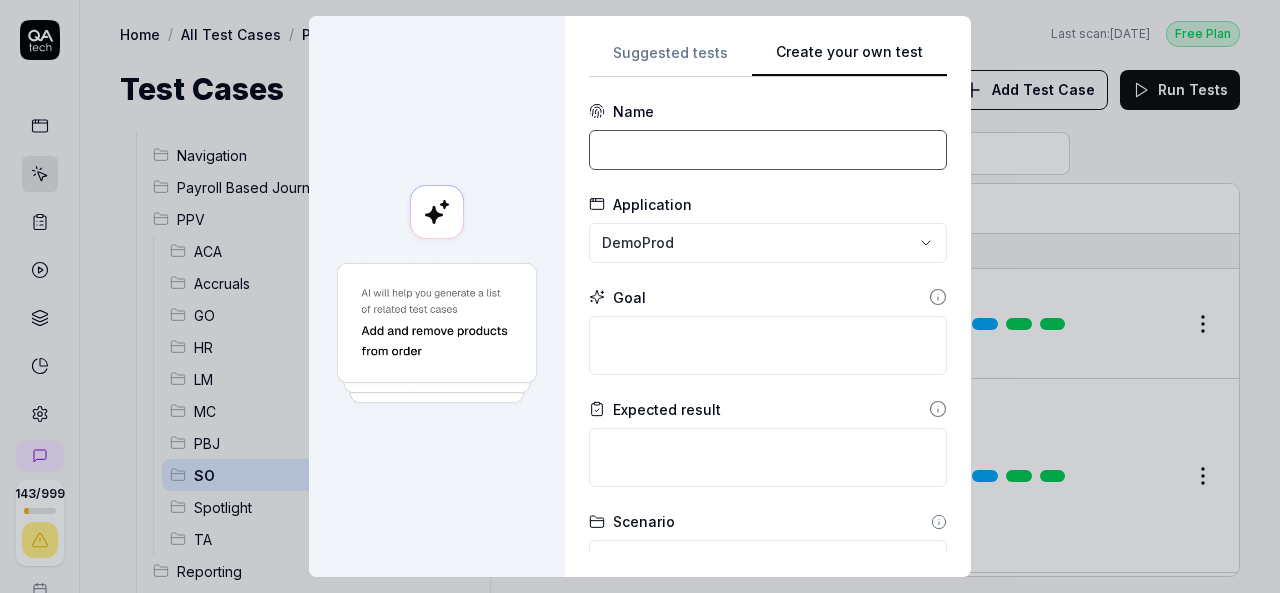 click at bounding box center [768, 150] 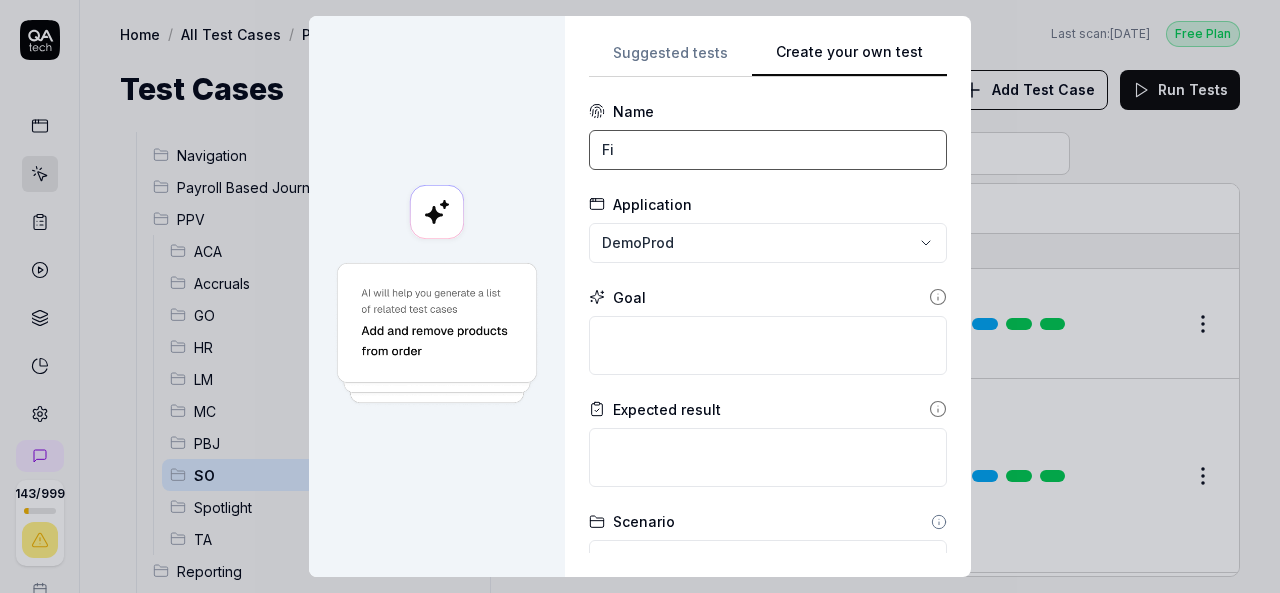 type on "F" 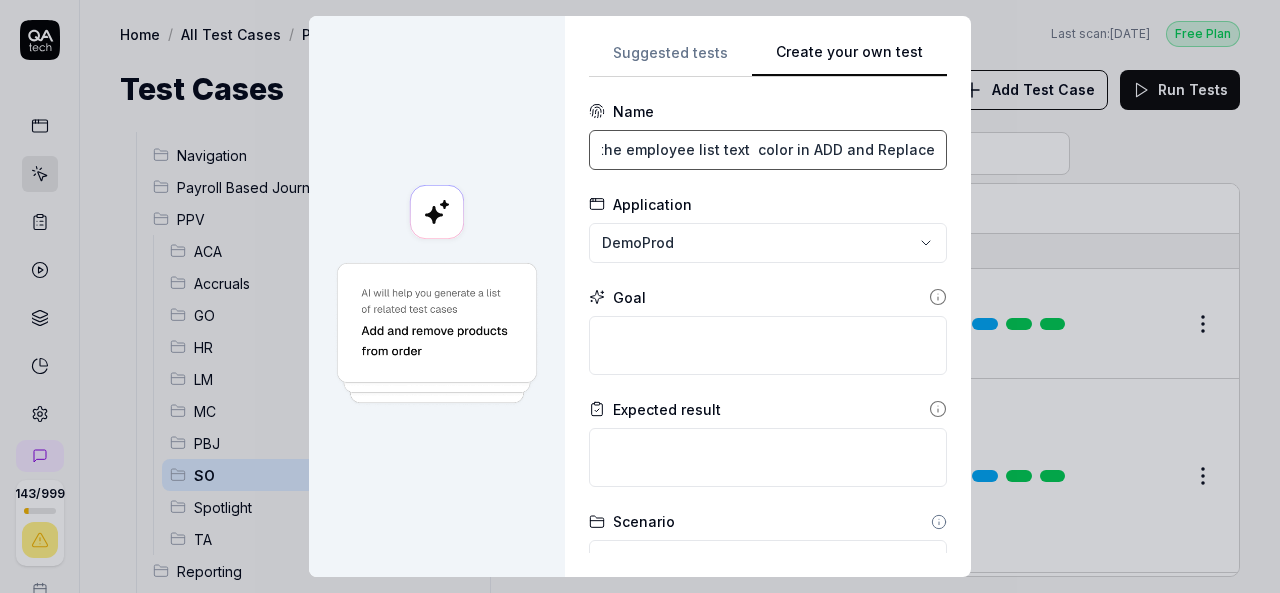 scroll, scrollTop: 0, scrollLeft: 46, axis: horizontal 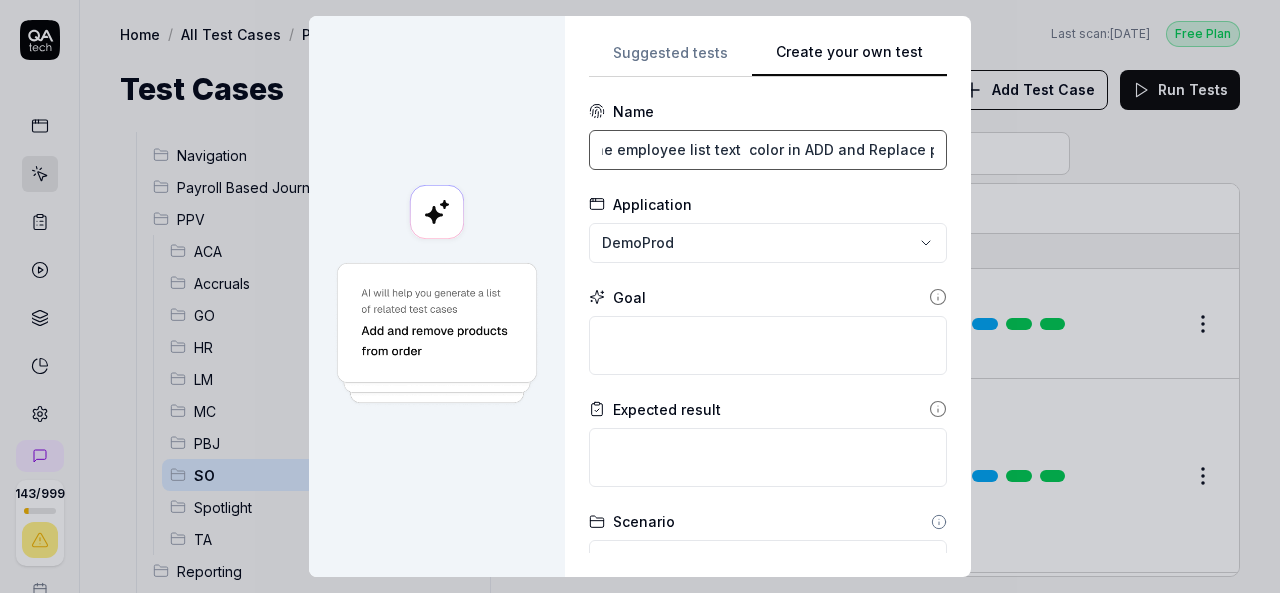 click on "Find the employee list text  color in ADD and Replace p" at bounding box center [768, 150] 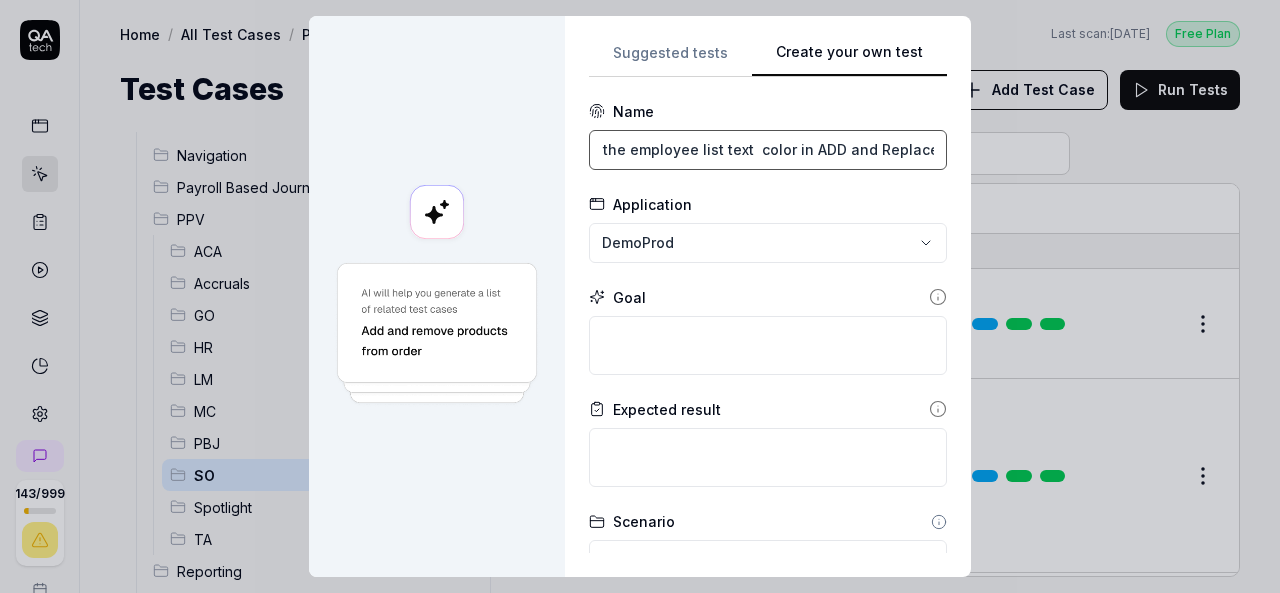 scroll, scrollTop: 0, scrollLeft: 37, axis: horizontal 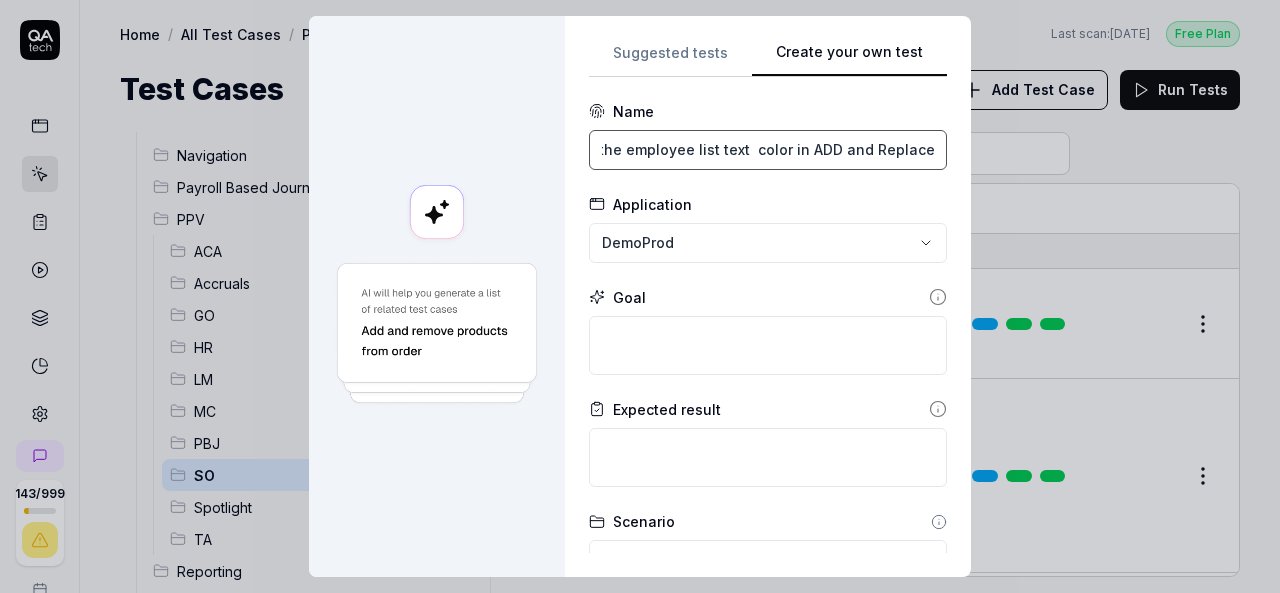 click on "Find the employee list text  color in ADD and Replace" at bounding box center (768, 150) 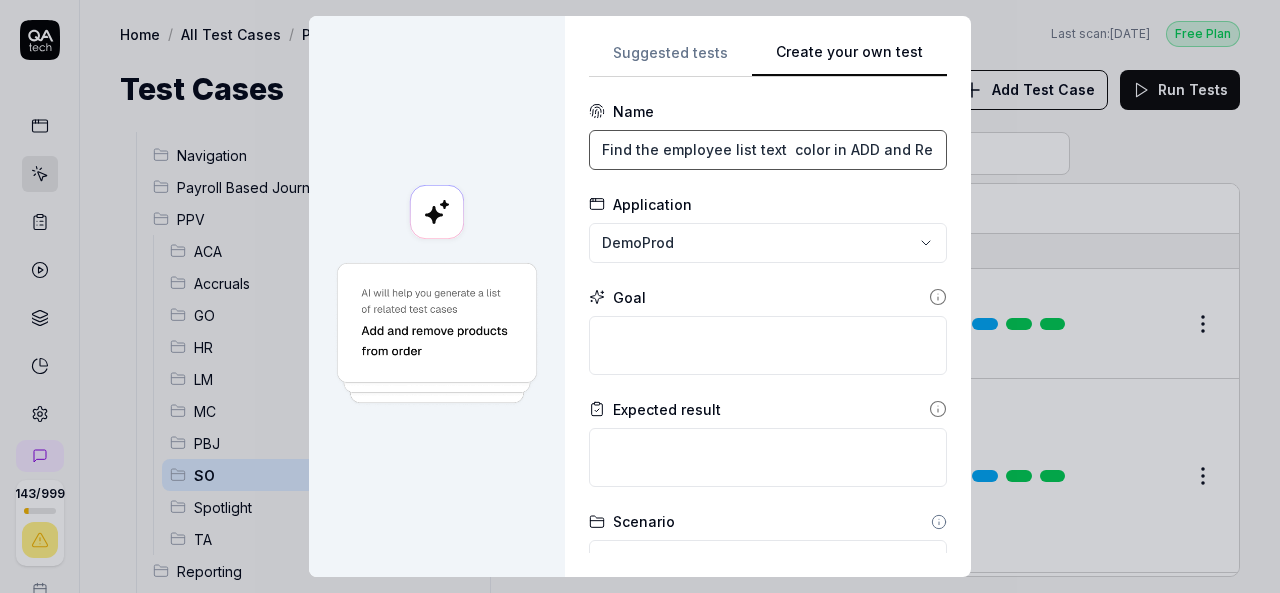 click on "Find the employee list text  color in ADD and Replace" at bounding box center [768, 150] 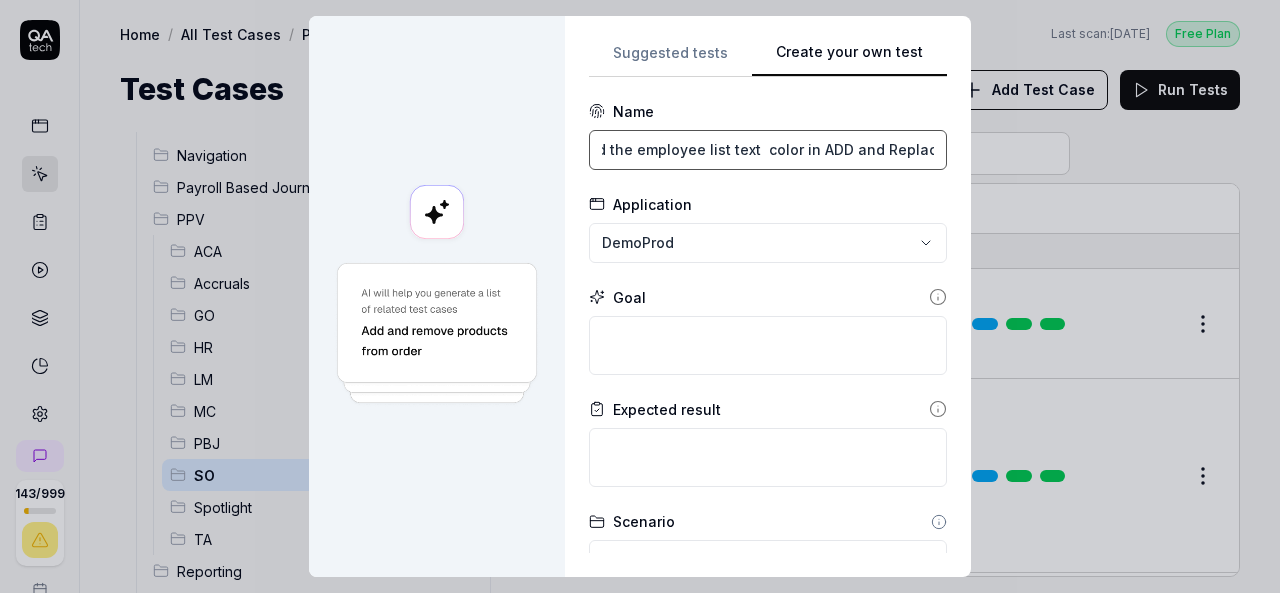 scroll, scrollTop: 0, scrollLeft: 37, axis: horizontal 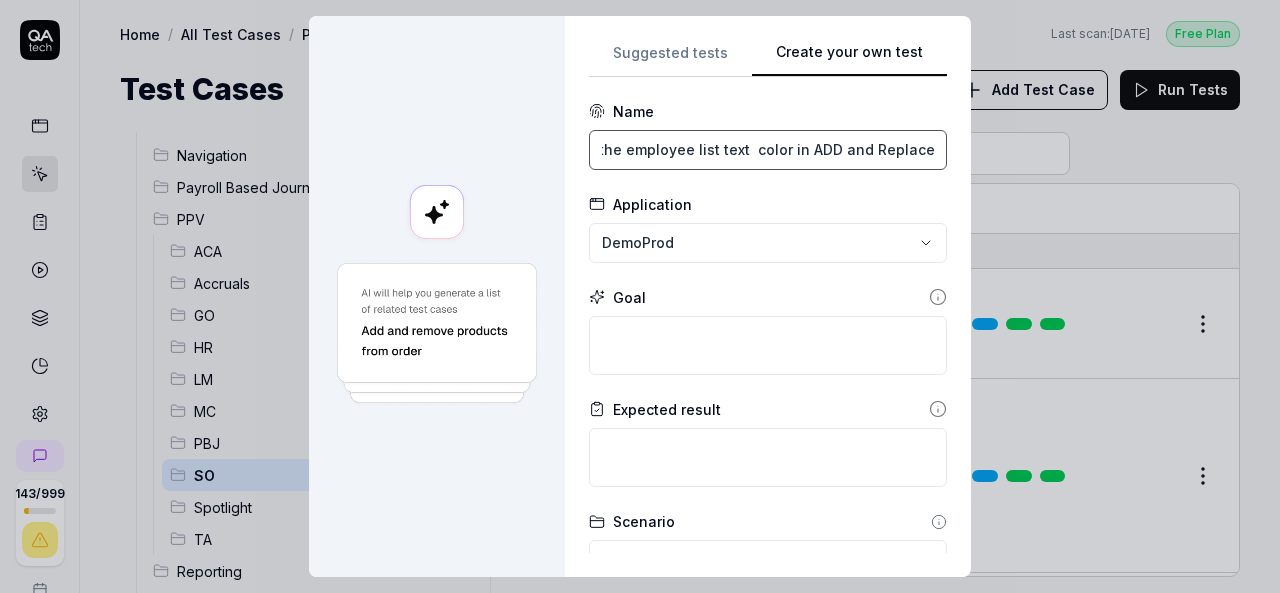 type on "Find the employee list text  color in ADD and Replace" 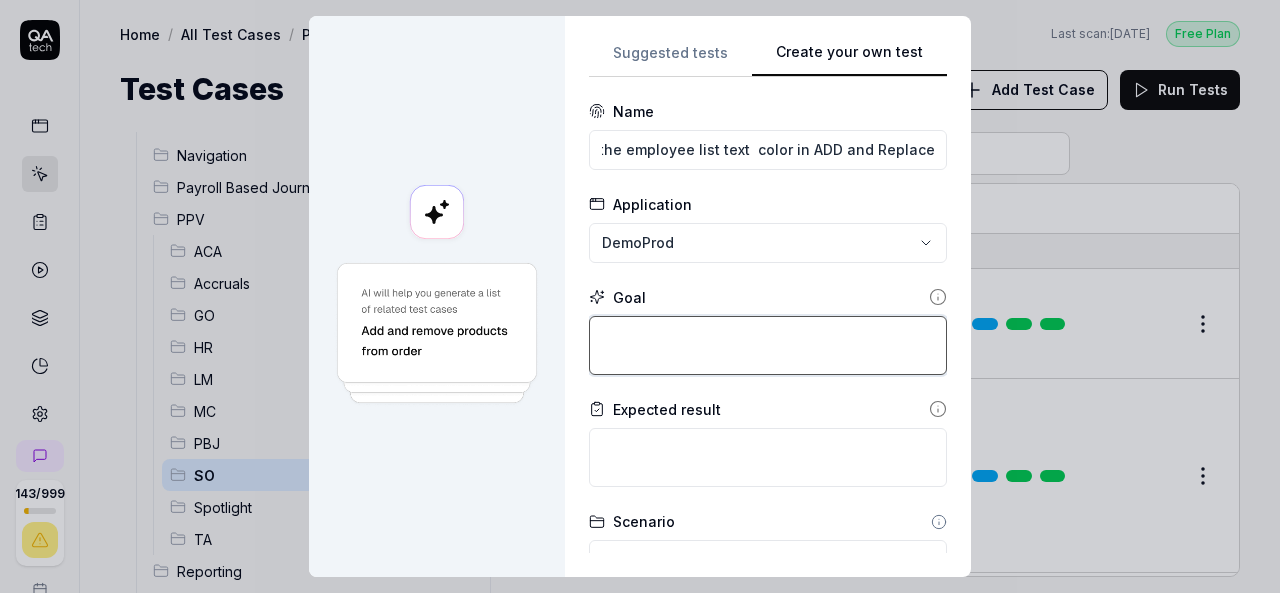 scroll, scrollTop: 0, scrollLeft: 0, axis: both 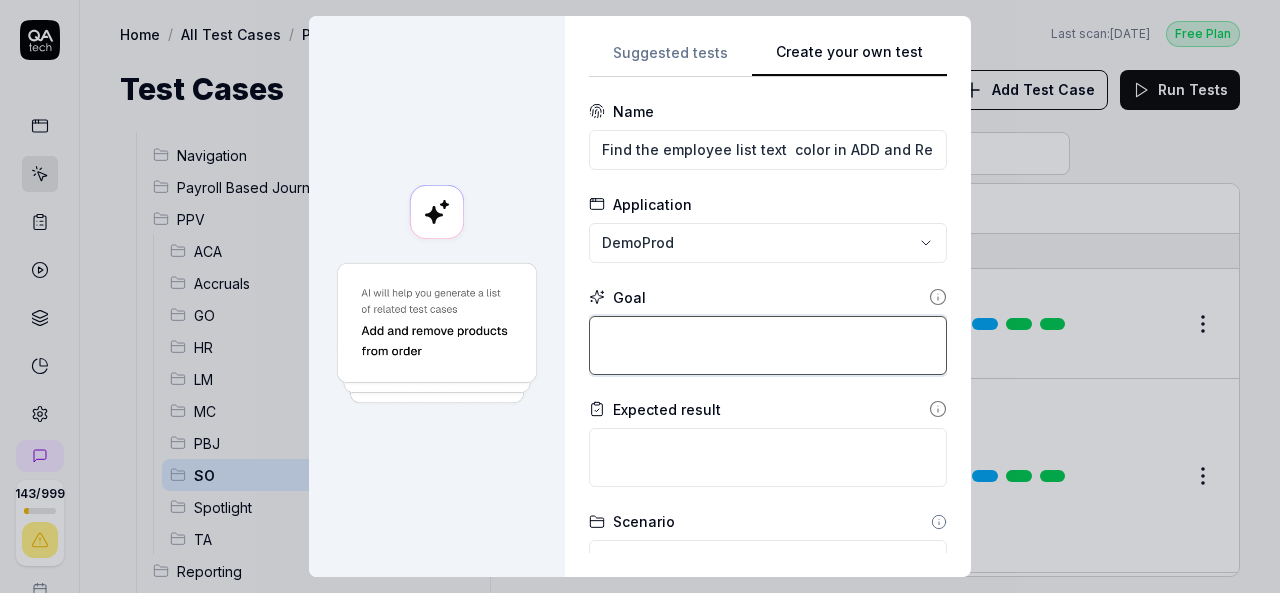 click at bounding box center [768, 345] 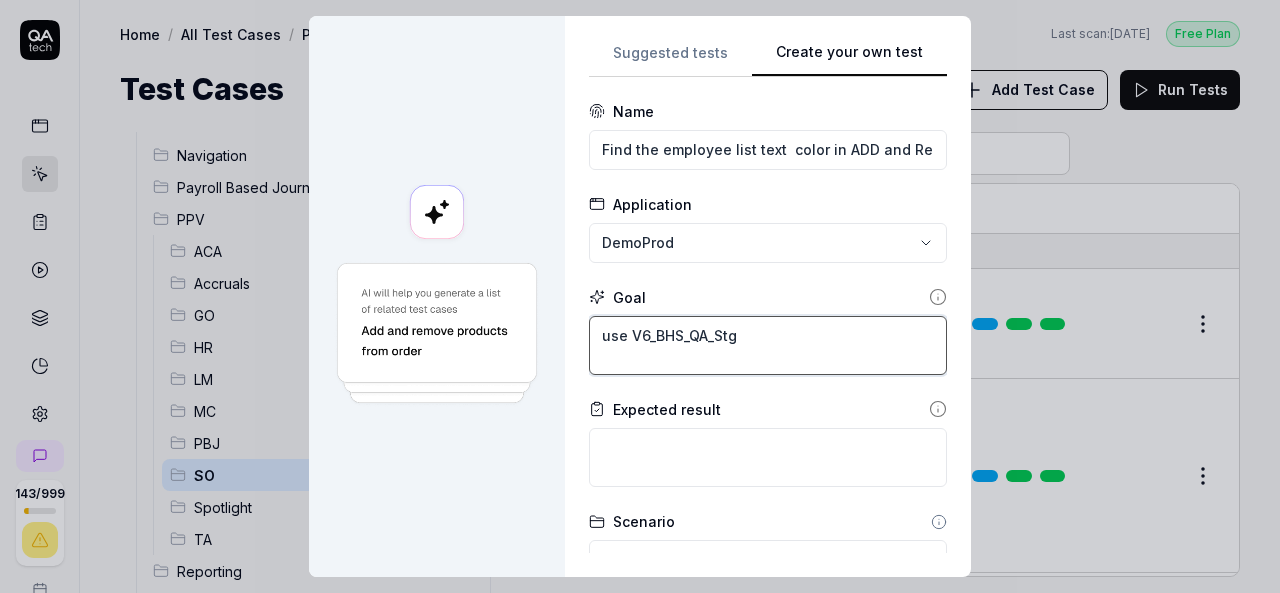 type 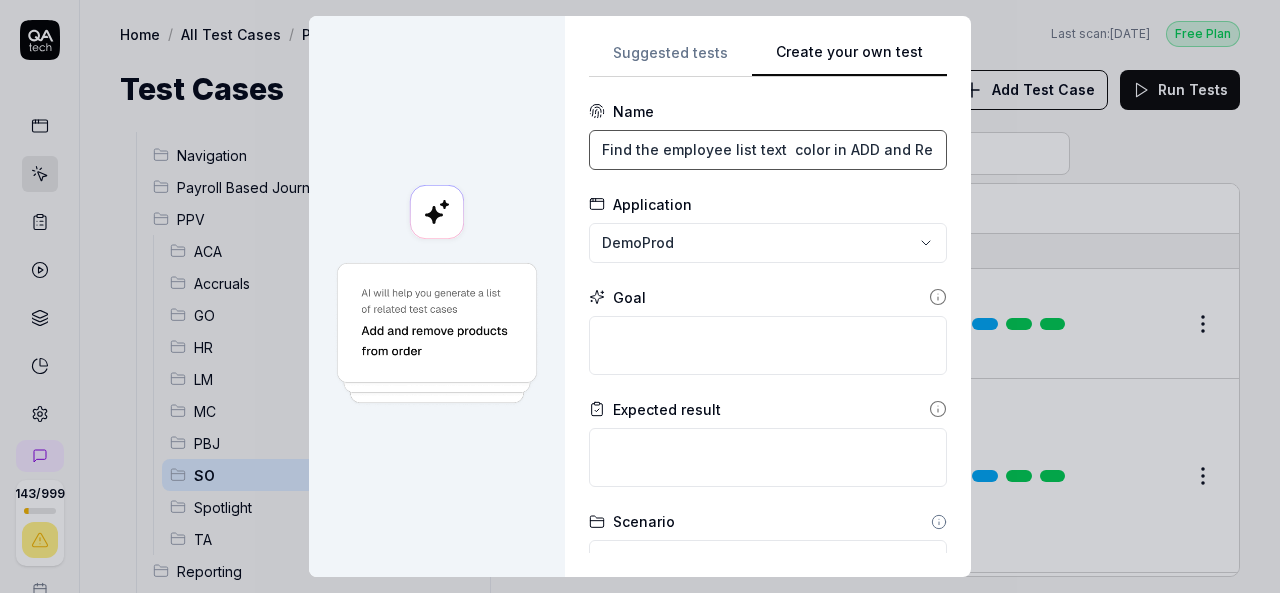 click on "Find the employee list text  color in ADD and Replace" at bounding box center [768, 150] 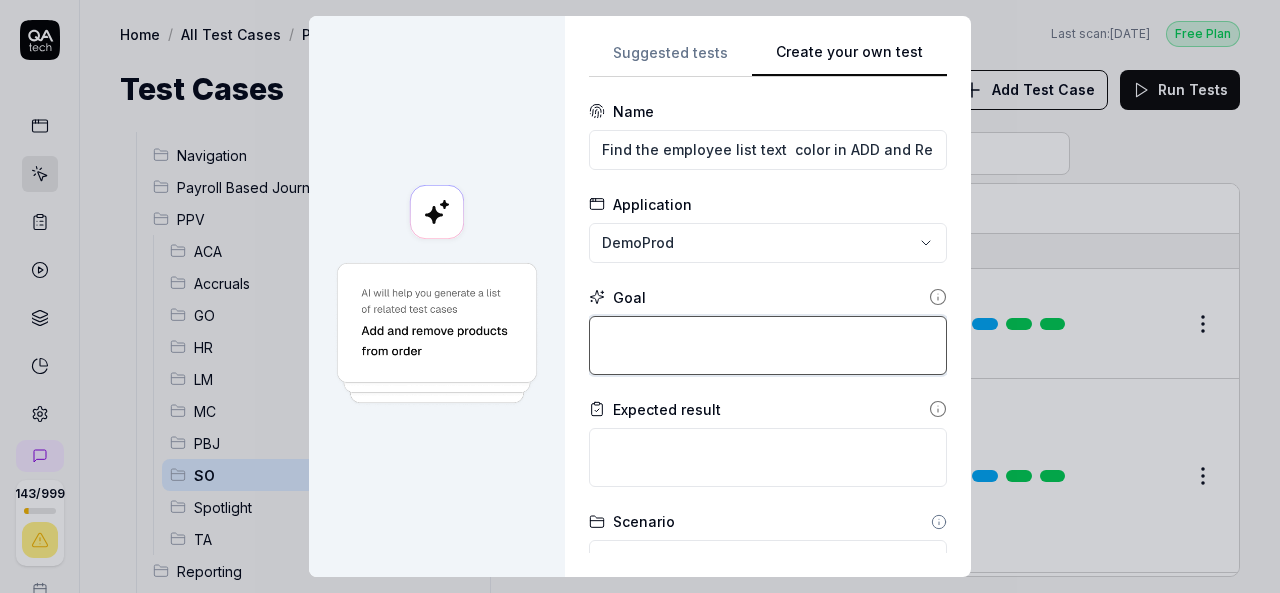 click at bounding box center (768, 345) 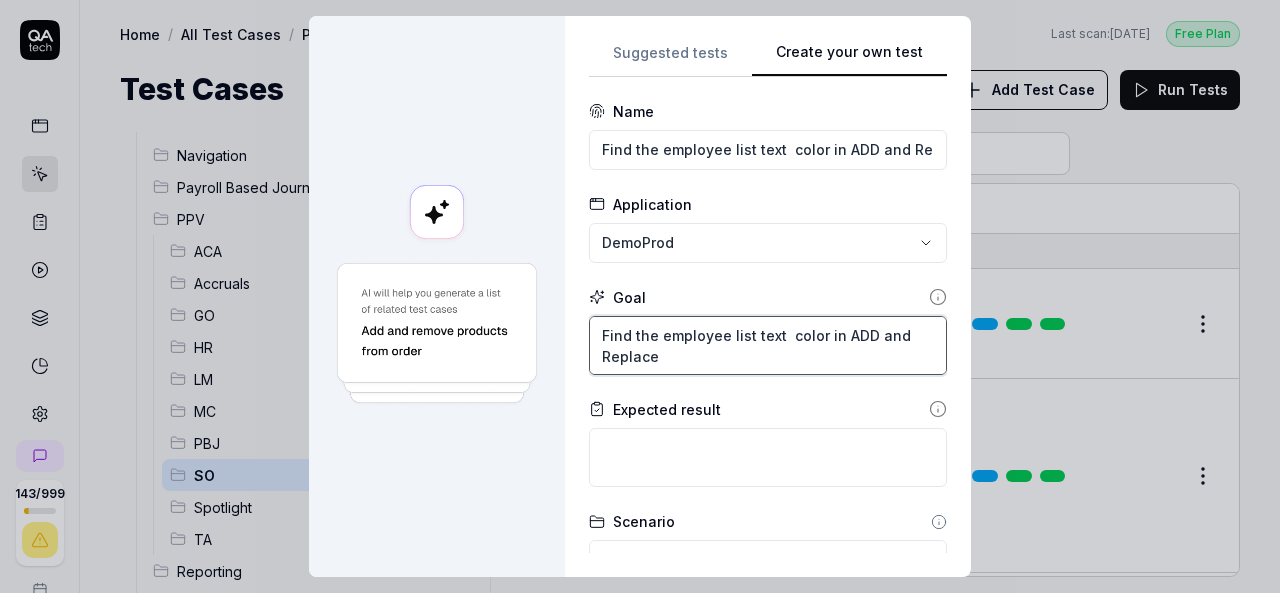 type on "Find the employee list text  color in ADD and Replace" 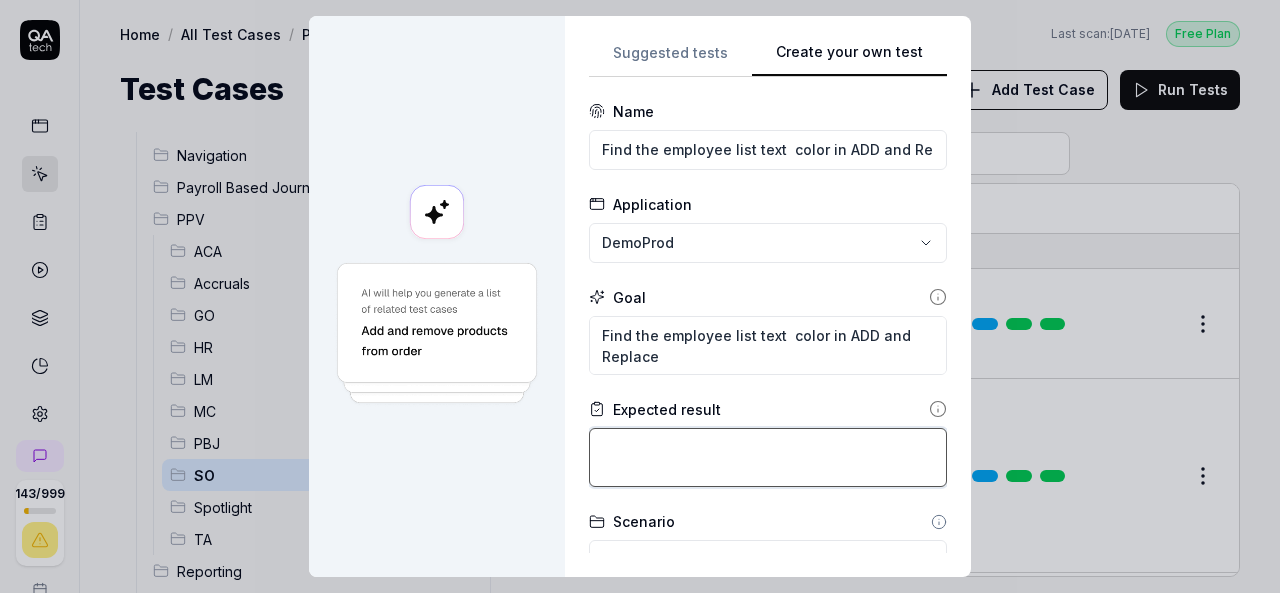 click at bounding box center (768, 457) 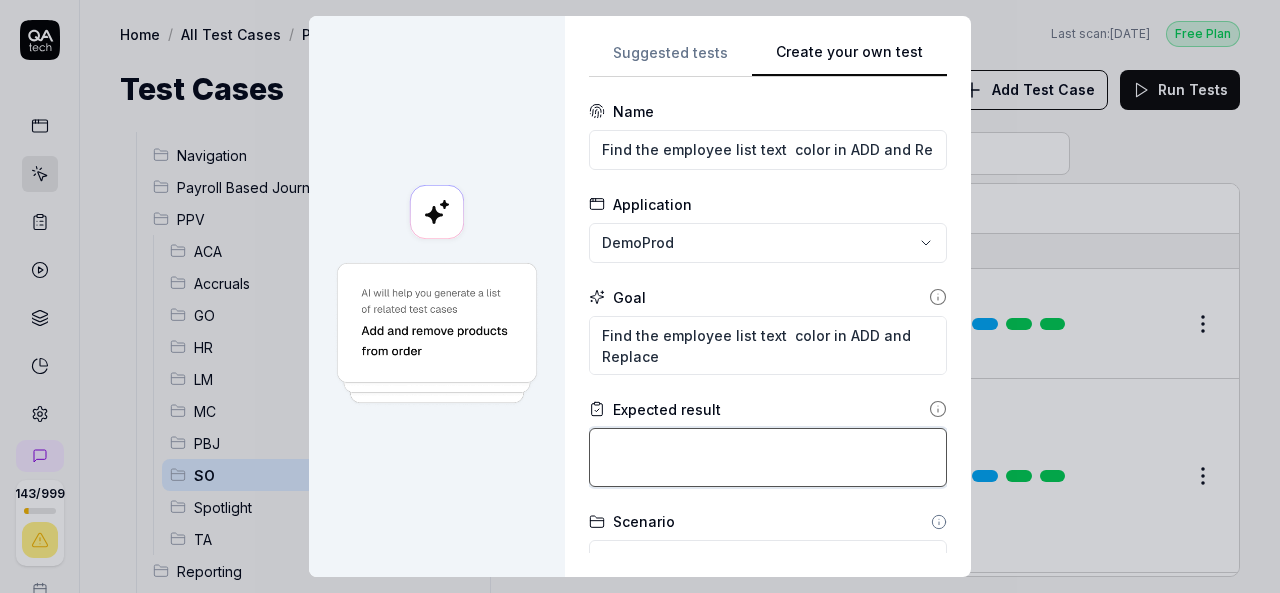 paste on "Find the employee list text  color in ADD and Replace" 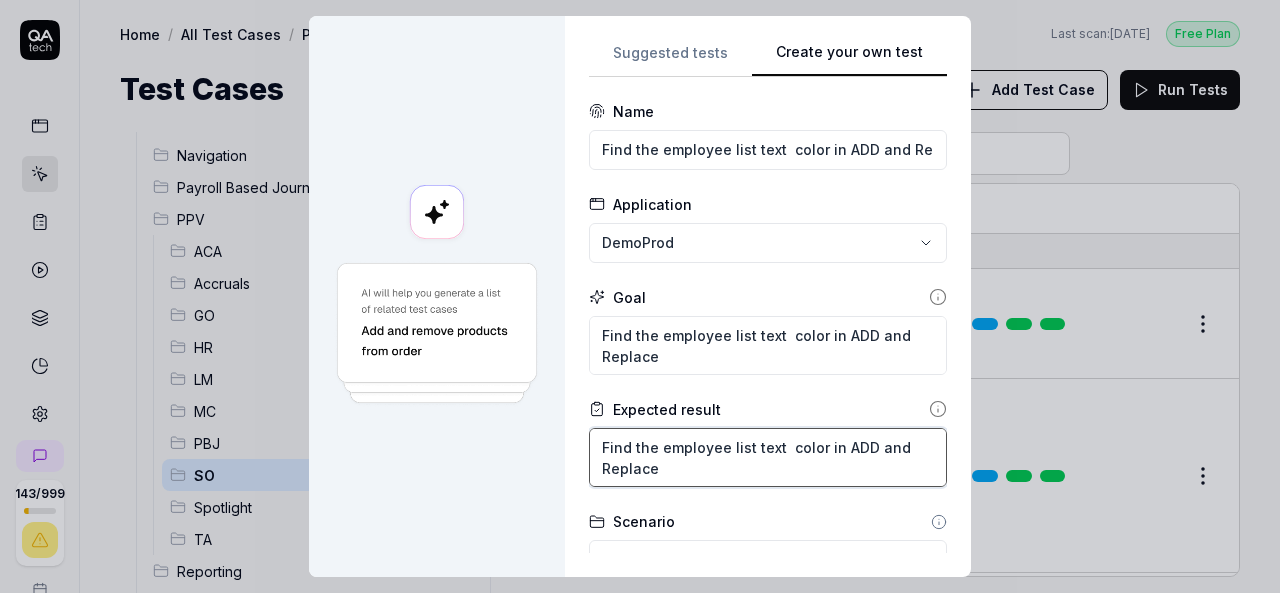 type on "*" 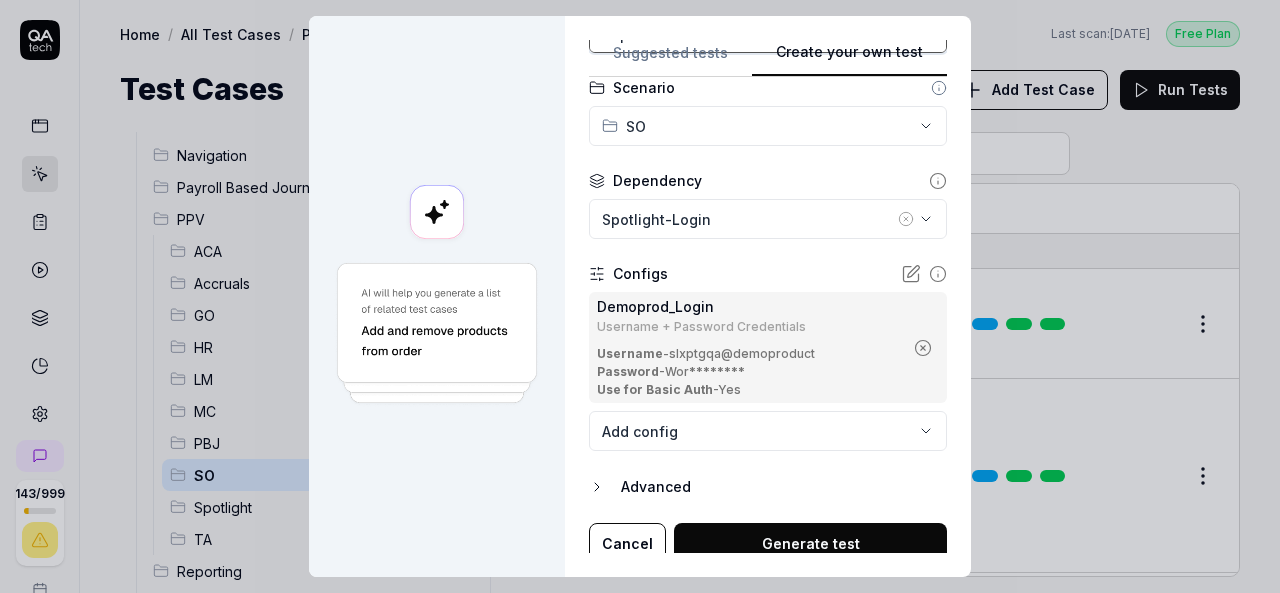 scroll, scrollTop: 443, scrollLeft: 0, axis: vertical 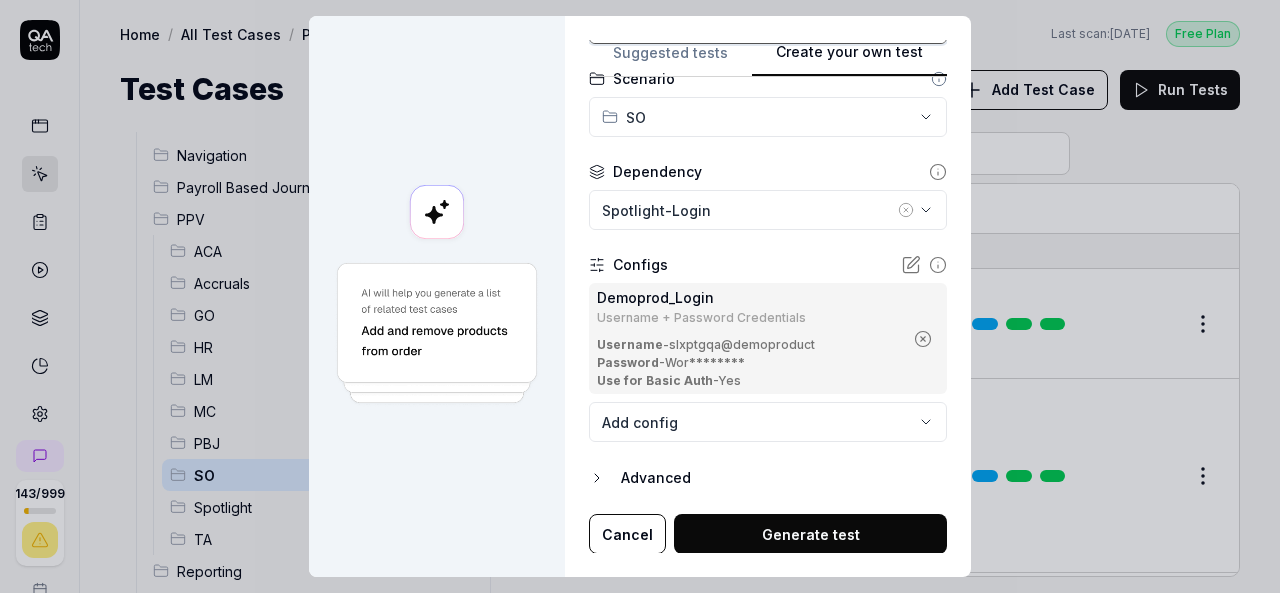 type on "Find the employee list text  color in ADD and Replace" 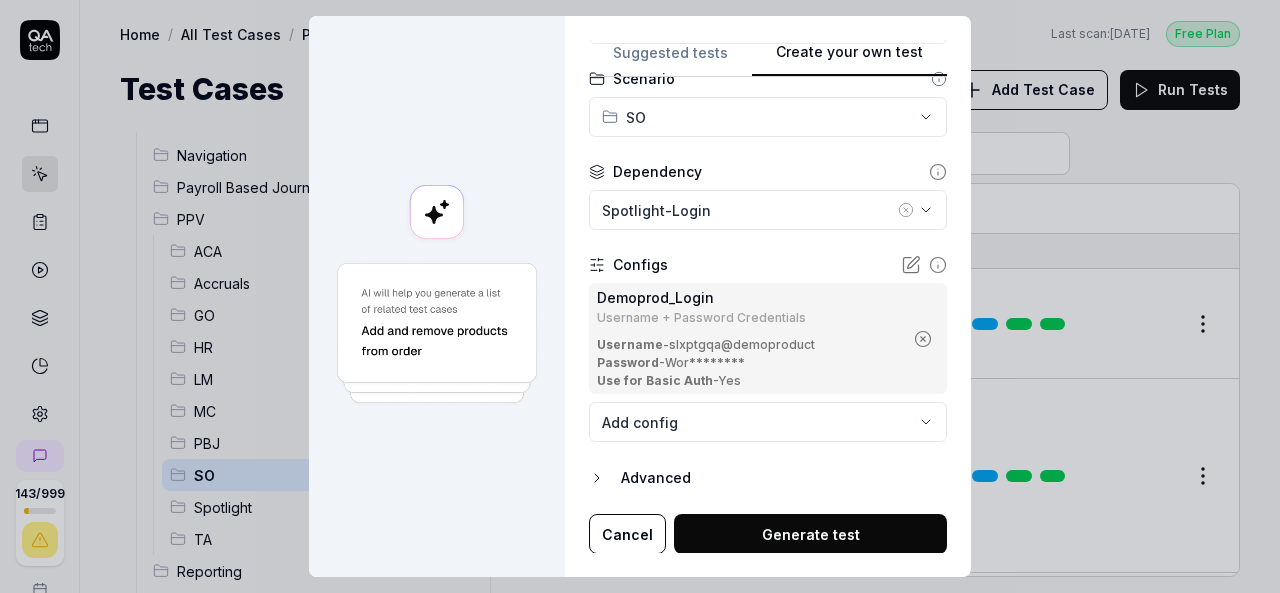 click on "Generate test" at bounding box center [810, 534] 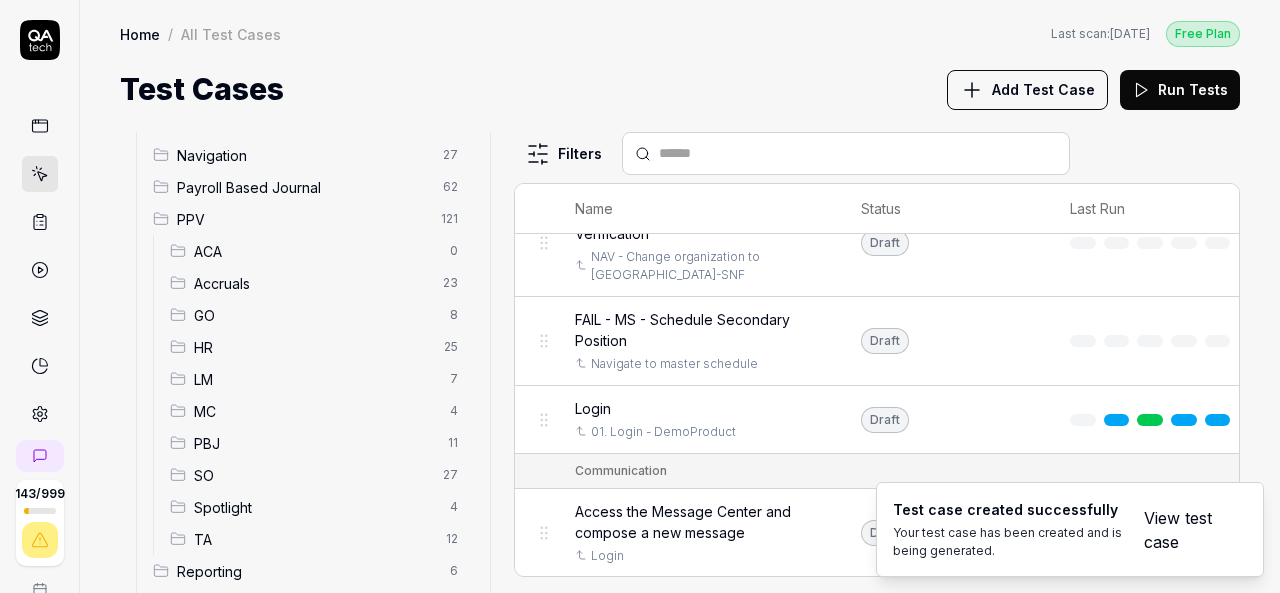 scroll, scrollTop: 46, scrollLeft: 0, axis: vertical 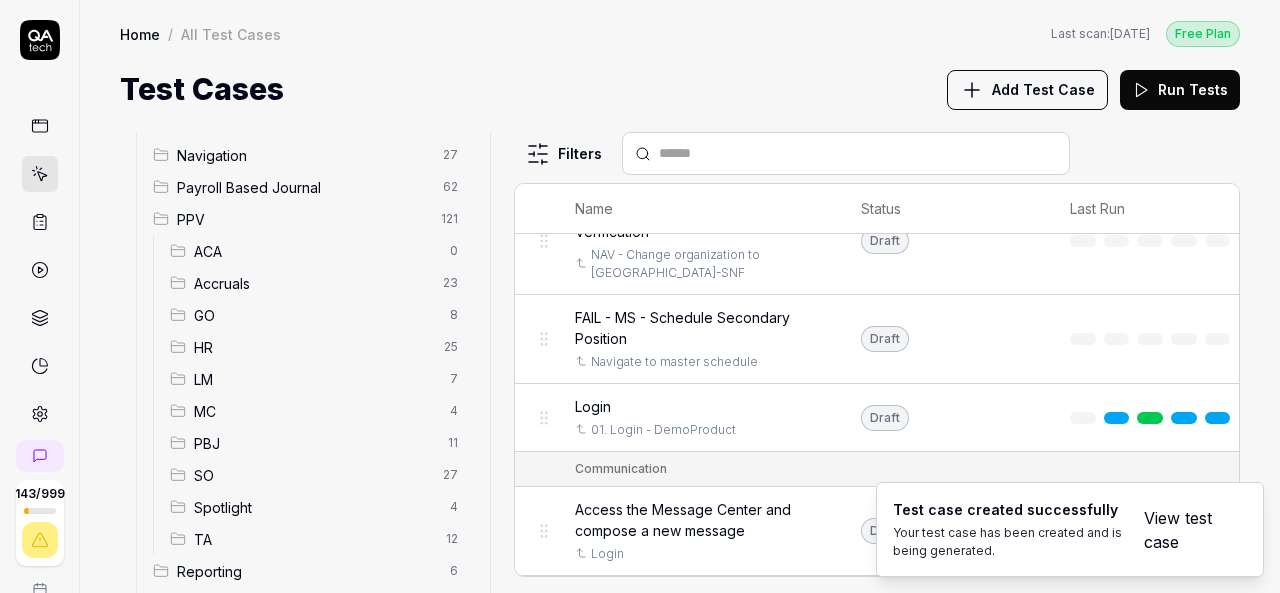 click on "View test case" at bounding box center [1183, 530] 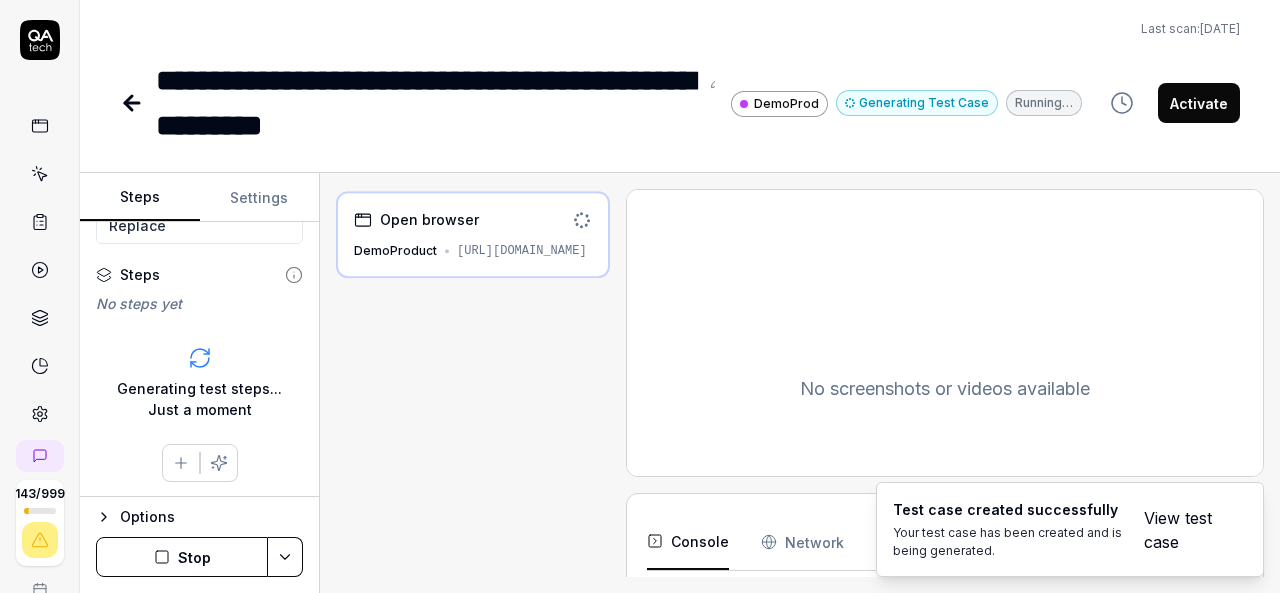 scroll, scrollTop: 0, scrollLeft: 0, axis: both 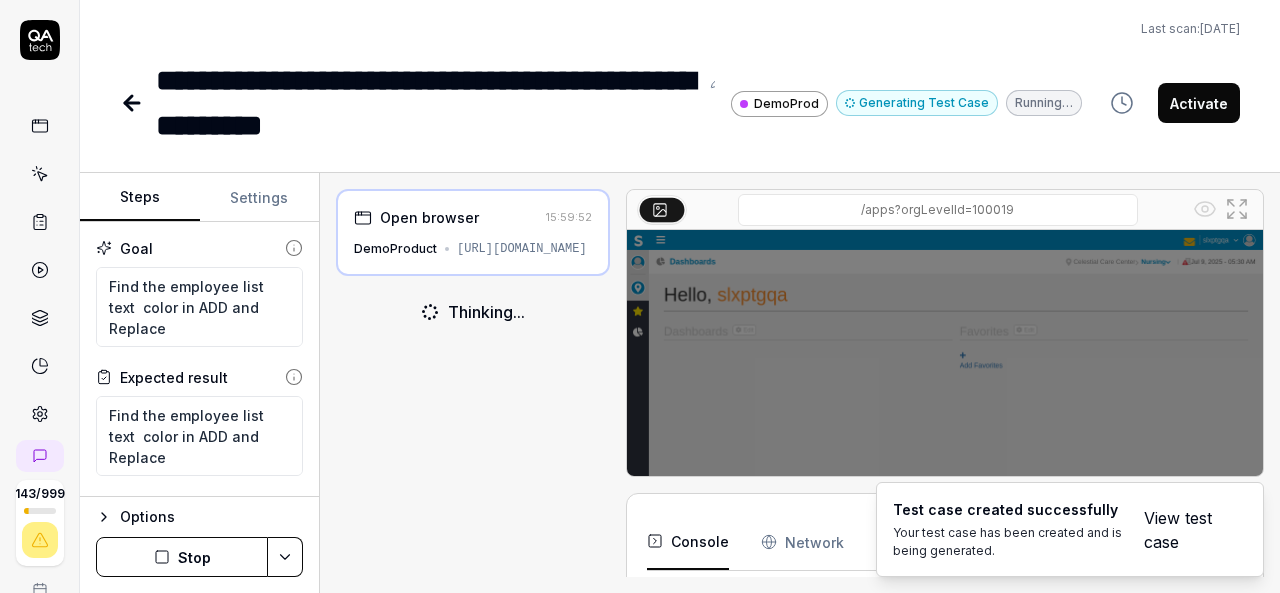 click 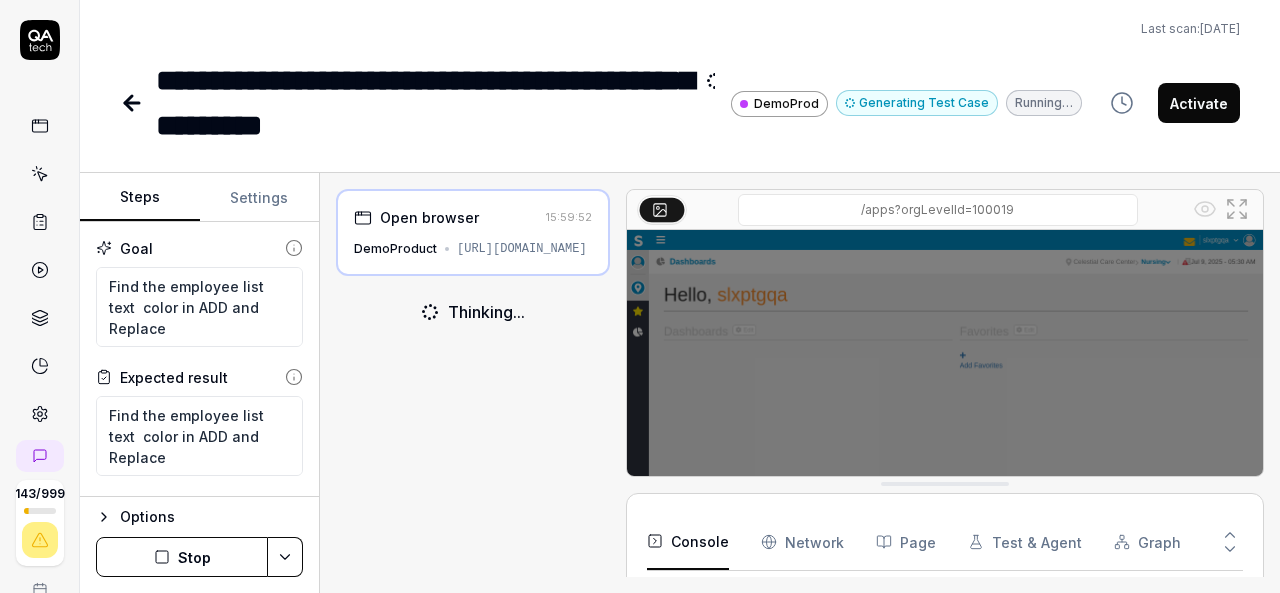 click on "**********" at bounding box center (601, 103) 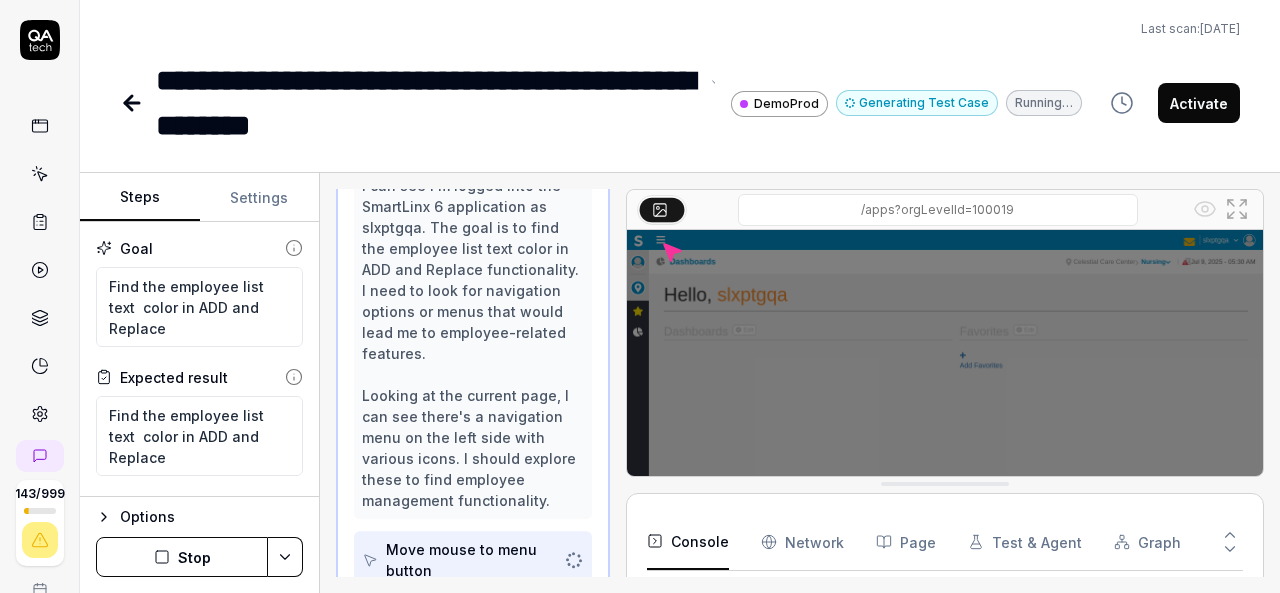 scroll, scrollTop: 216, scrollLeft: 0, axis: vertical 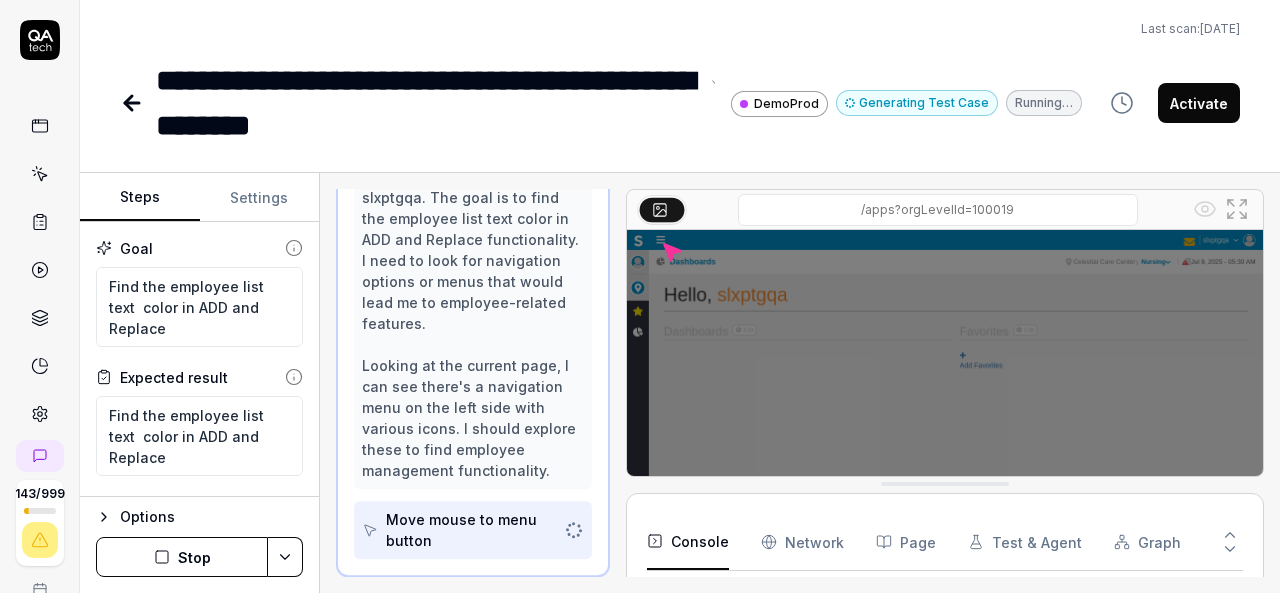 click on "**********" at bounding box center [427, 103] 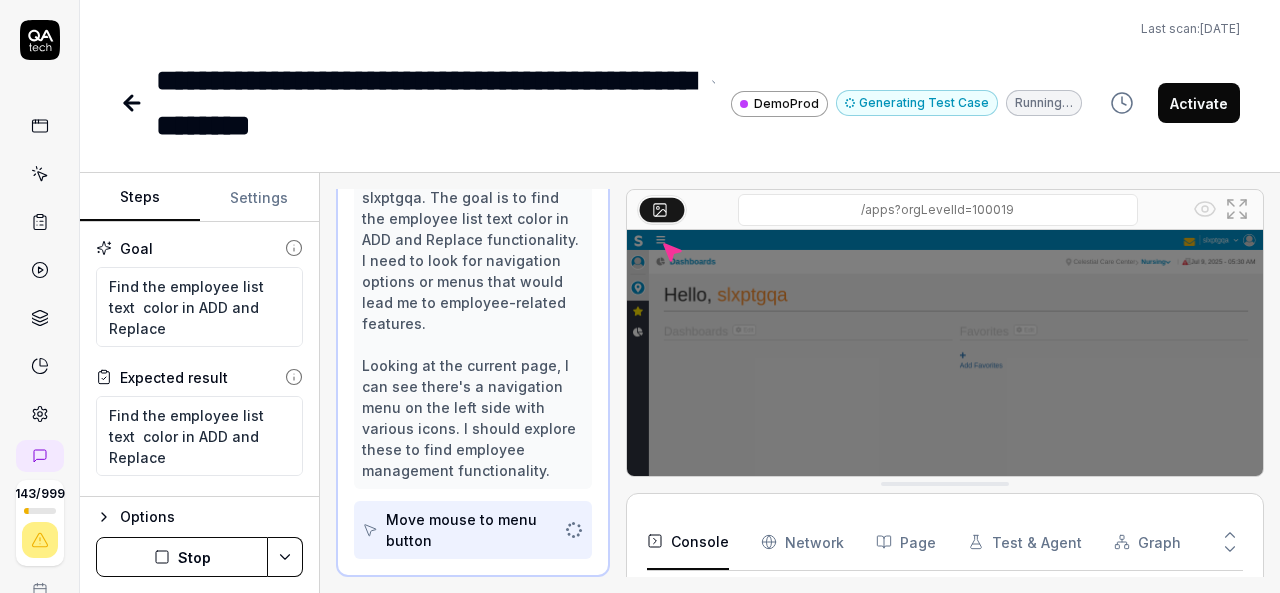 type 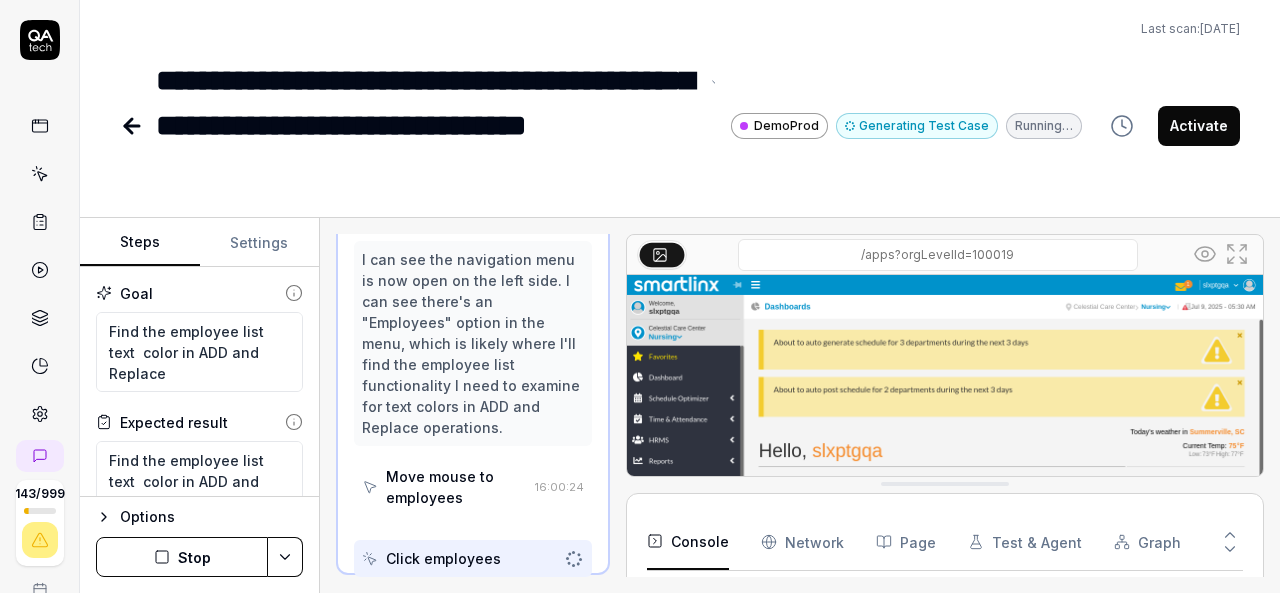 scroll, scrollTop: 238, scrollLeft: 0, axis: vertical 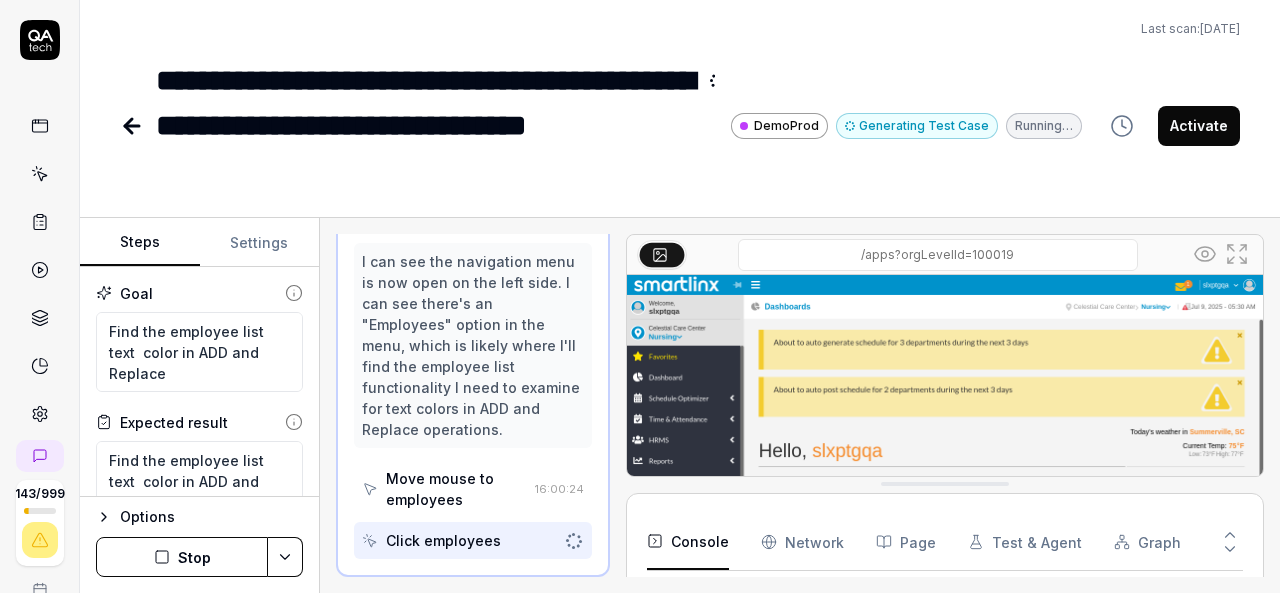 click on "**********" at bounding box center (680, 96) 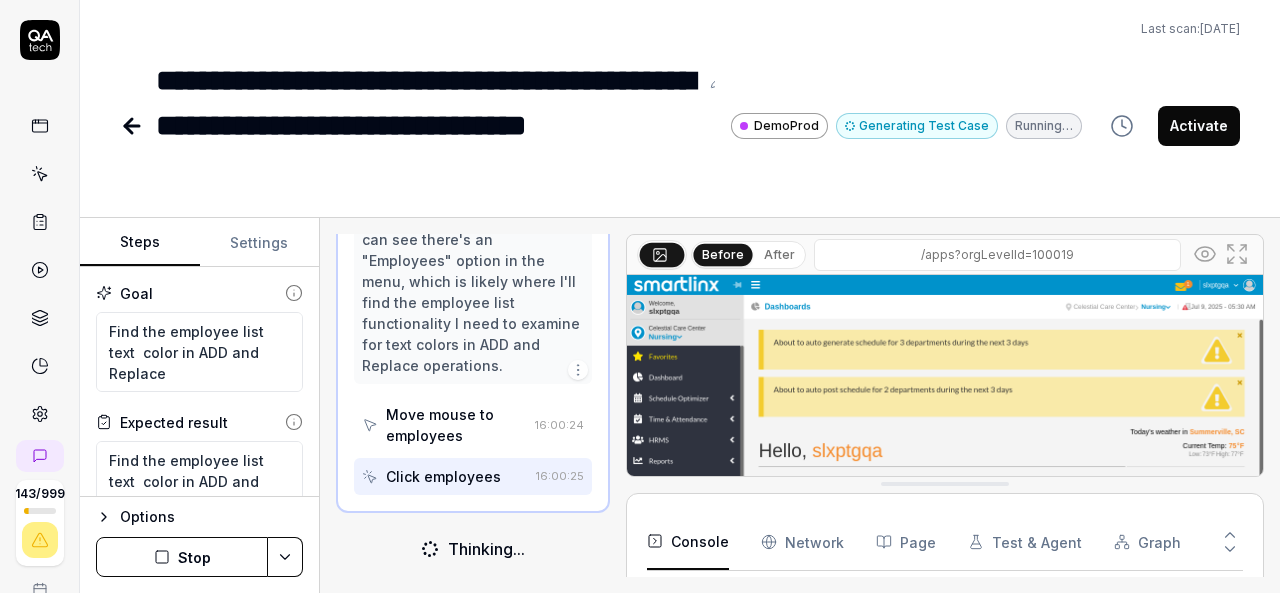 scroll, scrollTop: 302, scrollLeft: 0, axis: vertical 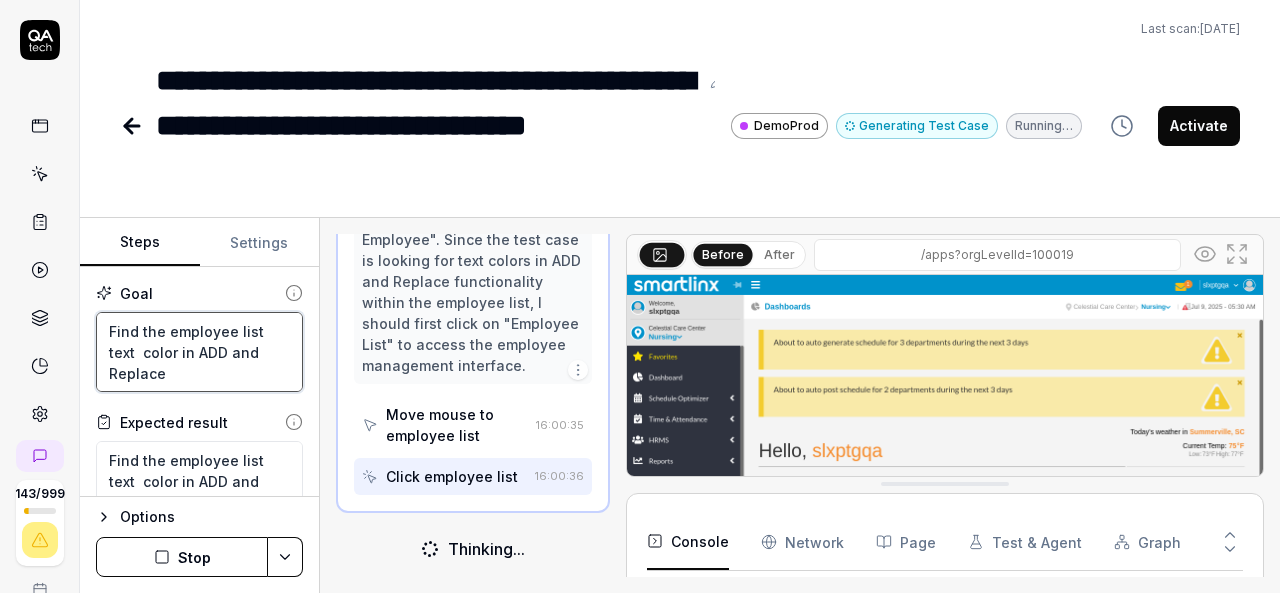 click on "Find the employee list text  color in ADD and Replace" at bounding box center (199, 352) 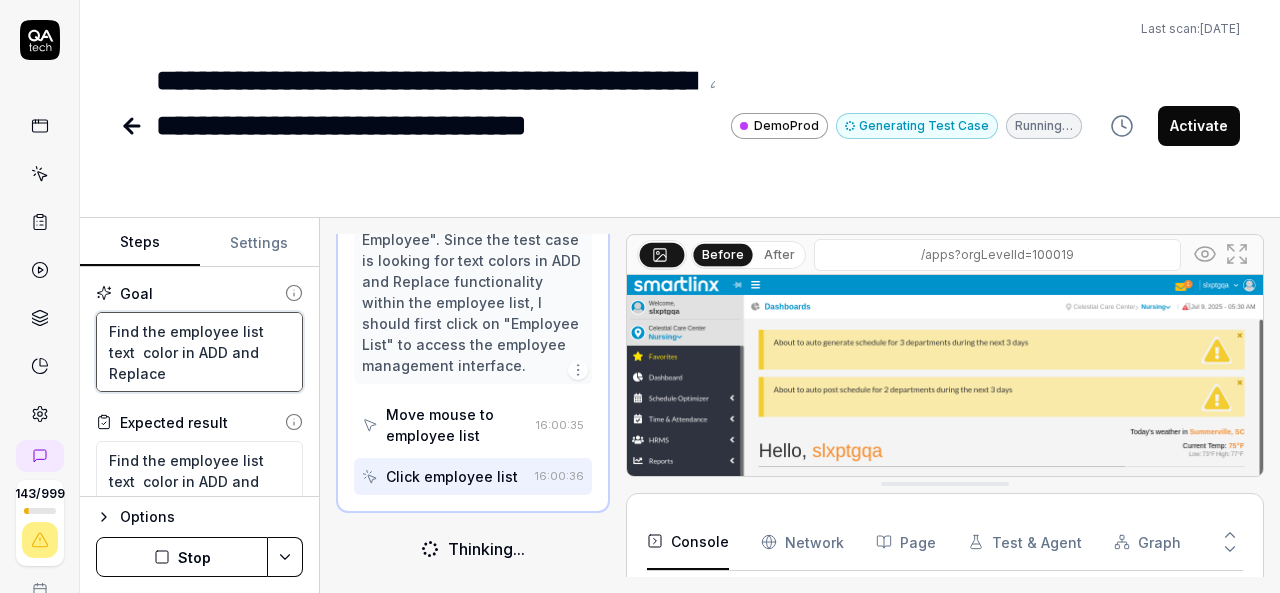 scroll, scrollTop: 277, scrollLeft: 0, axis: vertical 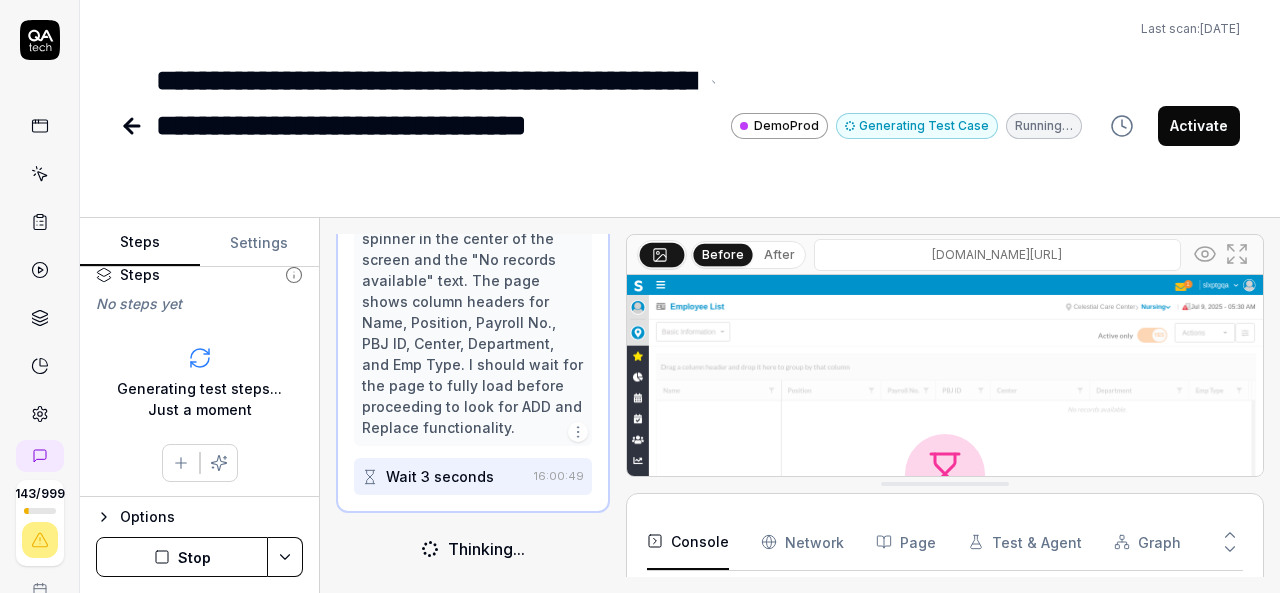 click on "**********" at bounding box center (427, 125) 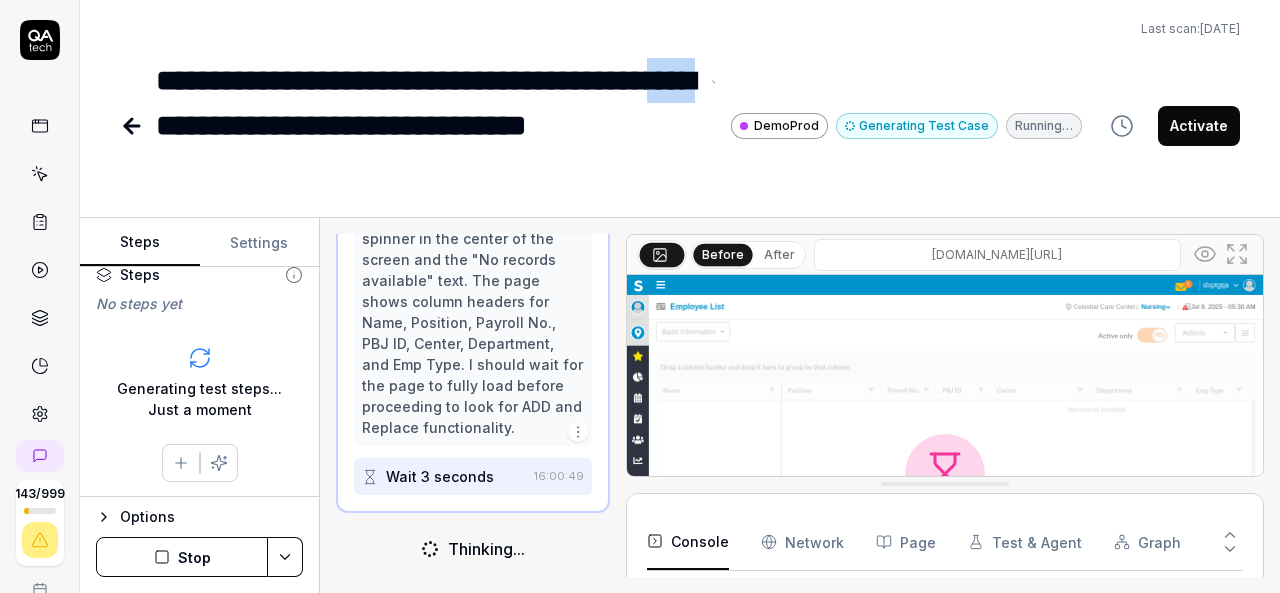 click on "**********" at bounding box center (427, 125) 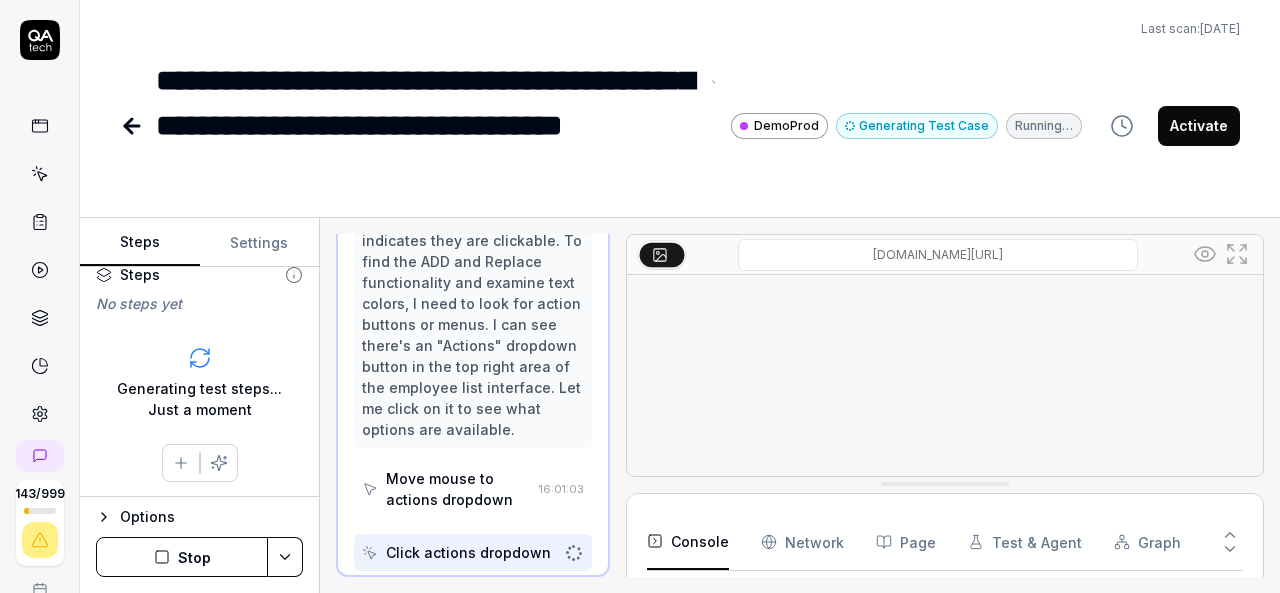 scroll, scrollTop: 634, scrollLeft: 0, axis: vertical 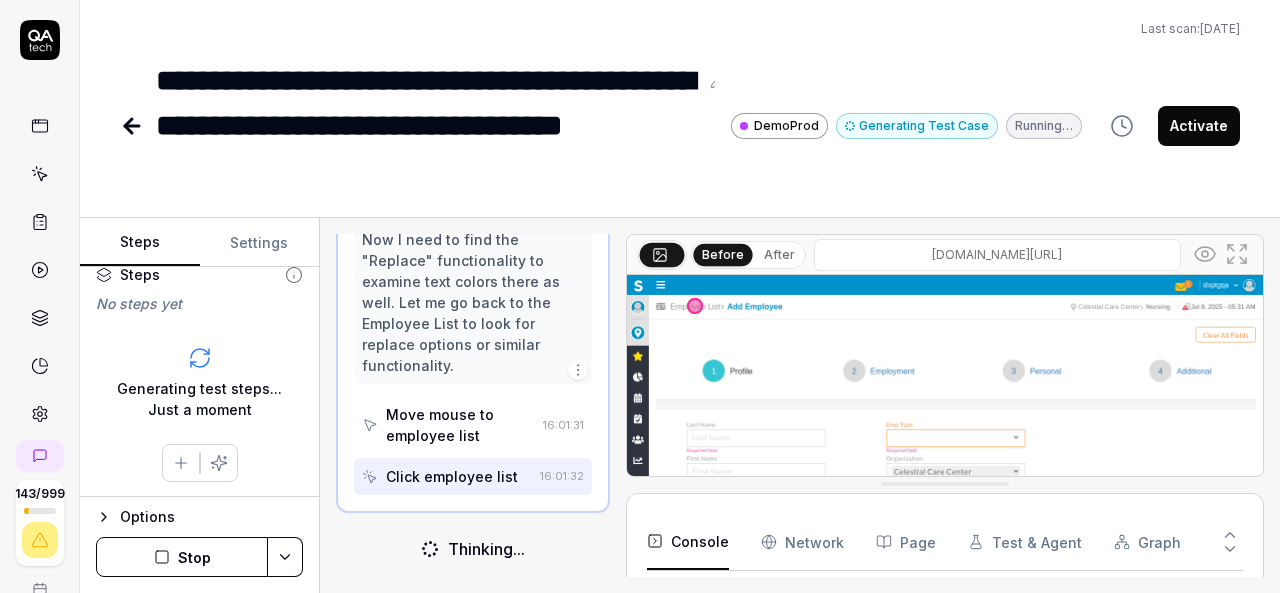 click on "Stop" at bounding box center [182, 557] 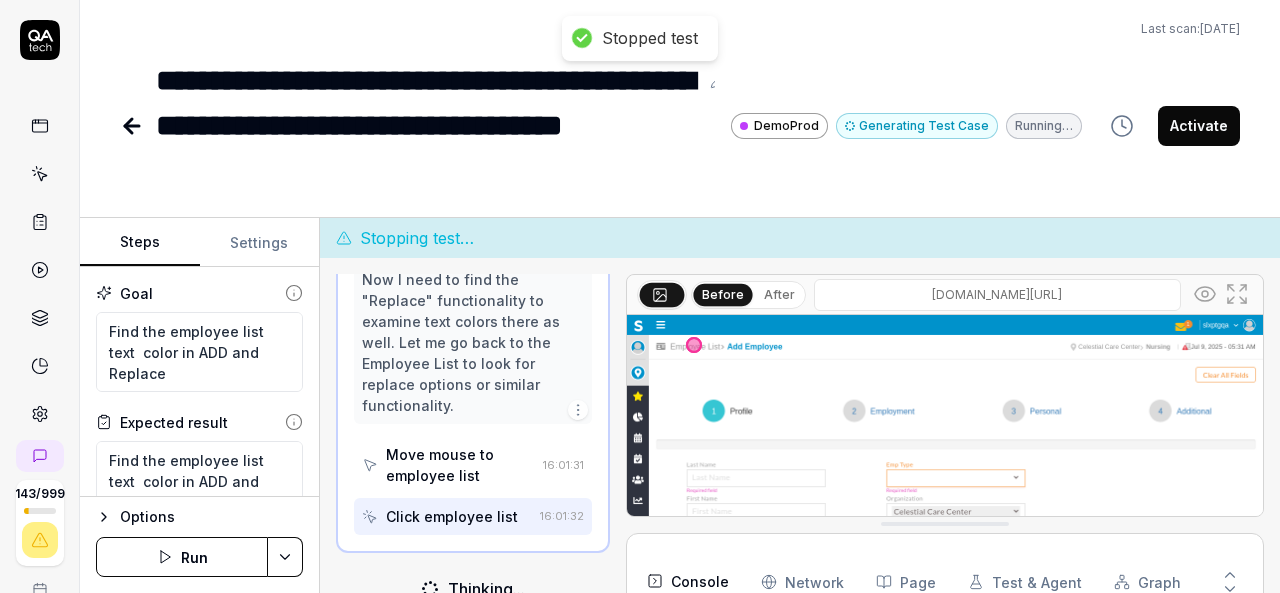 scroll, scrollTop: 163, scrollLeft: 0, axis: vertical 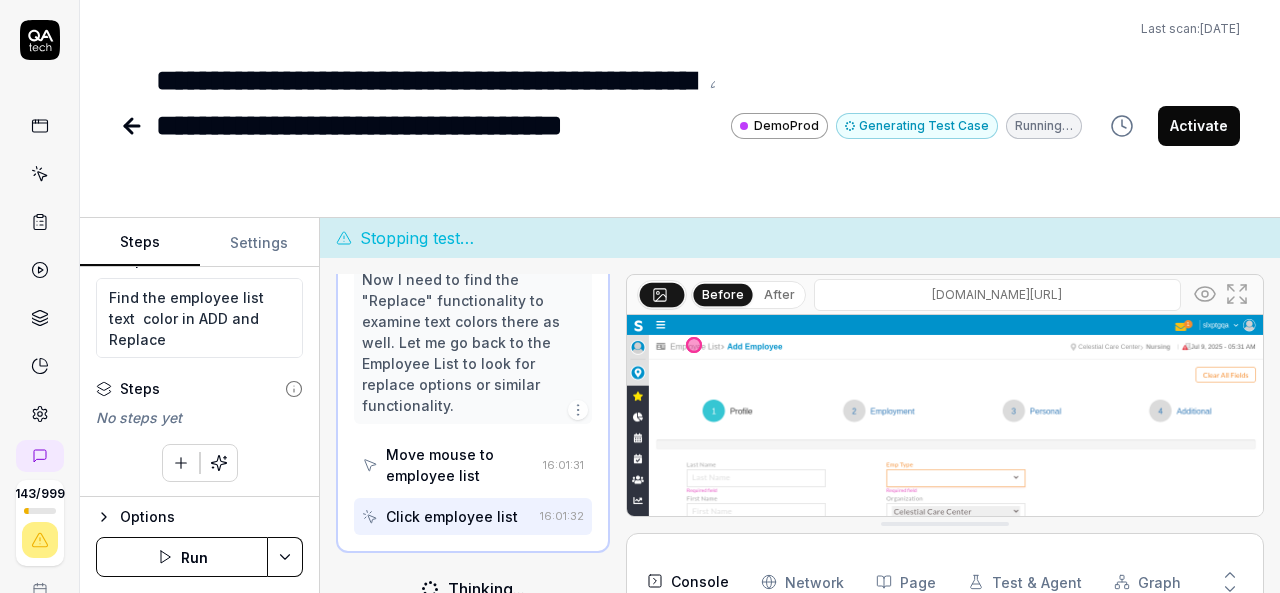 click 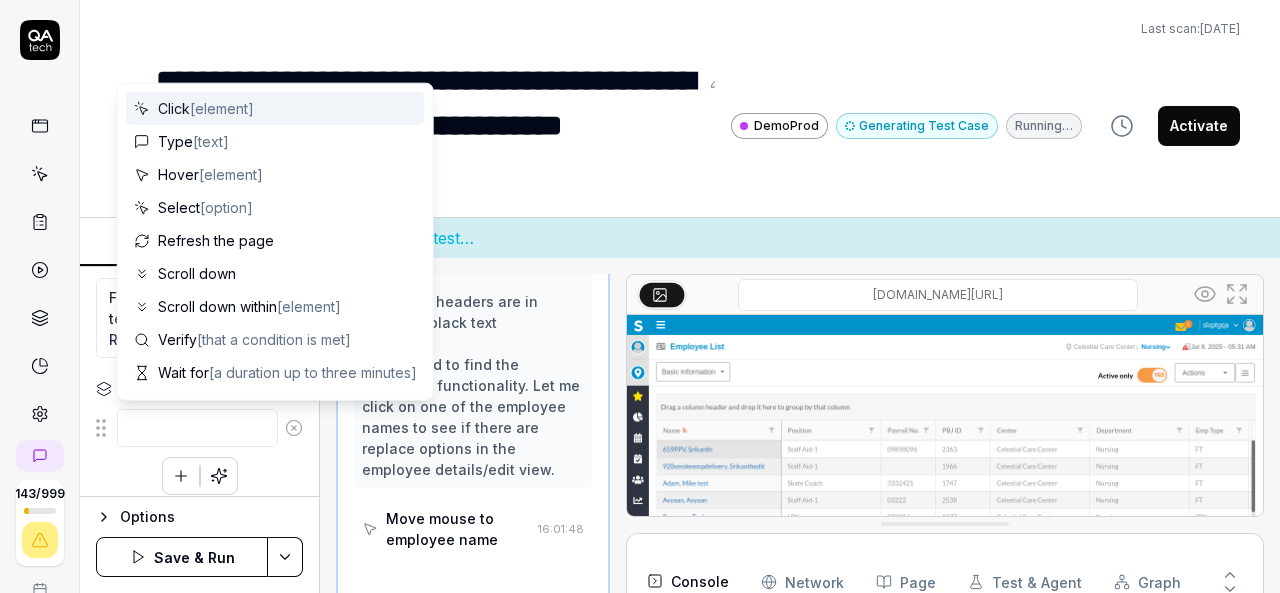 scroll, scrollTop: 1052, scrollLeft: 0, axis: vertical 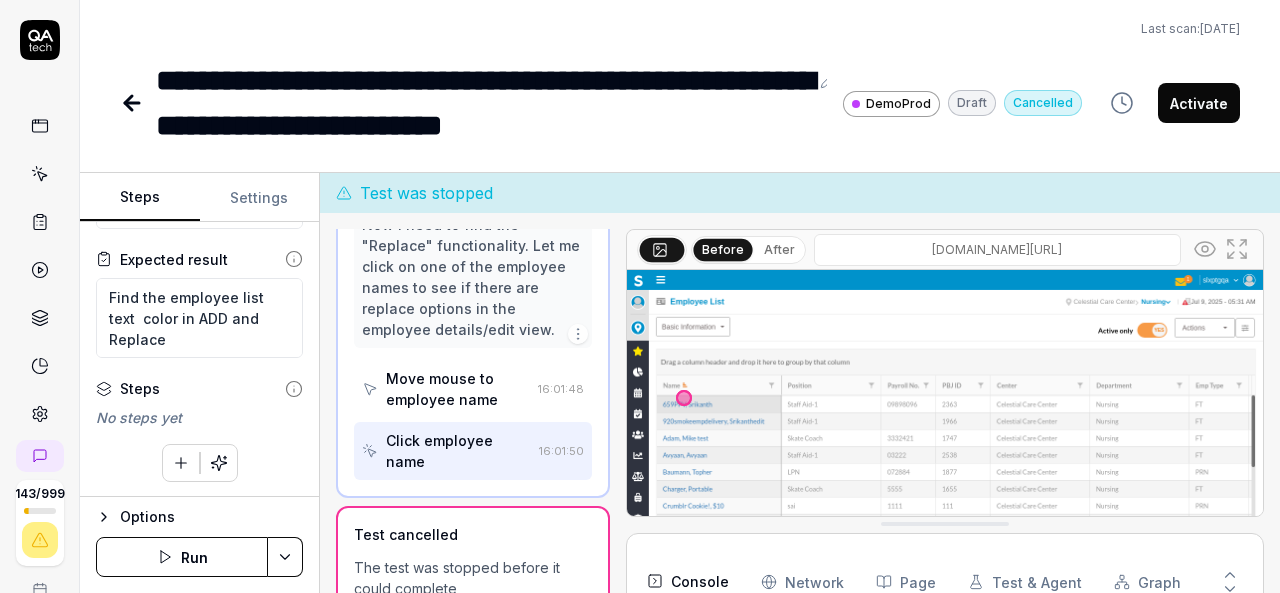 click 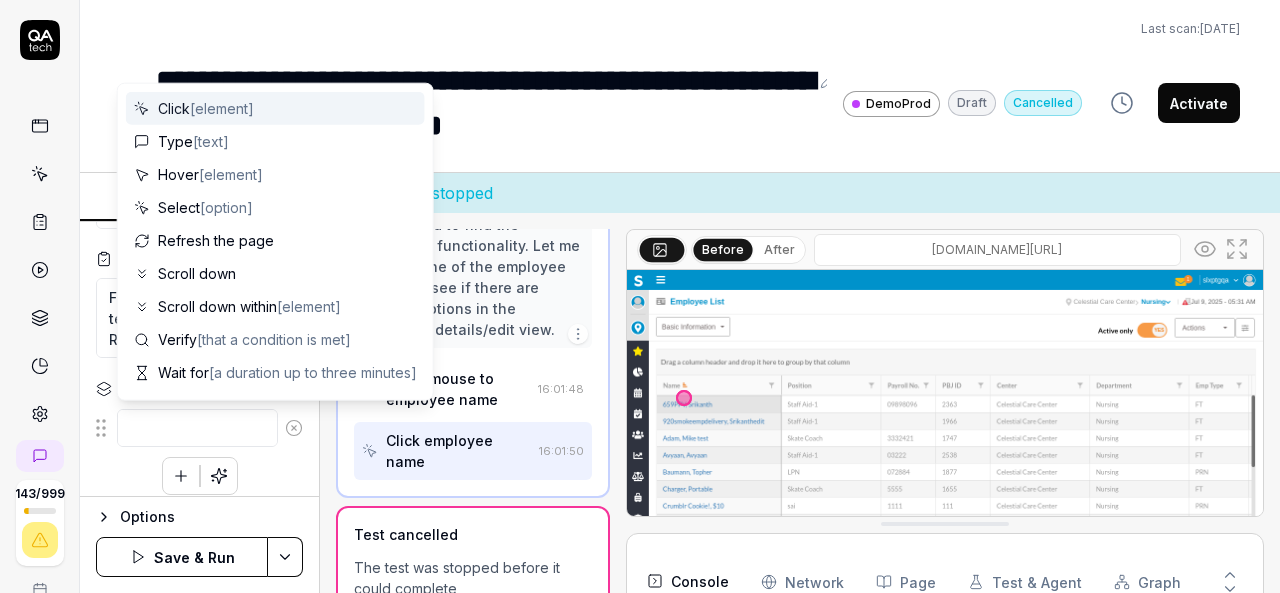 type on "*" 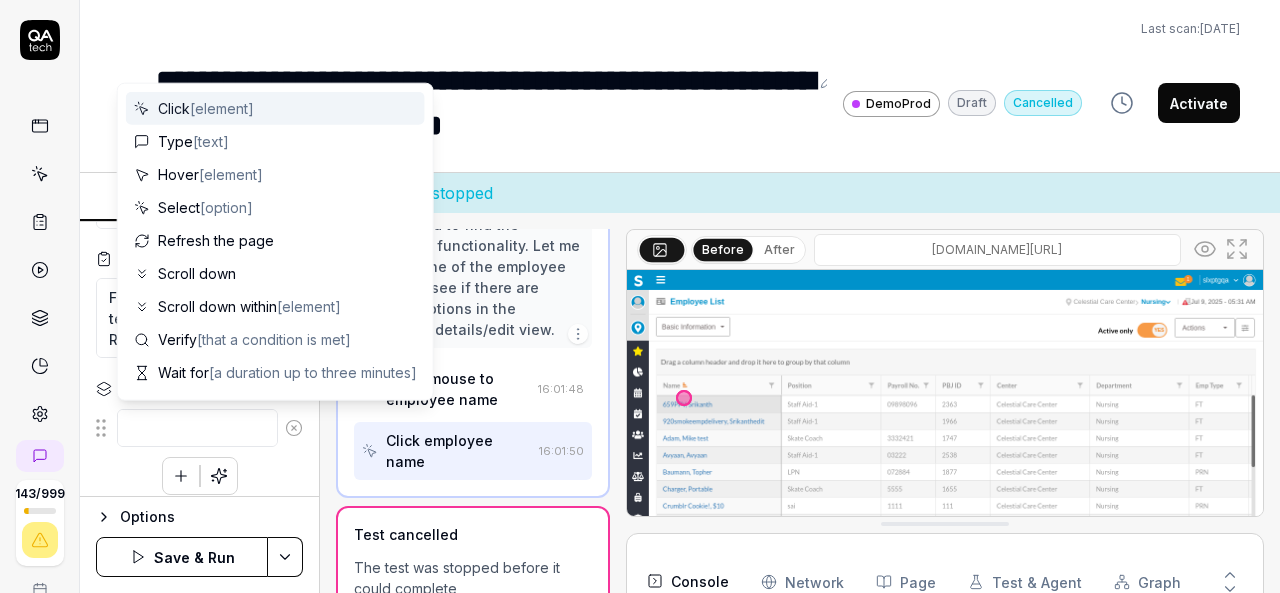 type on "M" 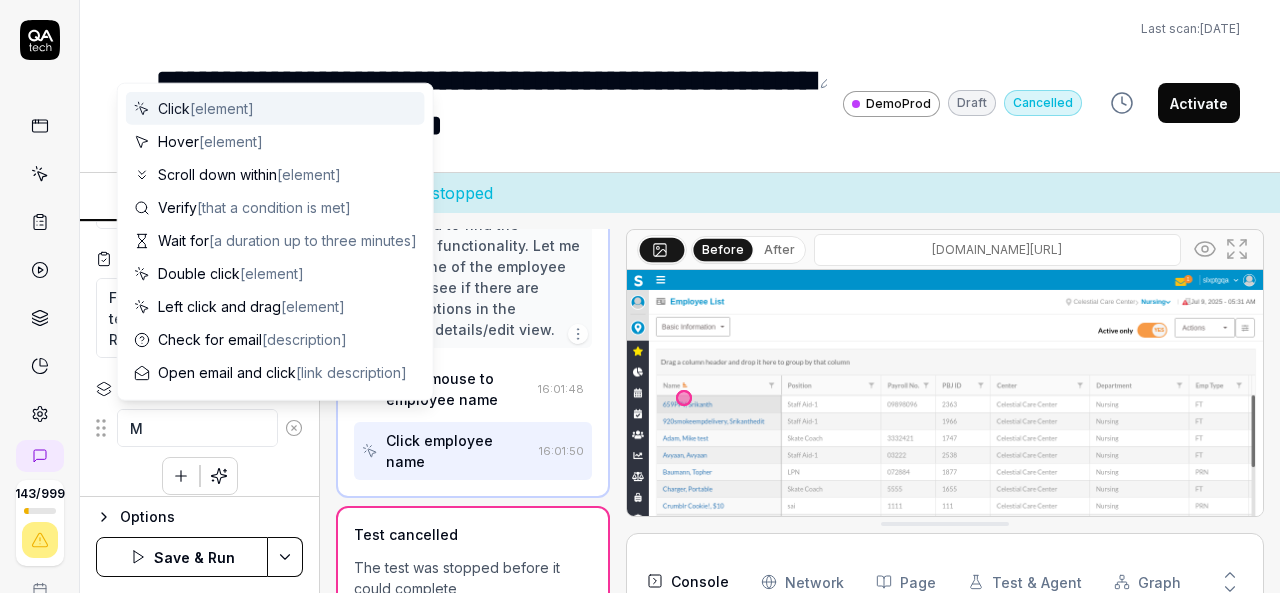 type on "*" 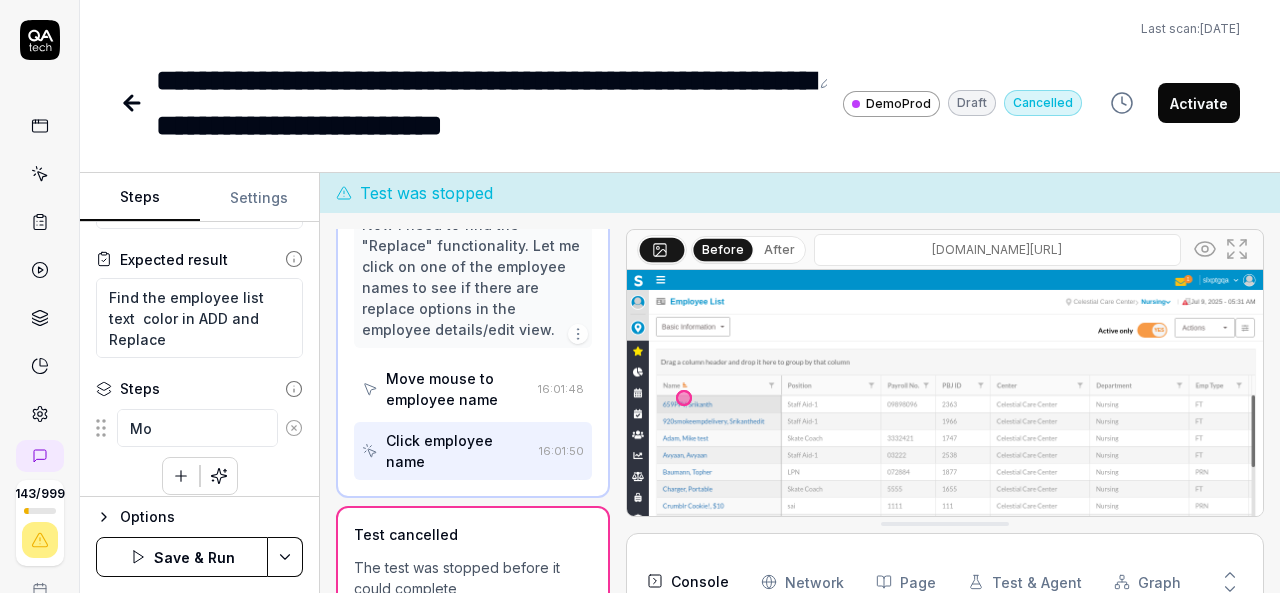 type on "*" 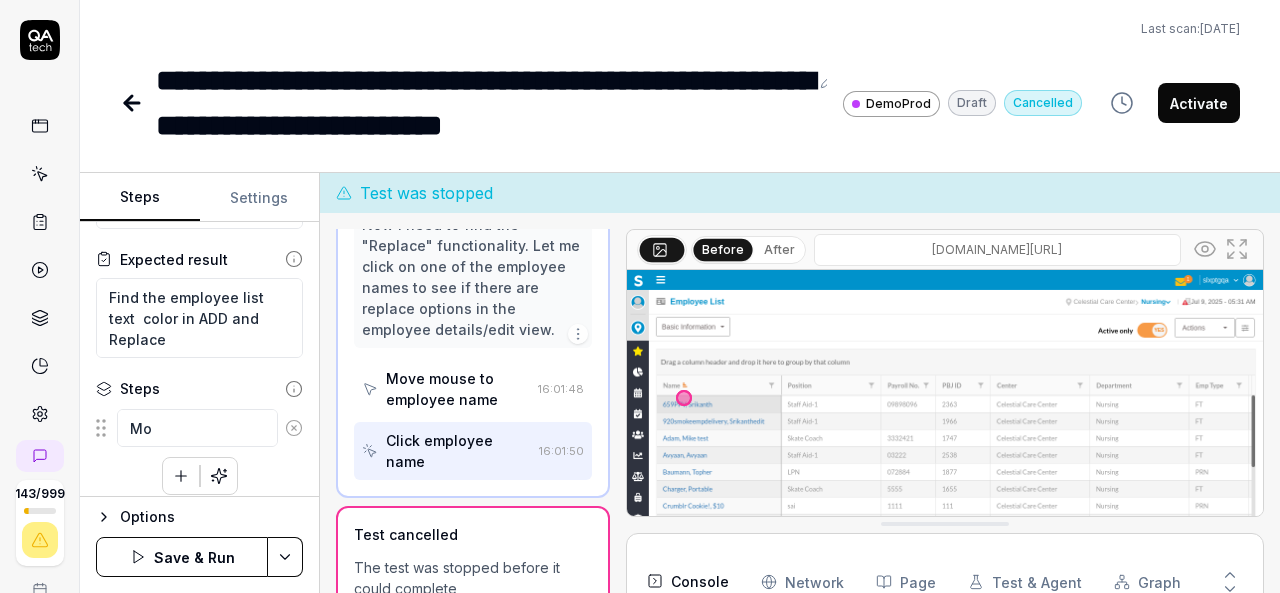 type on "M" 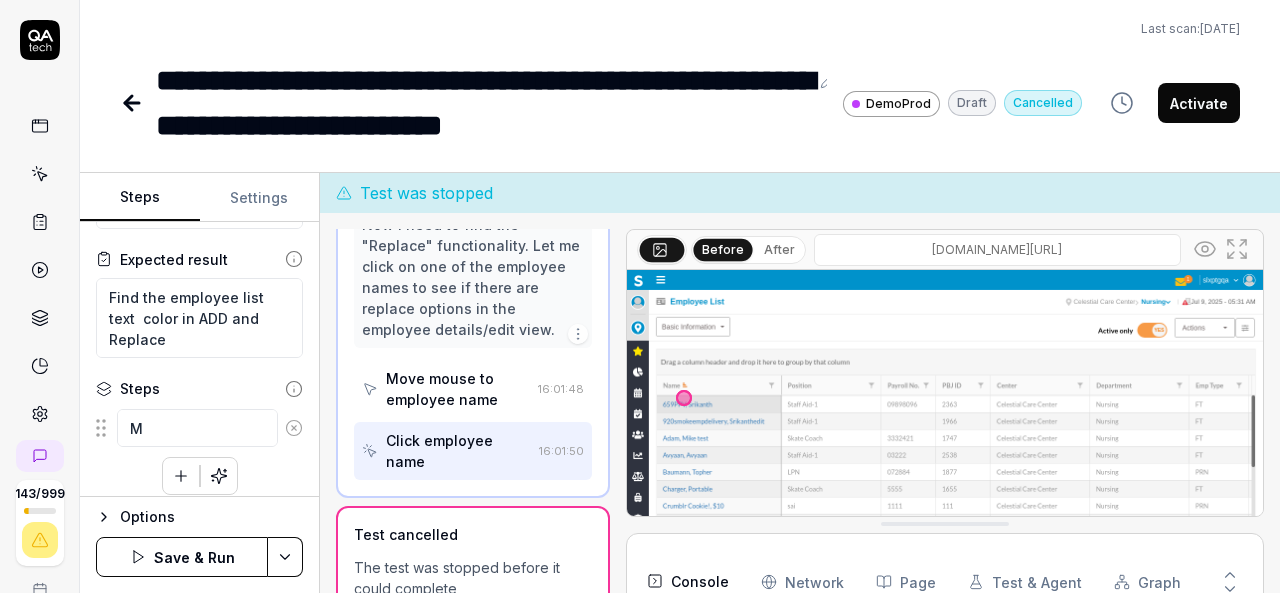 type 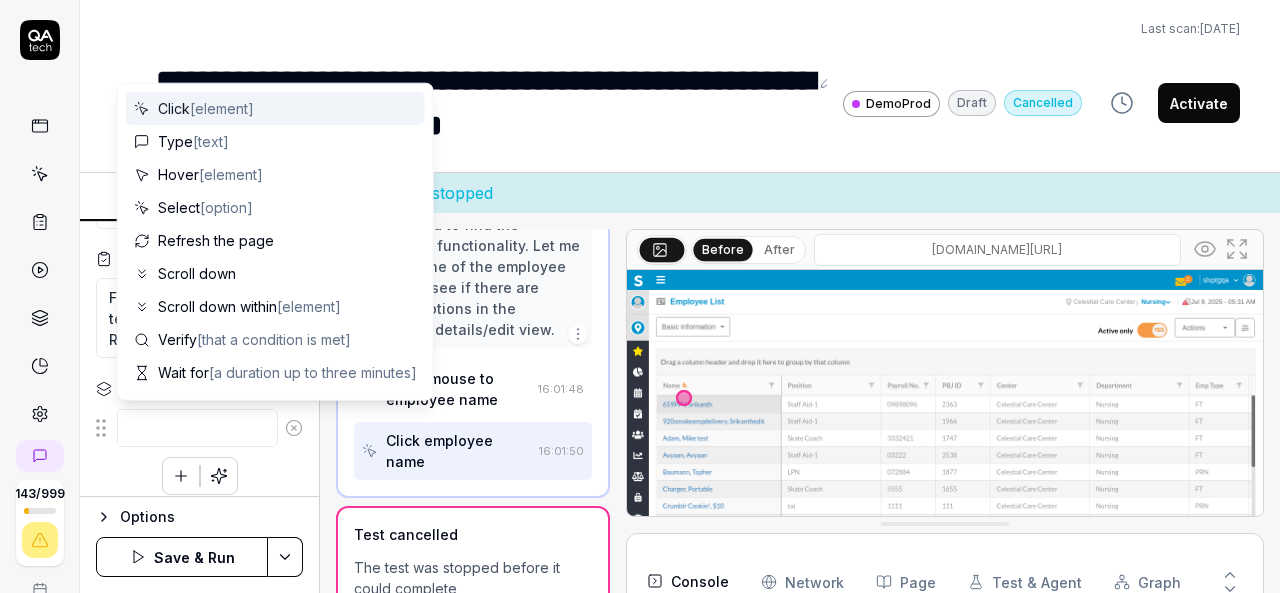 type on "*" 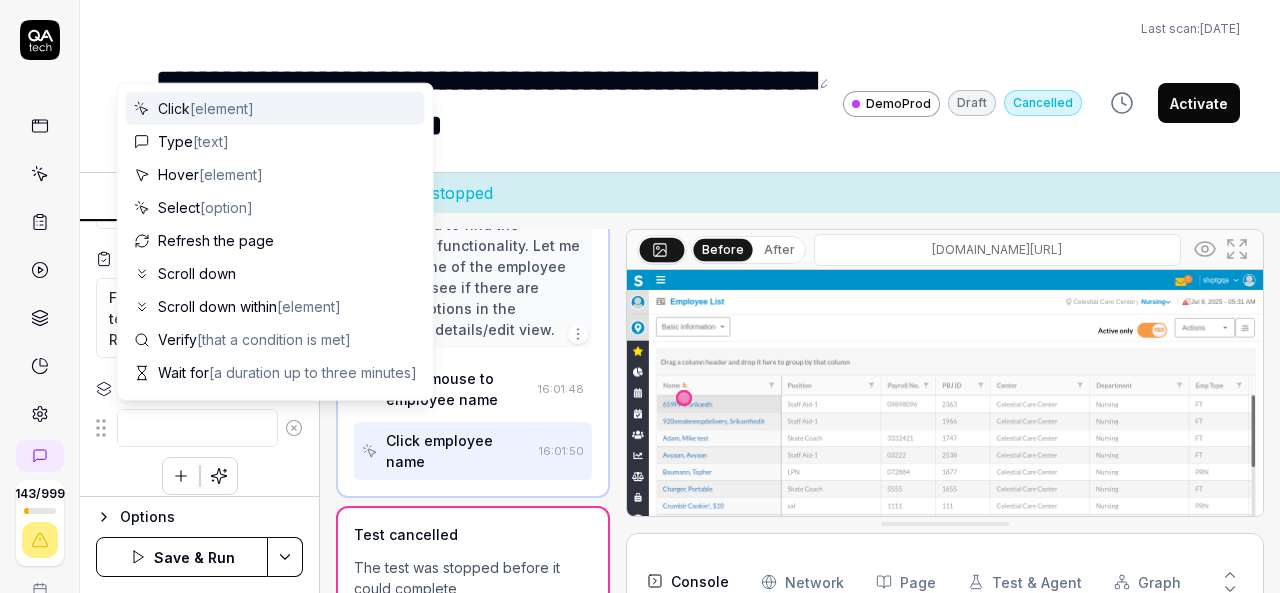 type on "M" 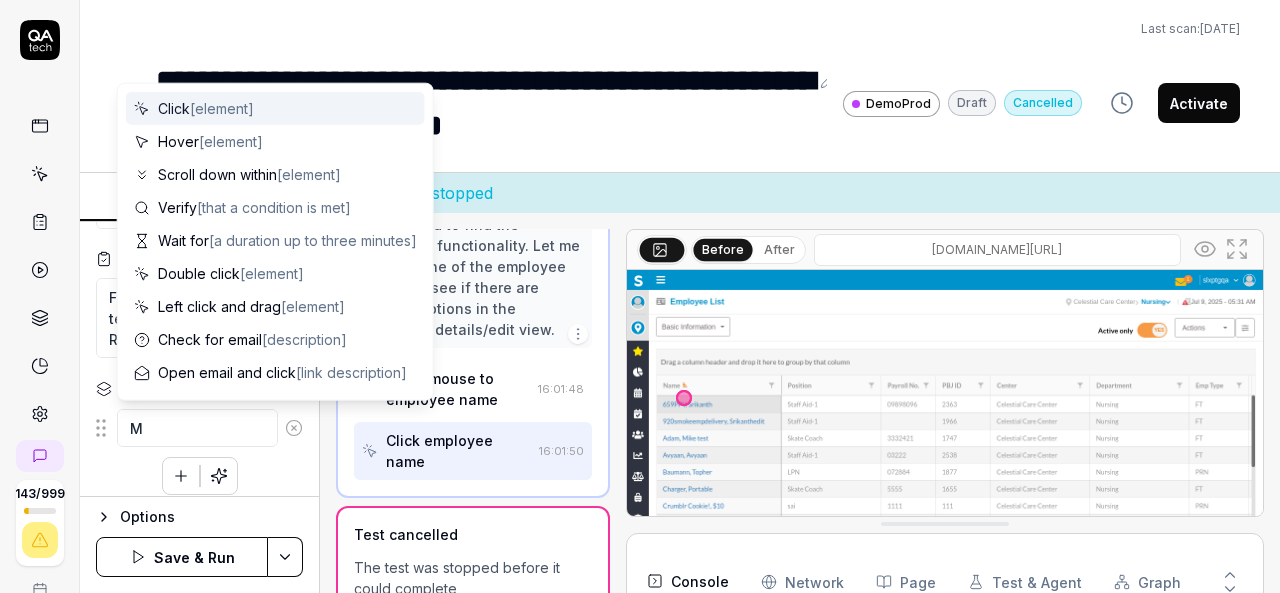 type on "*" 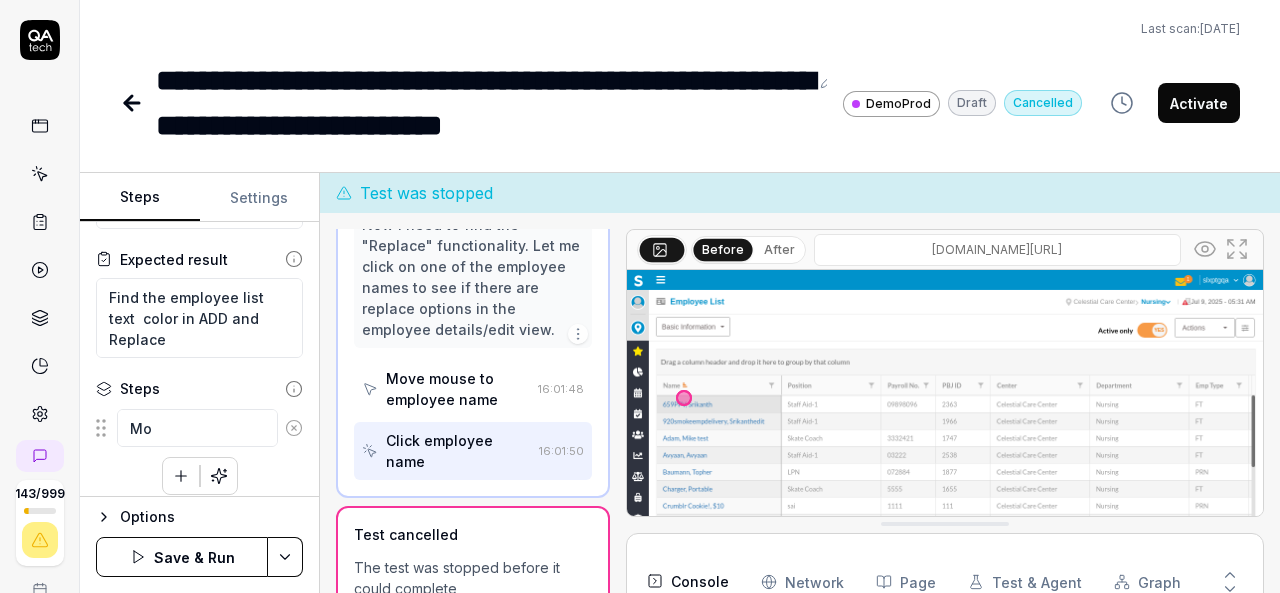 type on "*" 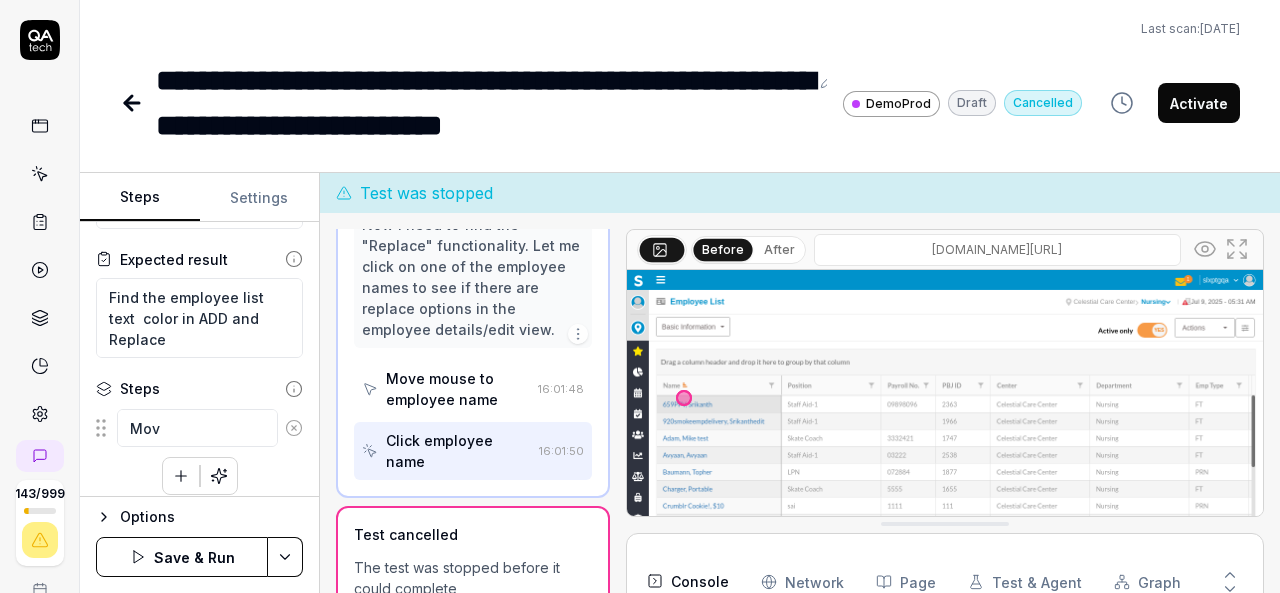 type on "*" 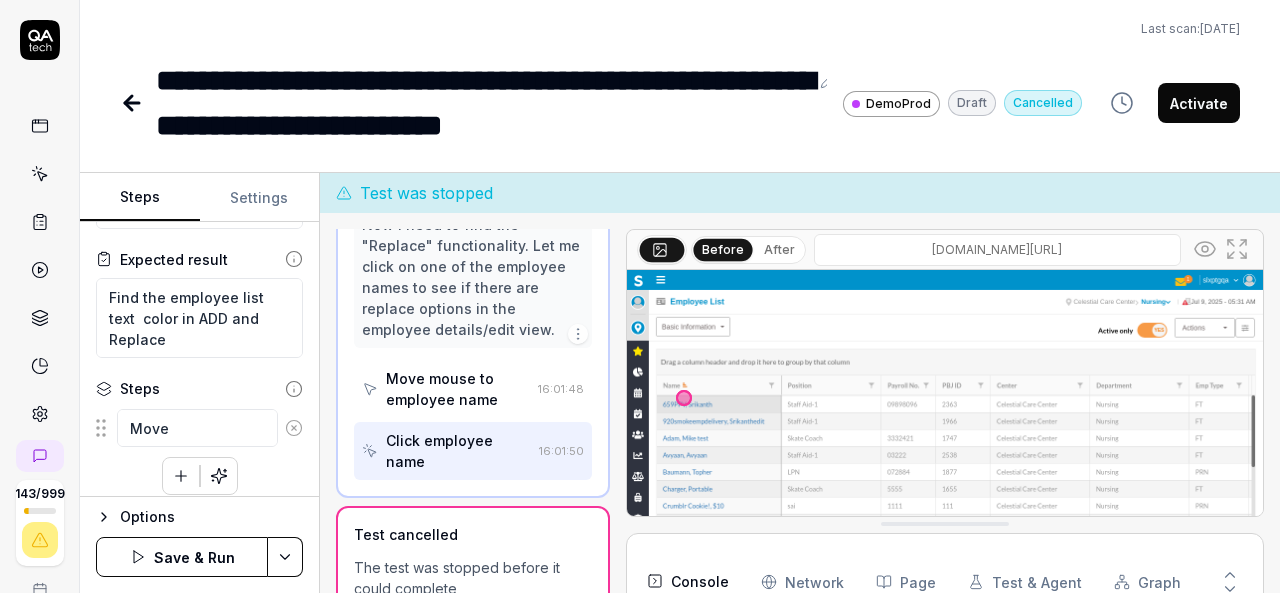 type on "*" 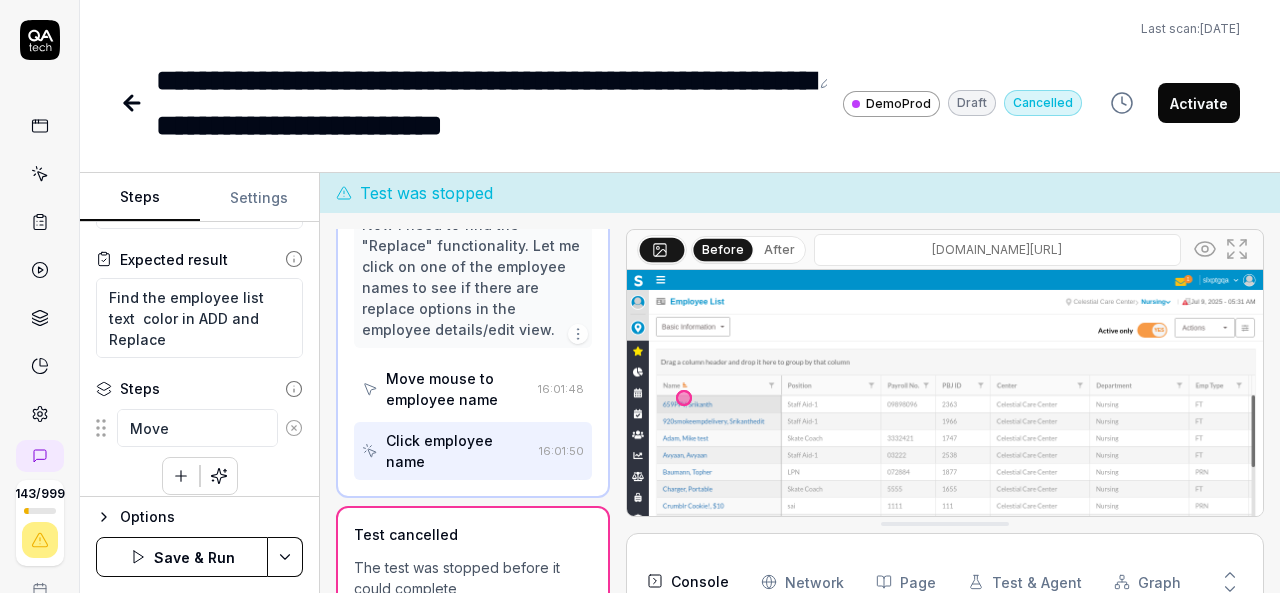 type on "*" 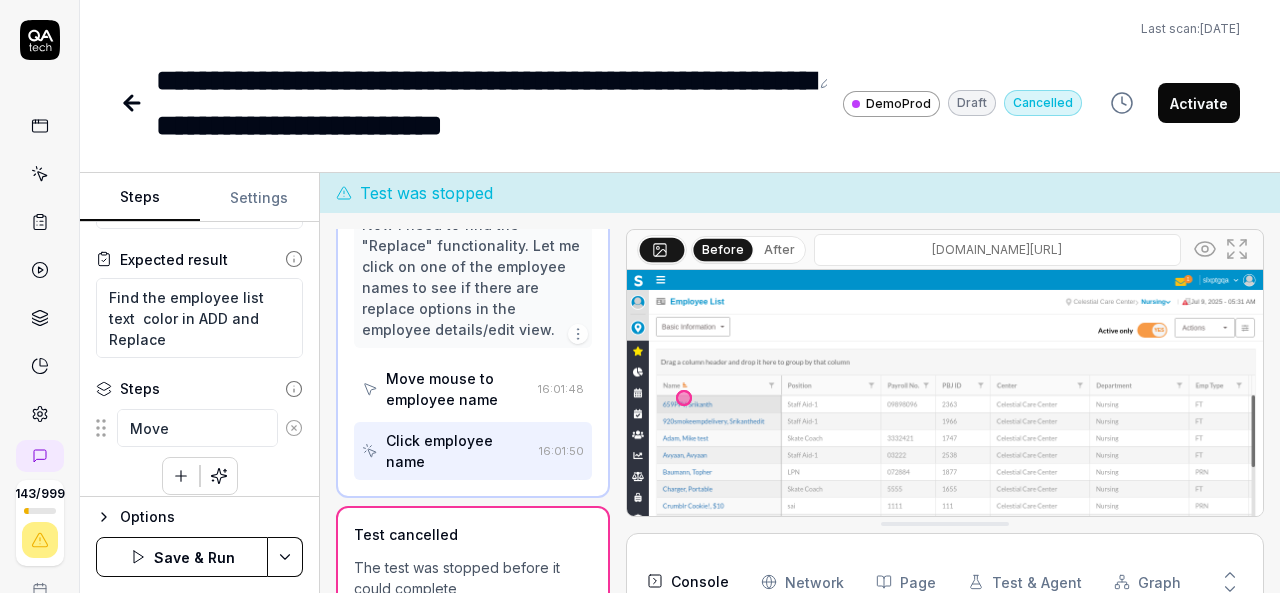 type on "Move" 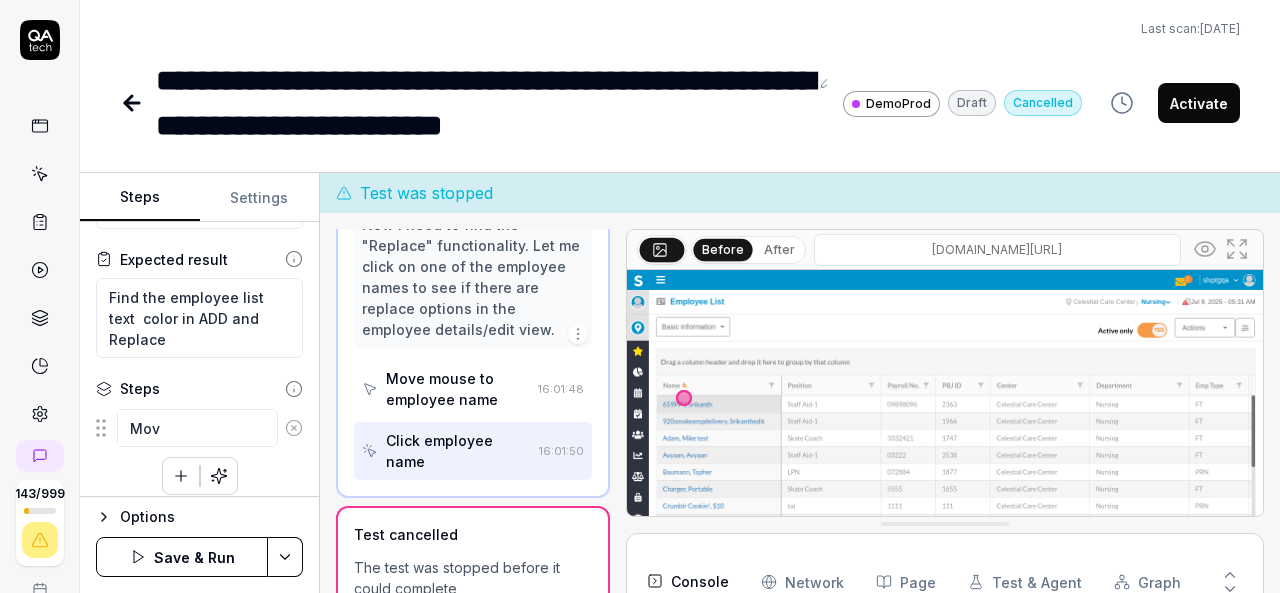 type on "*" 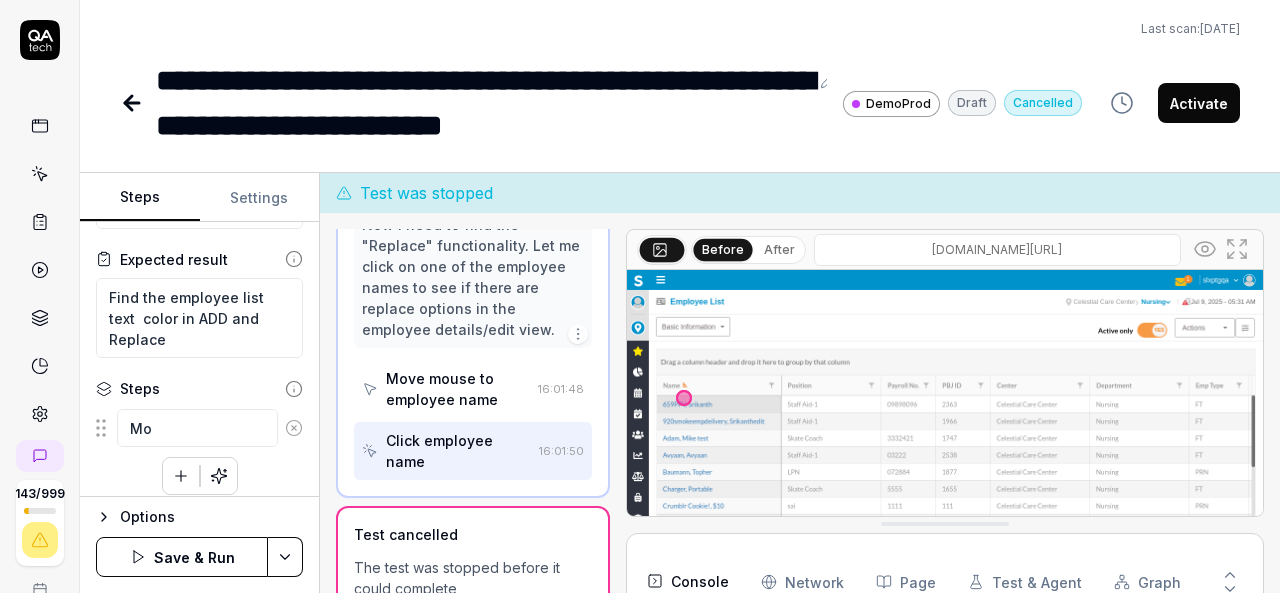 type on "*" 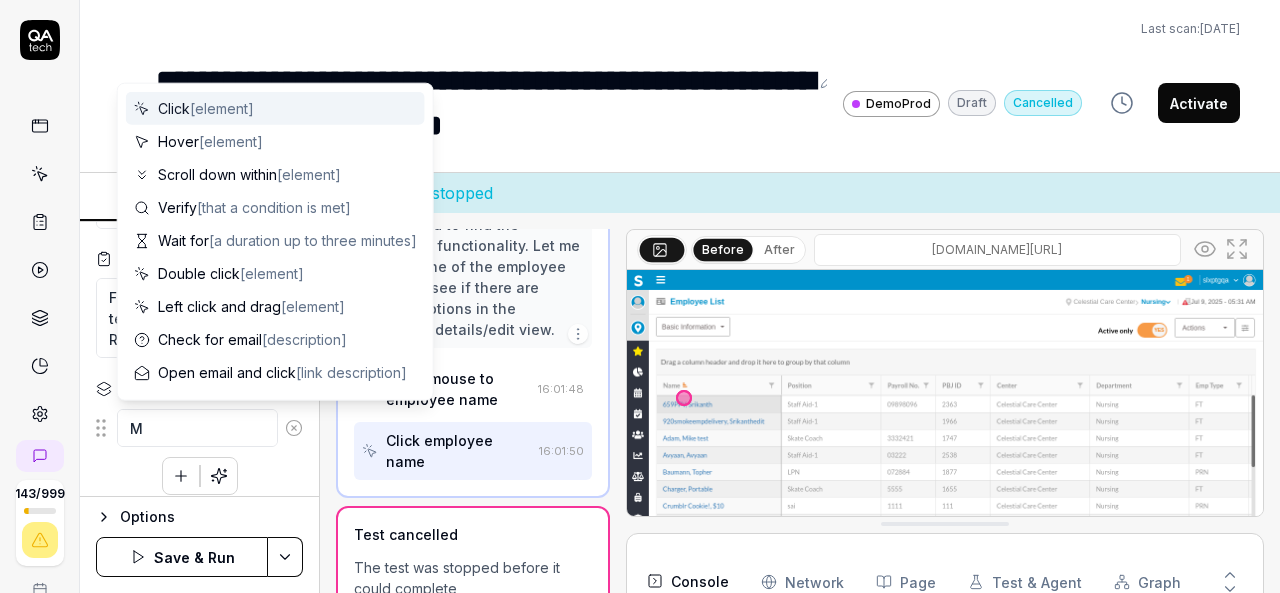 type 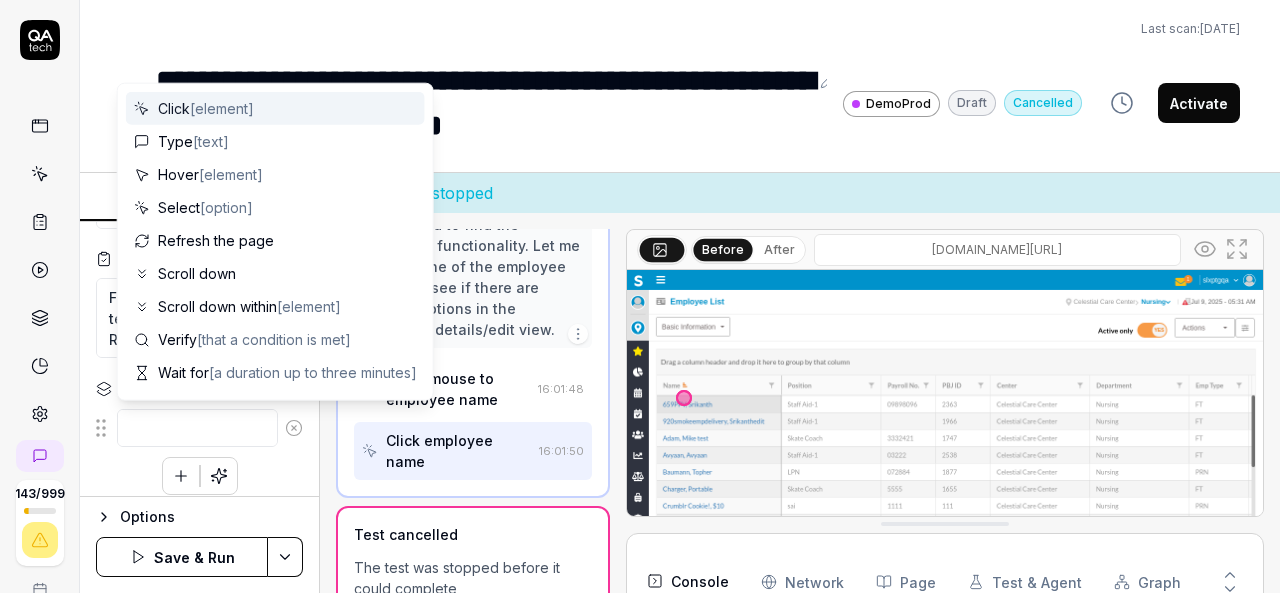 type on "*" 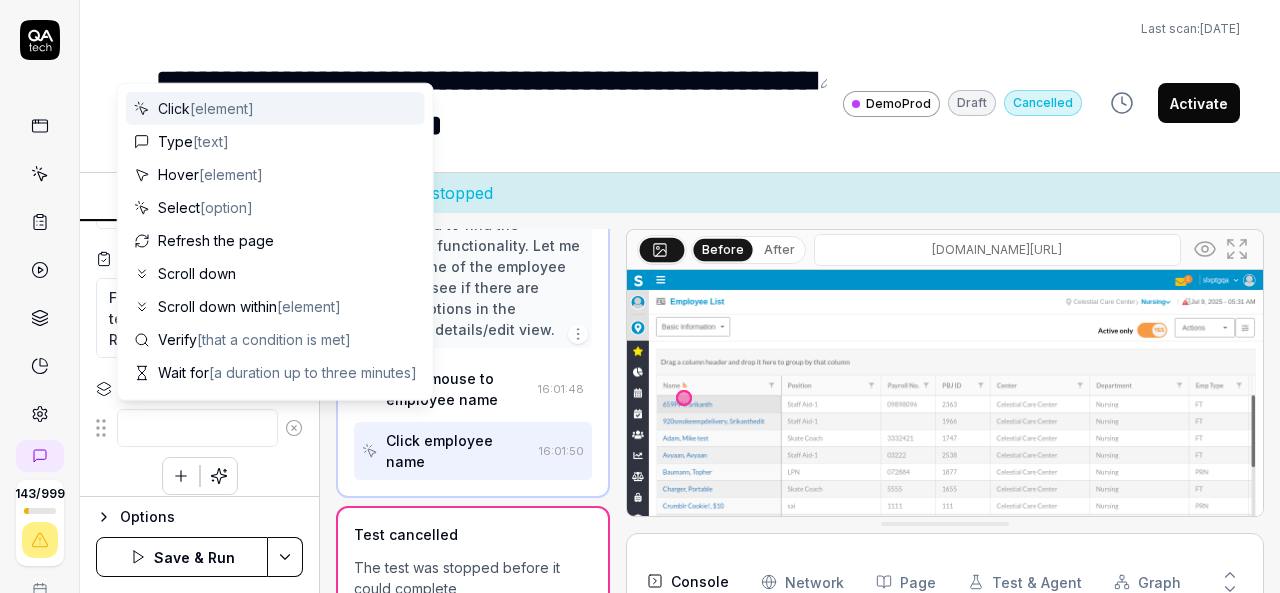 type on "M" 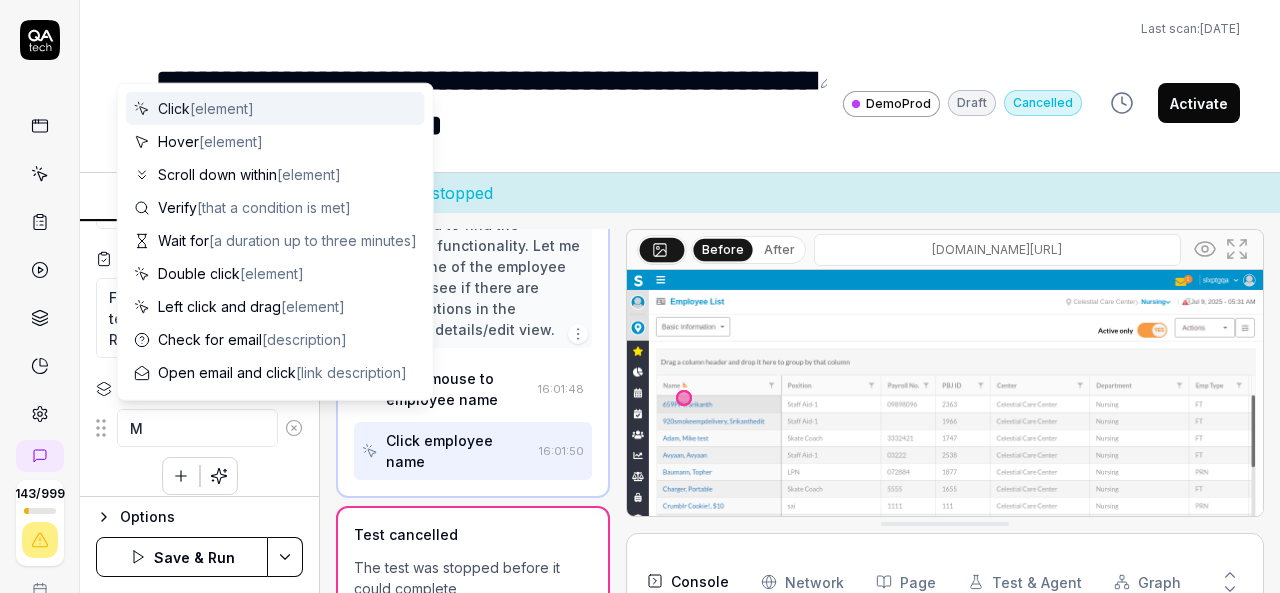 type on "*" 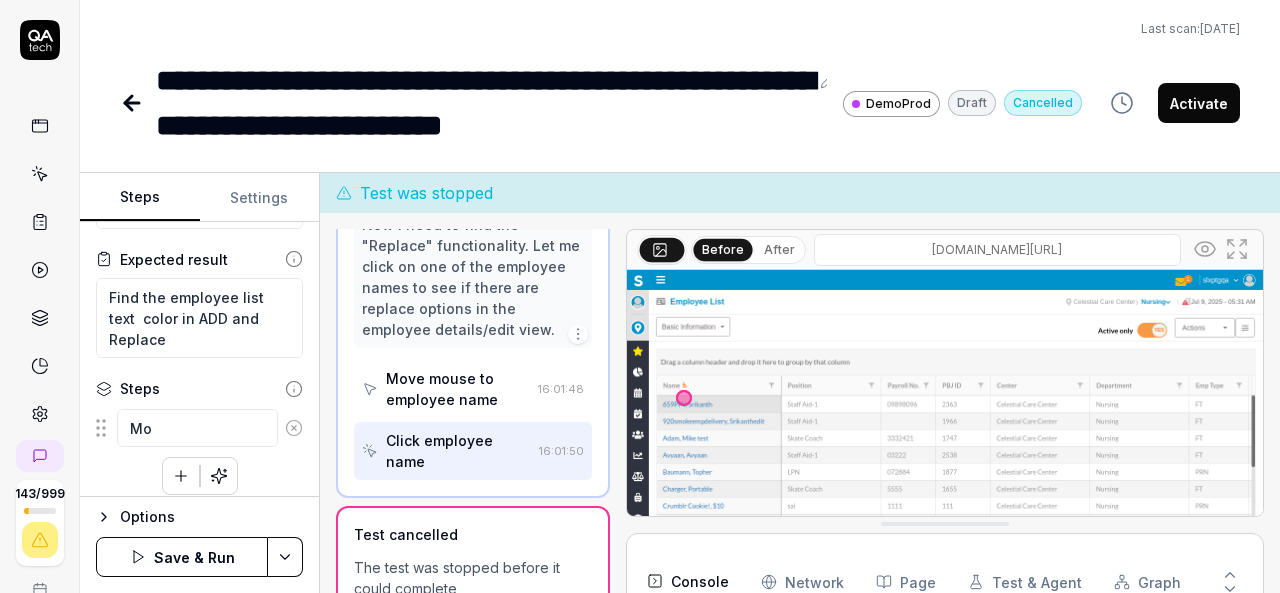 type on "*" 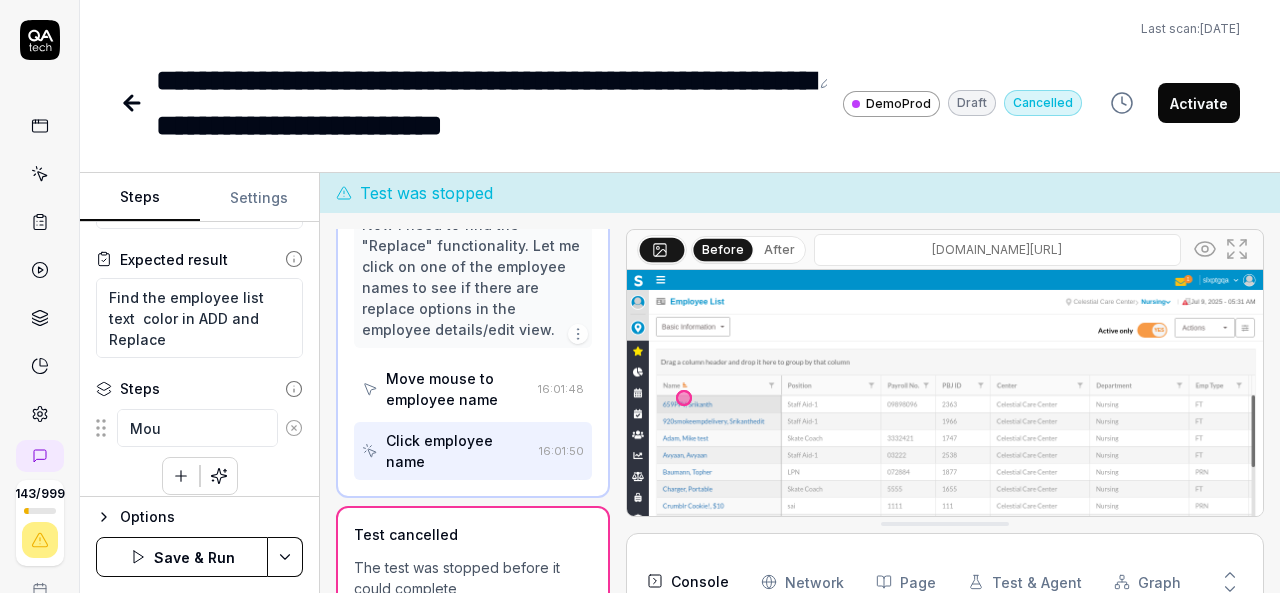 type on "*" 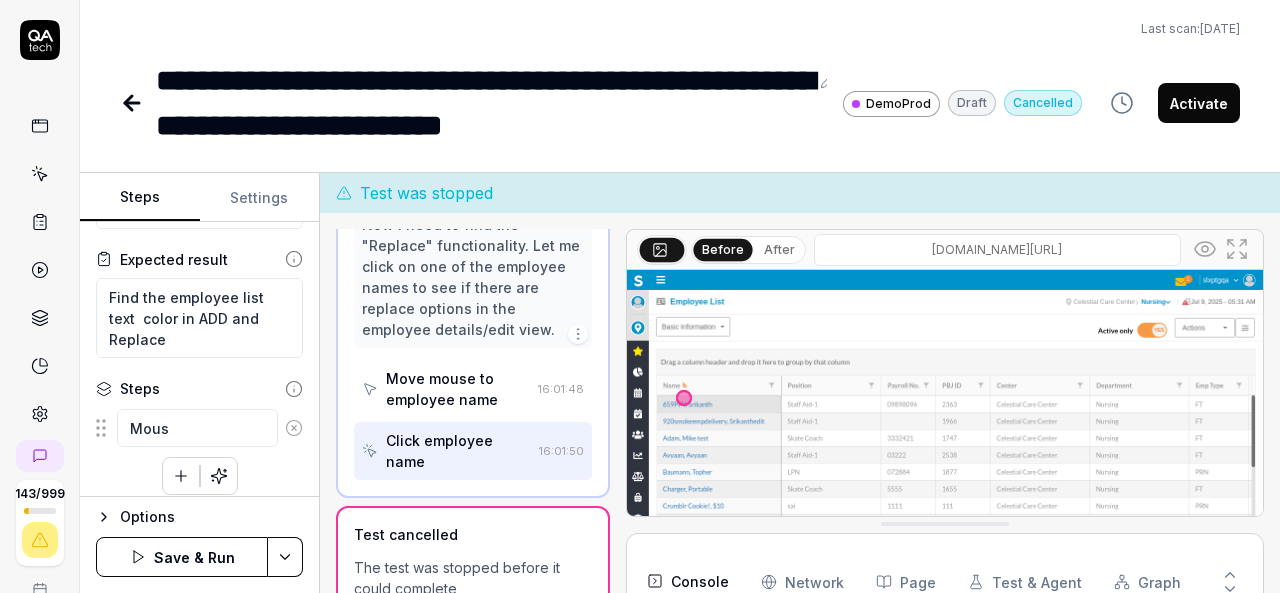 type on "*" 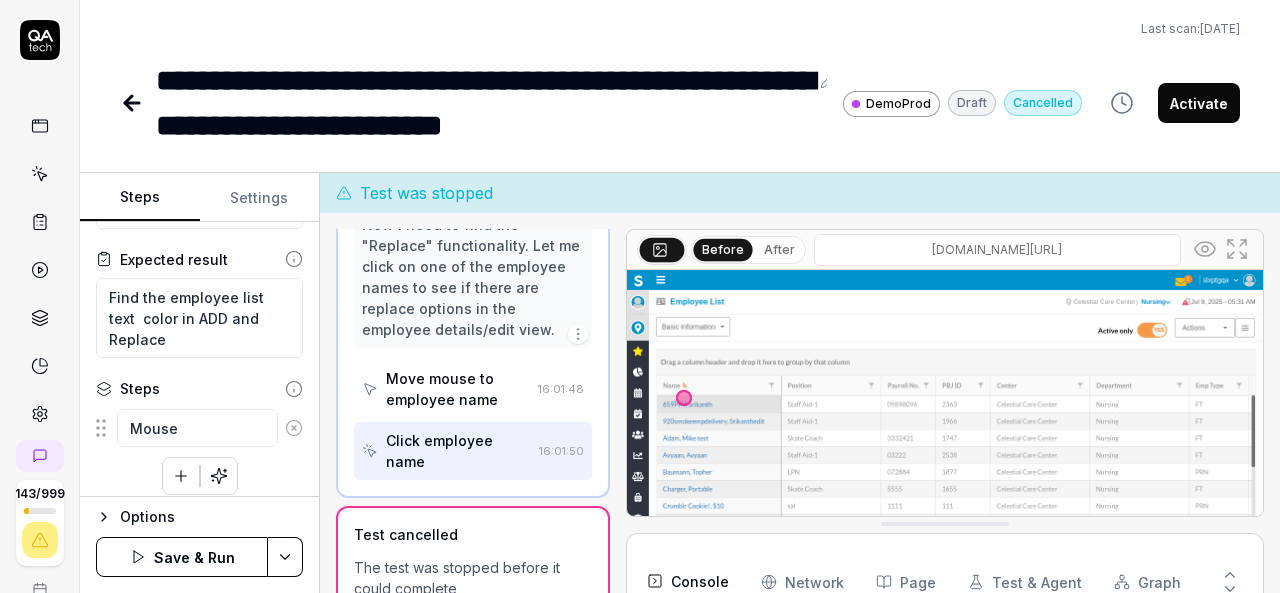 type on "*" 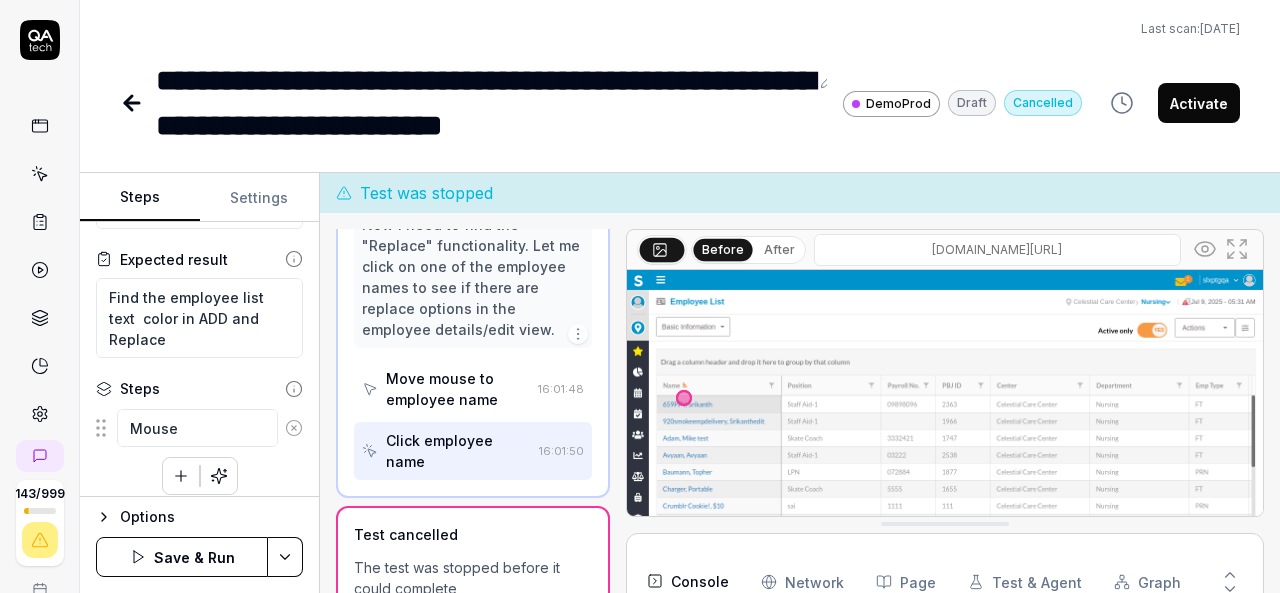 type on "*" 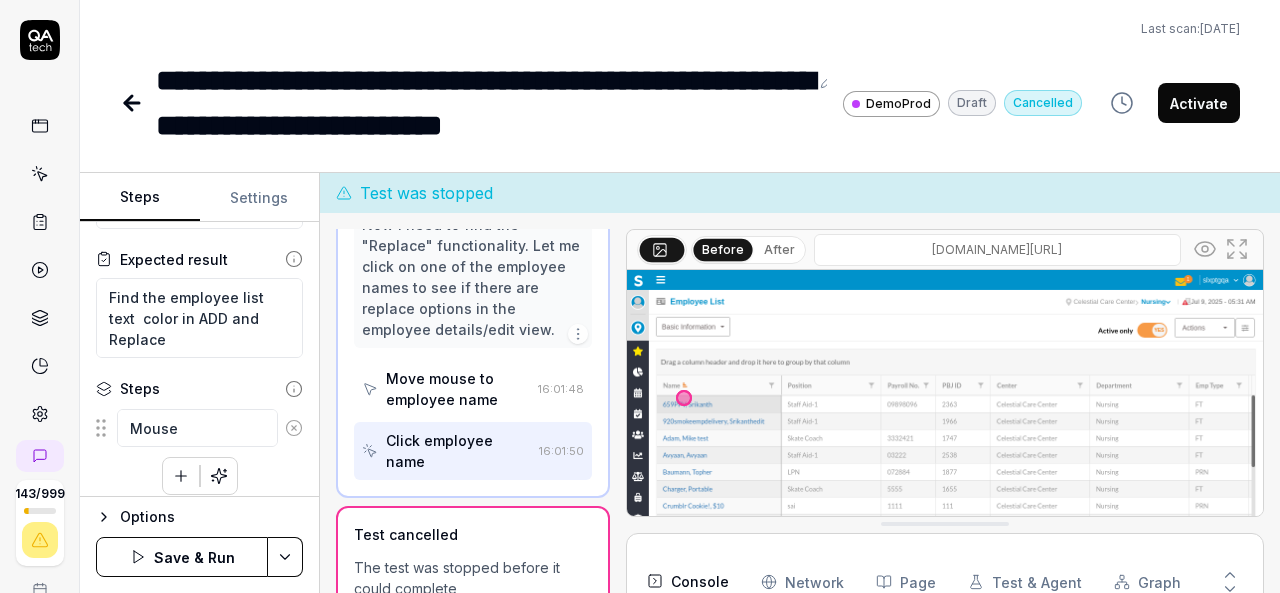 type on "Mouse M" 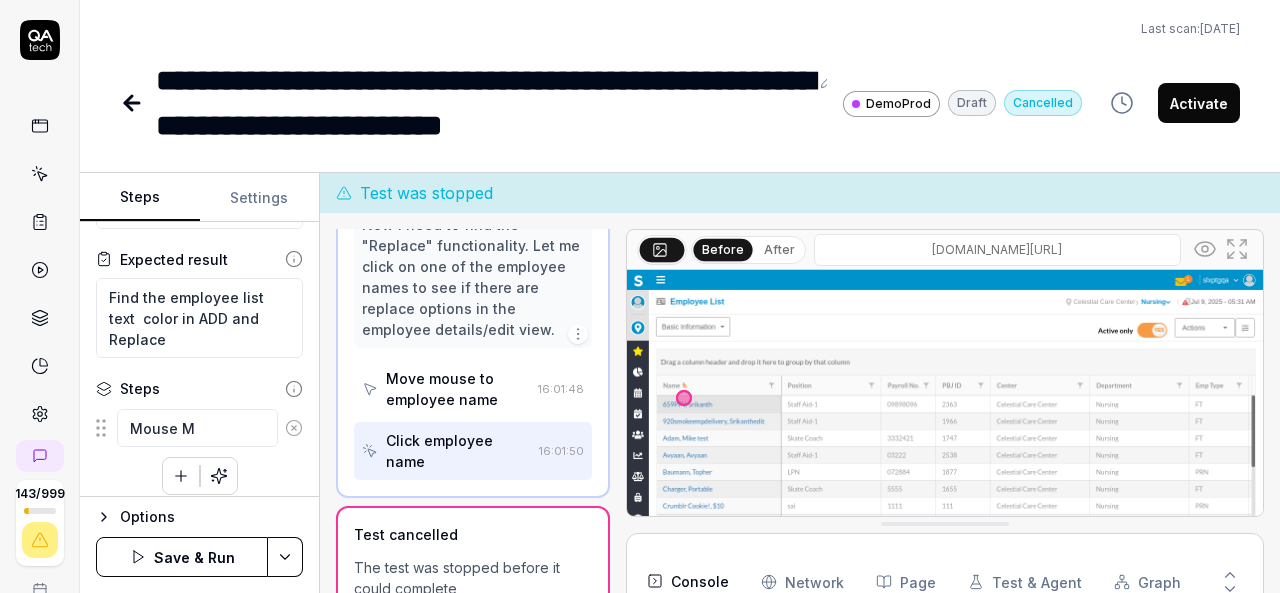 type on "*" 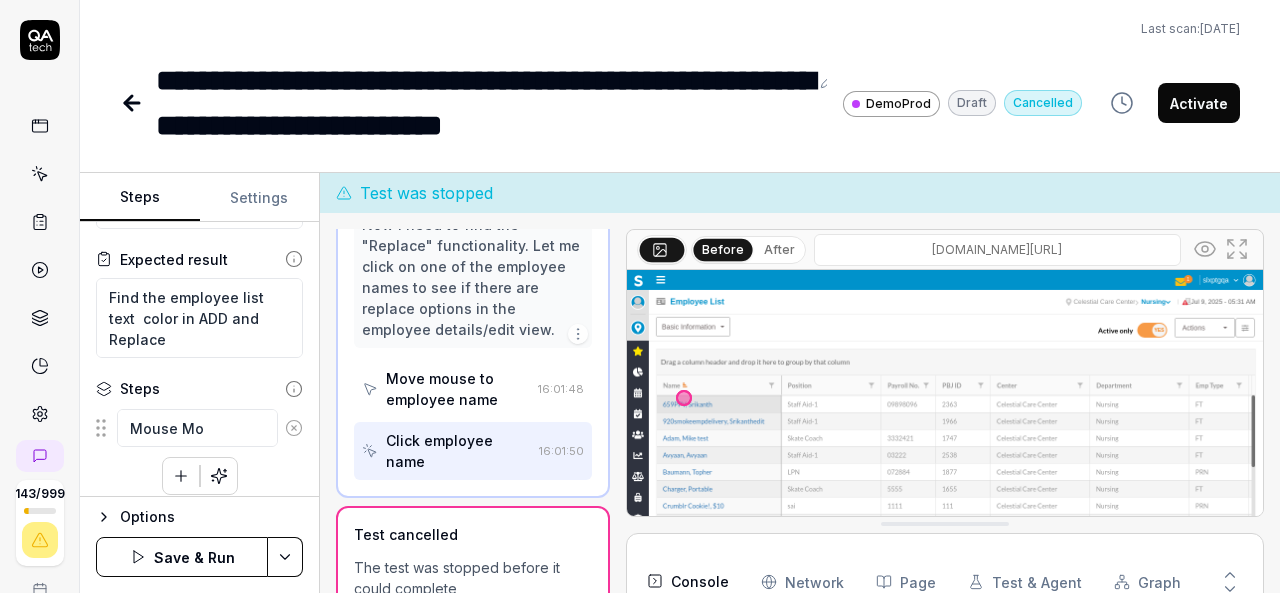 type on "*" 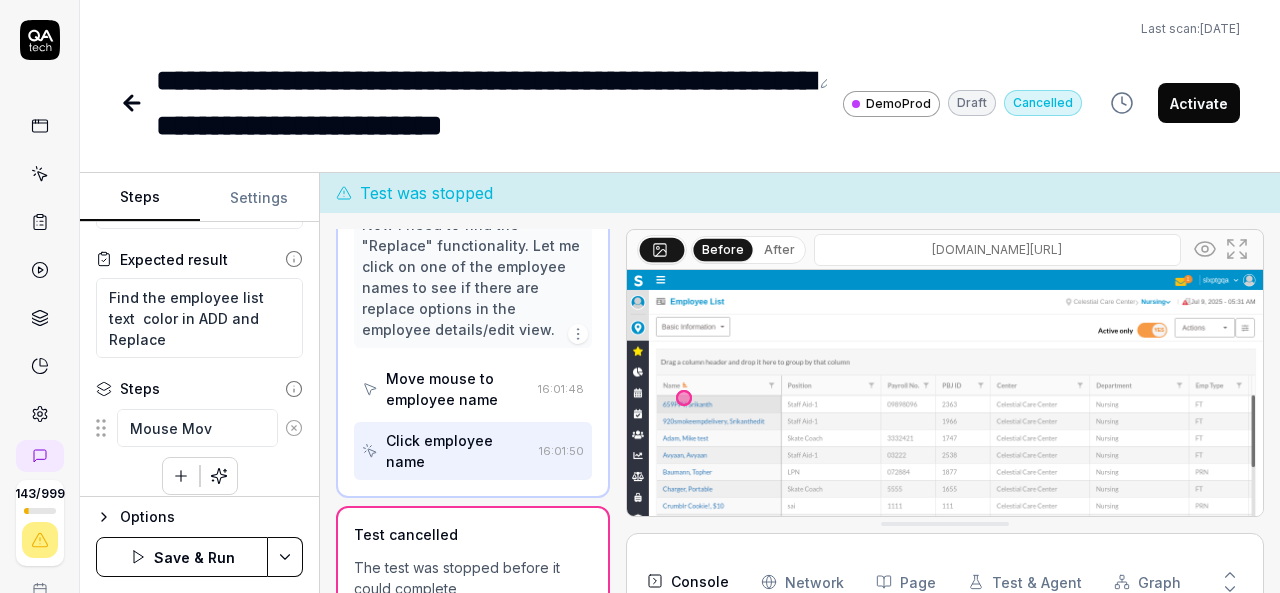type on "*" 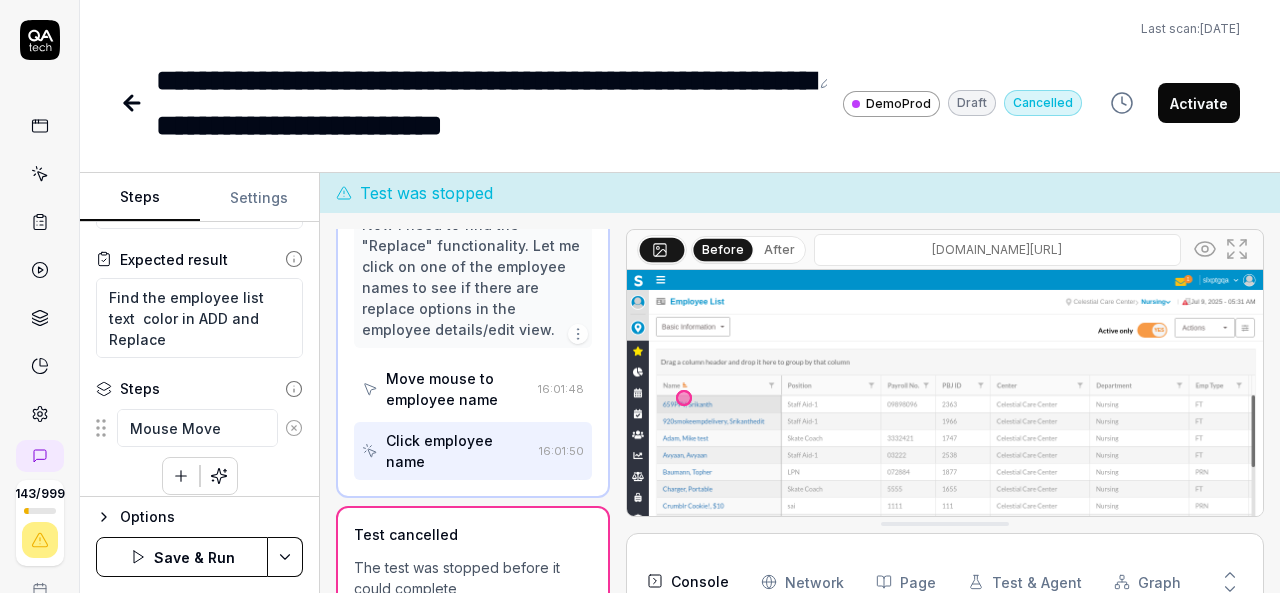 type on "*" 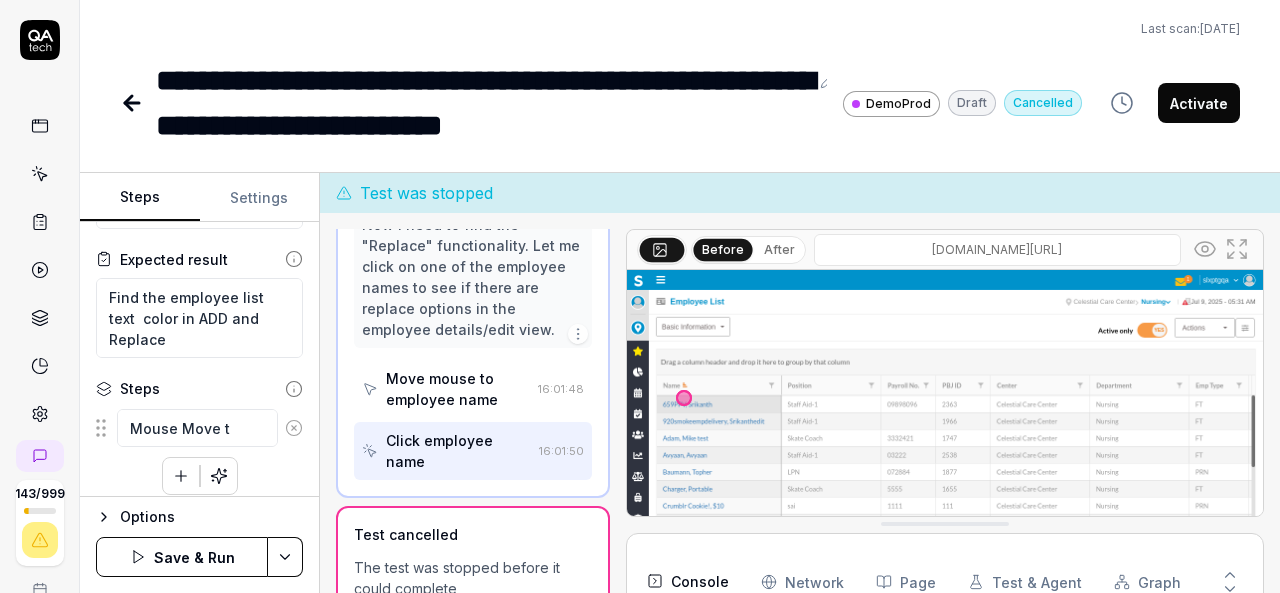 type on "*" 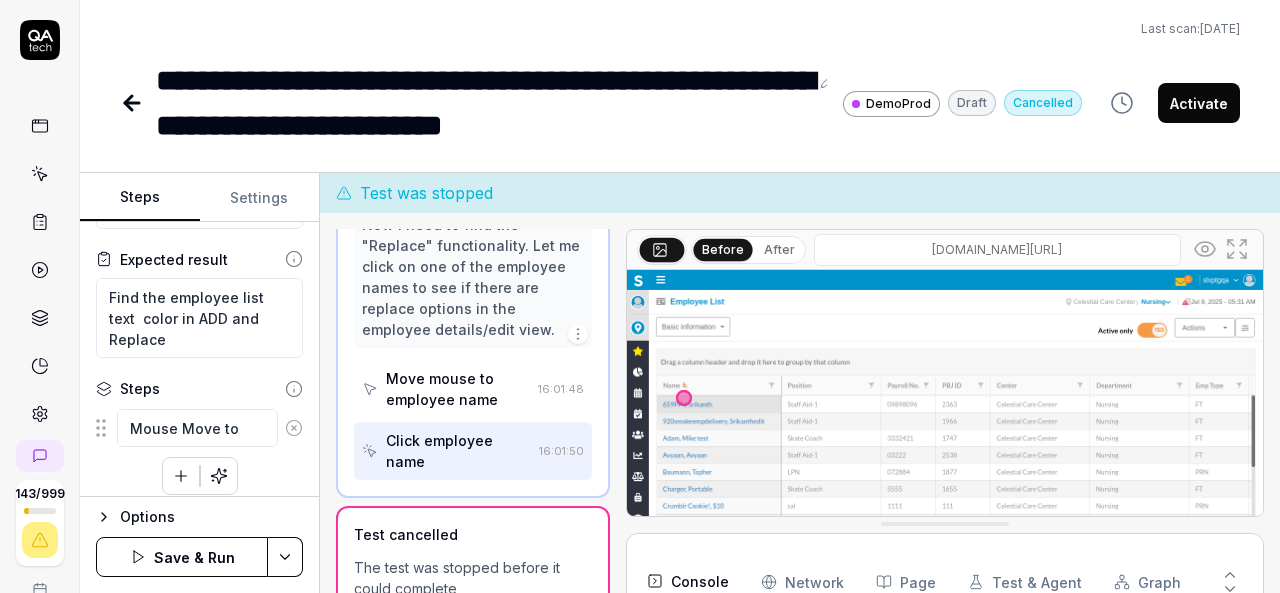 type on "*" 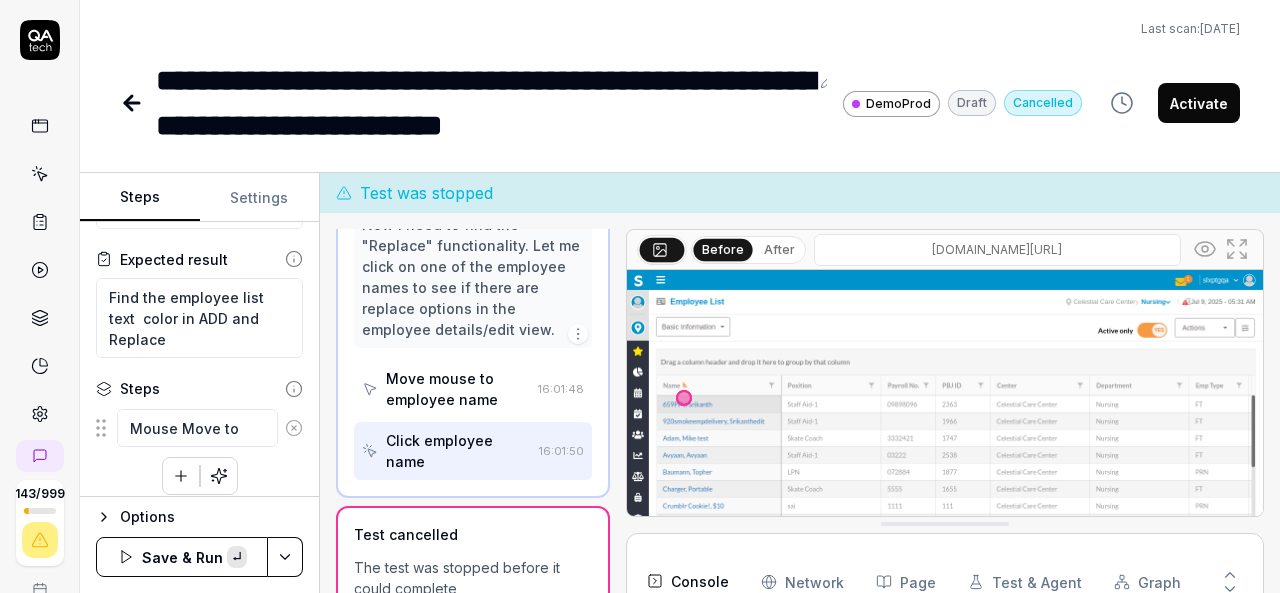 type on "*" 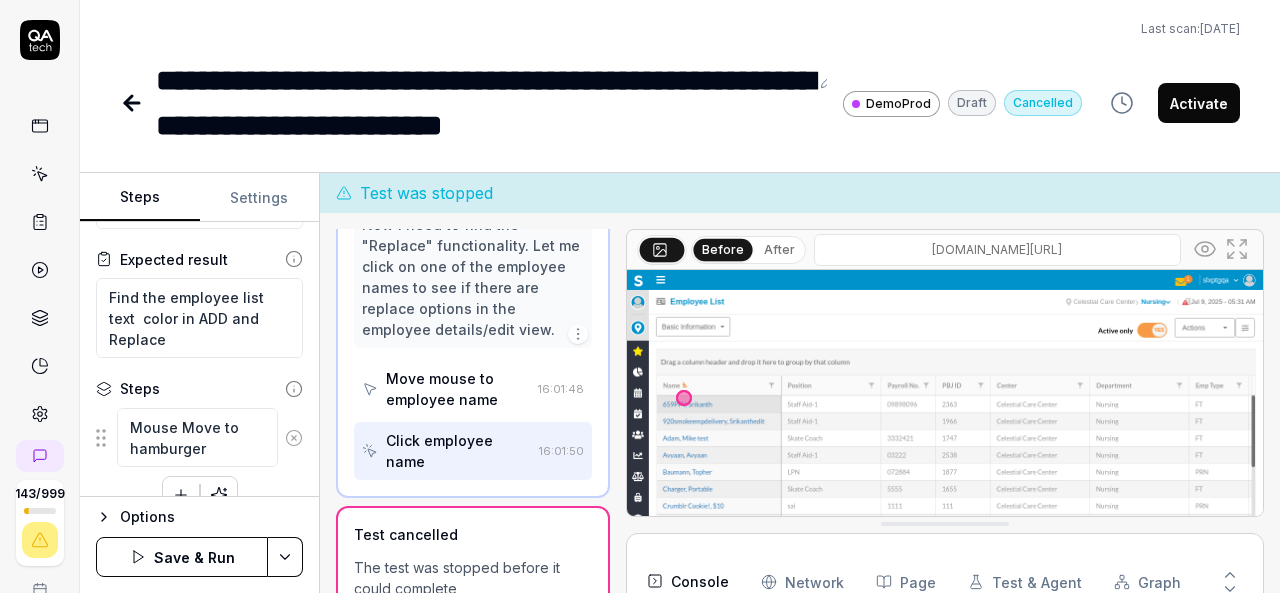 scroll, scrollTop: 150, scrollLeft: 0, axis: vertical 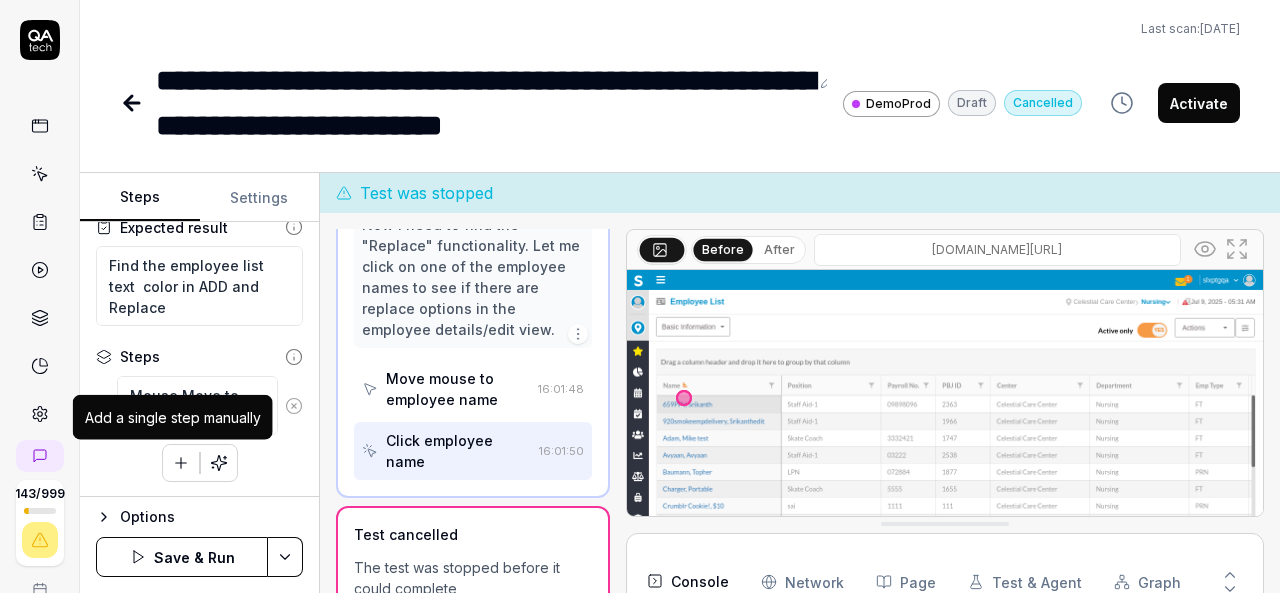 type on "Mouse Move to hamburger" 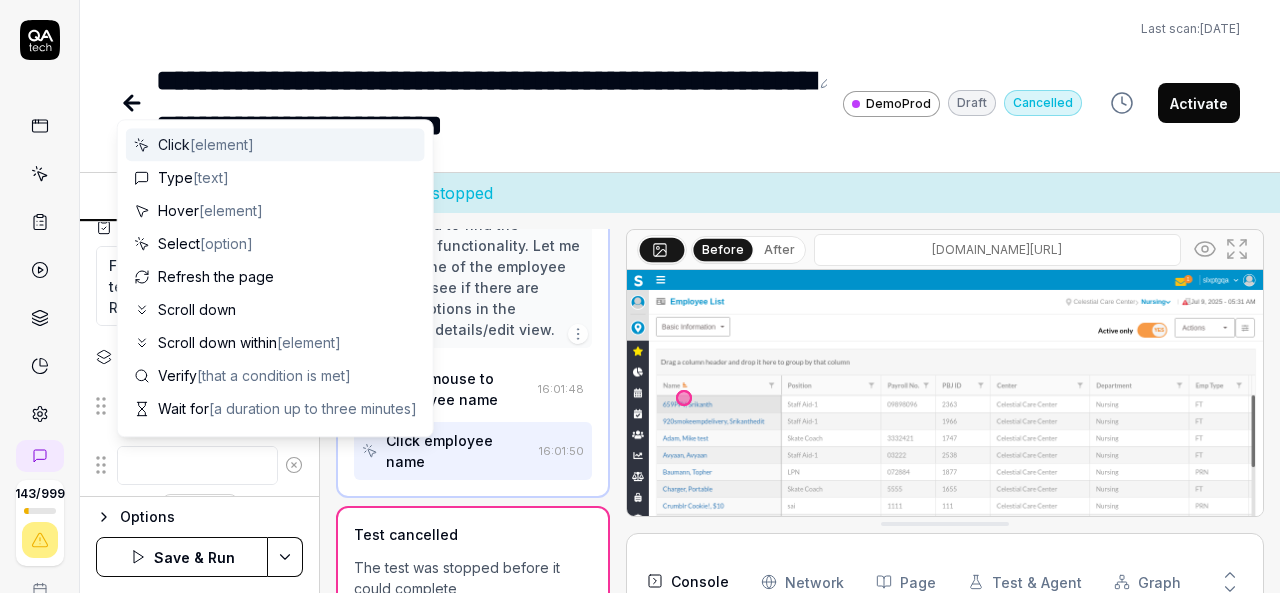 type on "*" 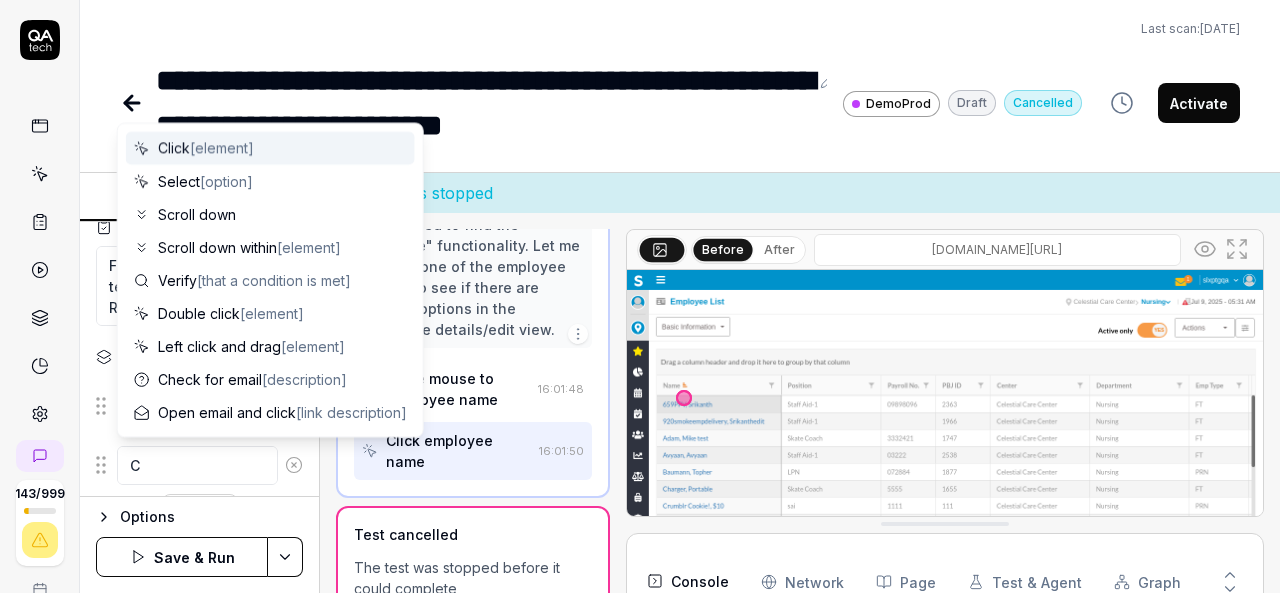 type on "*" 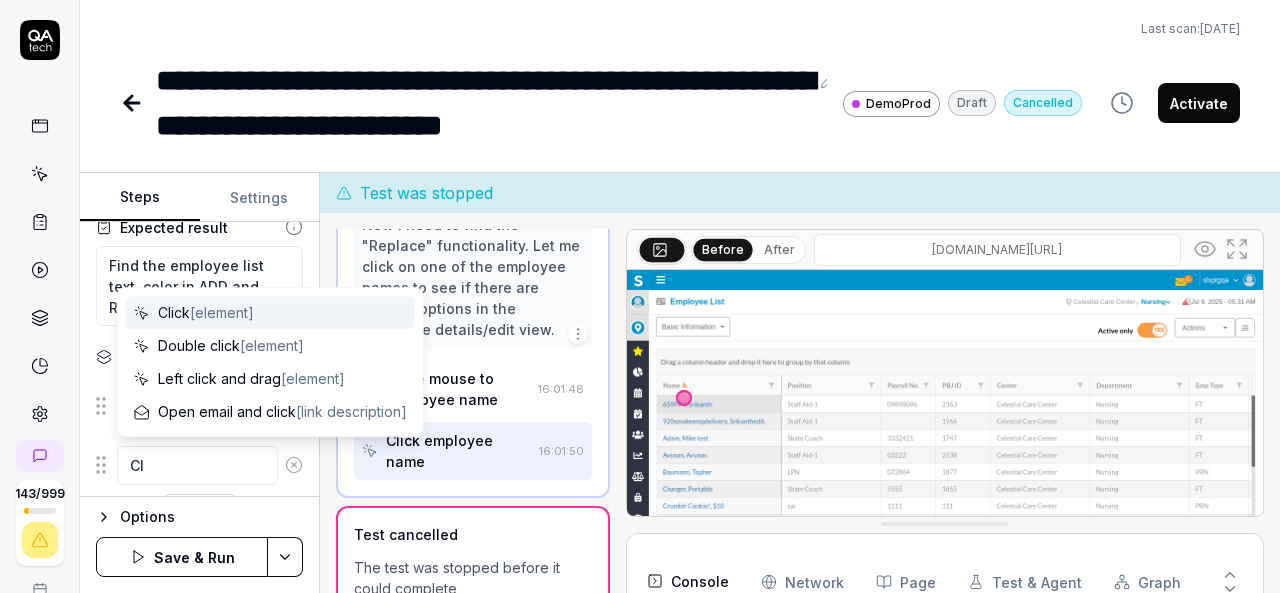 type on "*" 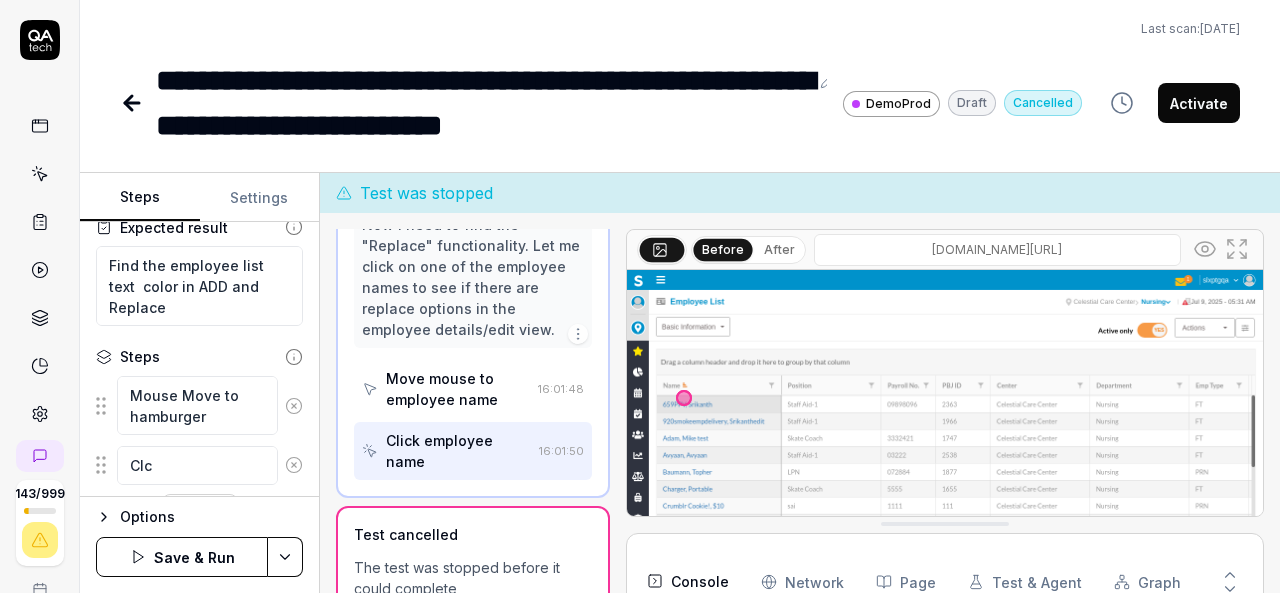 type on "*" 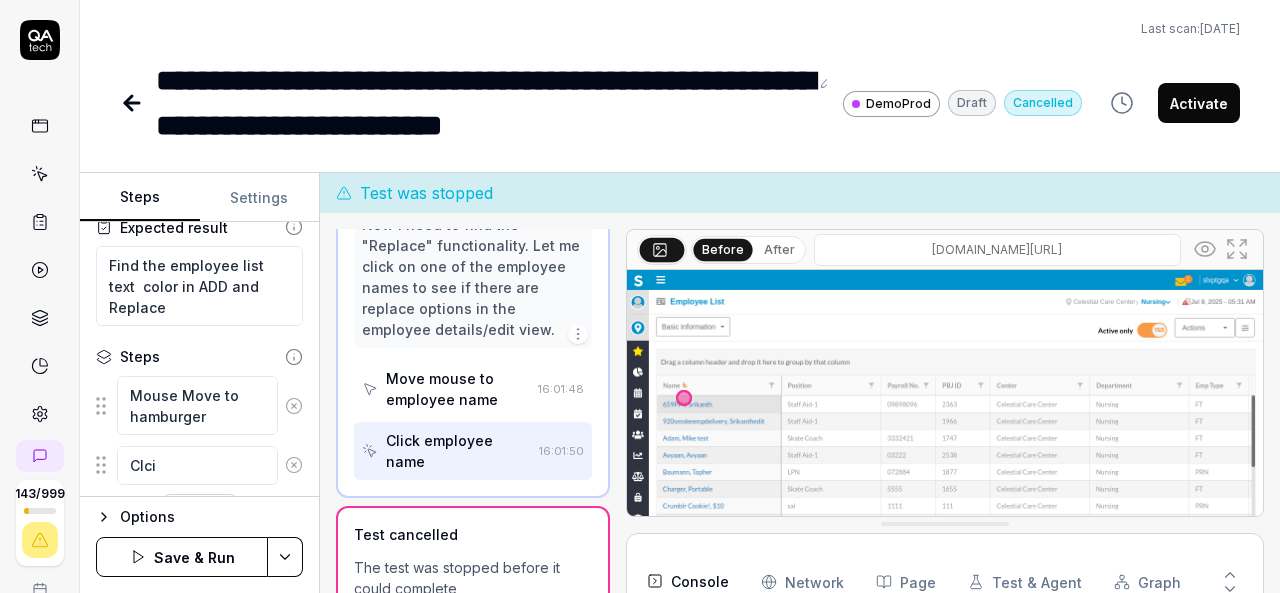 type on "*" 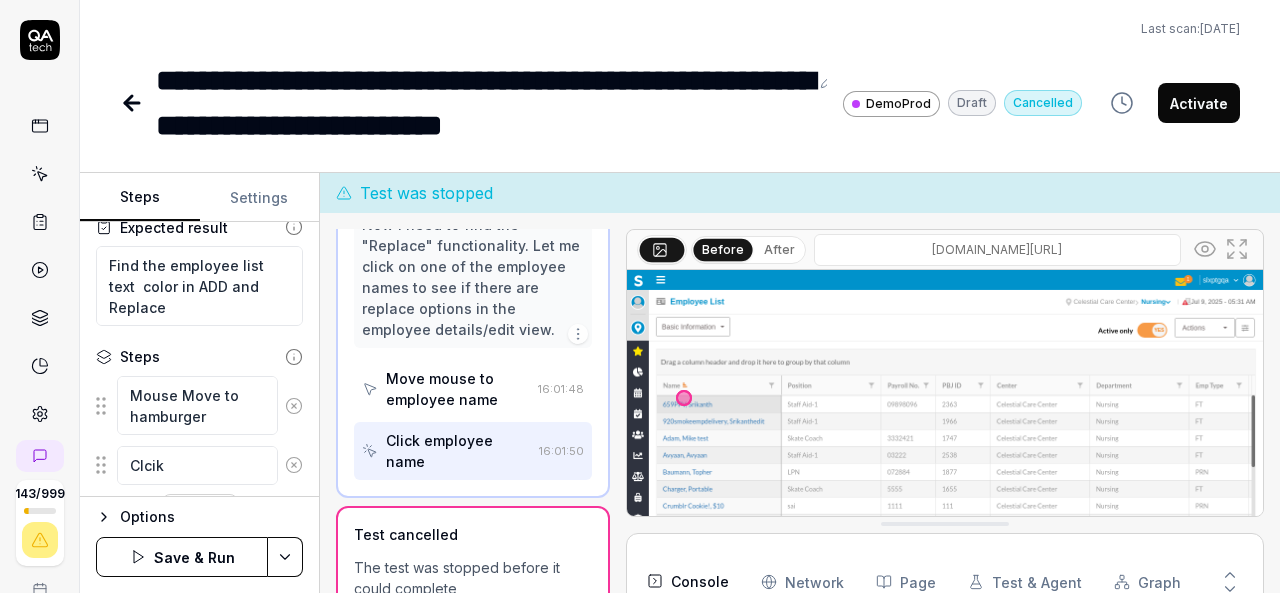 type on "*" 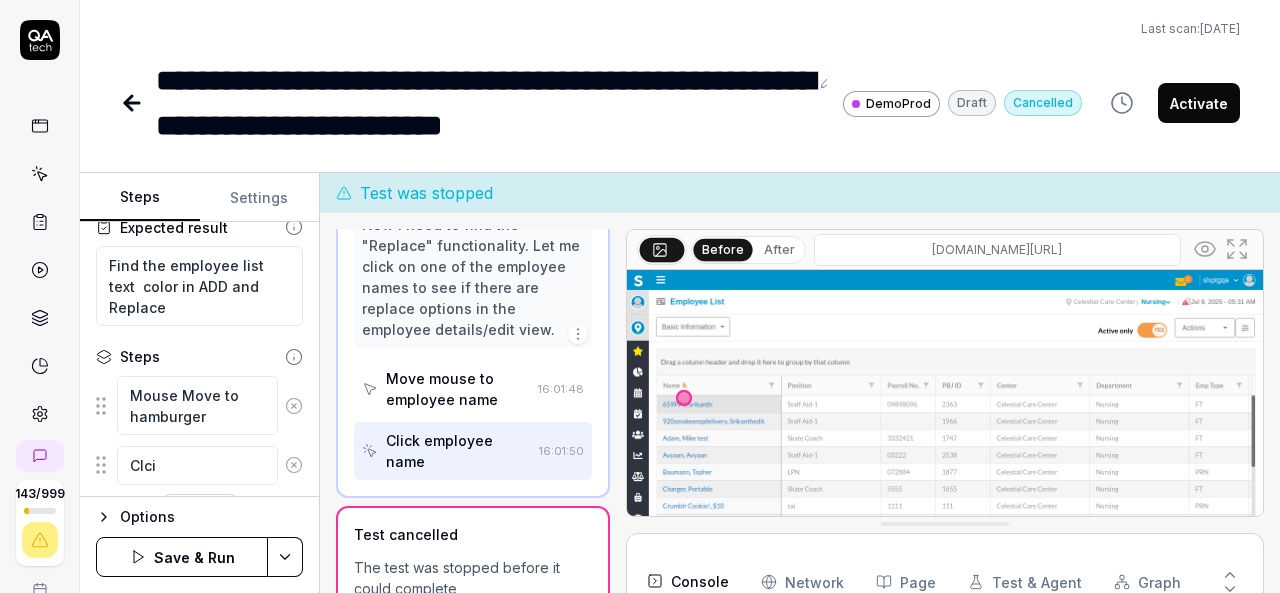 type on "*" 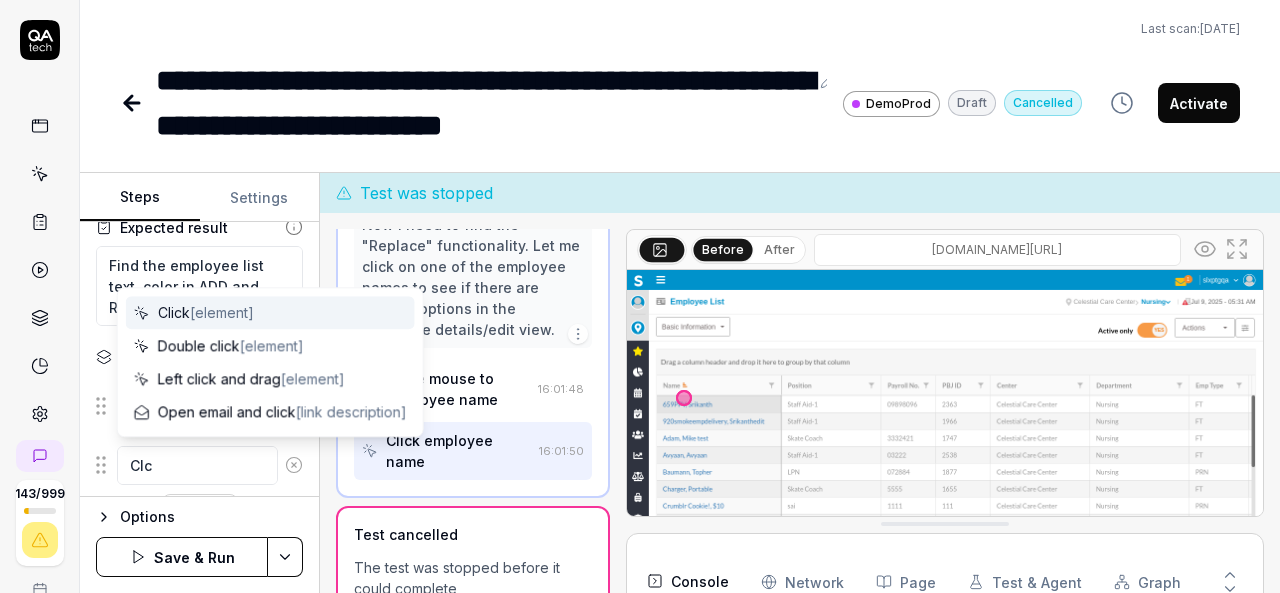 type on "*" 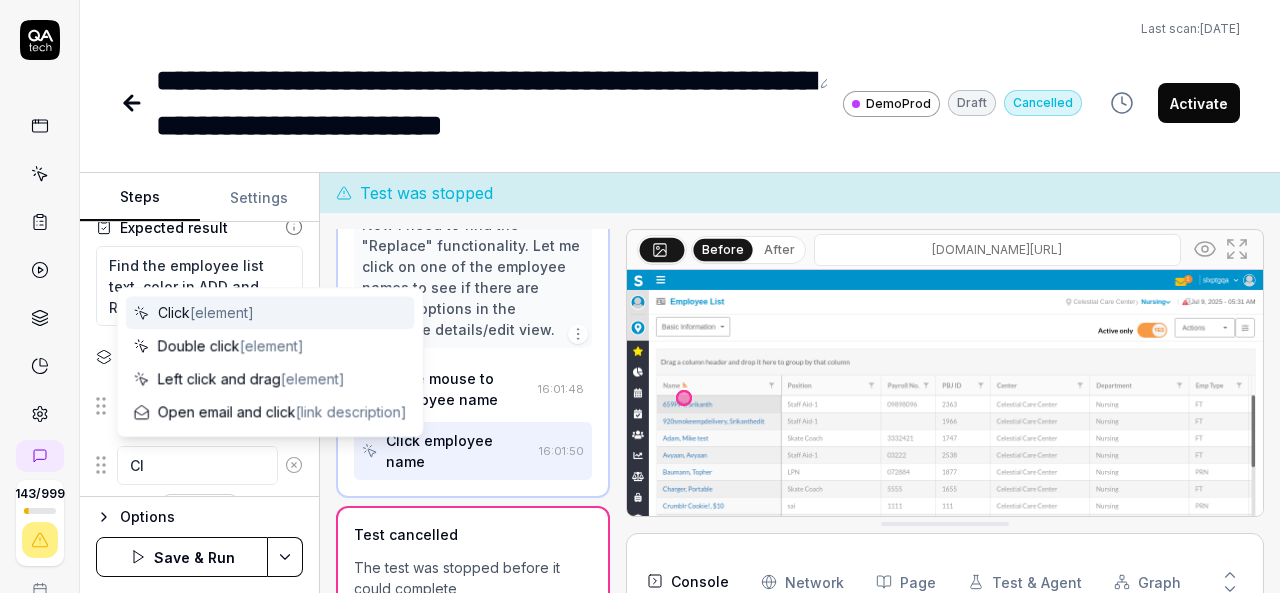 type on "*" 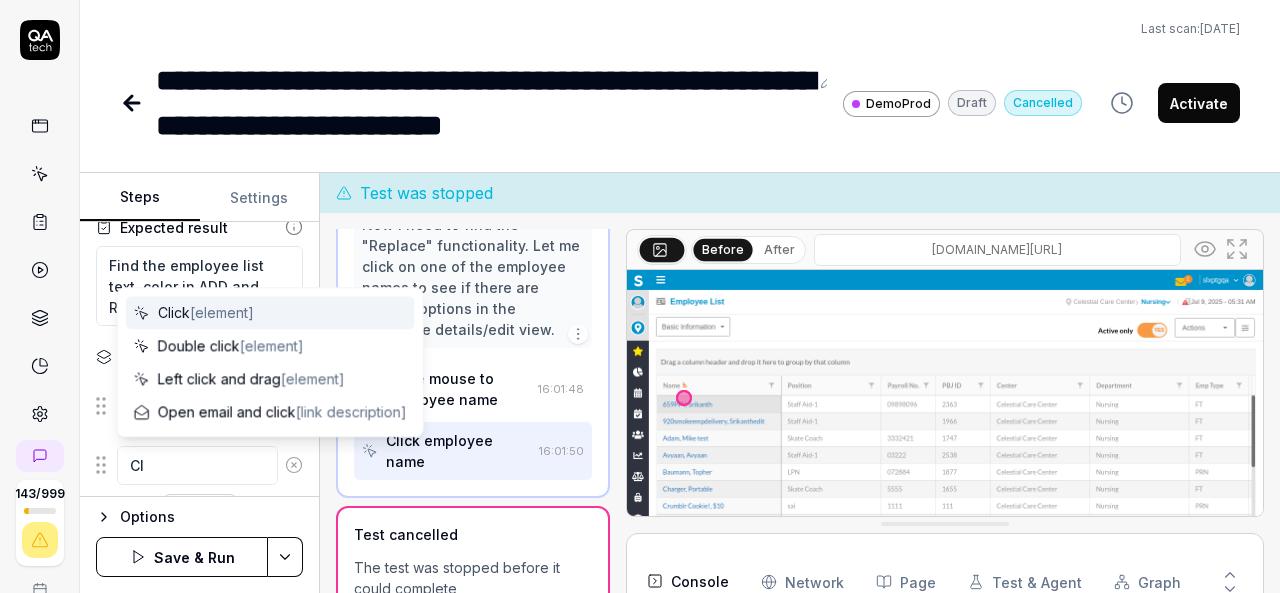 type on "Cli" 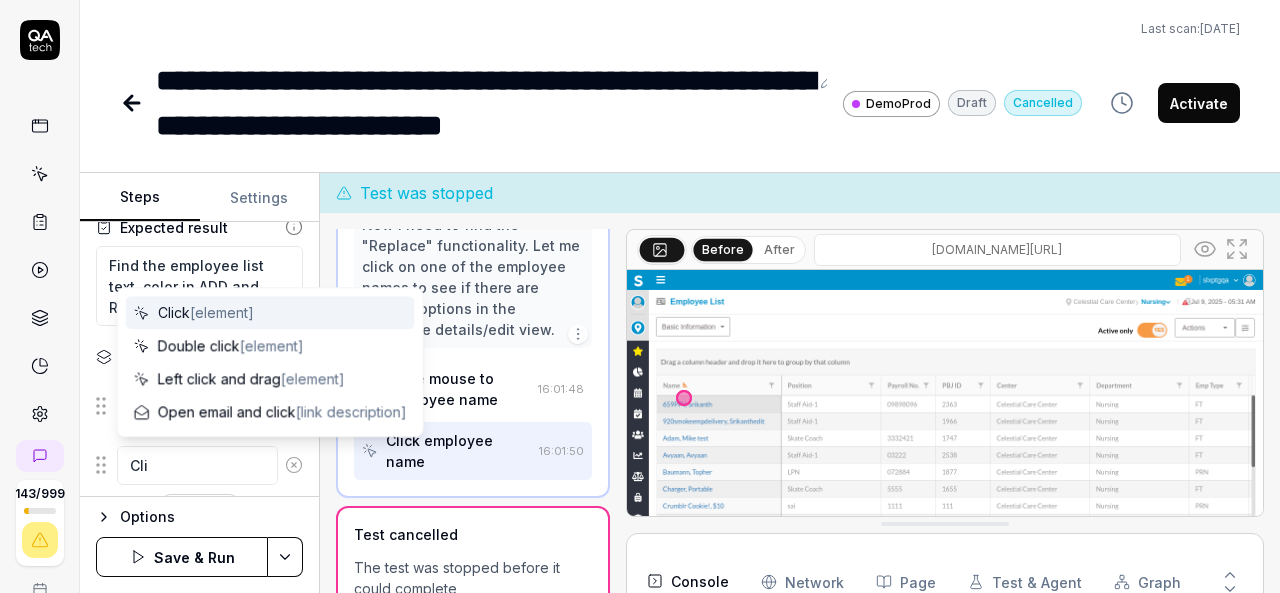 type on "*" 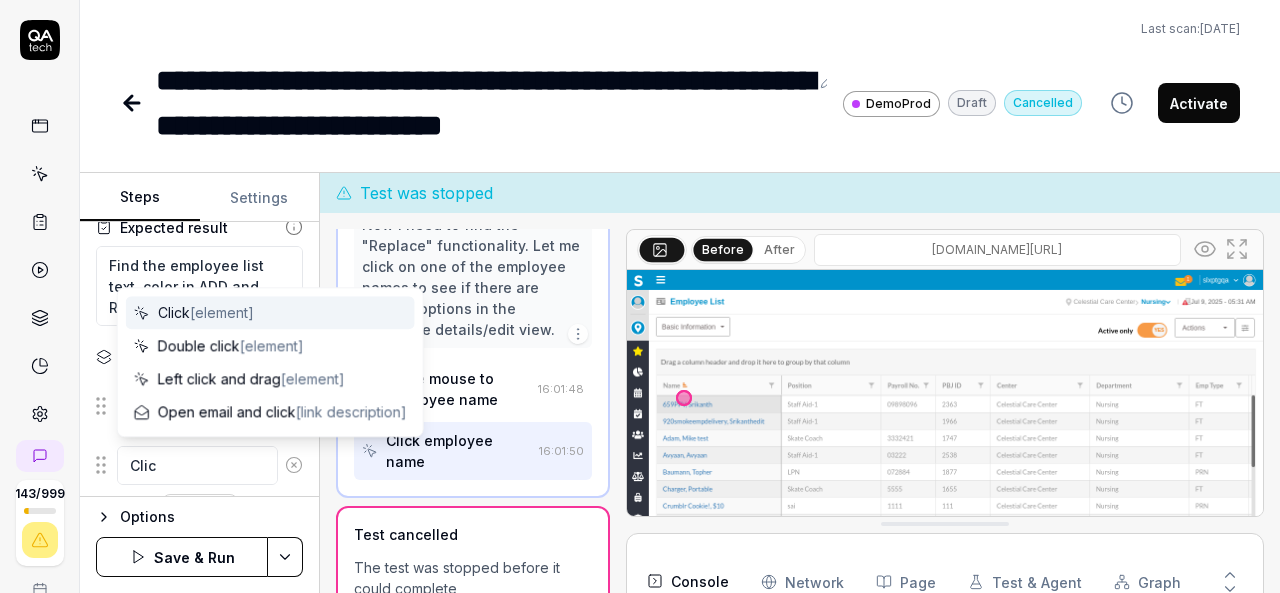 type on "*" 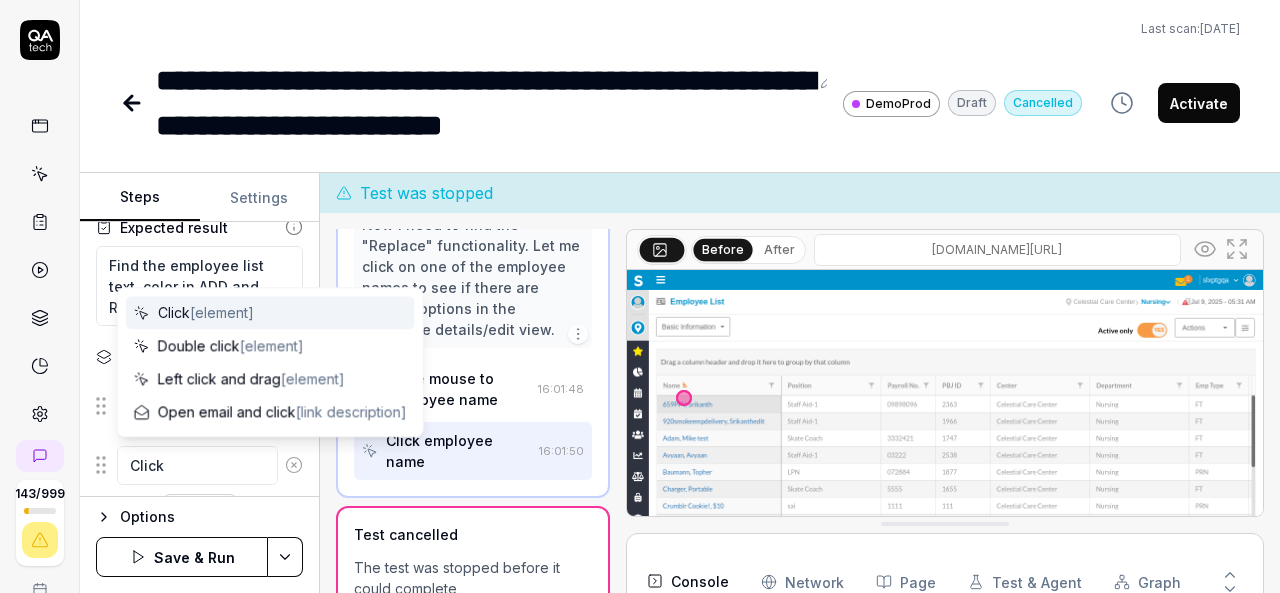 type on "*" 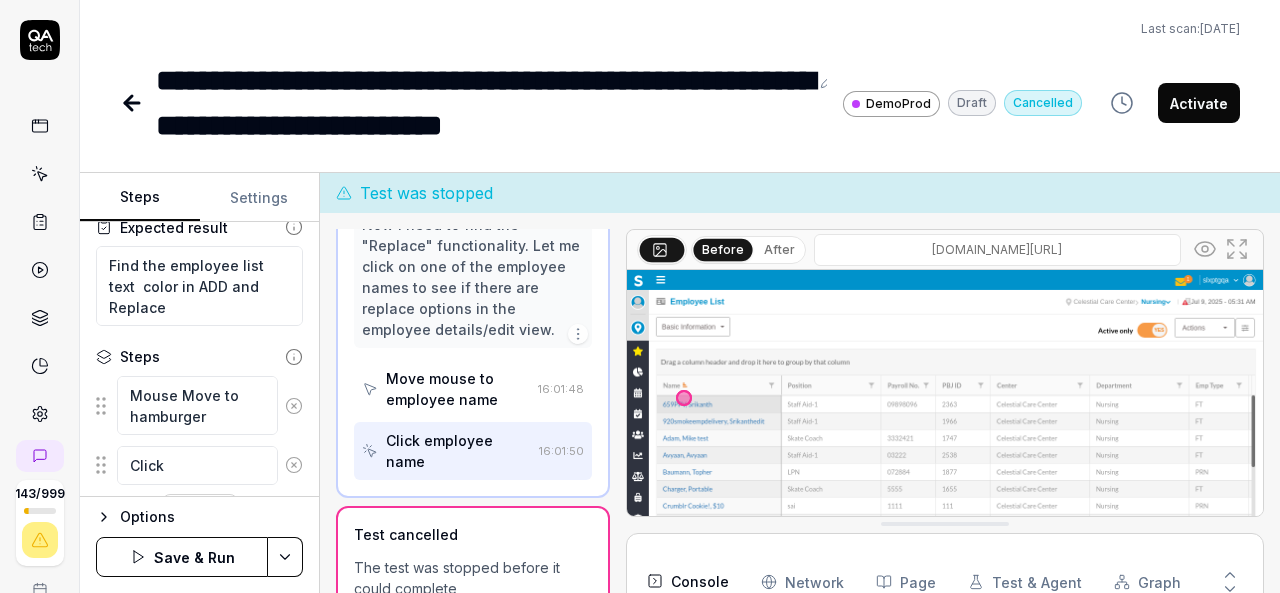 type on "*" 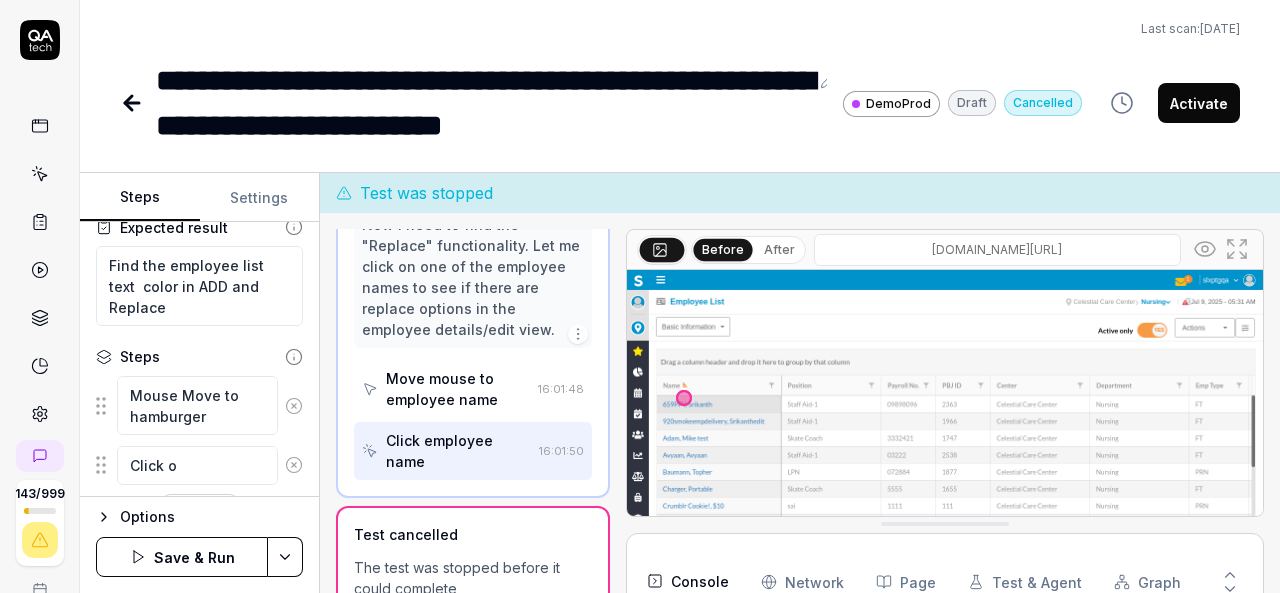 type on "*" 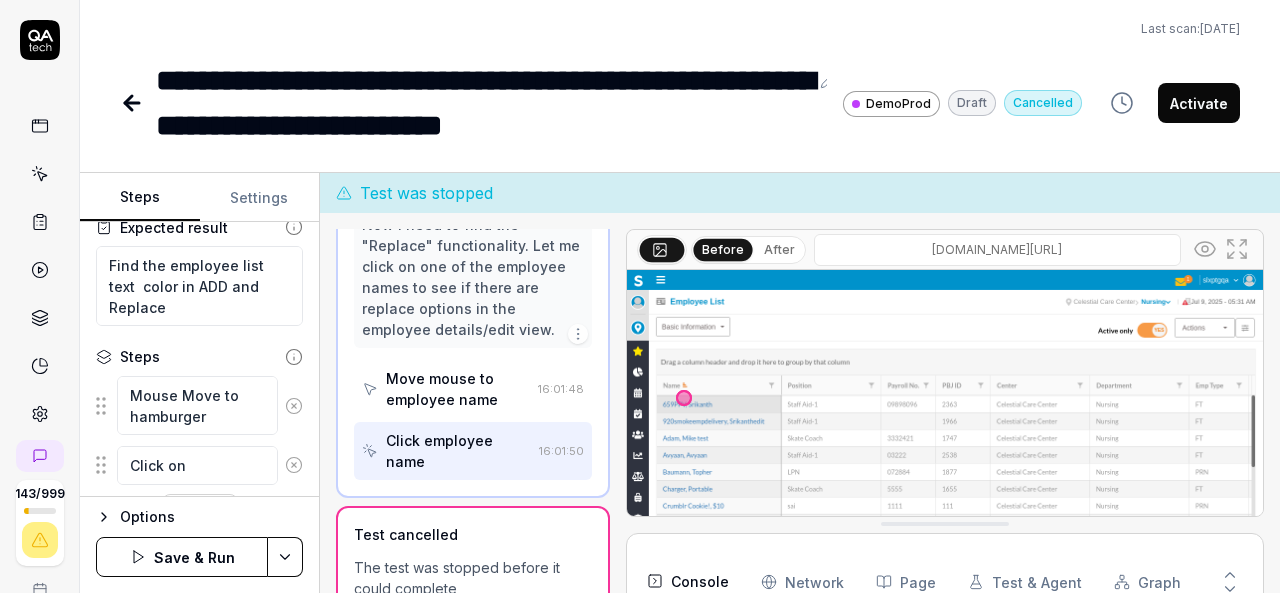 type on "*" 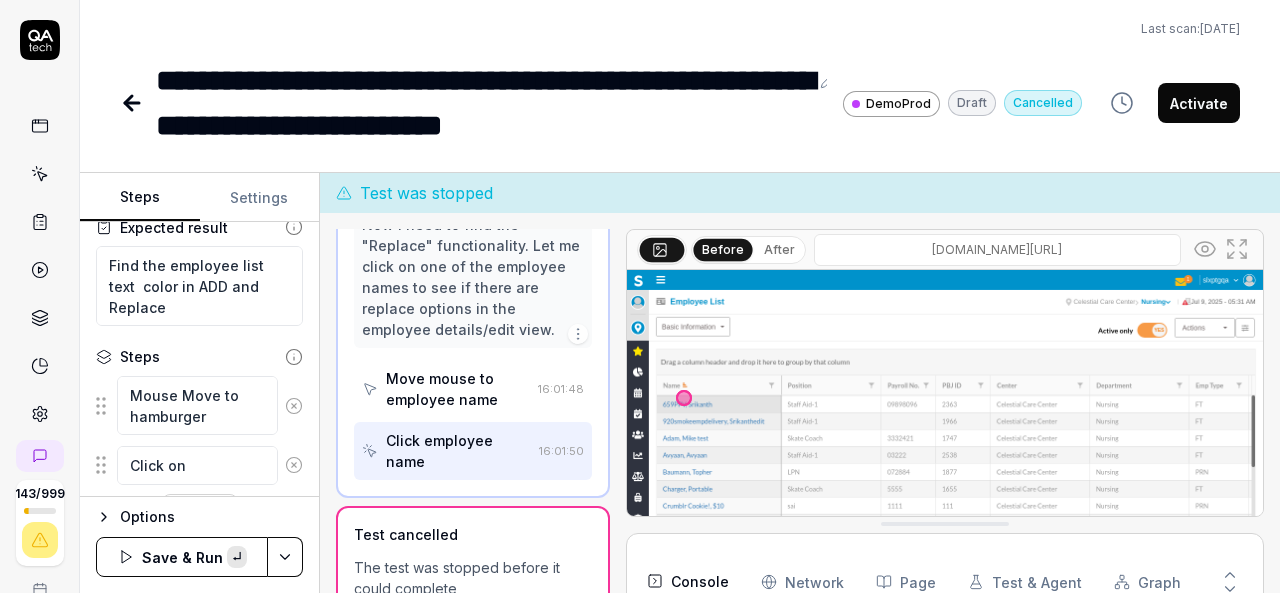 type on "*" 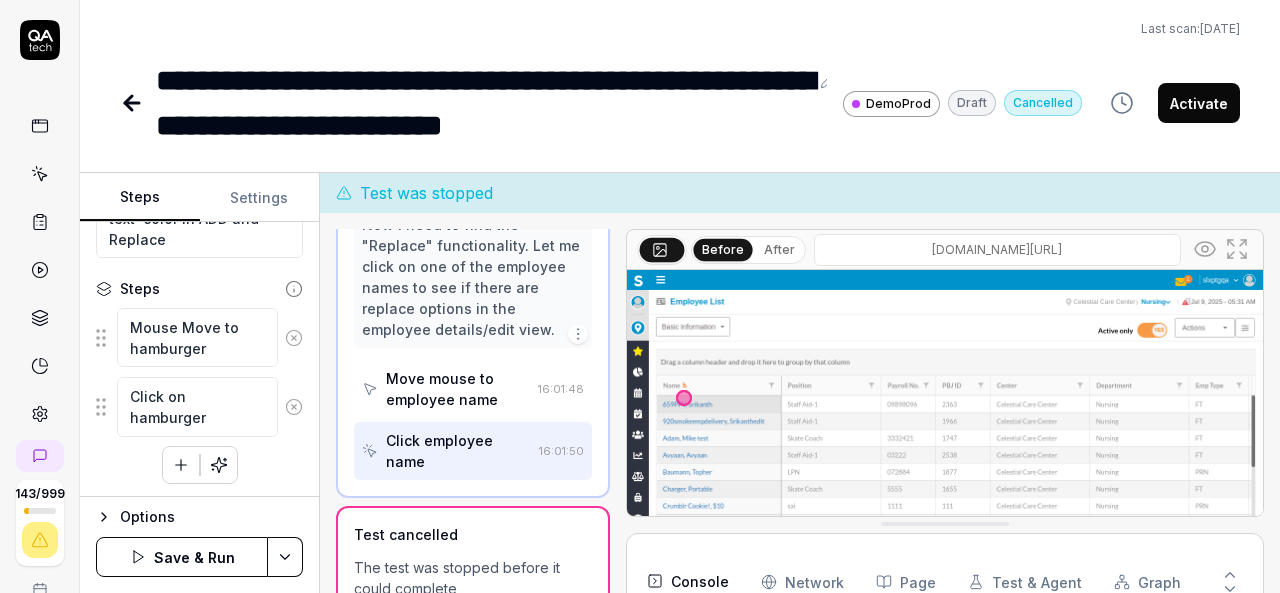 scroll, scrollTop: 218, scrollLeft: 0, axis: vertical 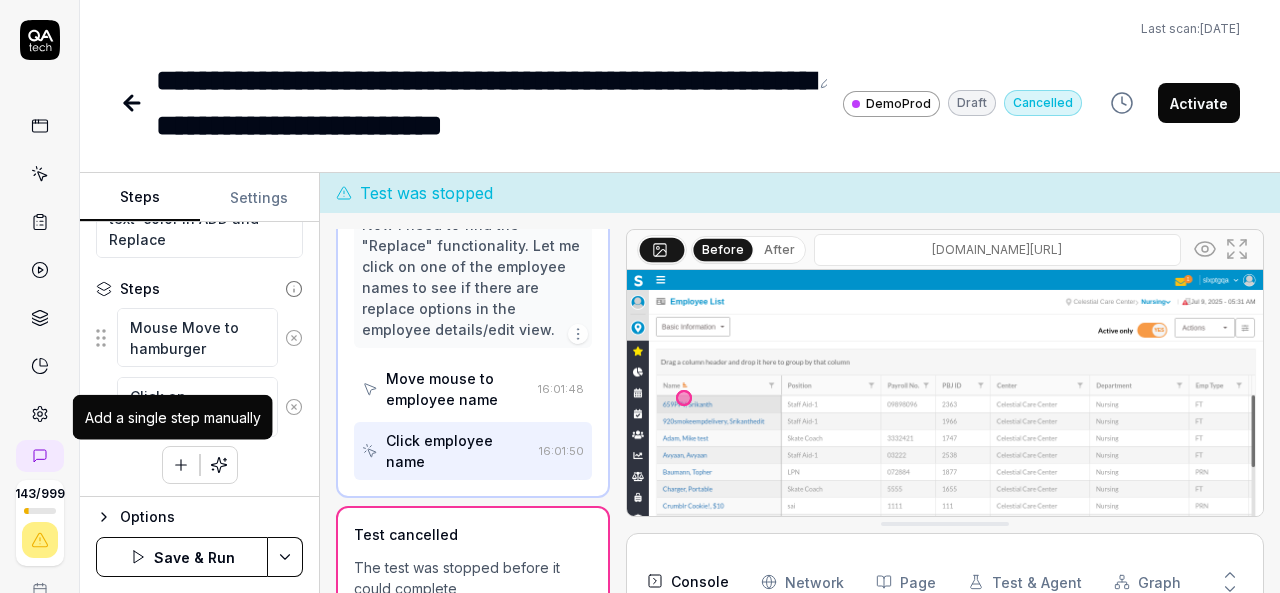 type on "Click on hamburger" 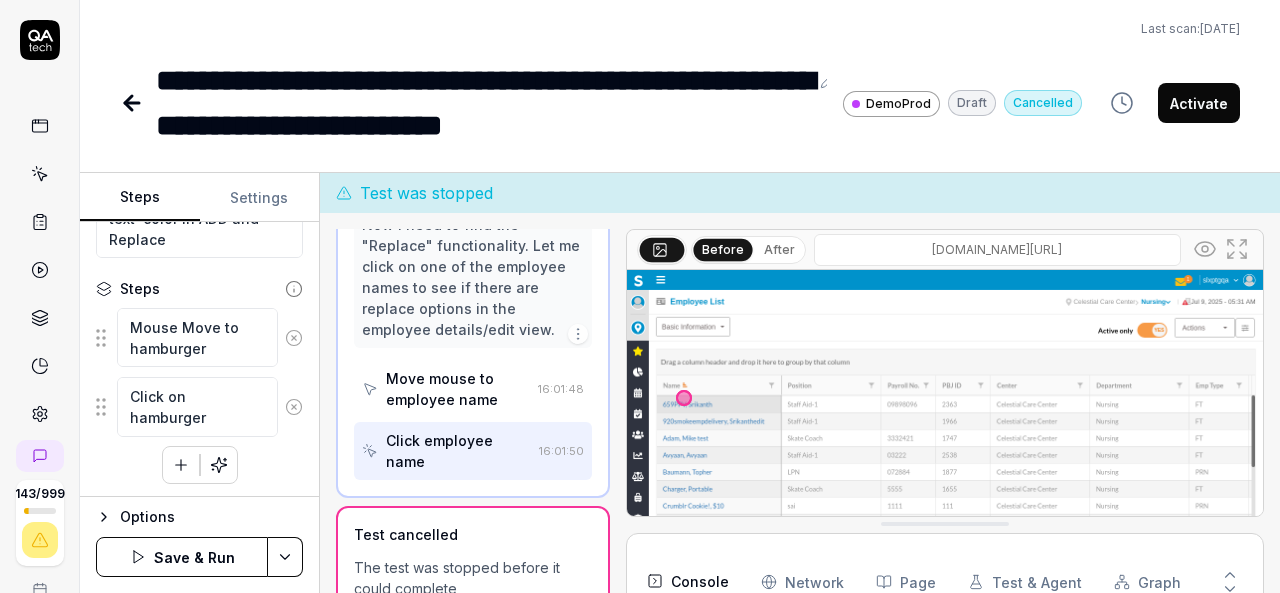 click at bounding box center (181, 465) 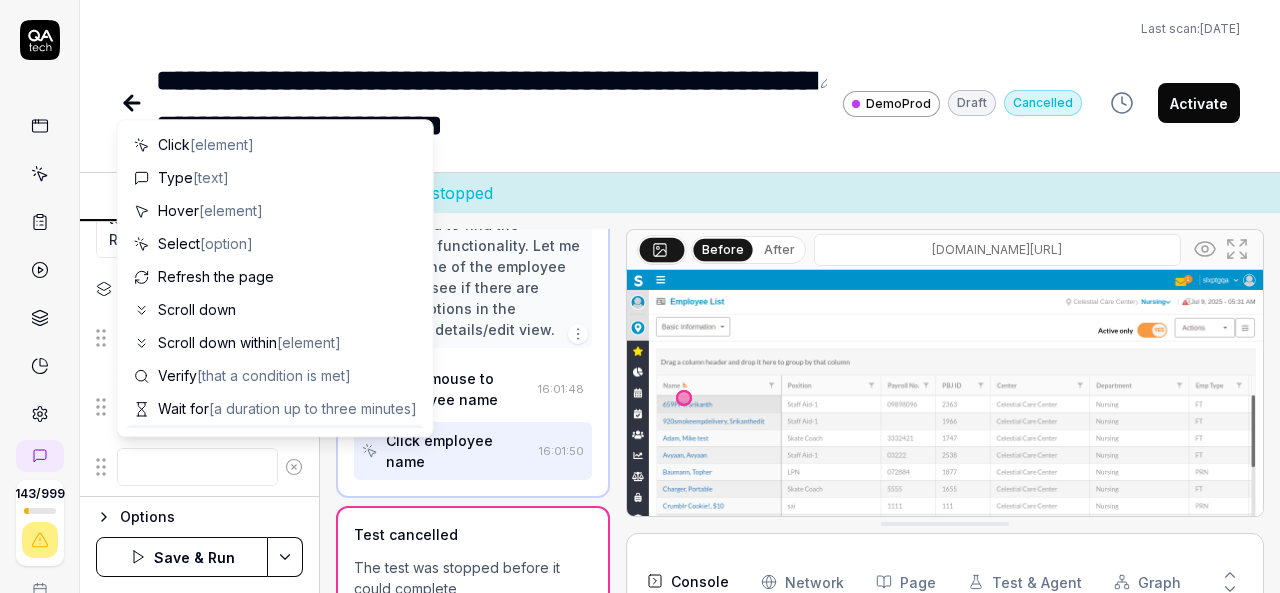 click at bounding box center (197, 467) 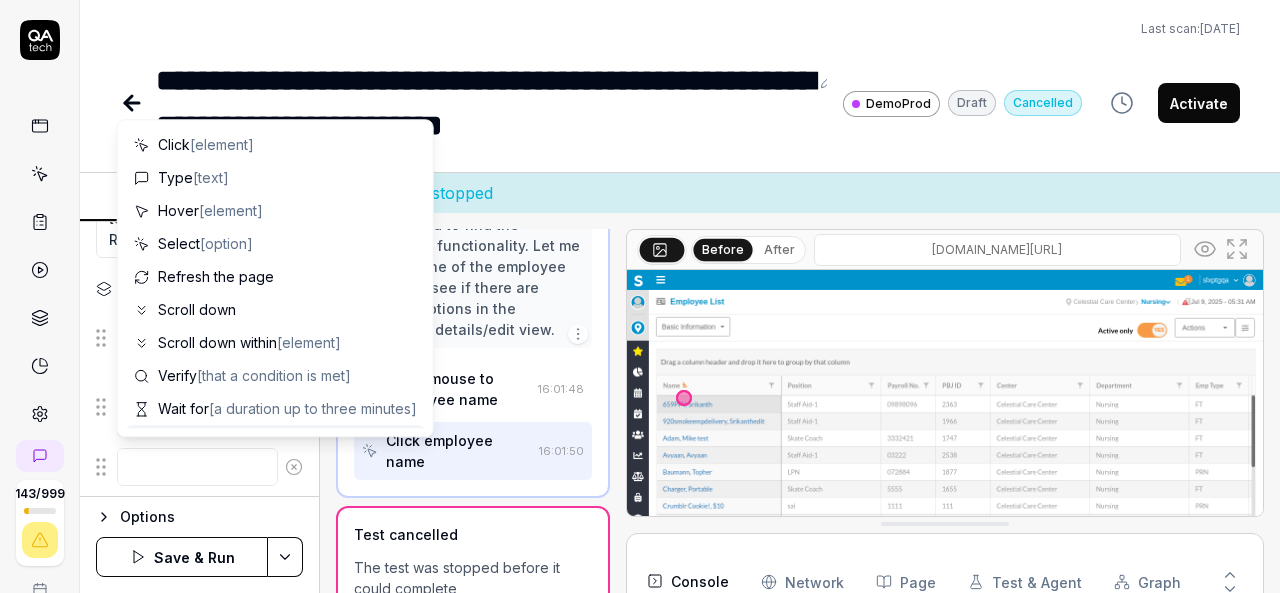 type on "*" 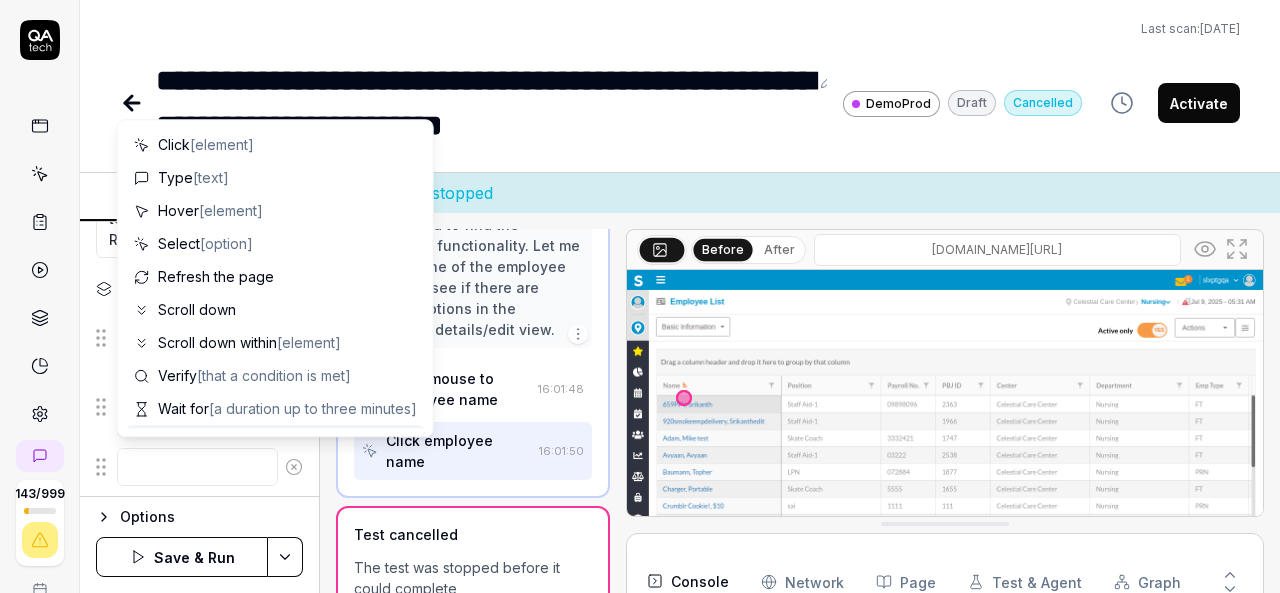type on "C" 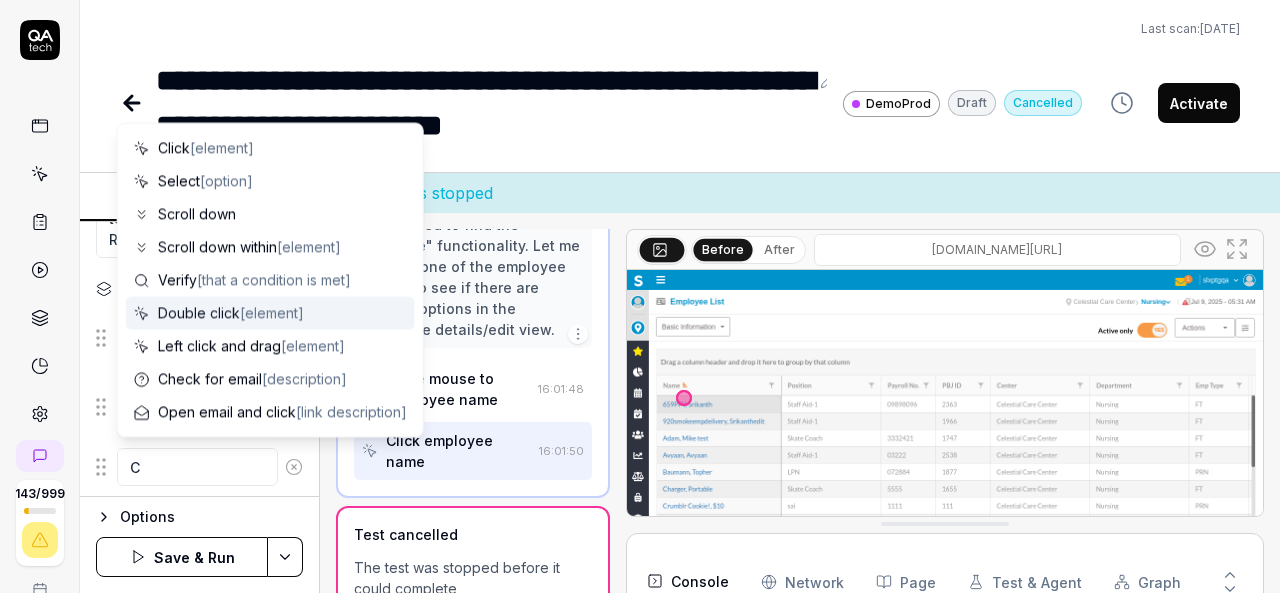 type 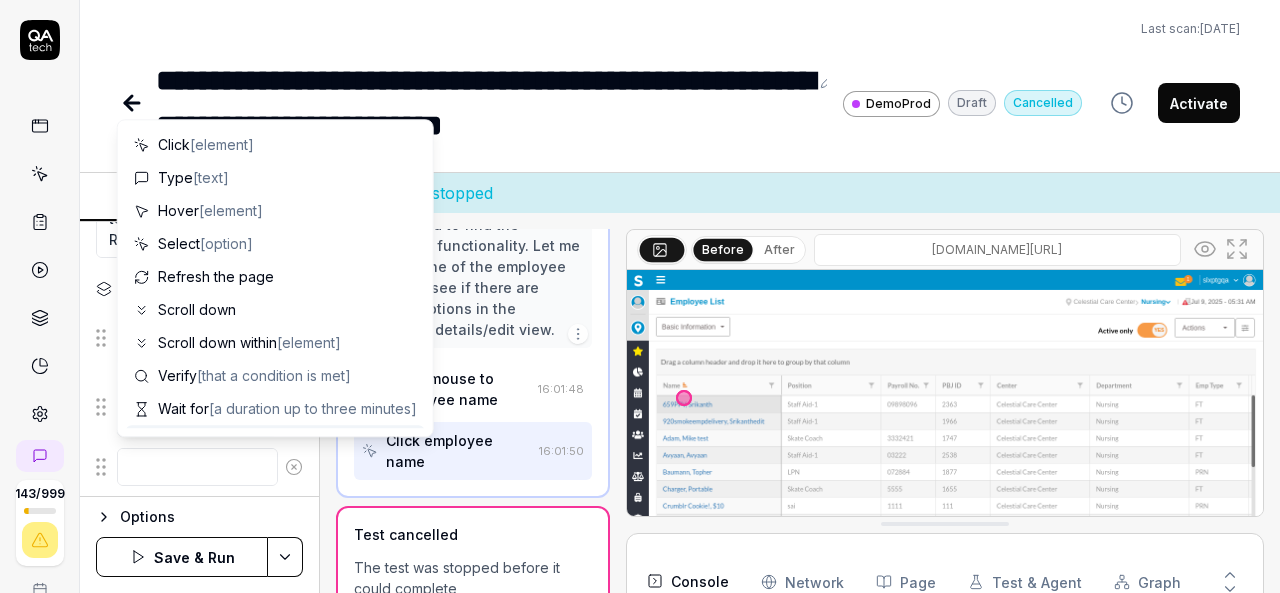 type on "*" 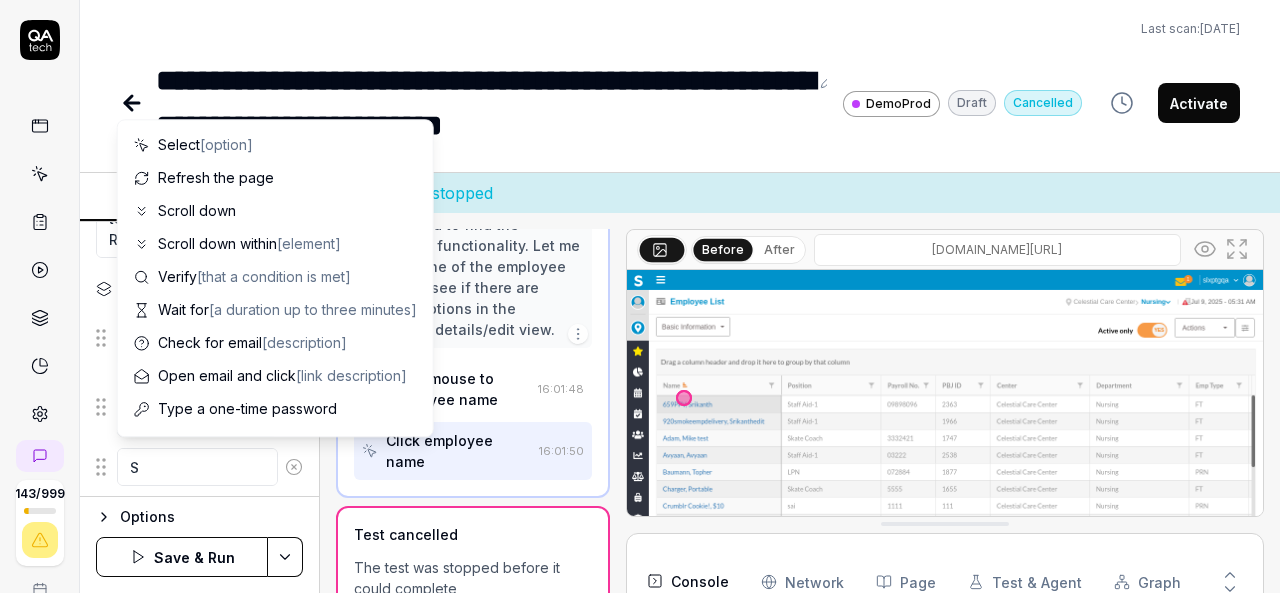 type on "*" 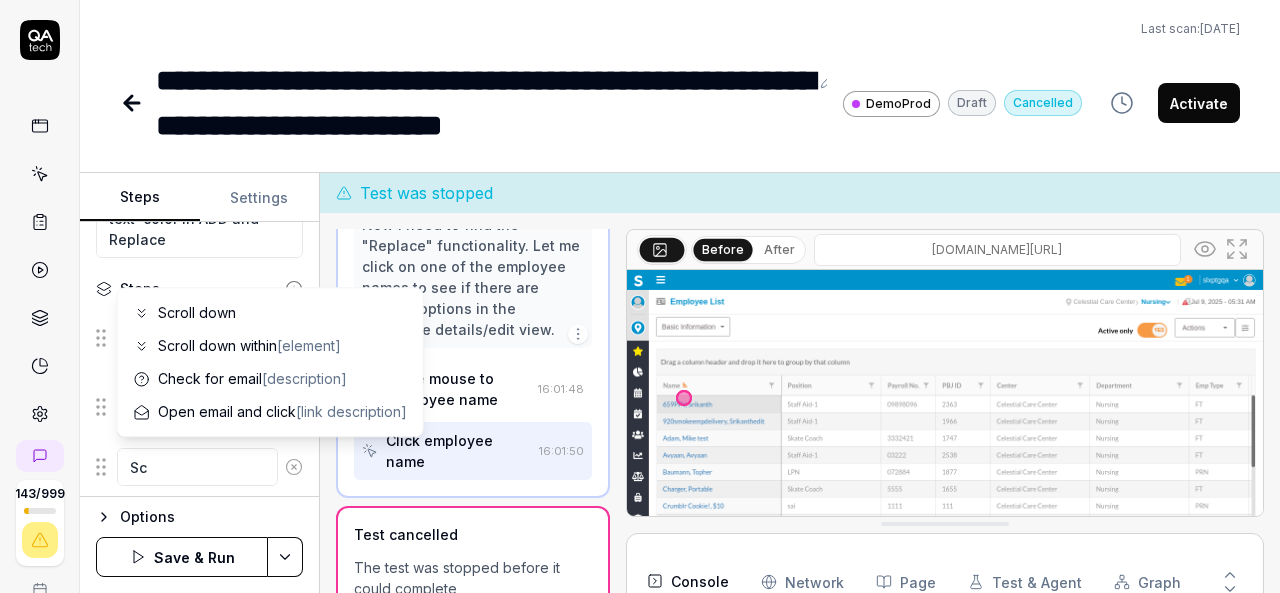 type on "*" 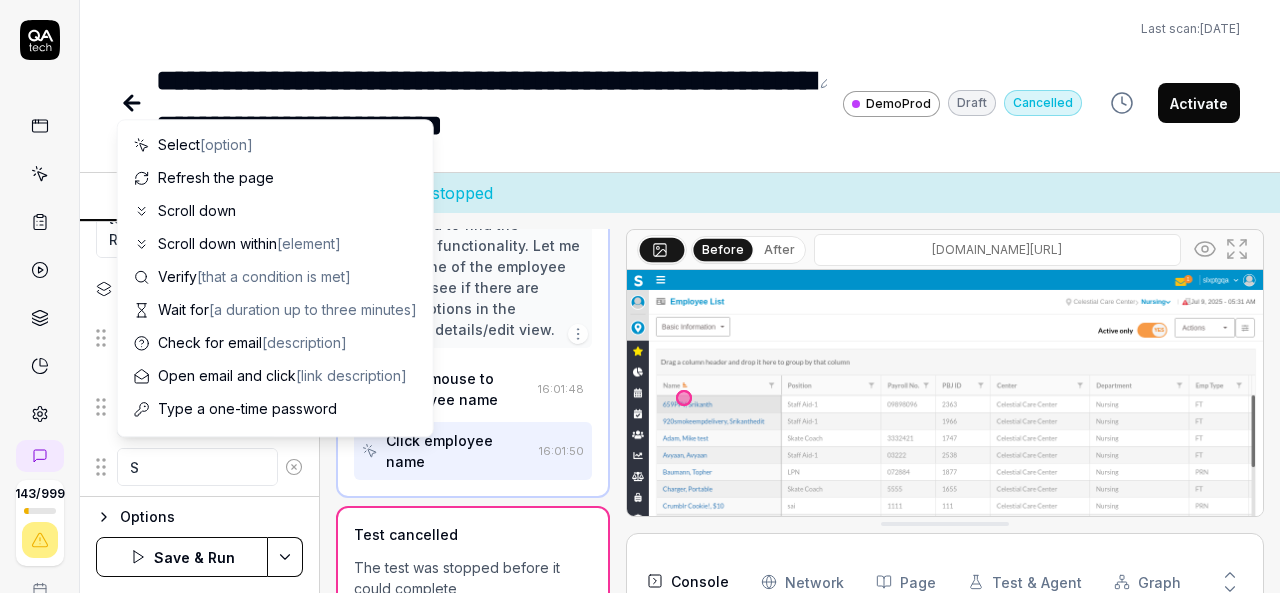 type 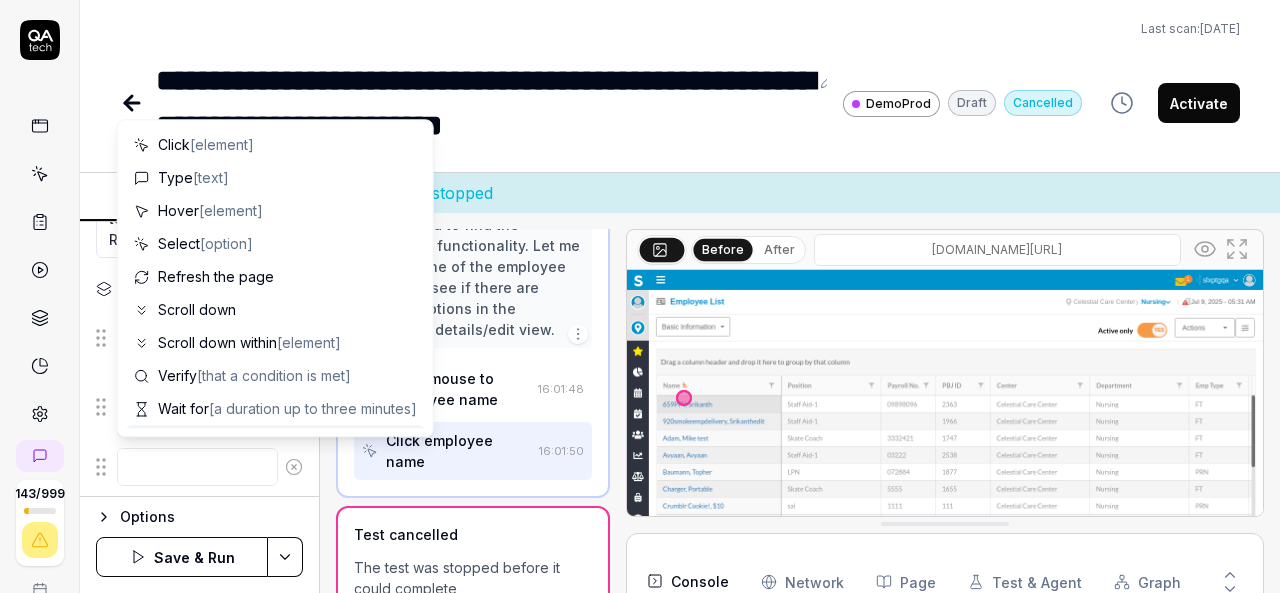 type on "*" 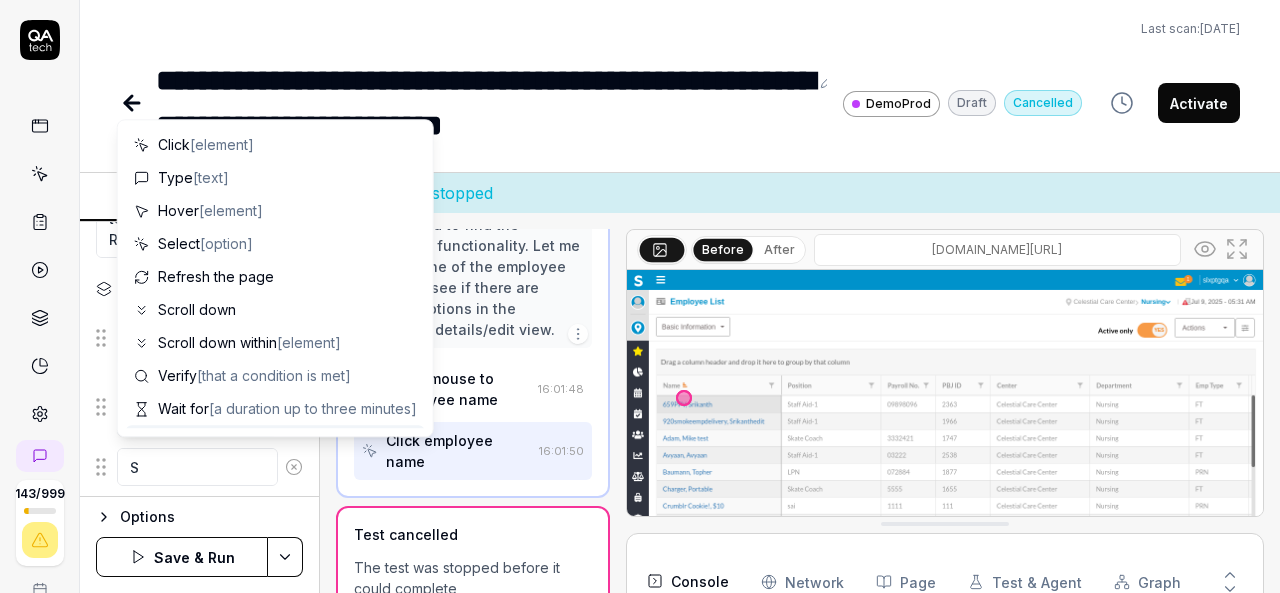 type on "Sc" 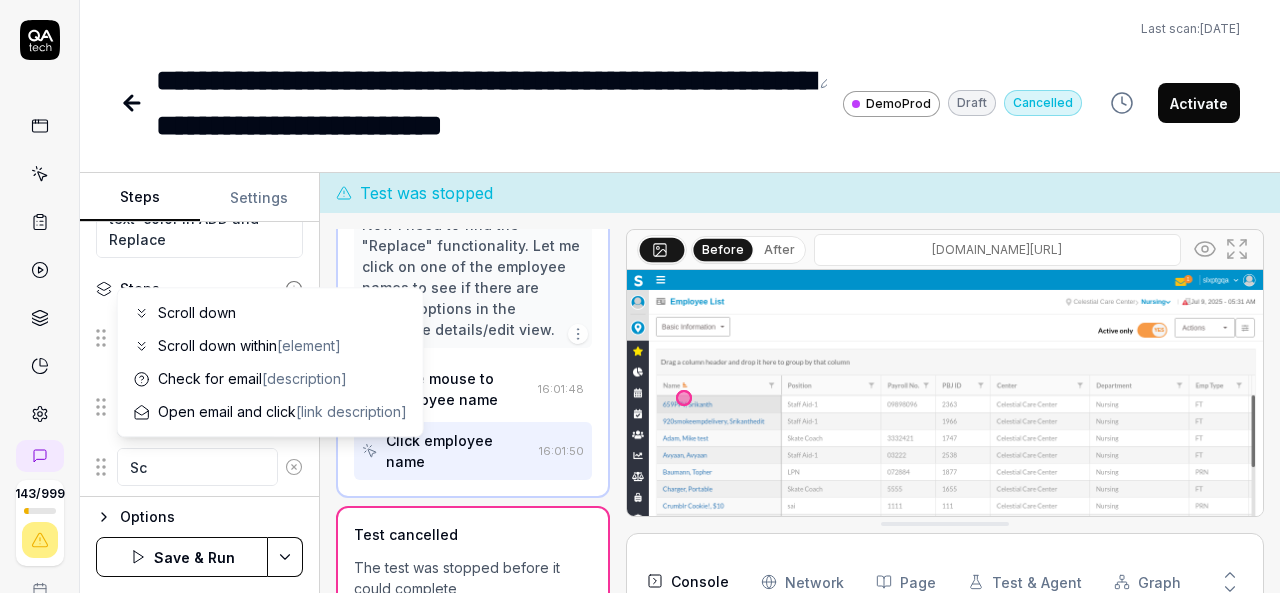 type on "*" 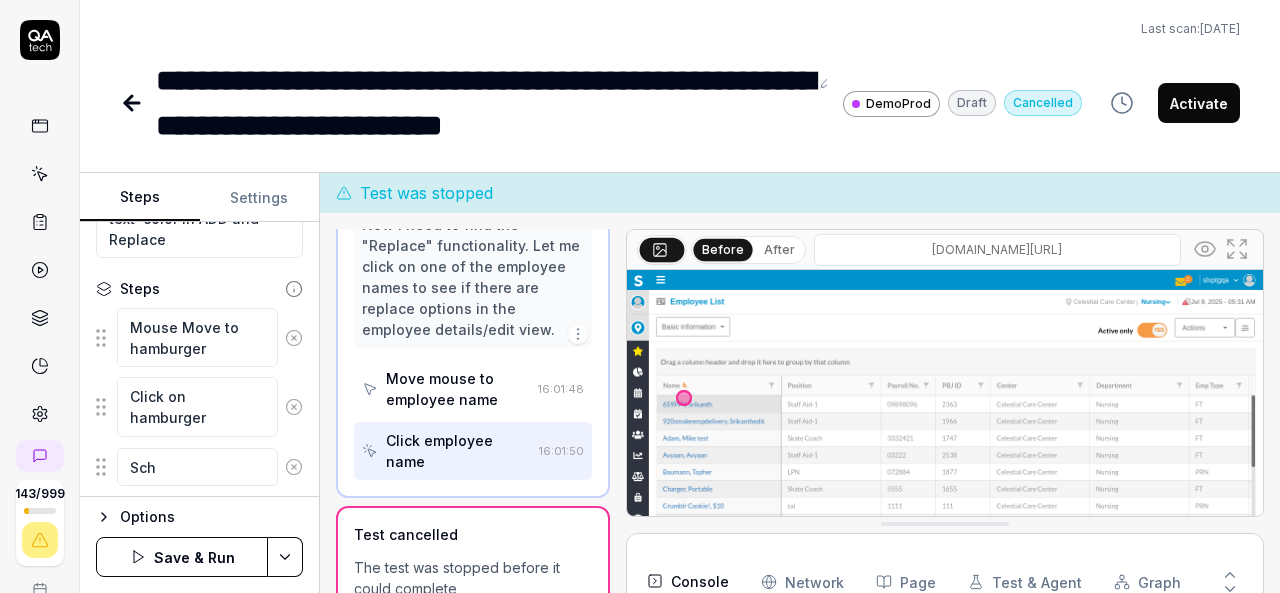 type on "*" 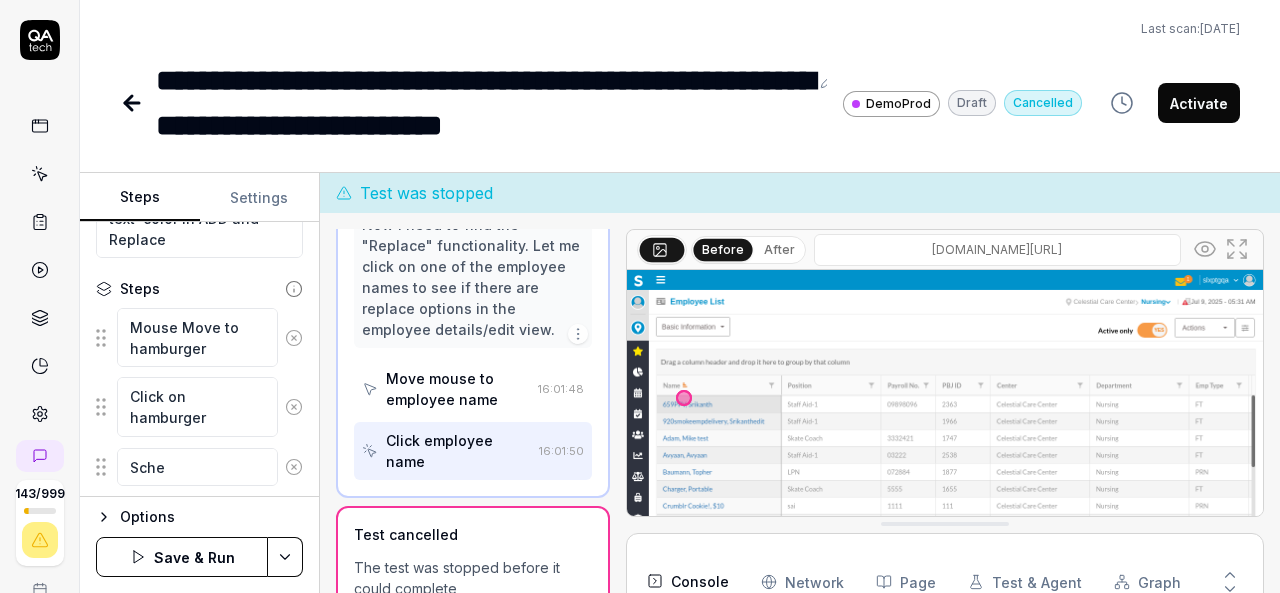 type on "*" 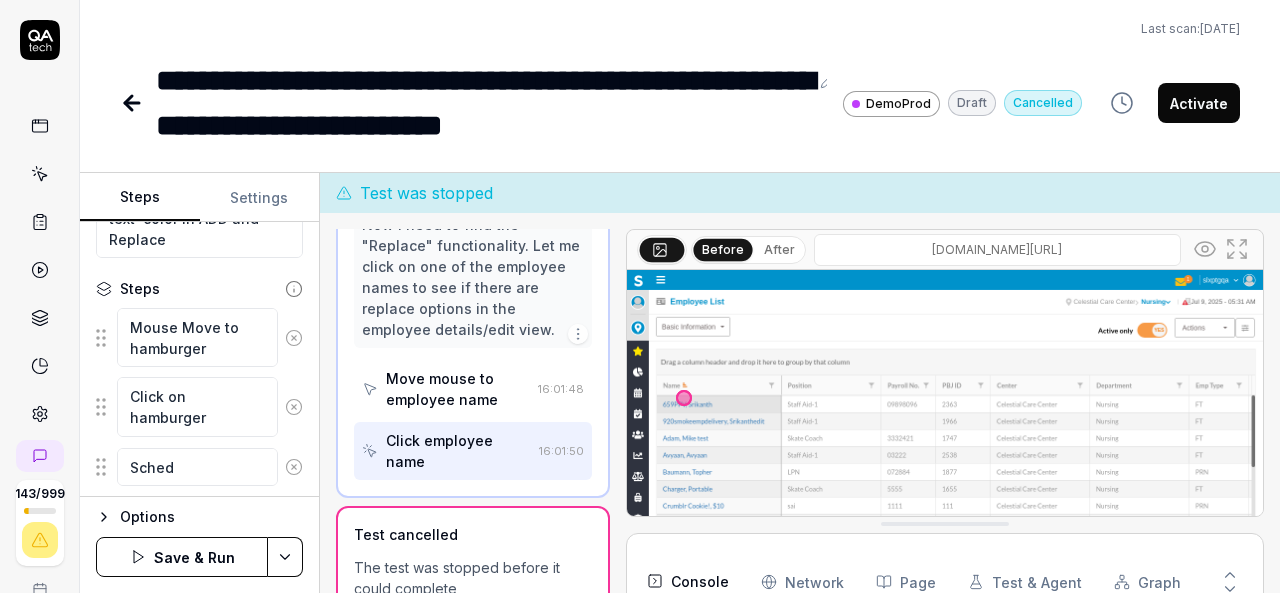 type on "*" 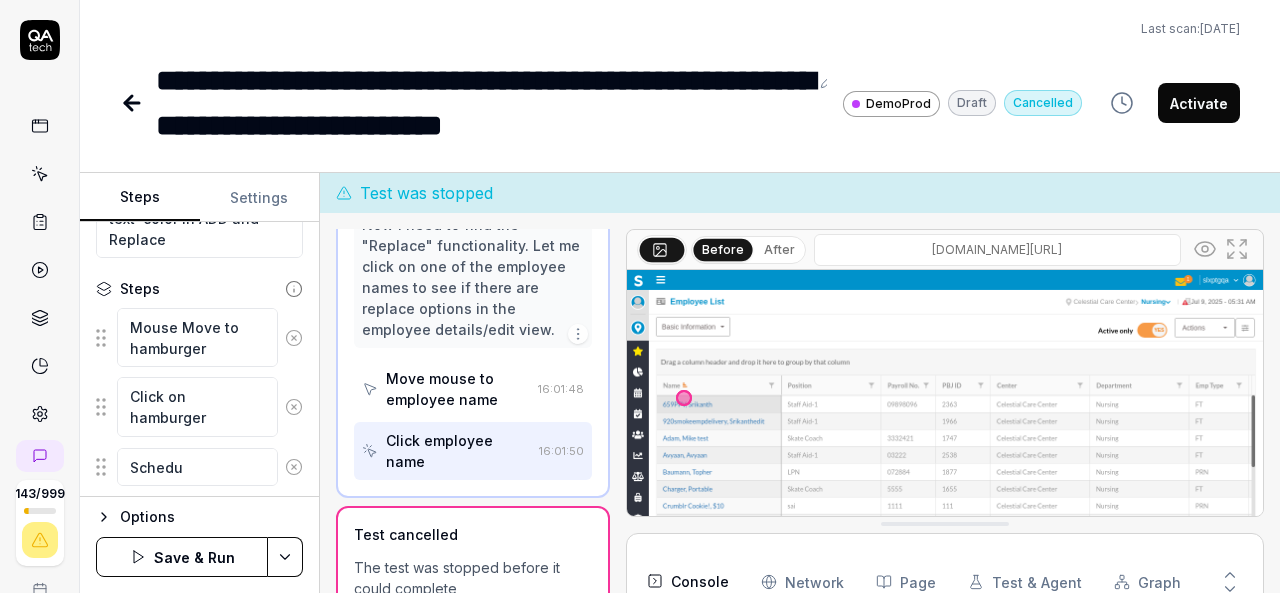 type on "*" 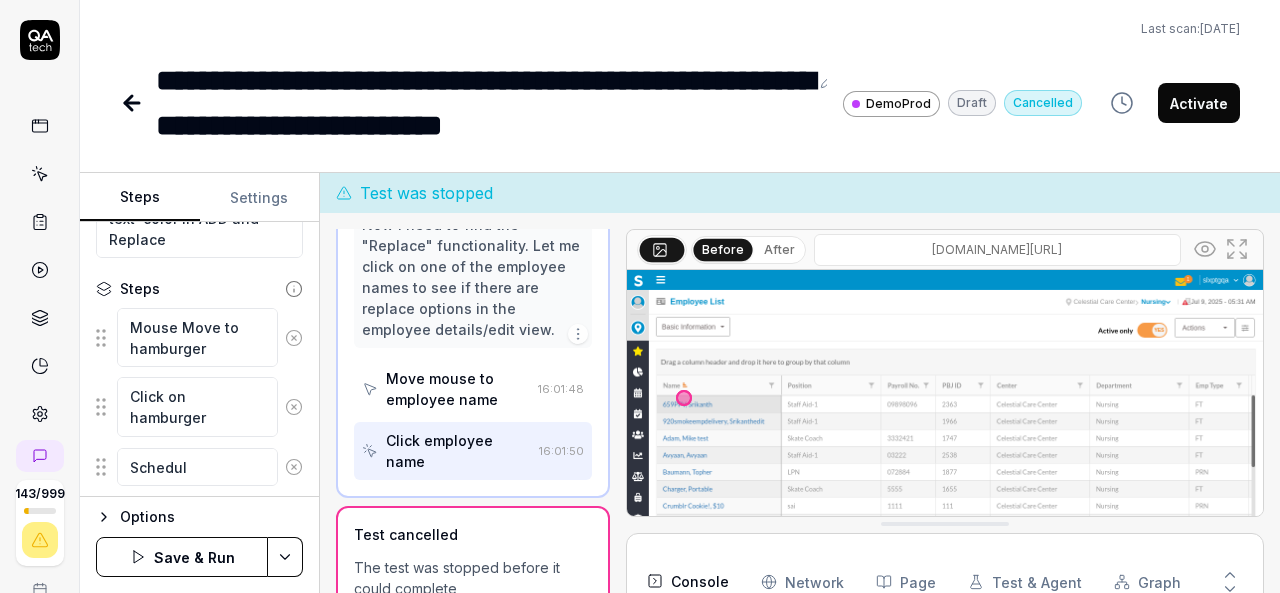 type on "*" 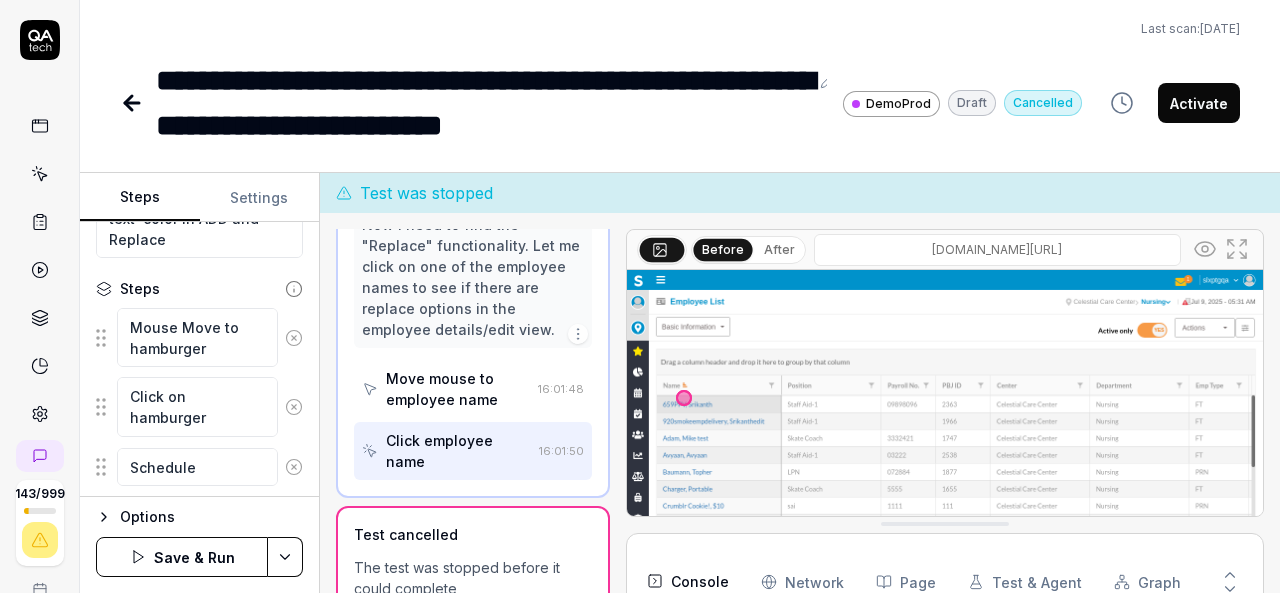 type on "*" 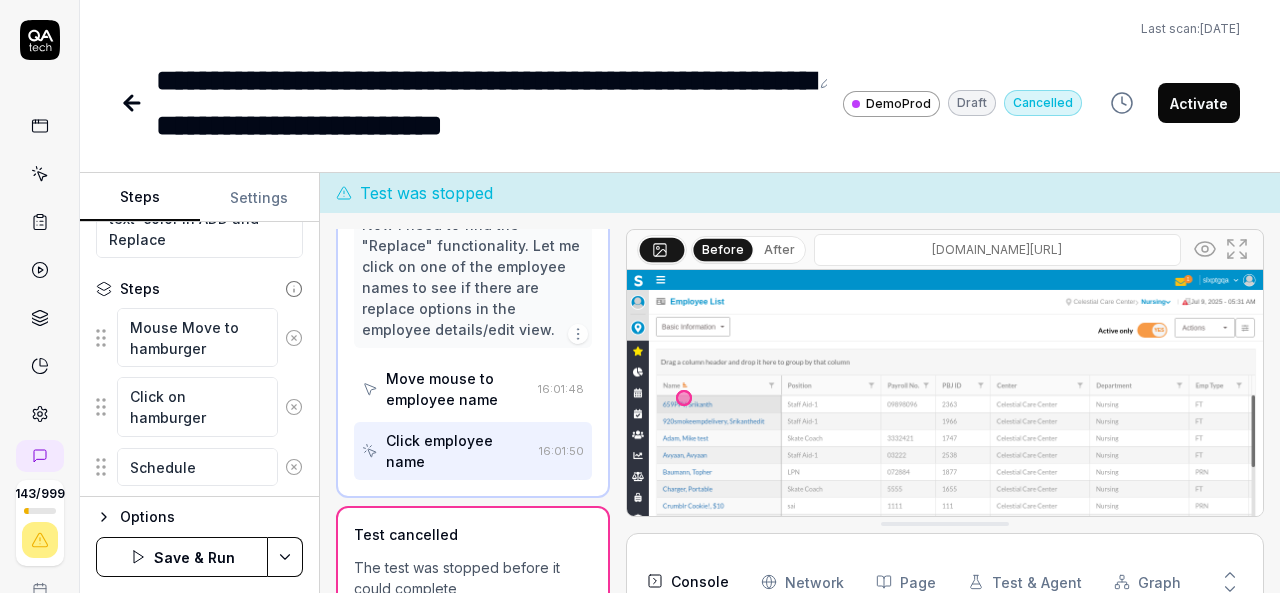 type on "*" 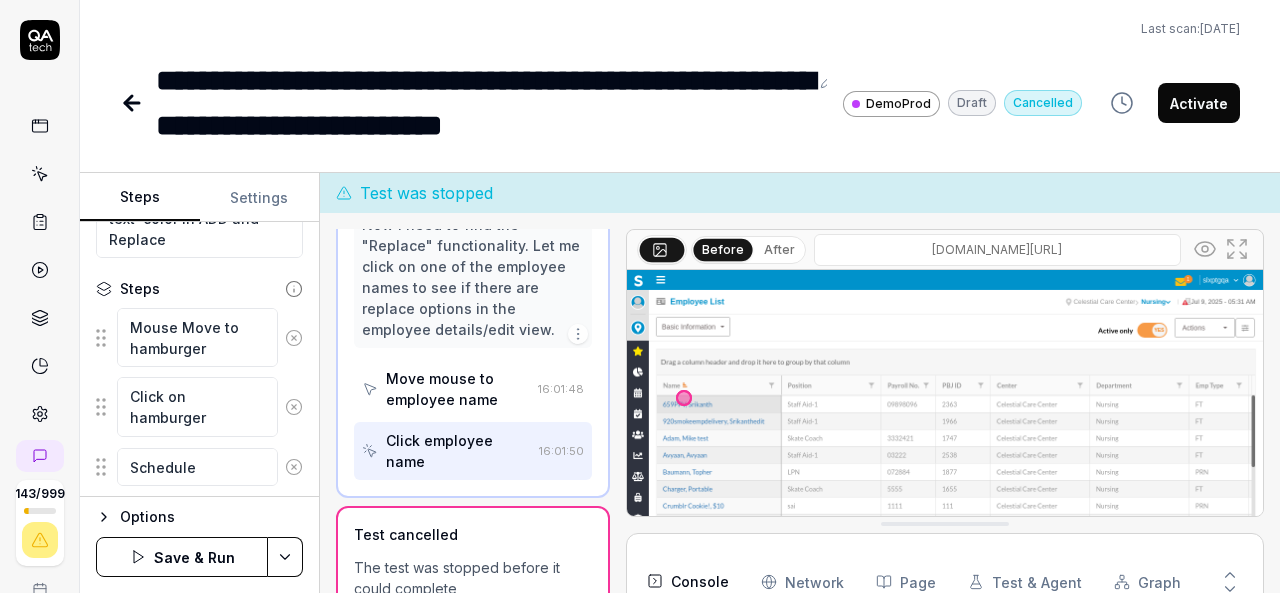 type on "Schedule O" 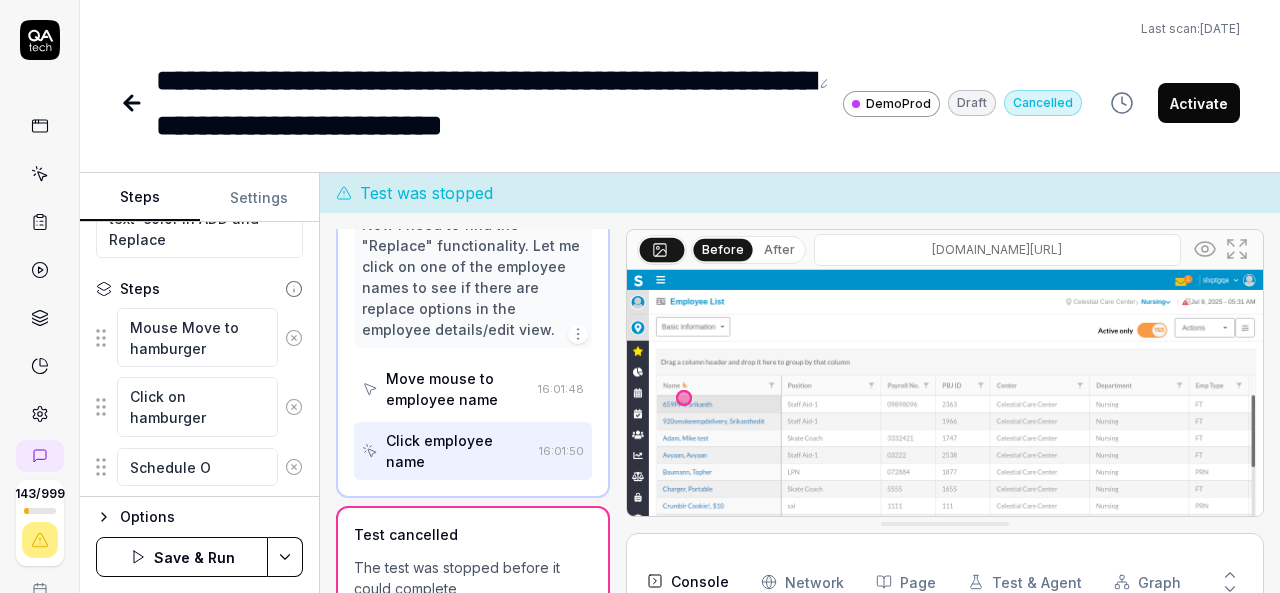 type on "*" 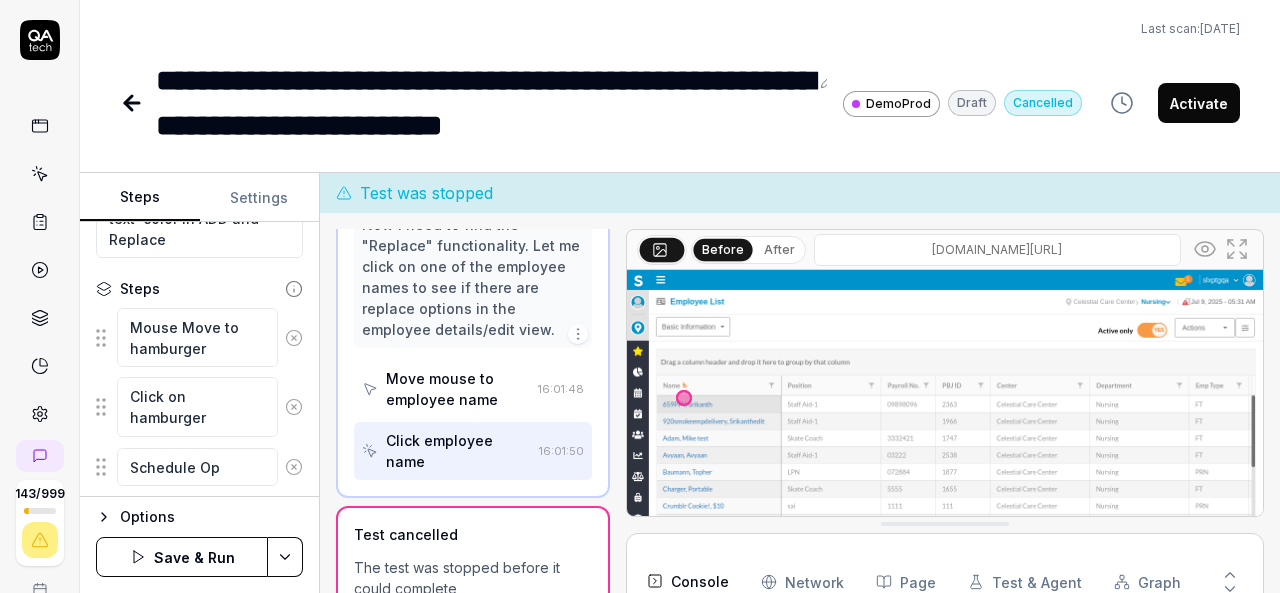 type on "*" 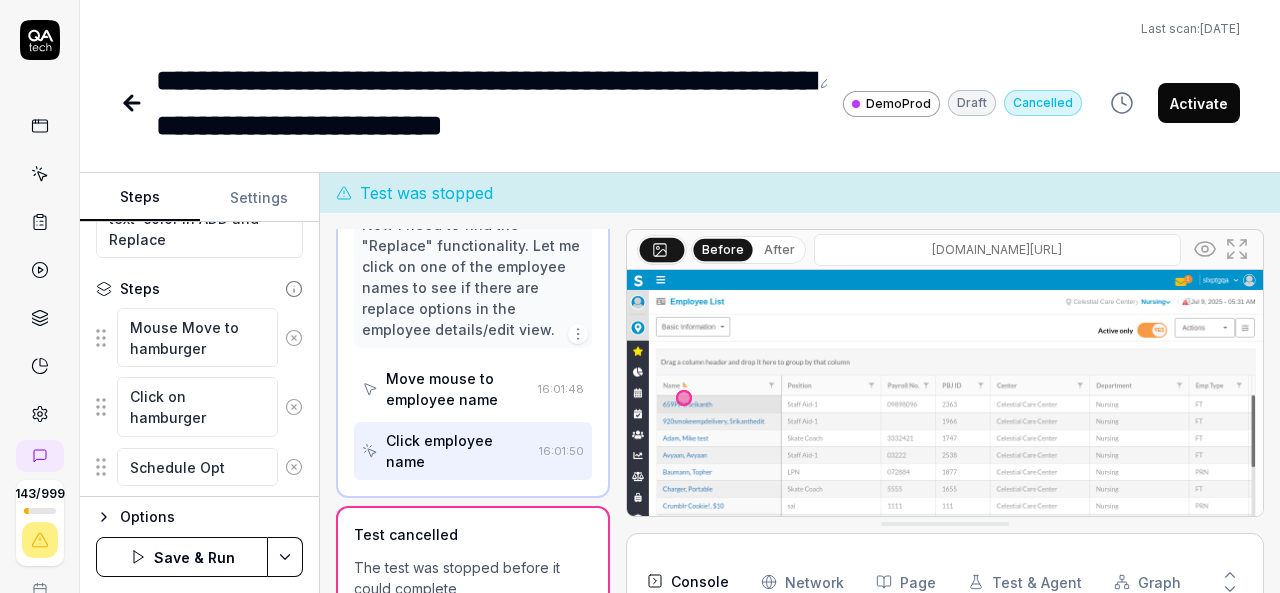 type on "*" 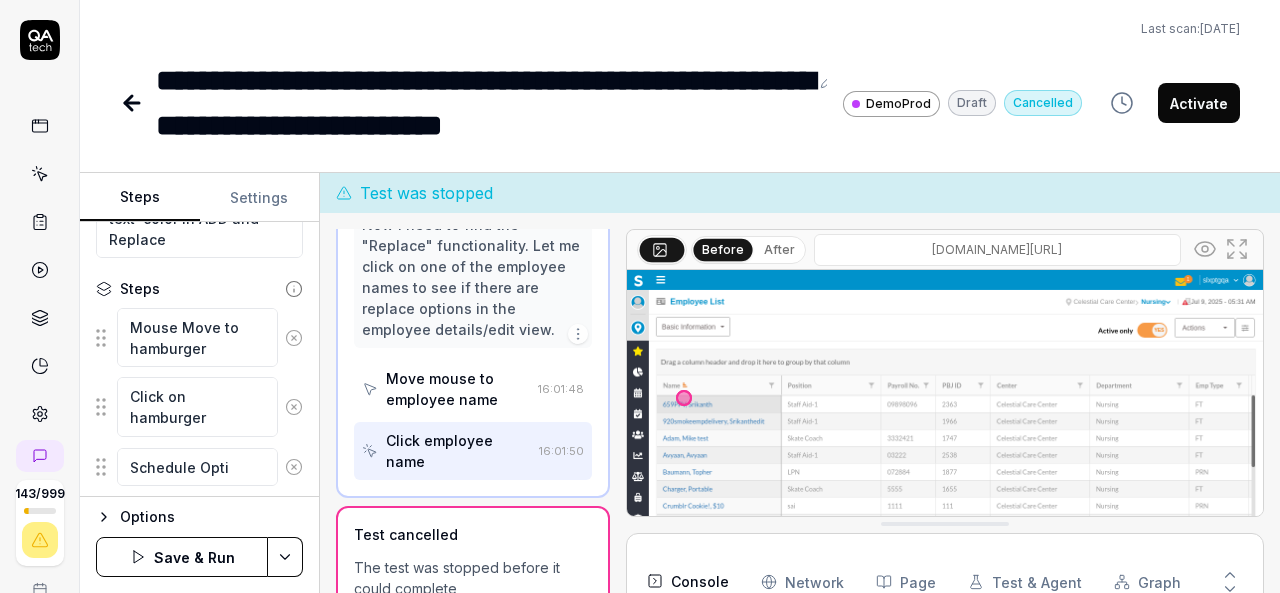 type on "*" 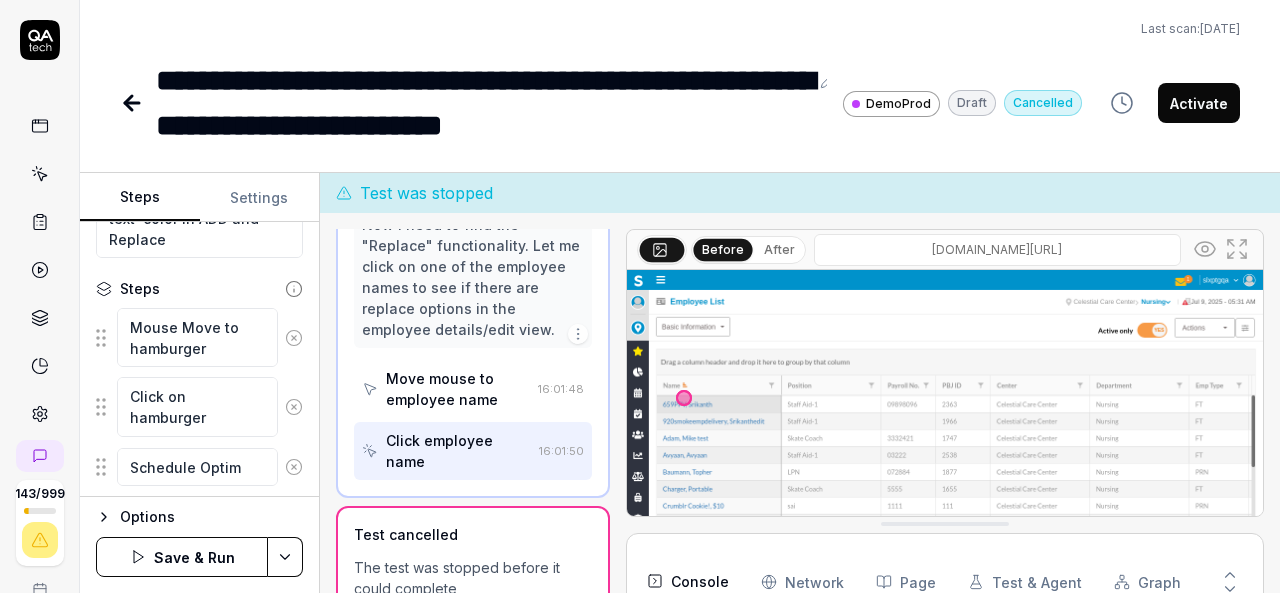 type on "*" 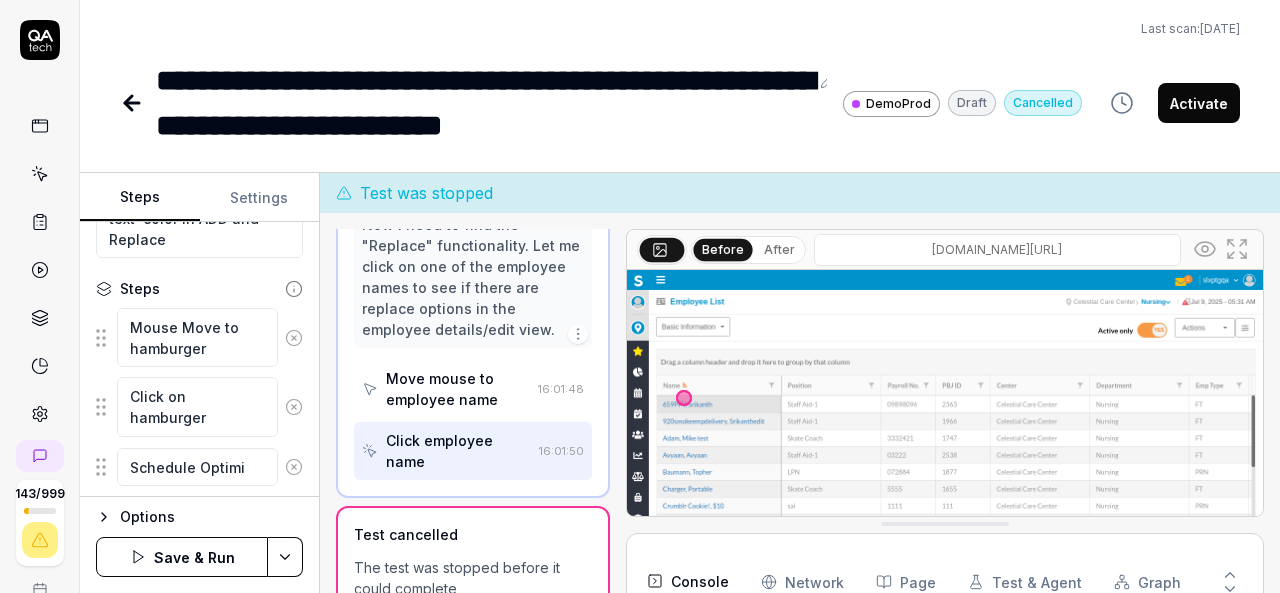 type on "*" 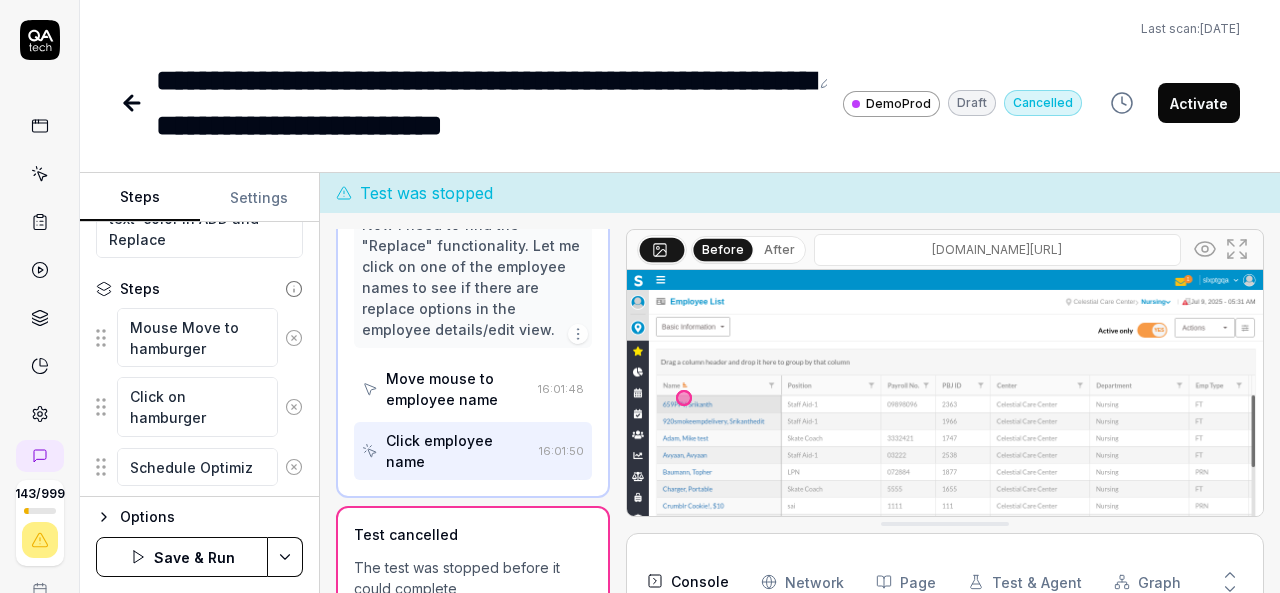 type on "*" 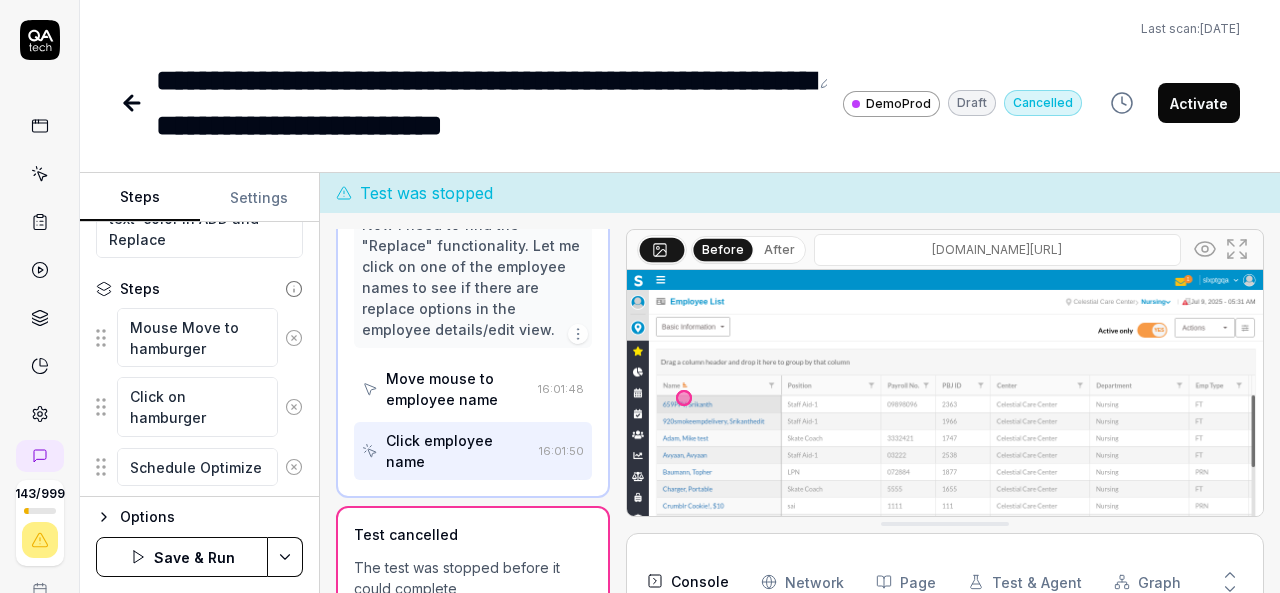 type on "*" 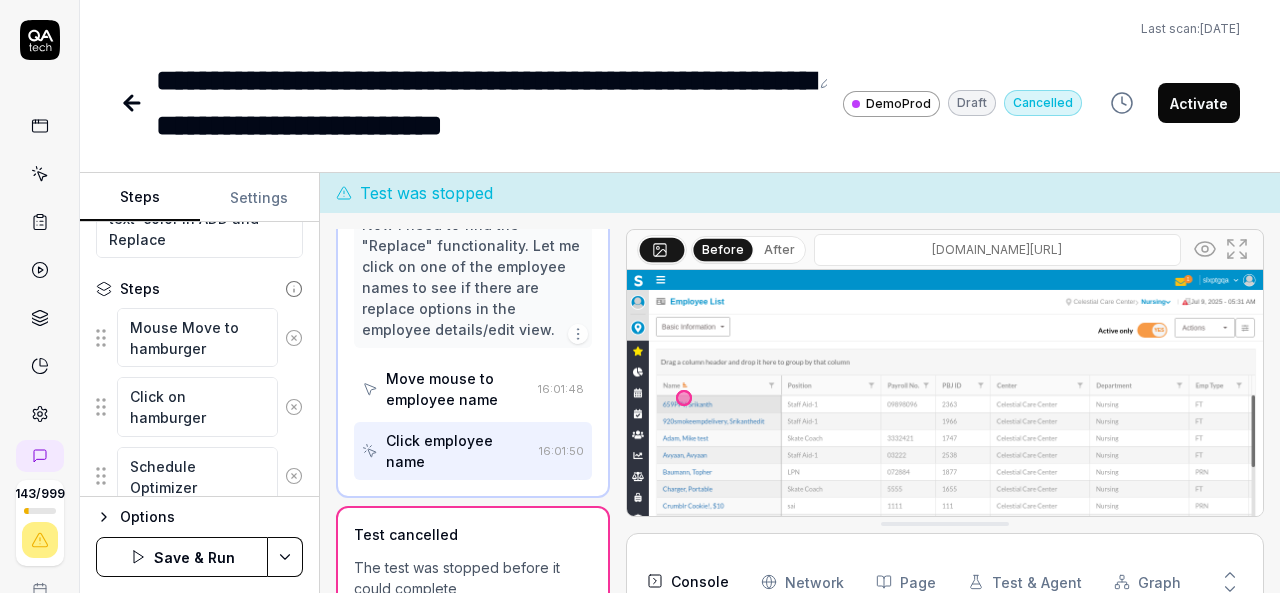 type on "*" 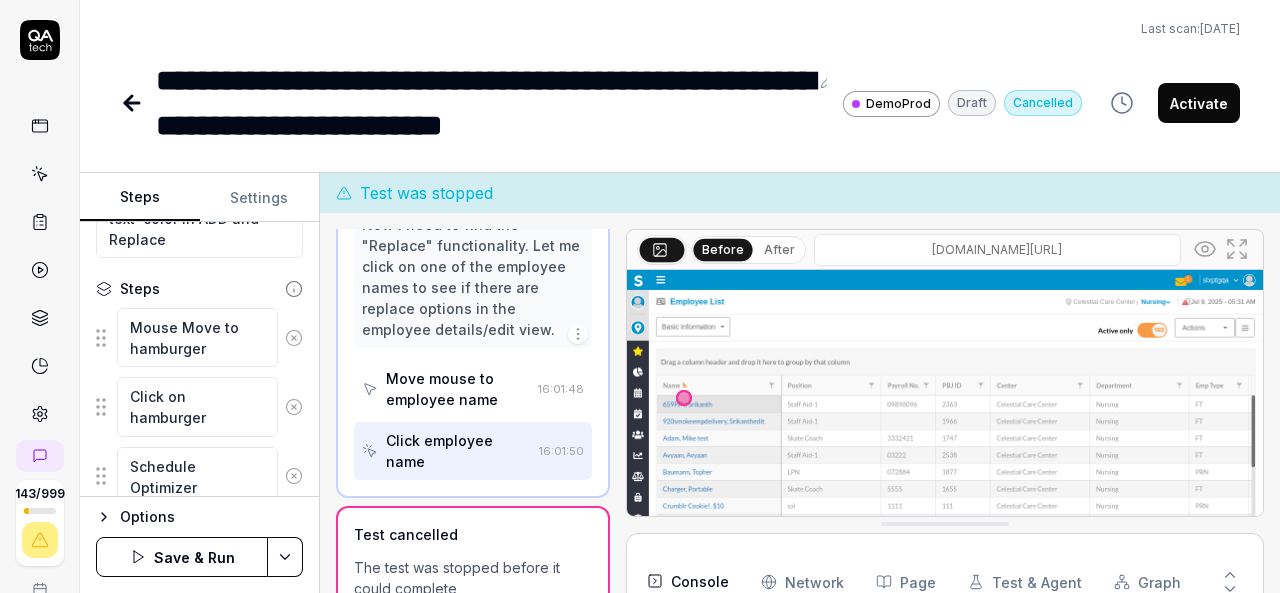 type on "Schedule Optimizer" 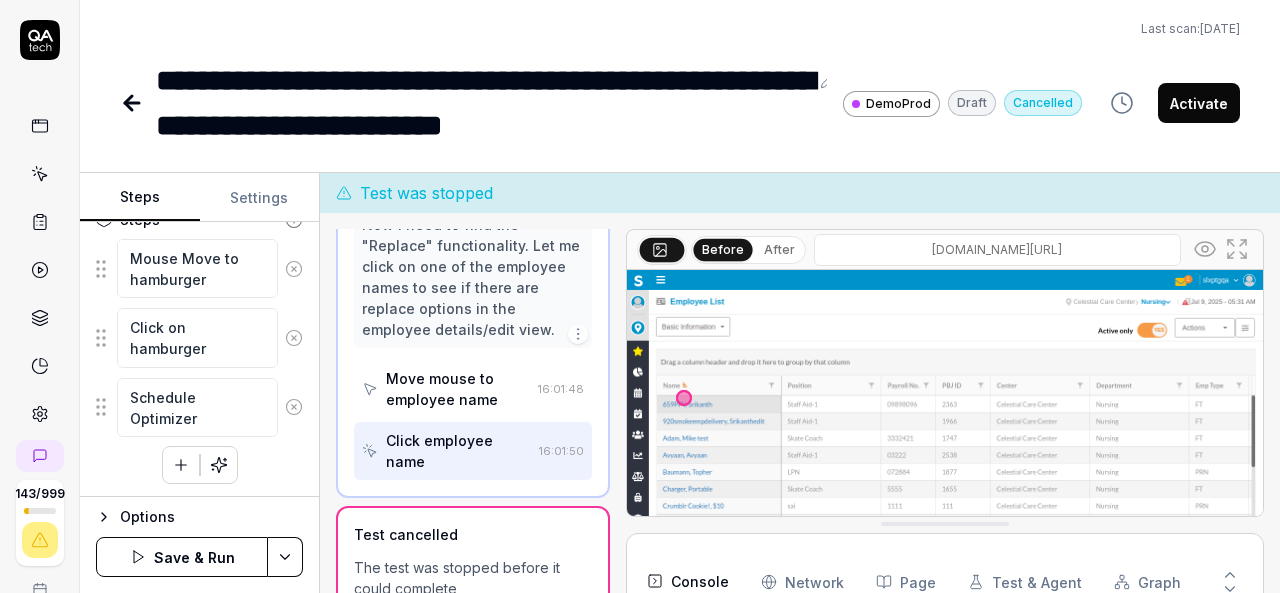 click on "Schedule Optimizer" at bounding box center (197, 407) 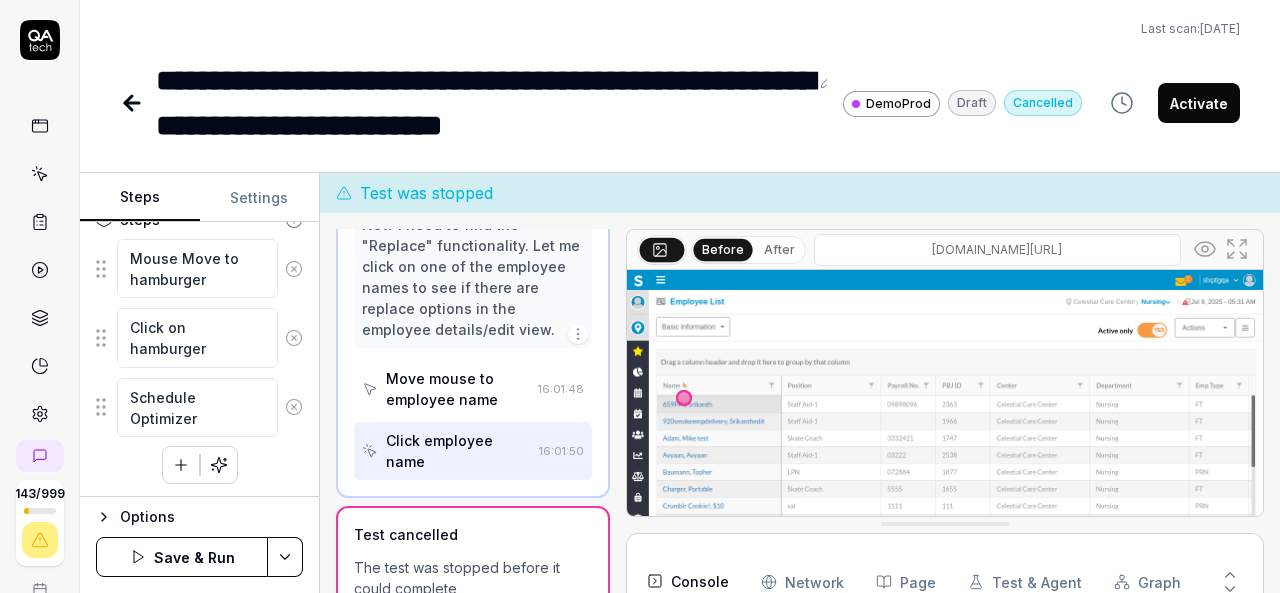 type on "*" 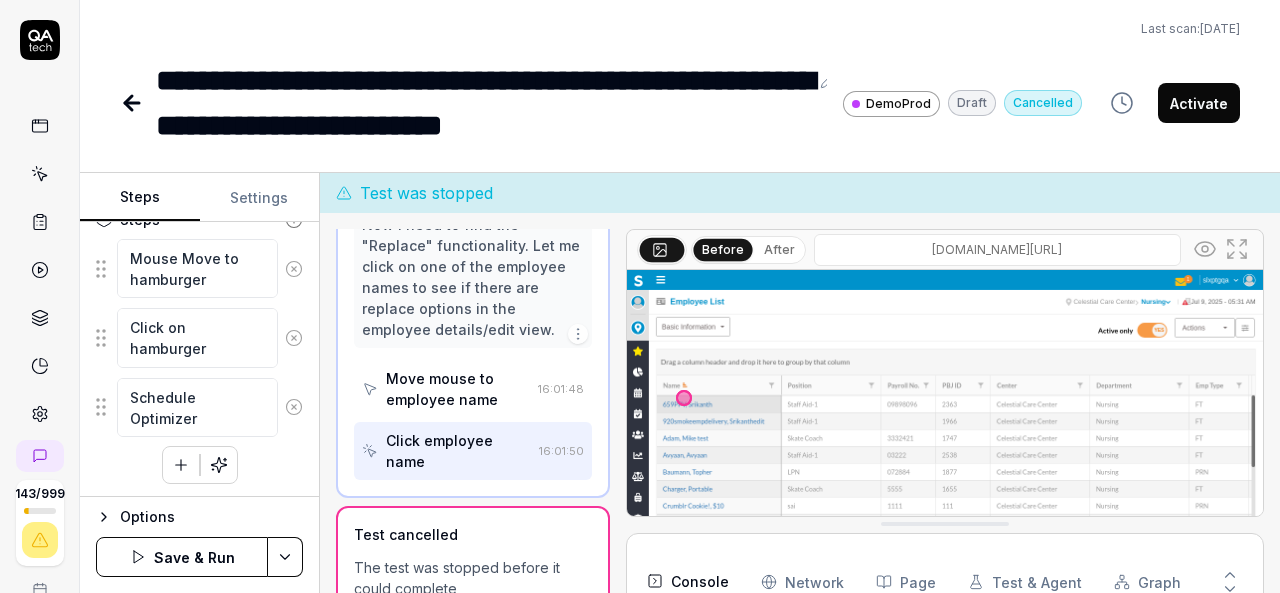 type on "MSchedule Optimizer" 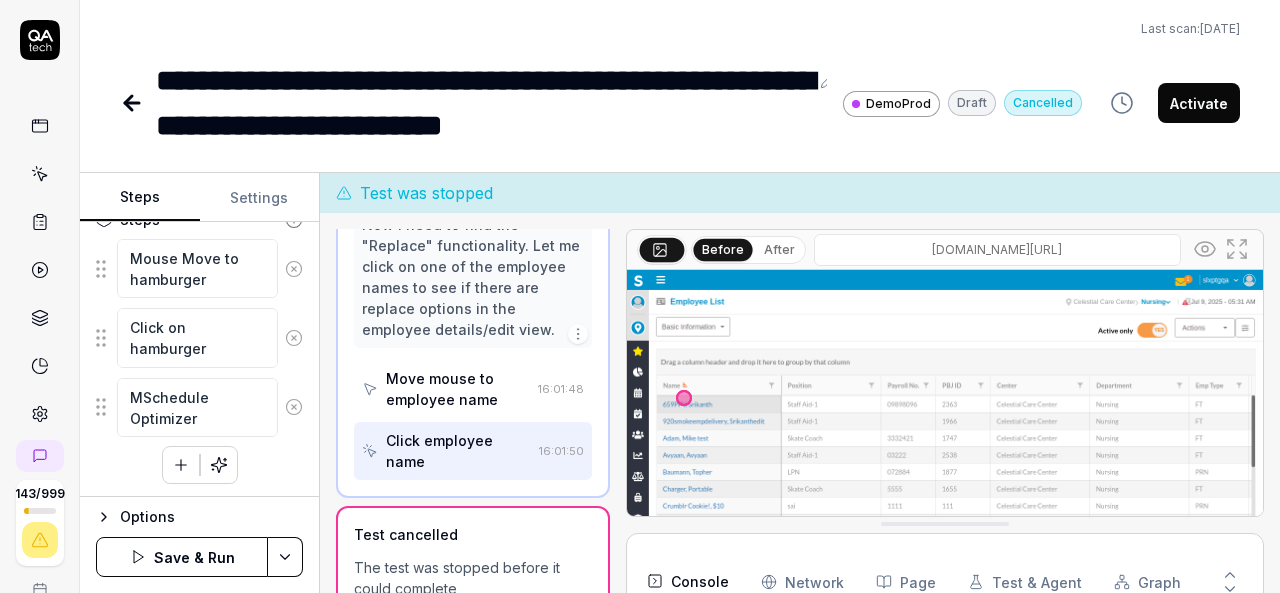 type on "*" 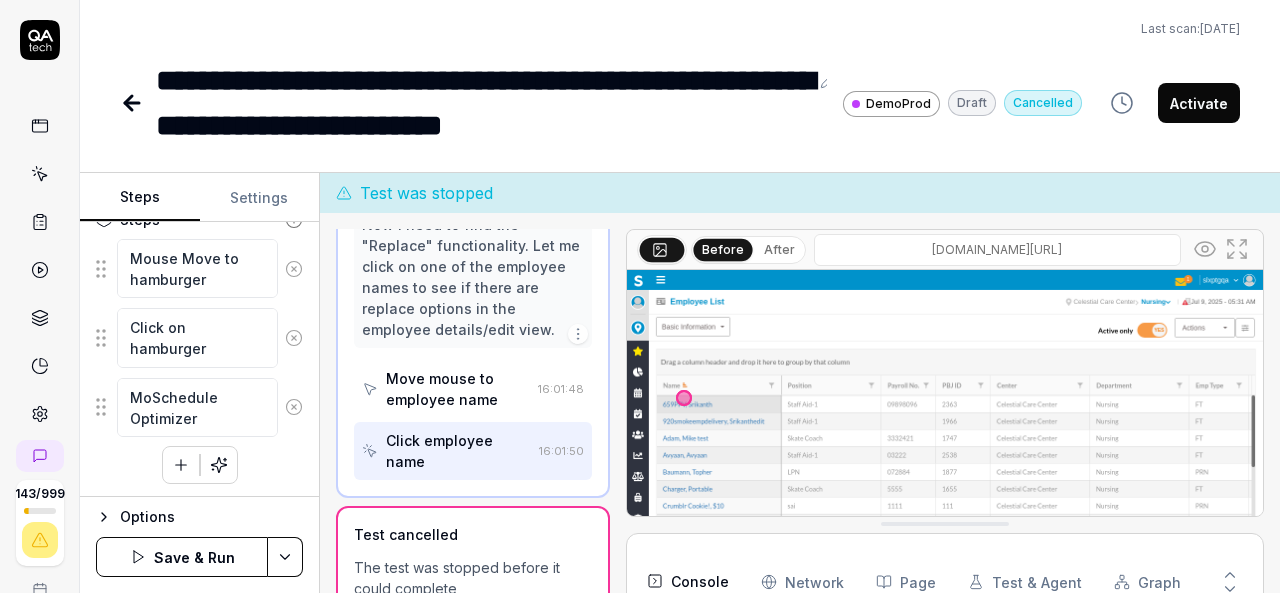 type on "*" 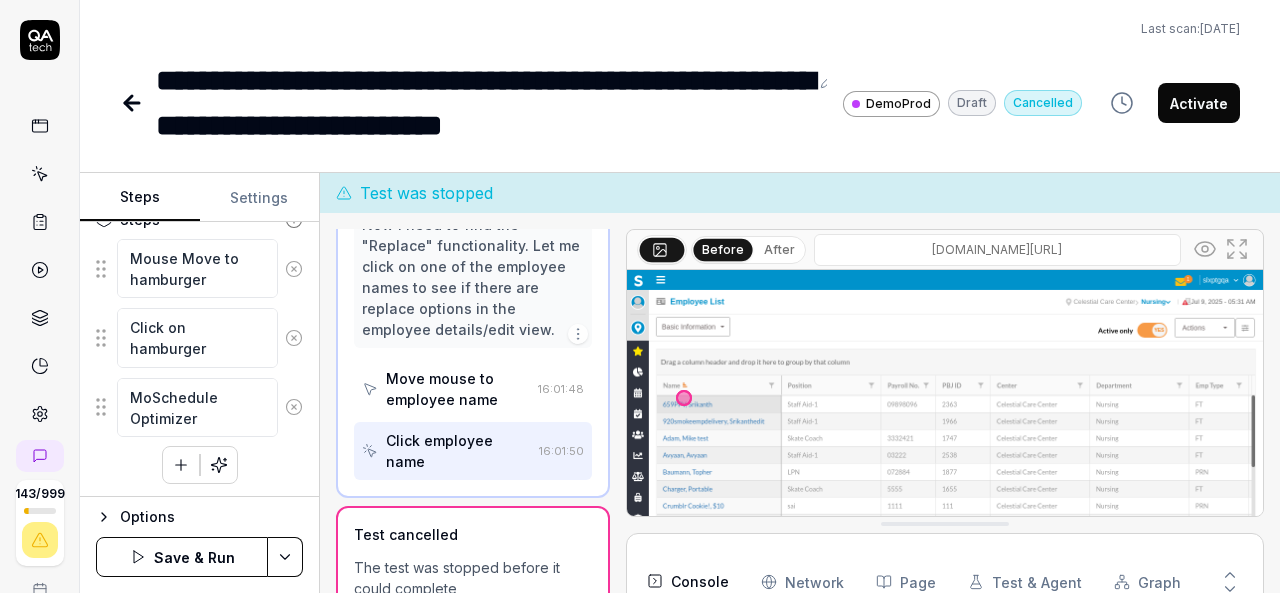 type on "MouSchedule Optimizer" 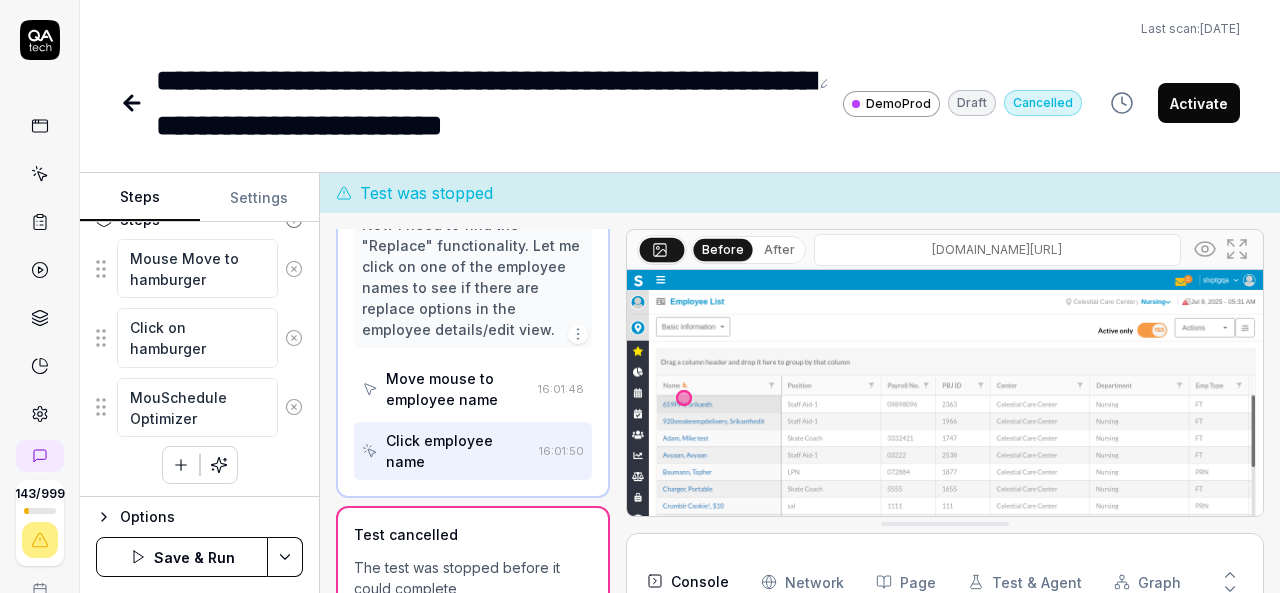 type on "*" 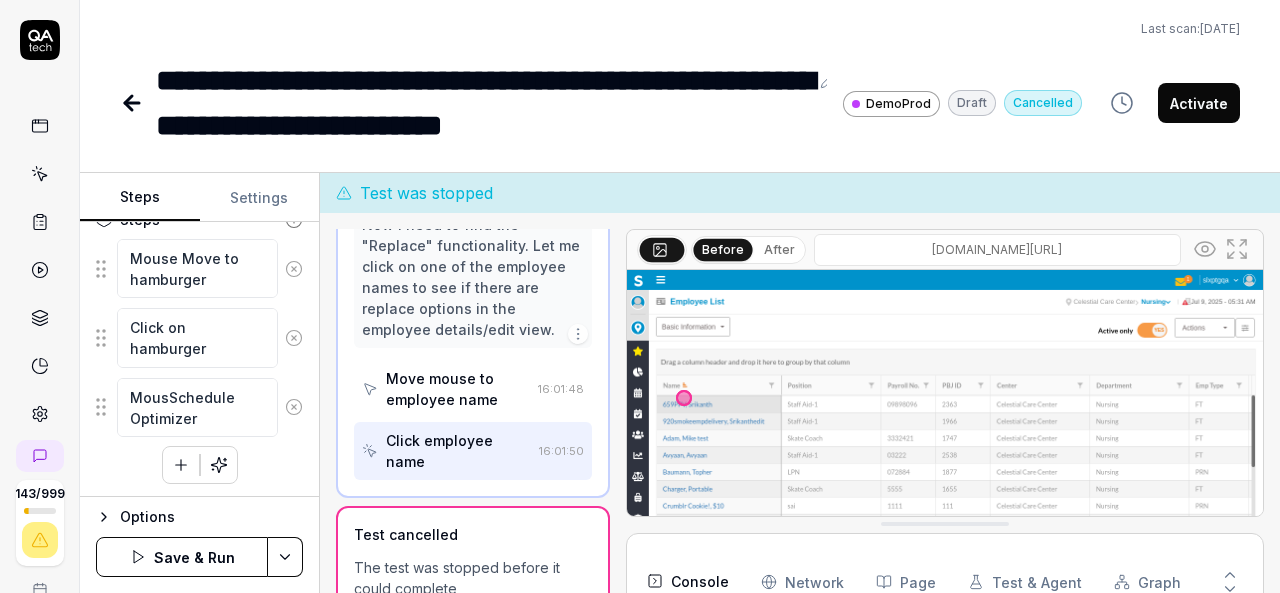type on "*" 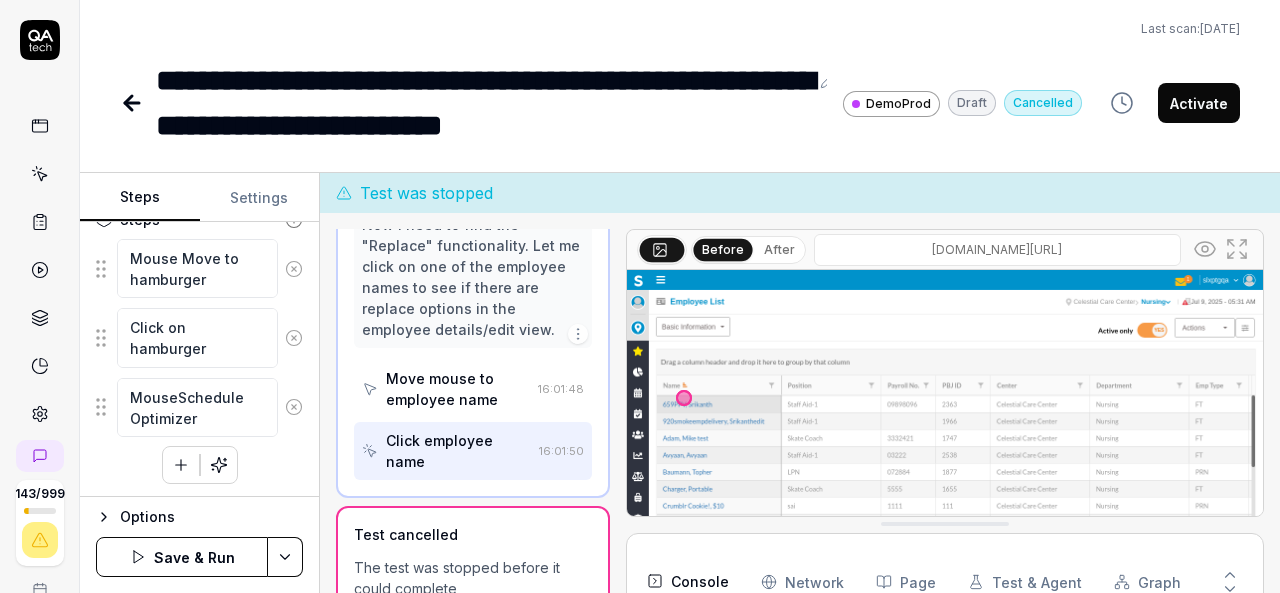 type on "*" 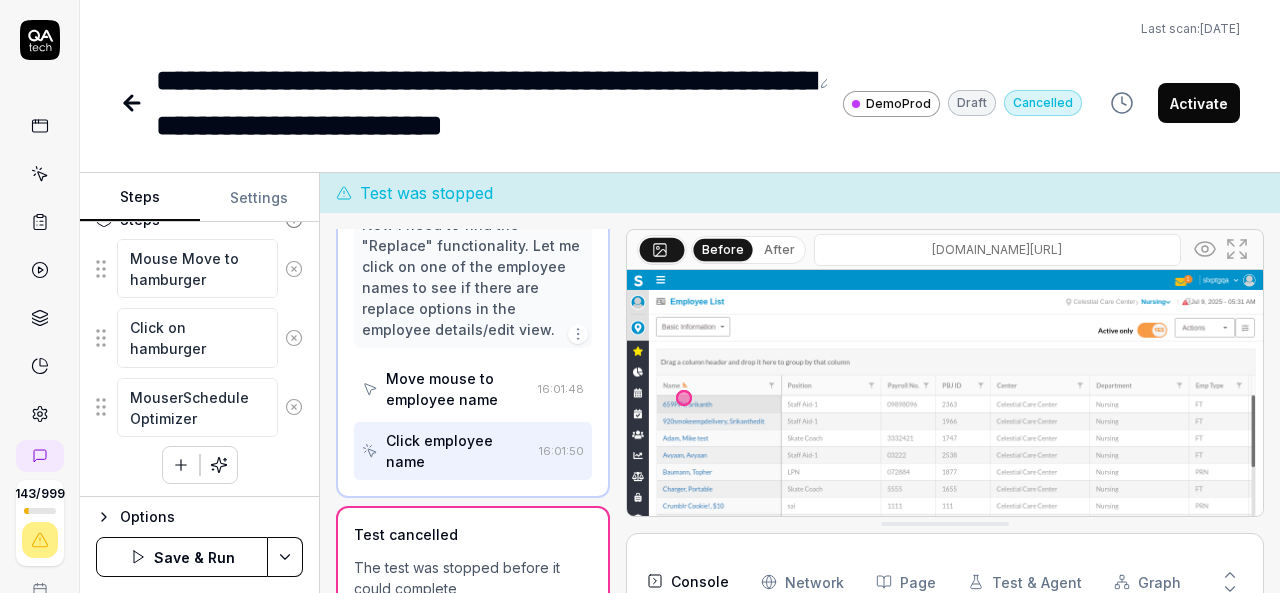 type on "*" 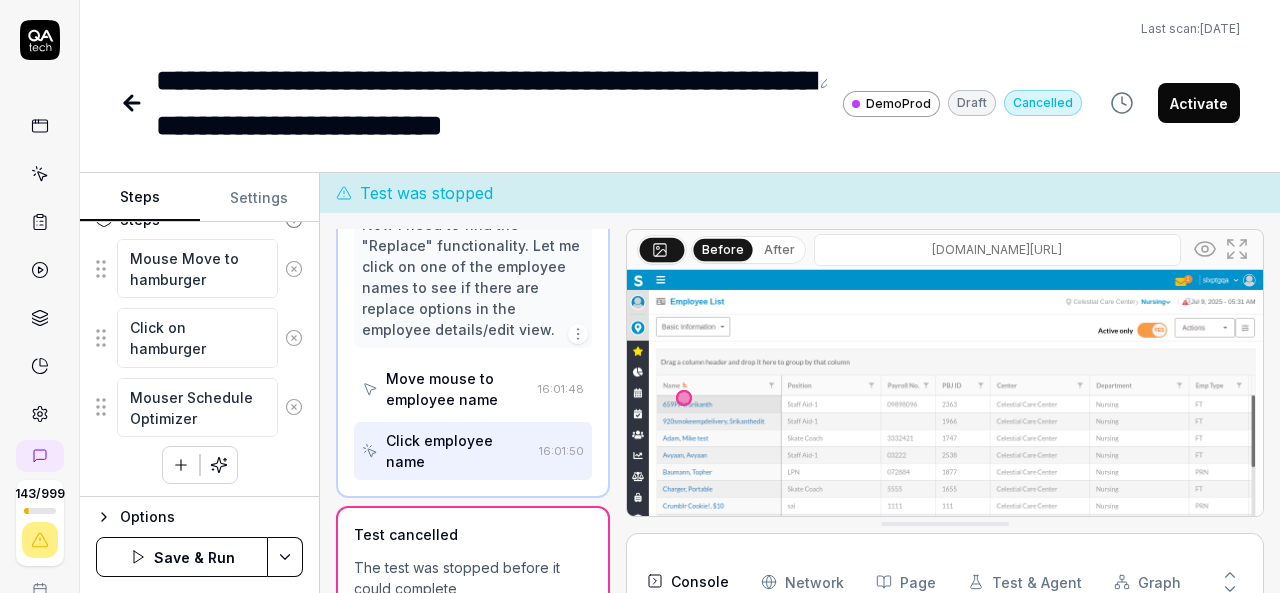 type on "*" 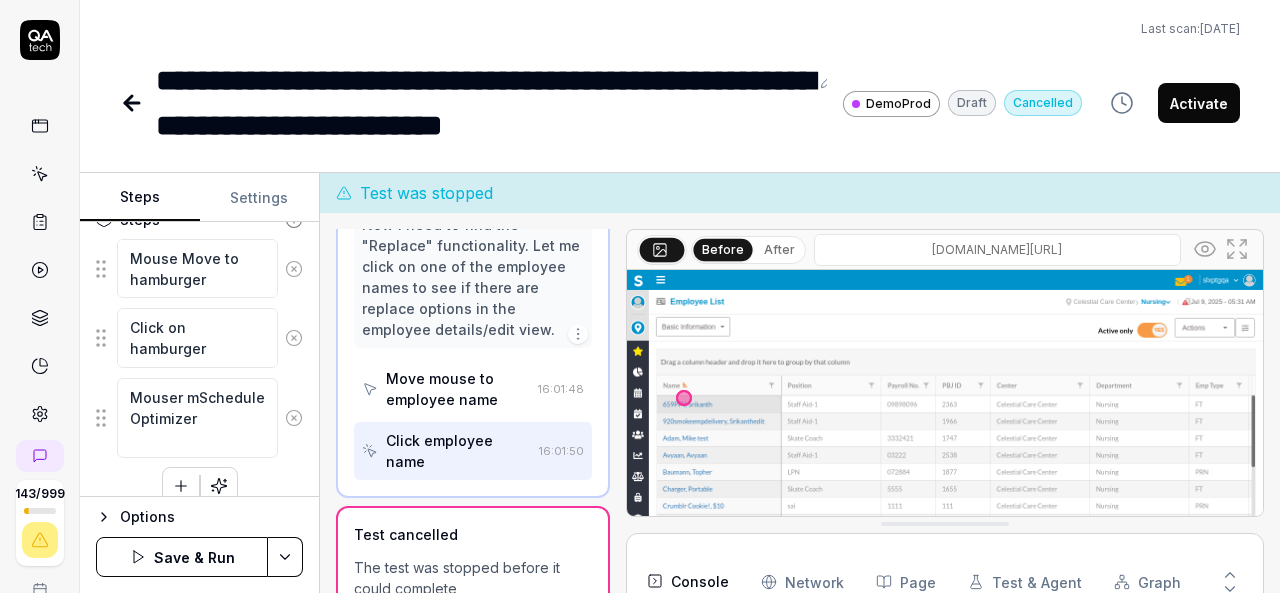 type on "*" 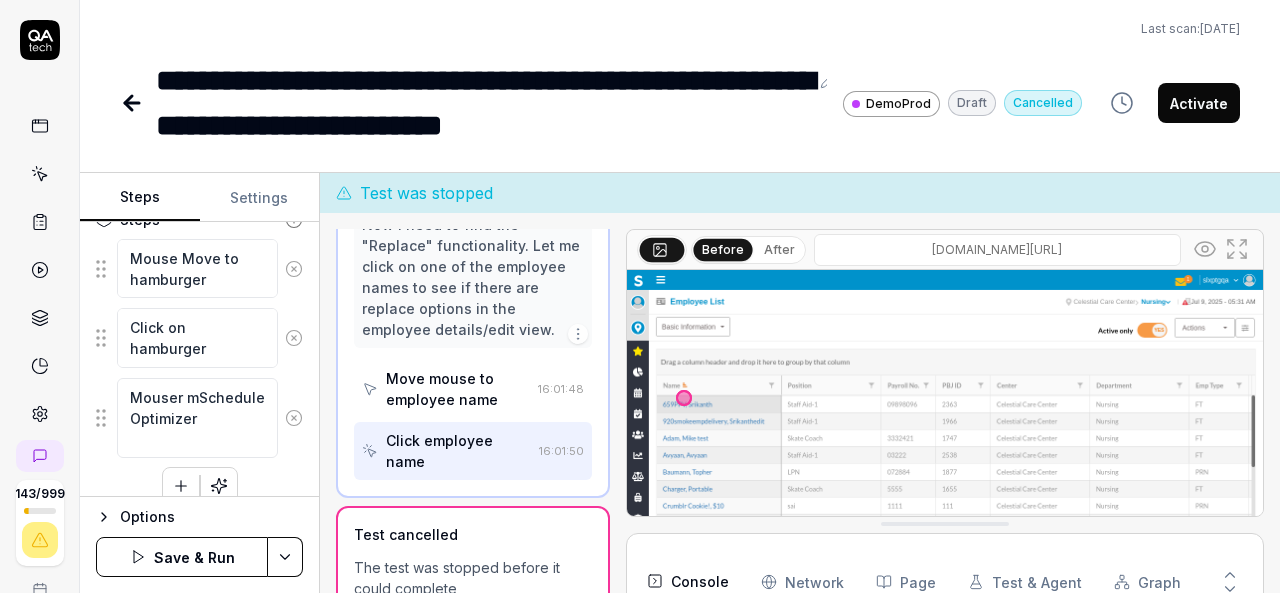 type on "Mouser moSchedule Optimizer" 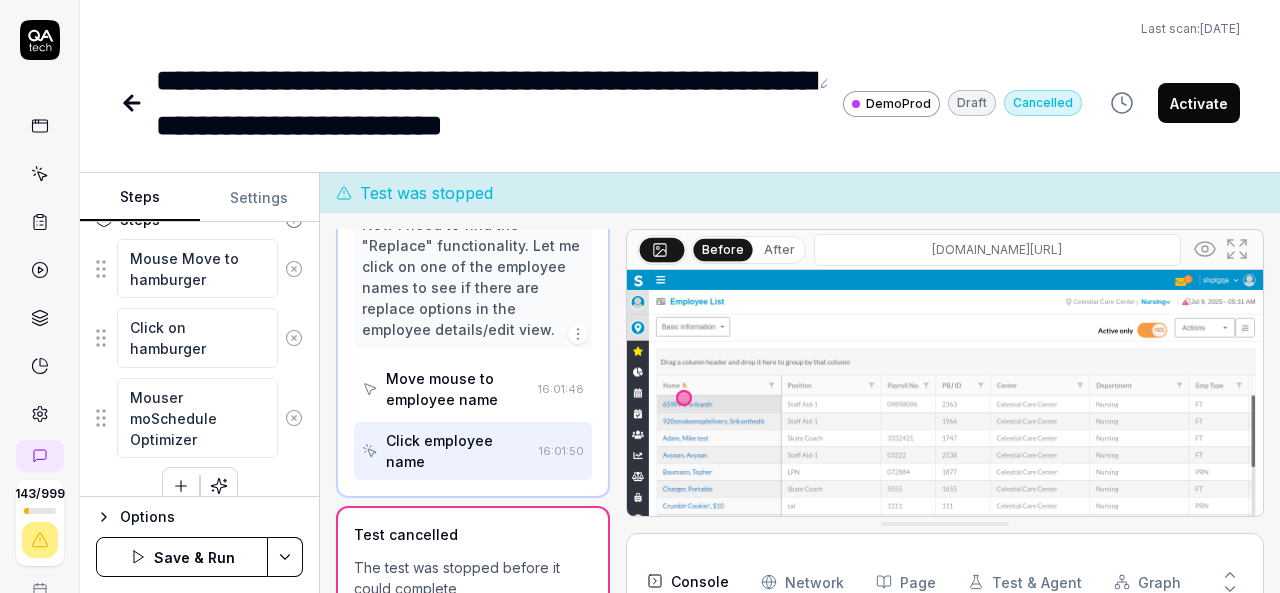 type on "*" 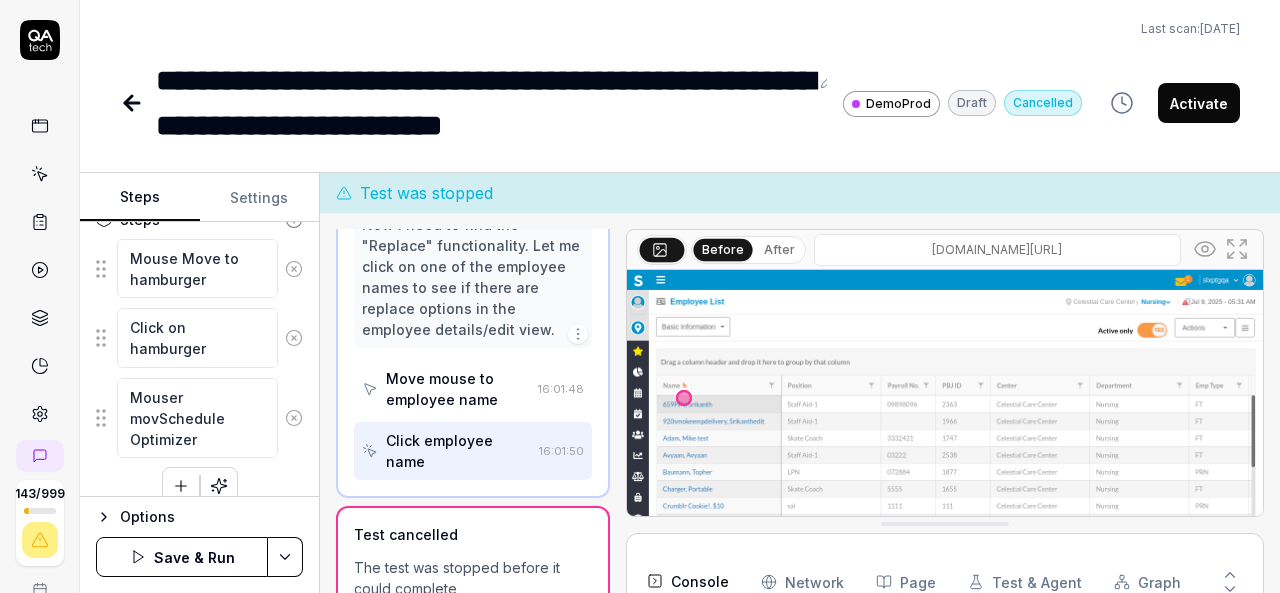 type on "*" 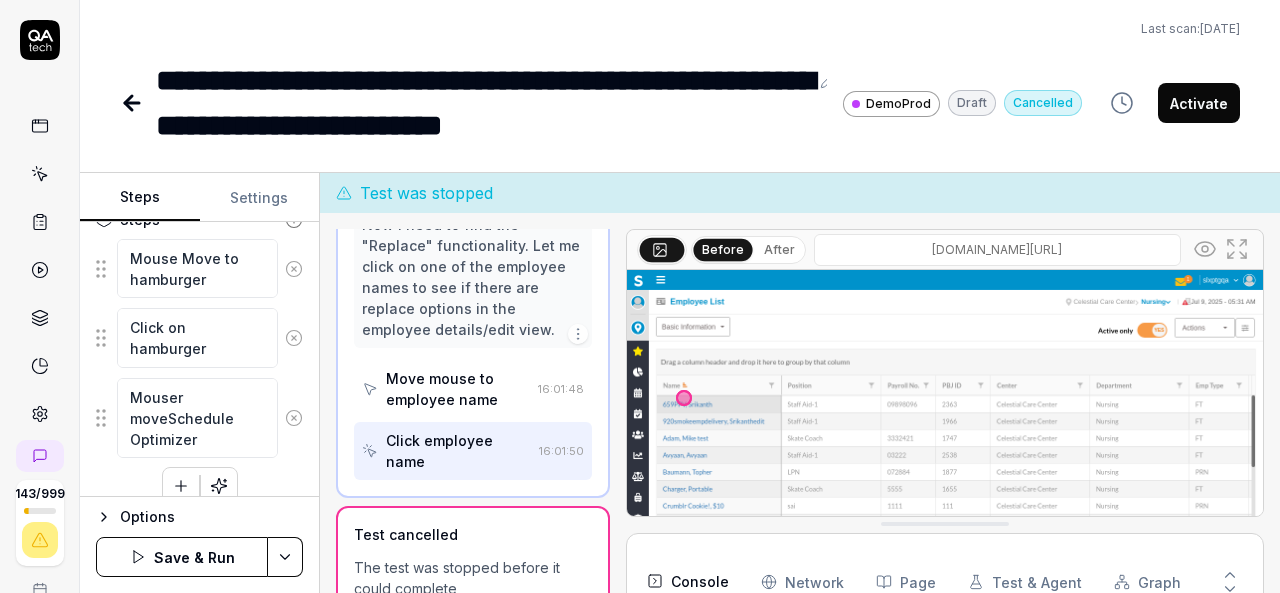 type on "*" 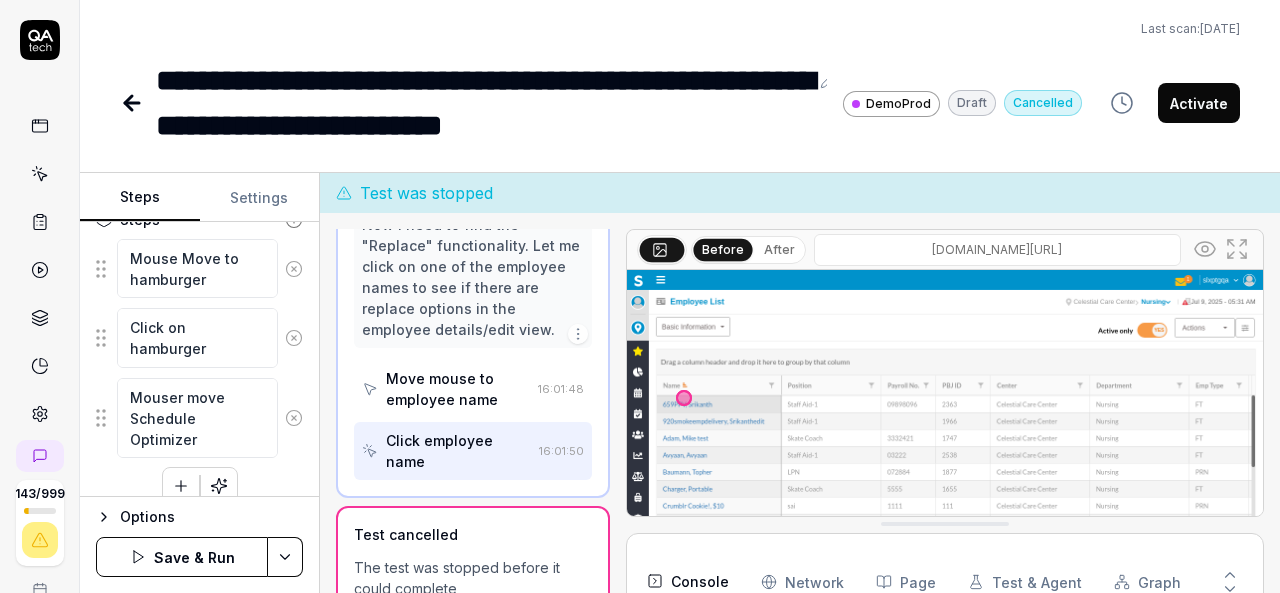 type on "*" 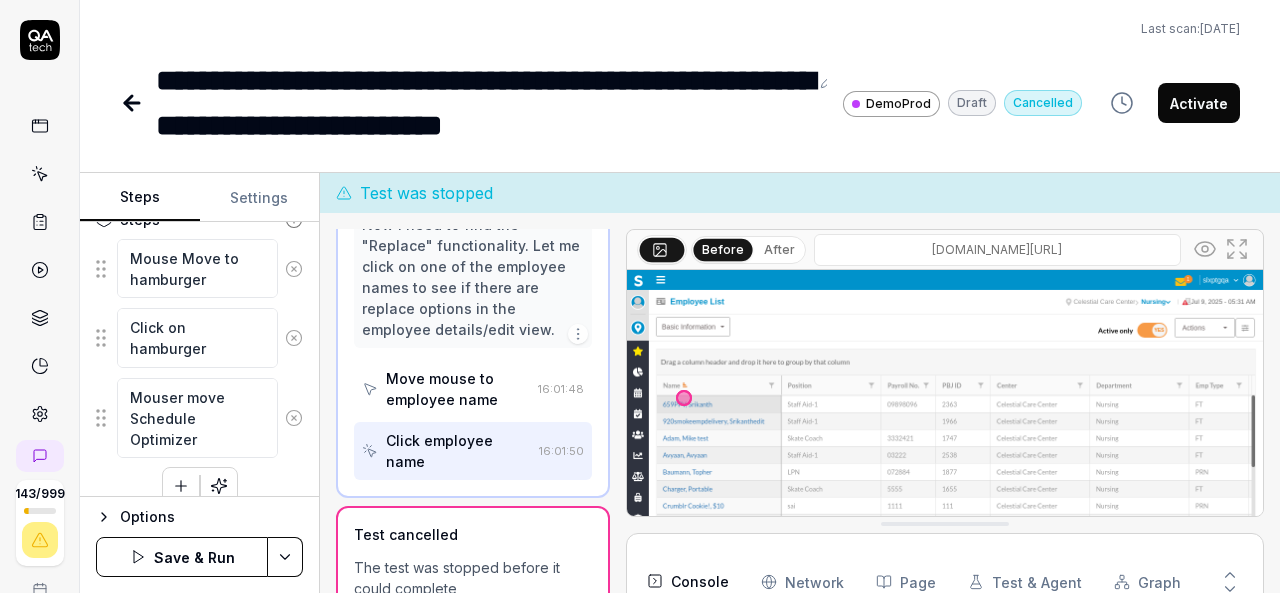 type on "Mouser move tSchedule Optimizer" 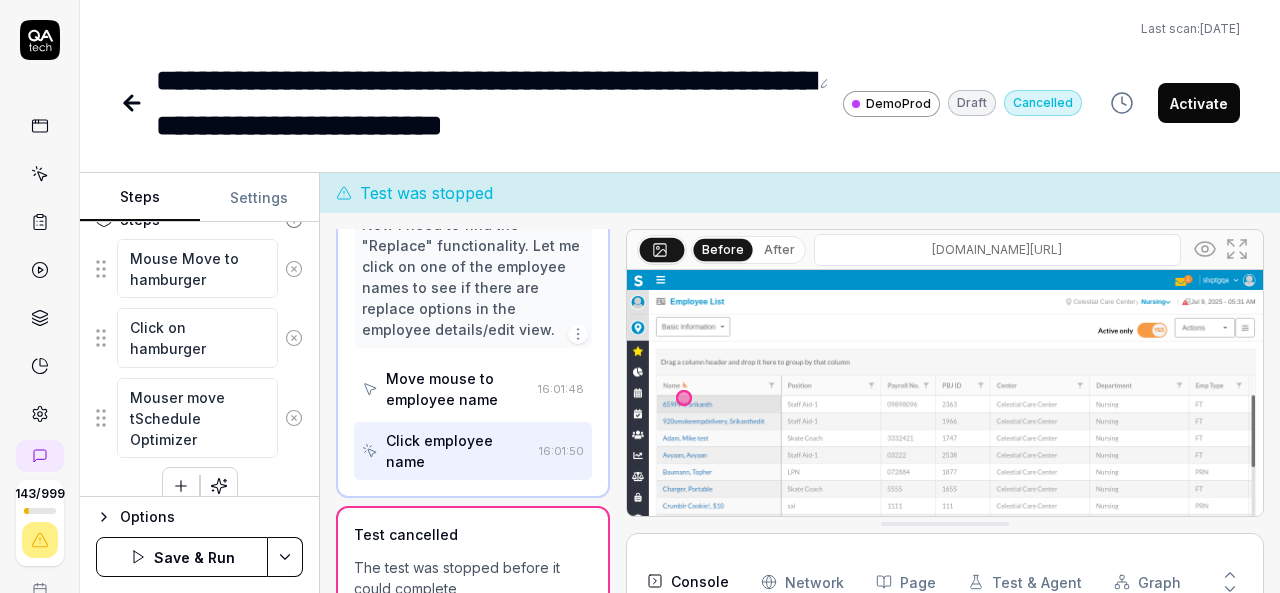 type on "*" 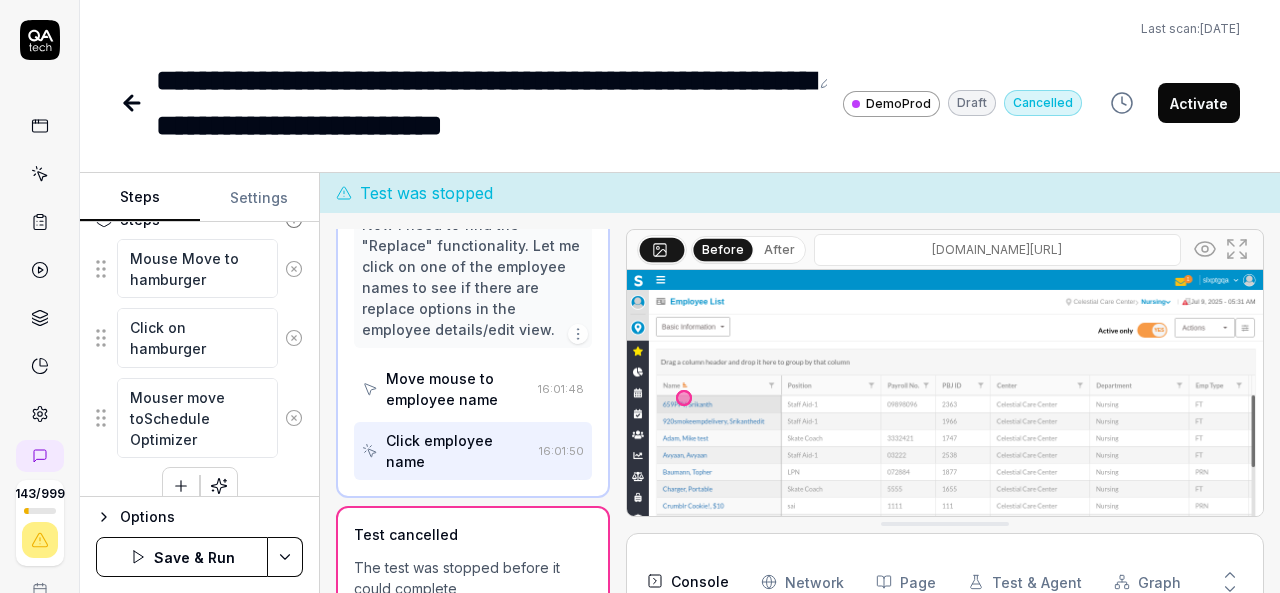 type on "*" 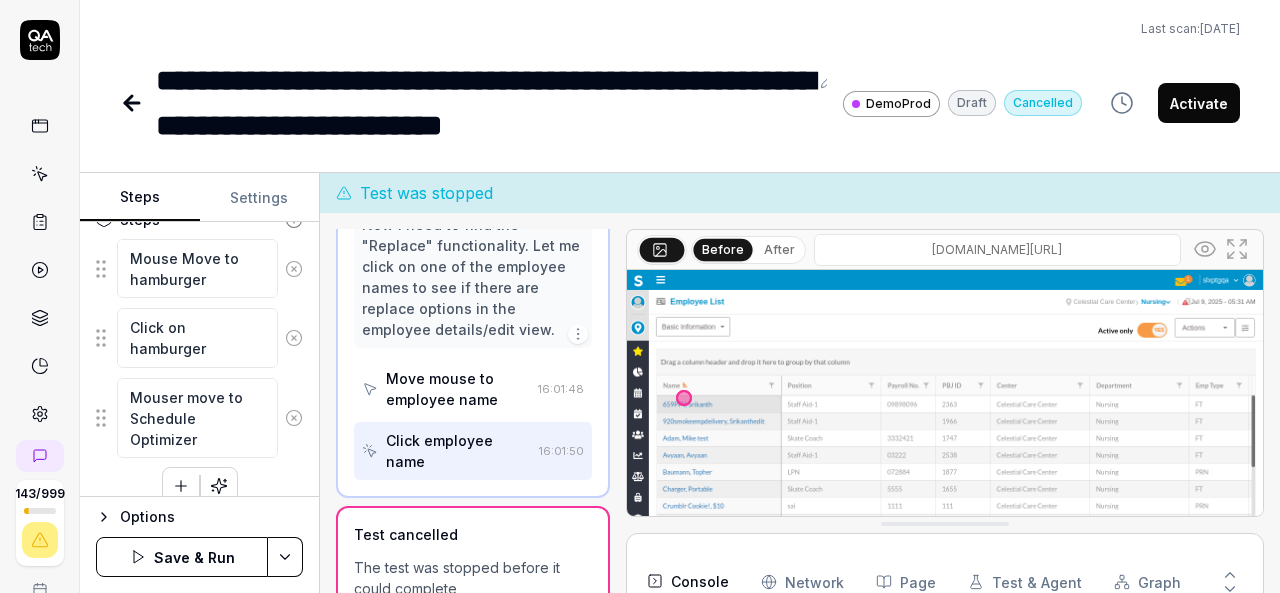 scroll, scrollTop: 308, scrollLeft: 0, axis: vertical 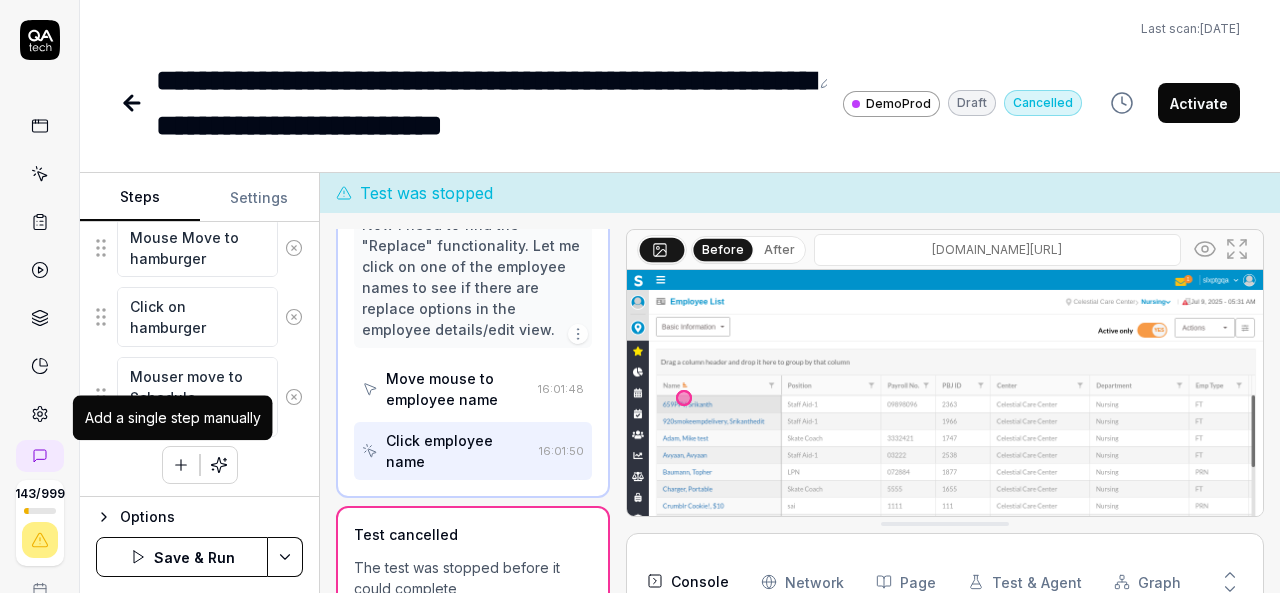 type on "Mouser move to Schedule Optimizer" 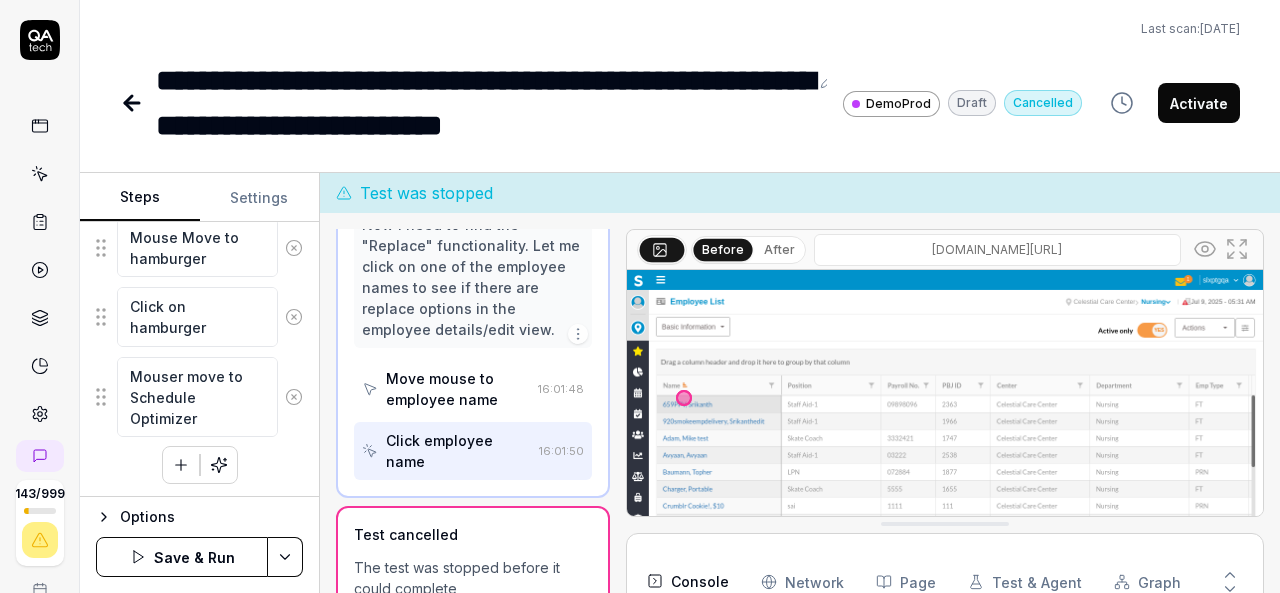 click 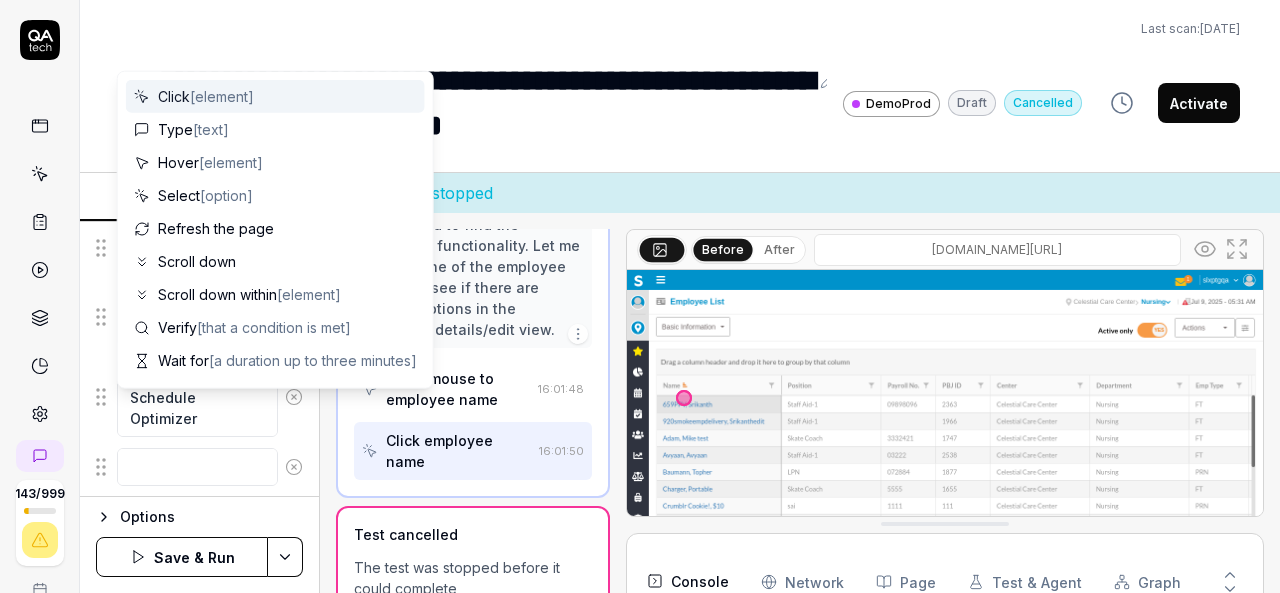 scroll, scrollTop: 357, scrollLeft: 0, axis: vertical 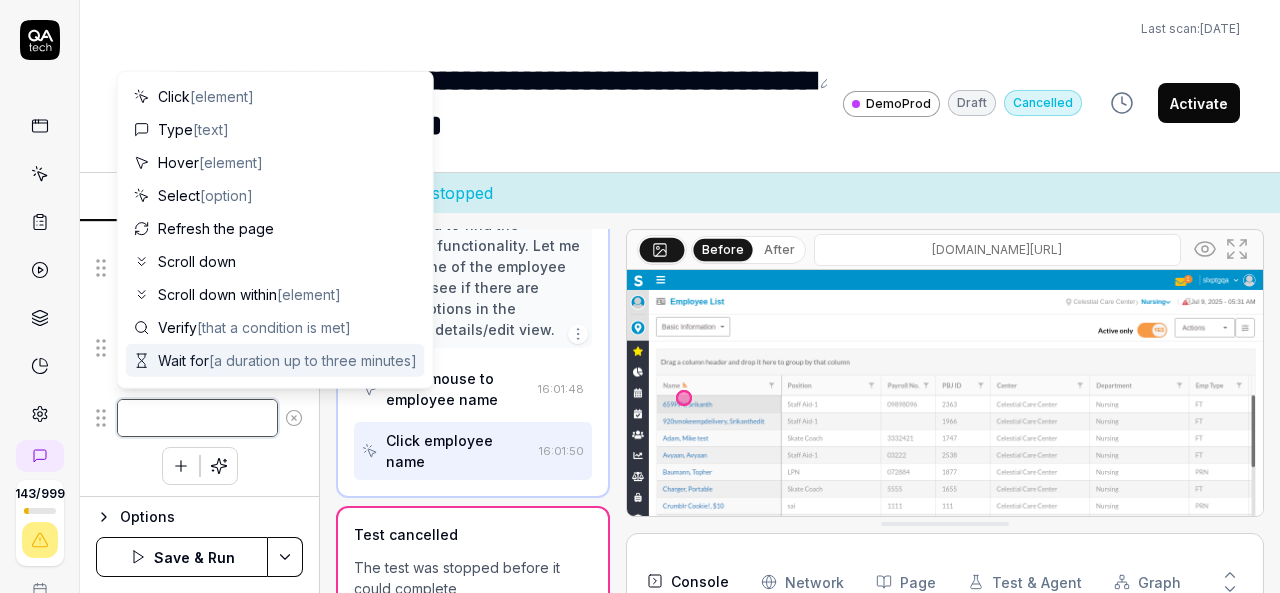 click at bounding box center (197, 418) 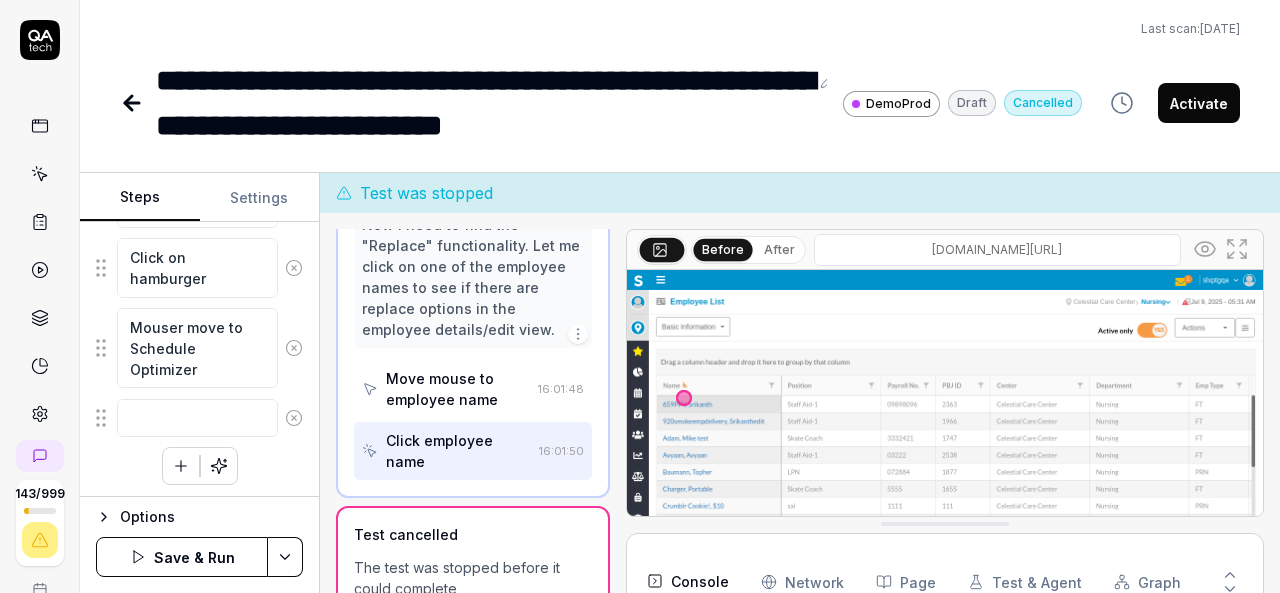 click on "Last scan:  Jun 5 2025" at bounding box center (680, 29) 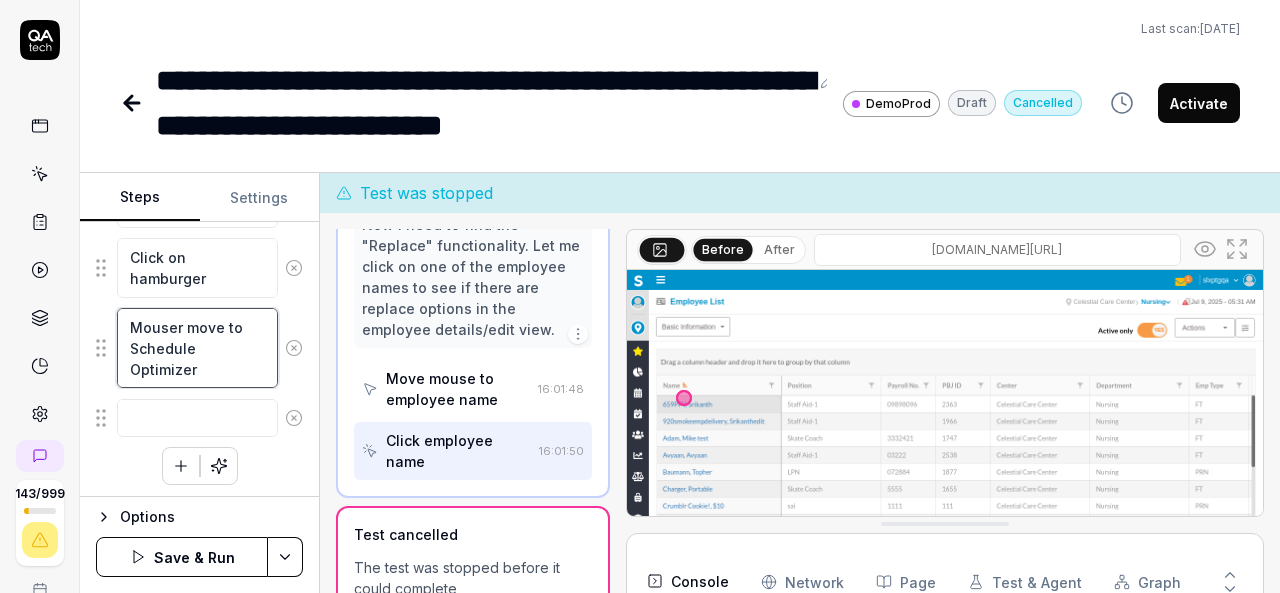 drag, startPoint x: 126, startPoint y: 344, endPoint x: 200, endPoint y: 365, distance: 76.922035 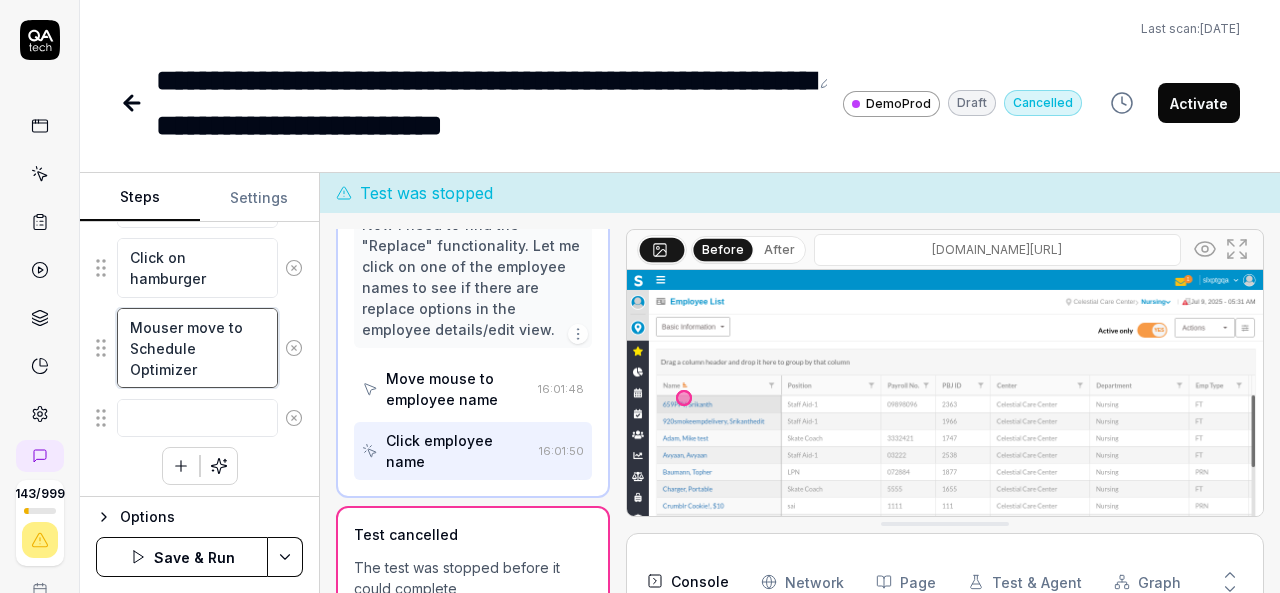 click on "Mouser move to Schedule Optimizer" at bounding box center [197, 348] 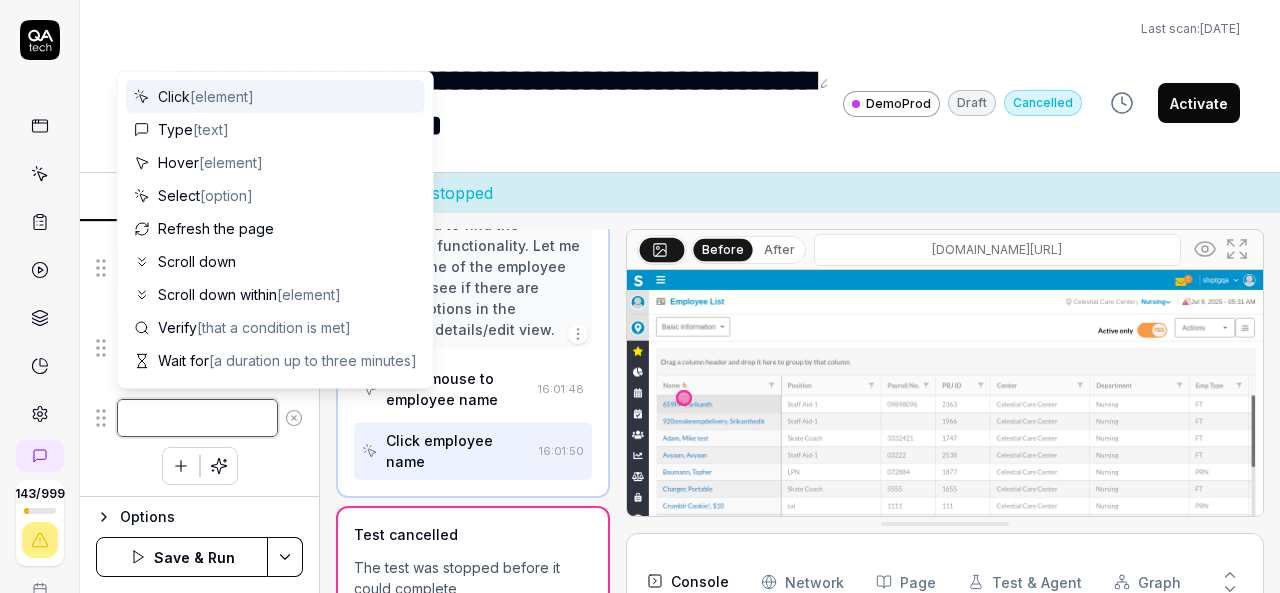 click at bounding box center [197, 418] 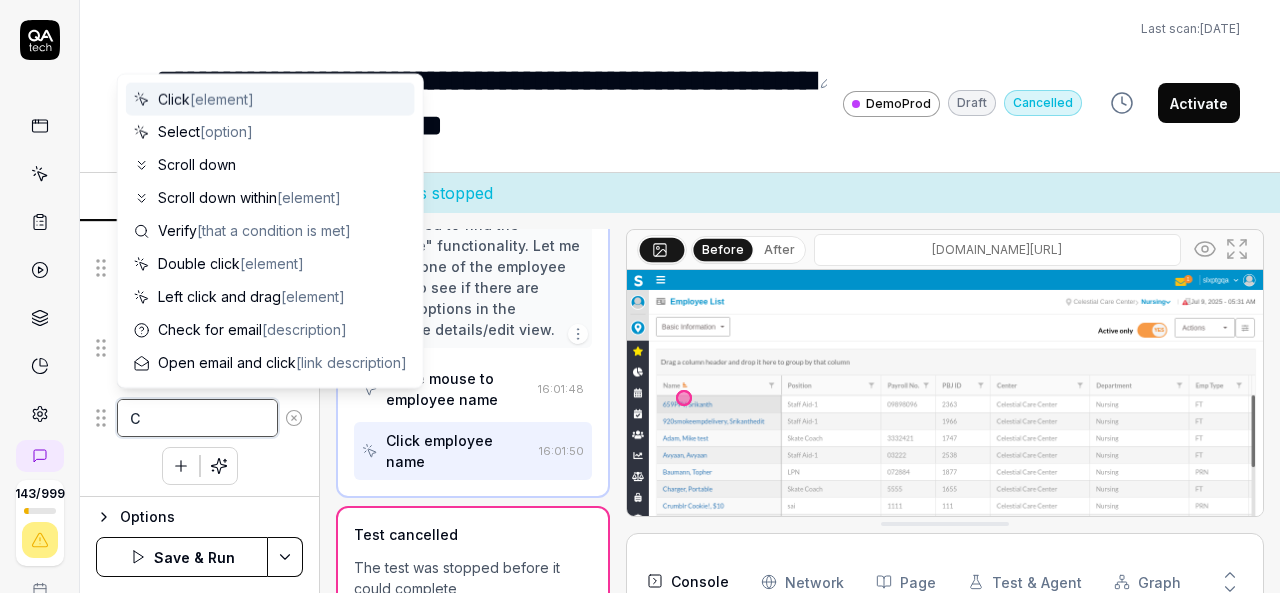 type on "*" 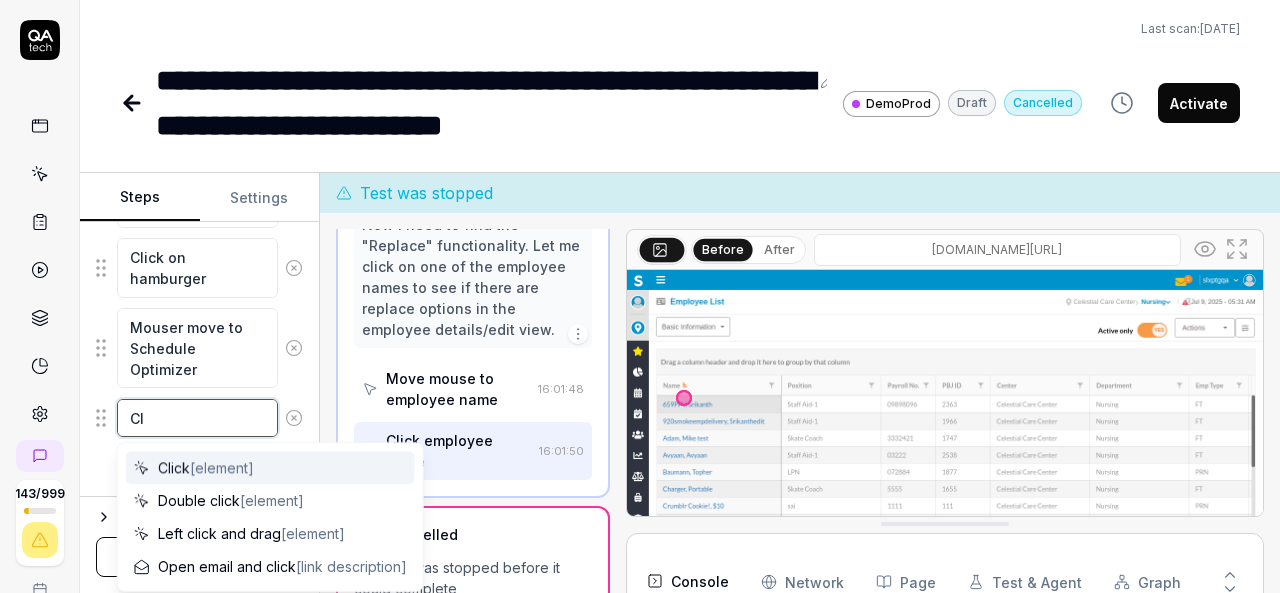 type on "*" 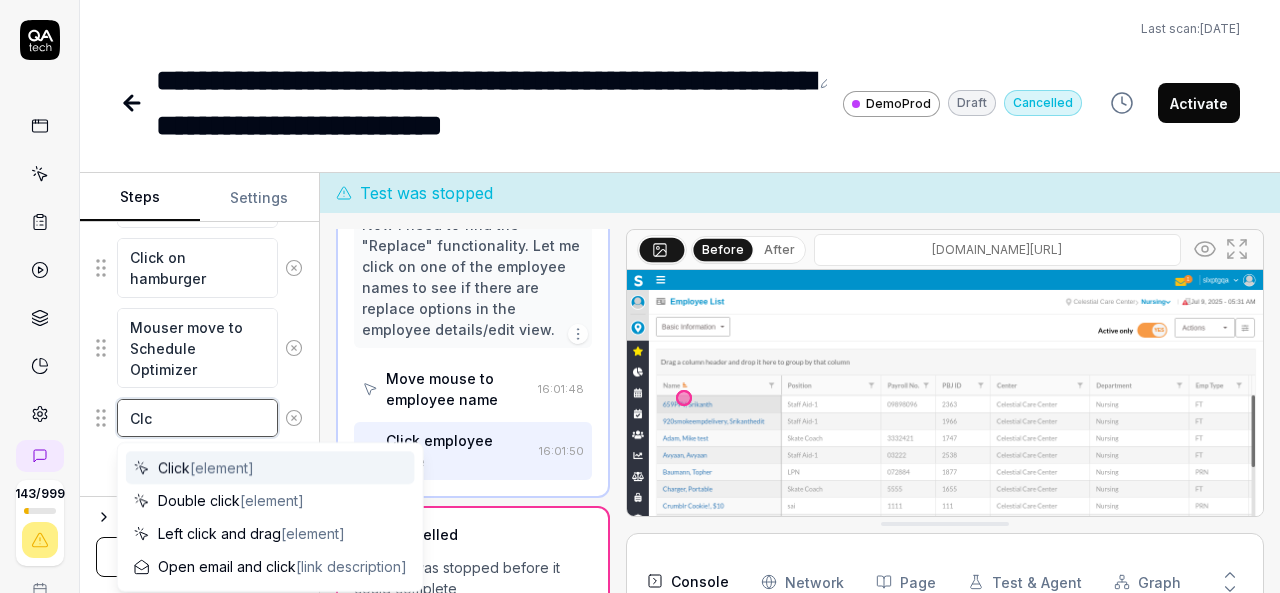 type on "*" 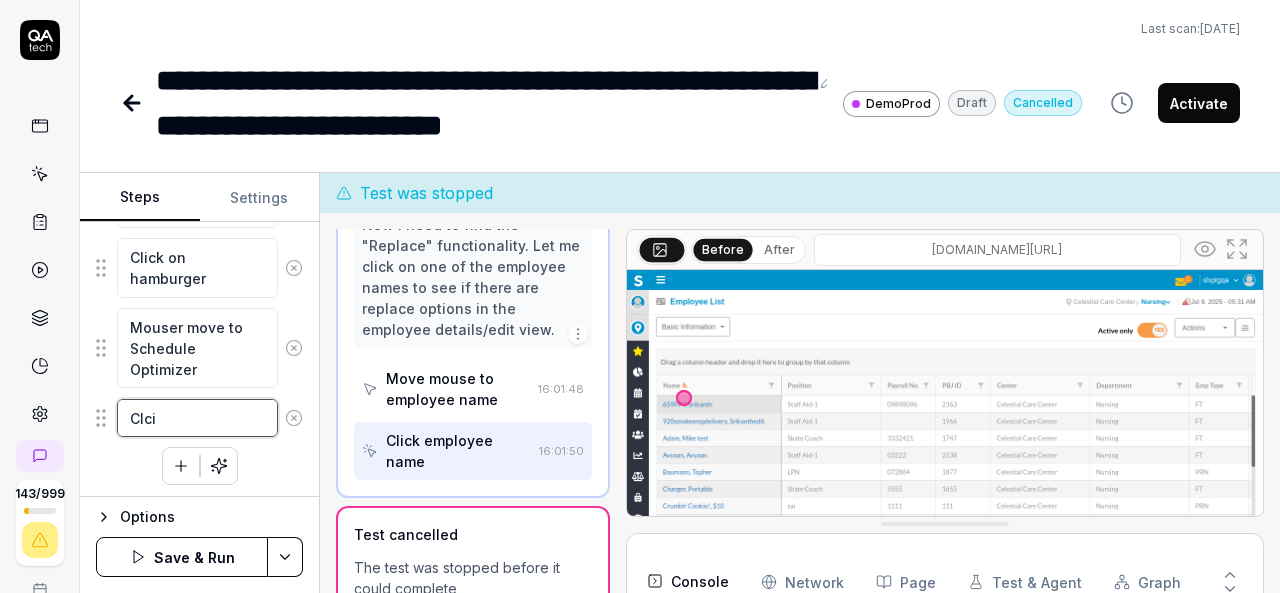 type on "*" 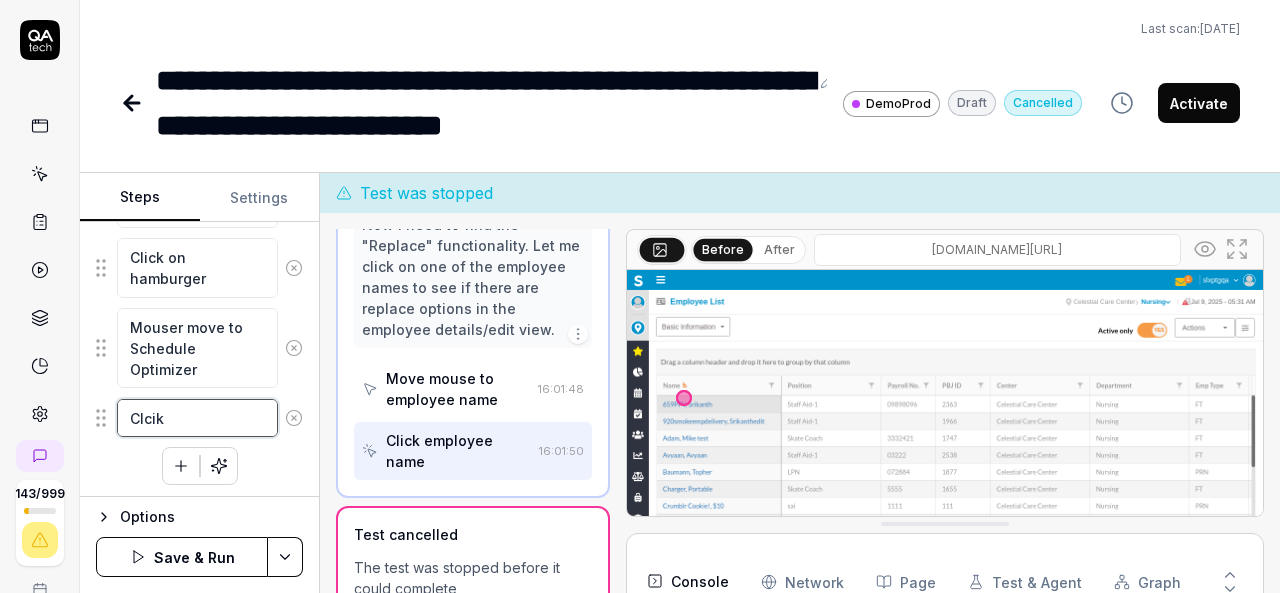 type on "*" 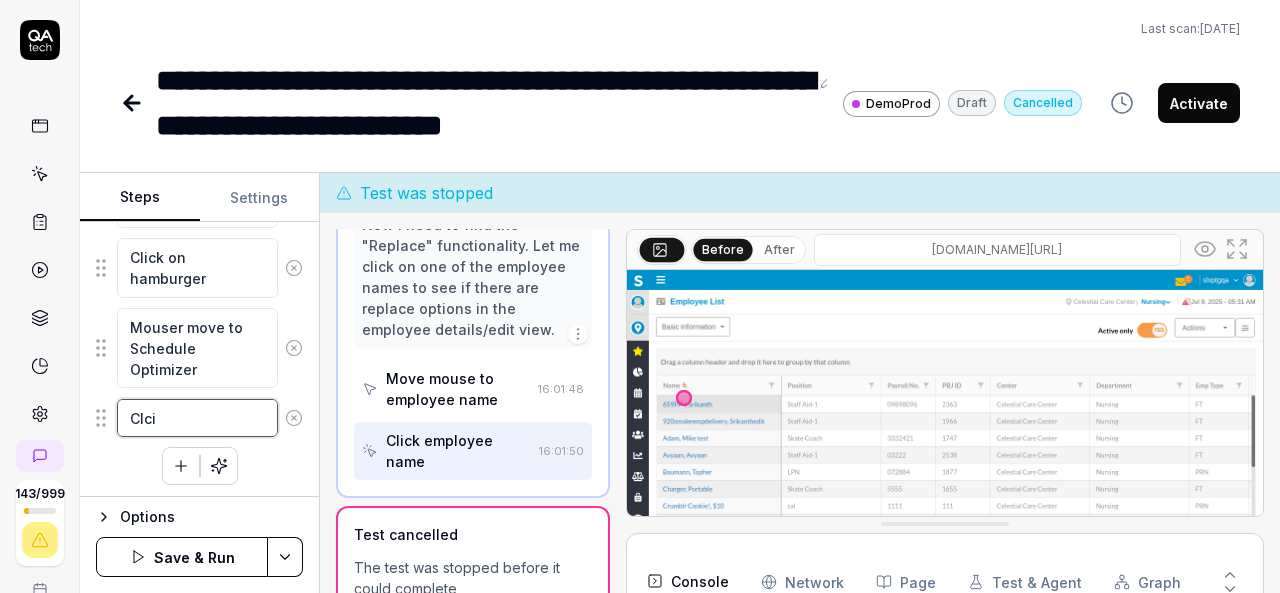 type on "*" 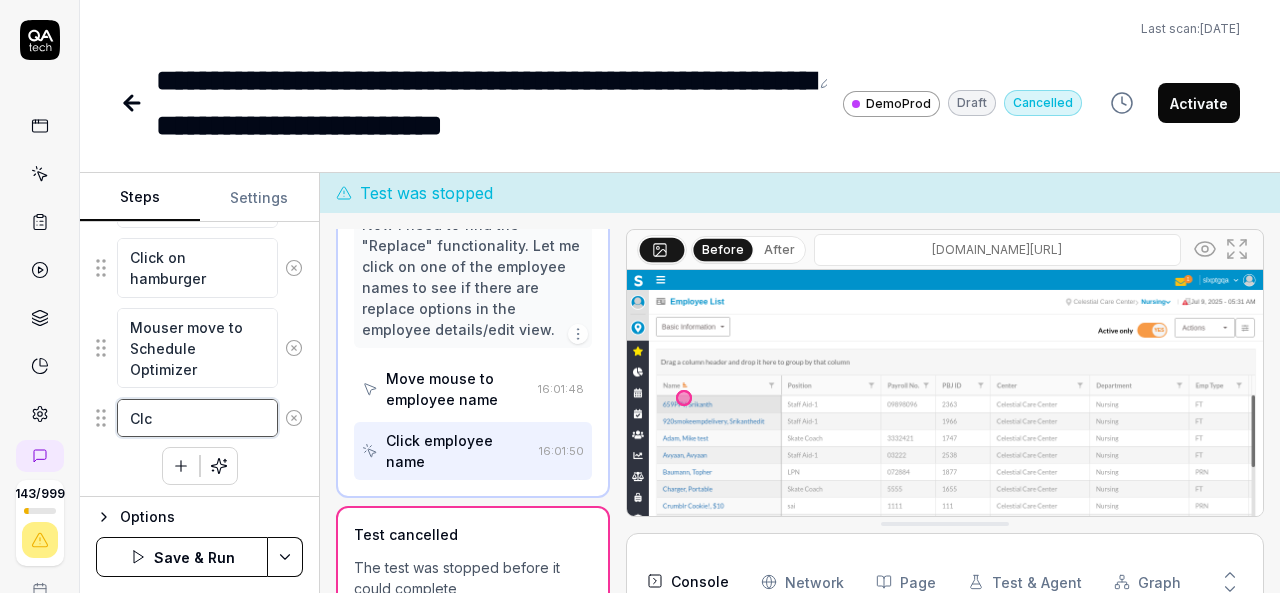 type on "*" 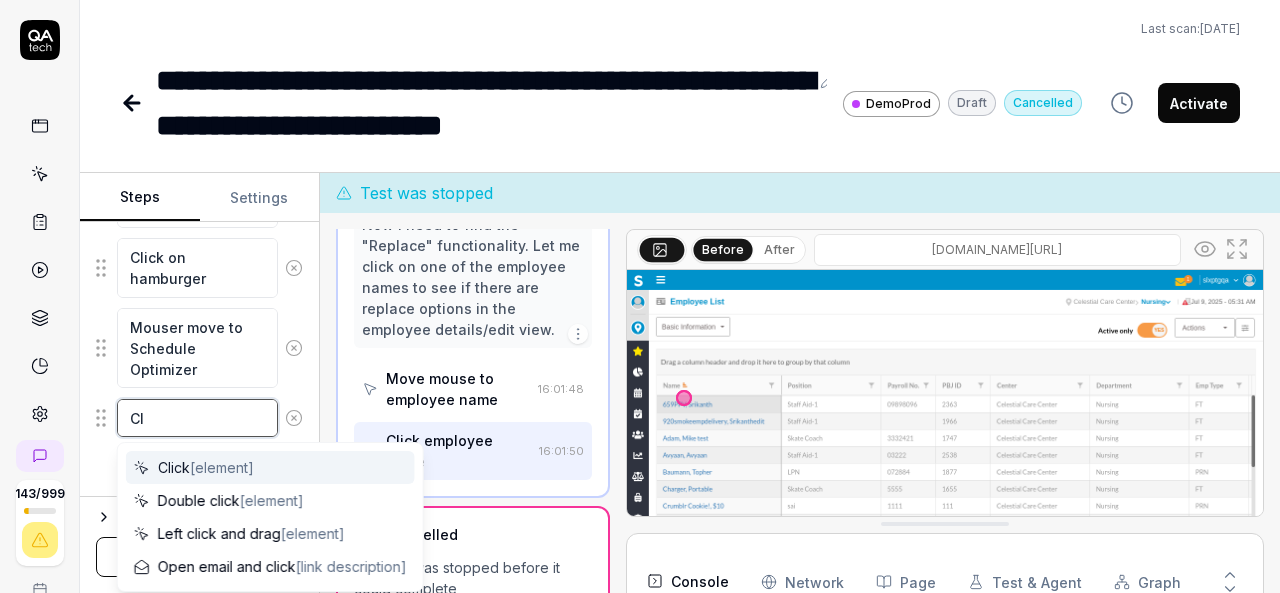 type on "*" 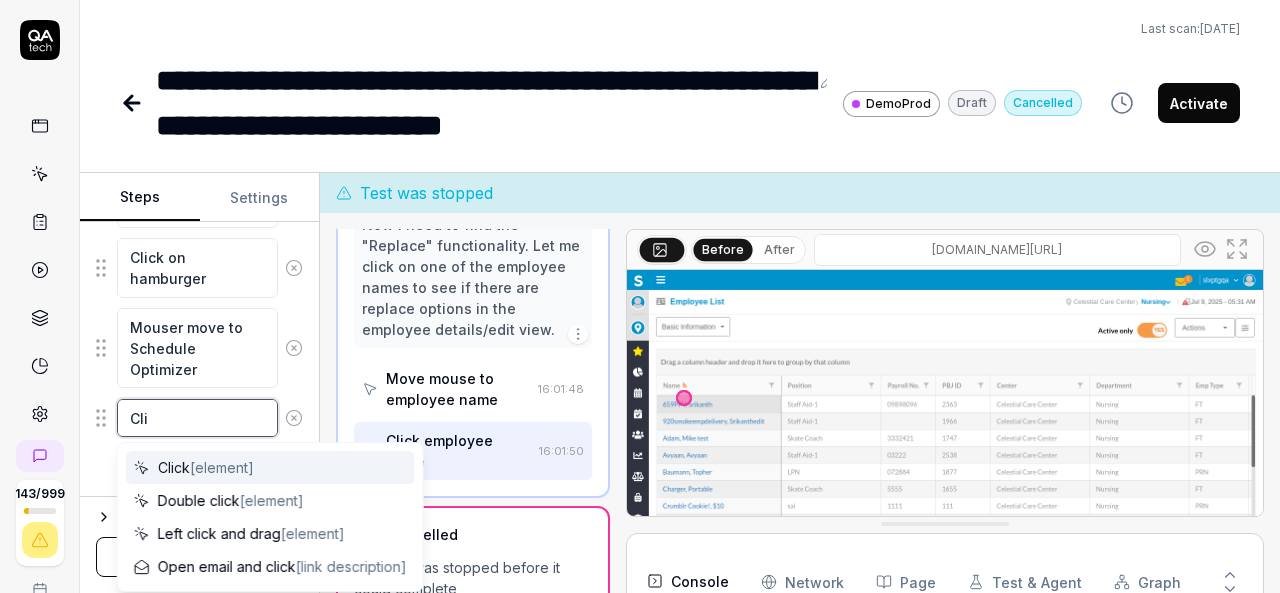 type on "*" 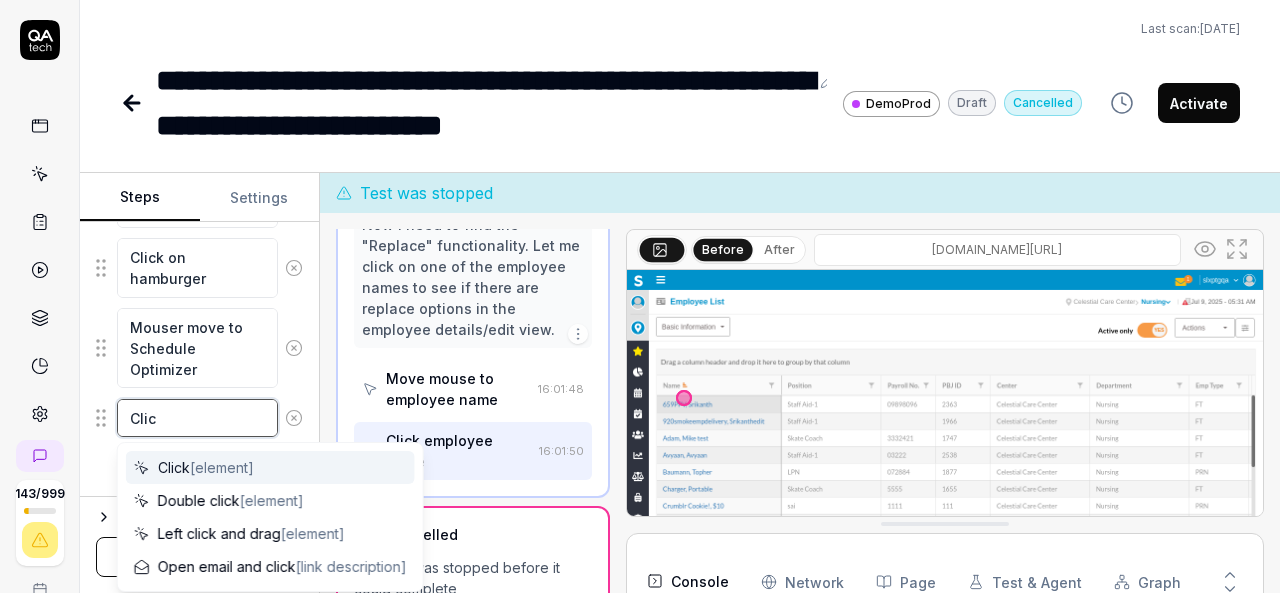 type on "*" 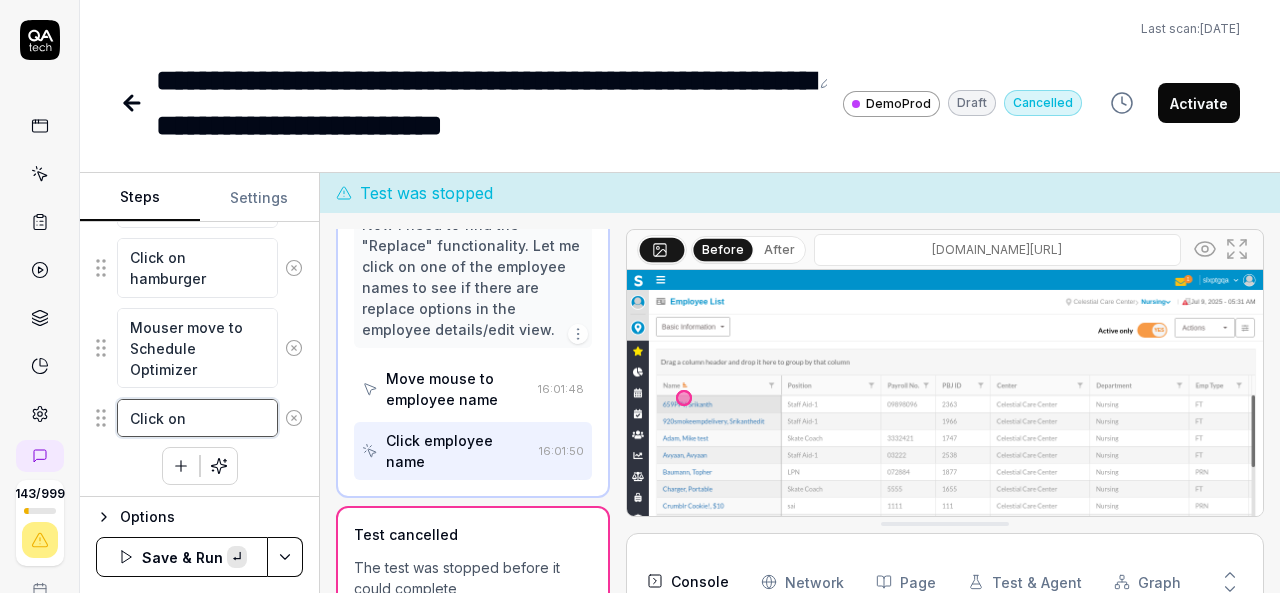 paste on "Schedule Optimizer" 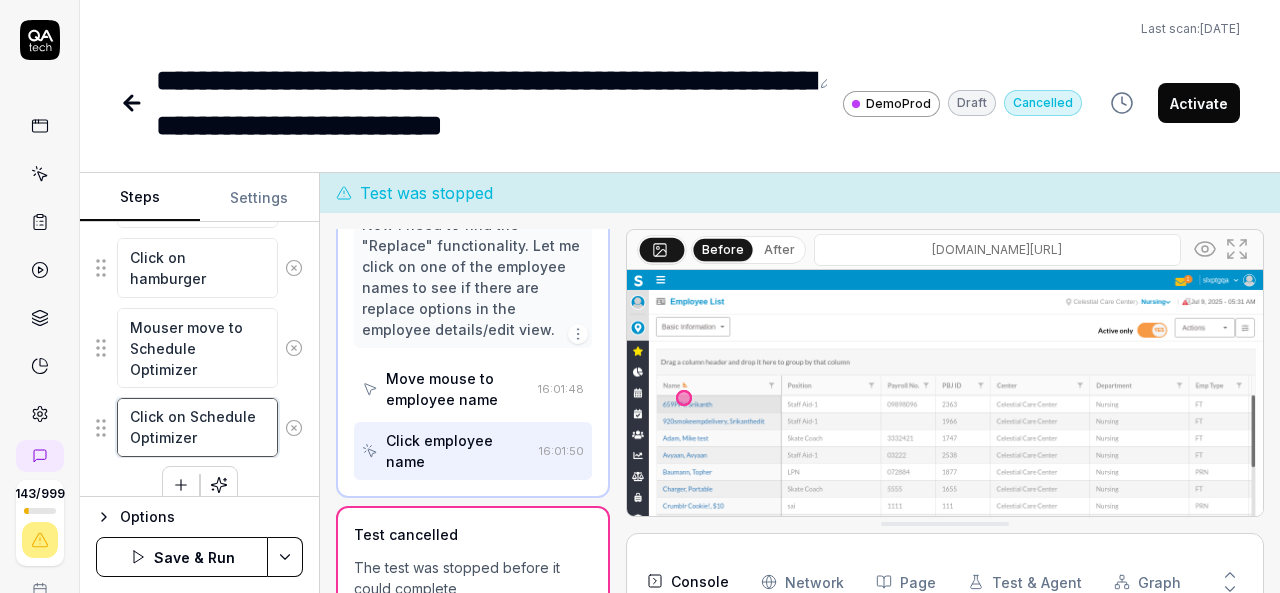 scroll, scrollTop: 21, scrollLeft: 0, axis: vertical 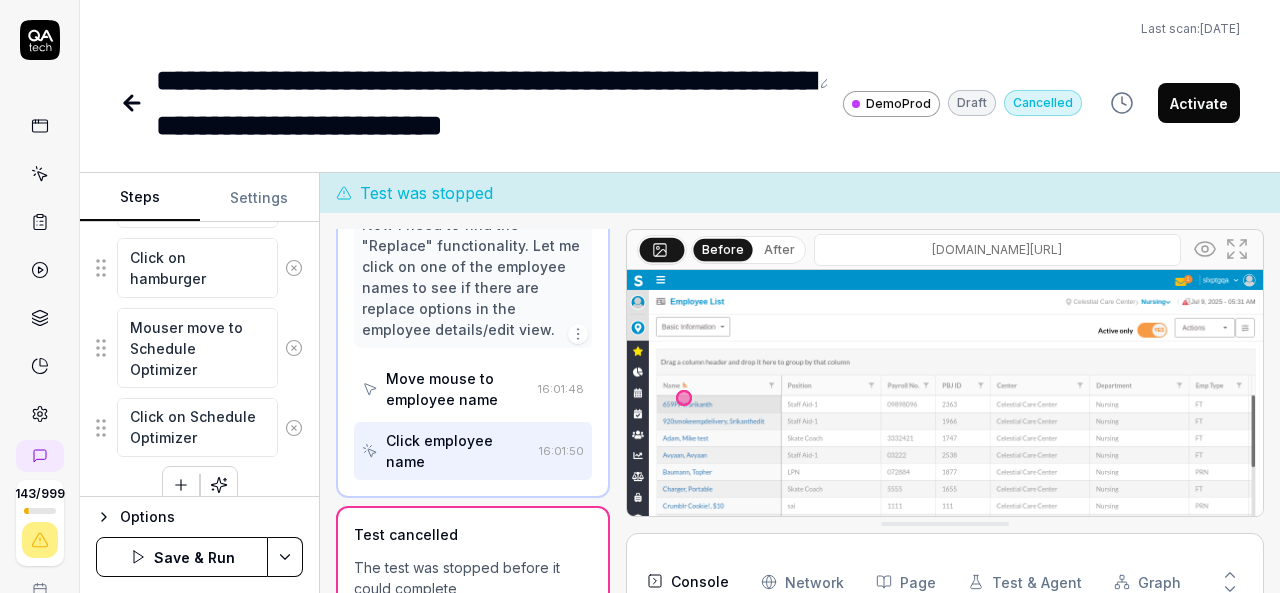 click at bounding box center (181, 485) 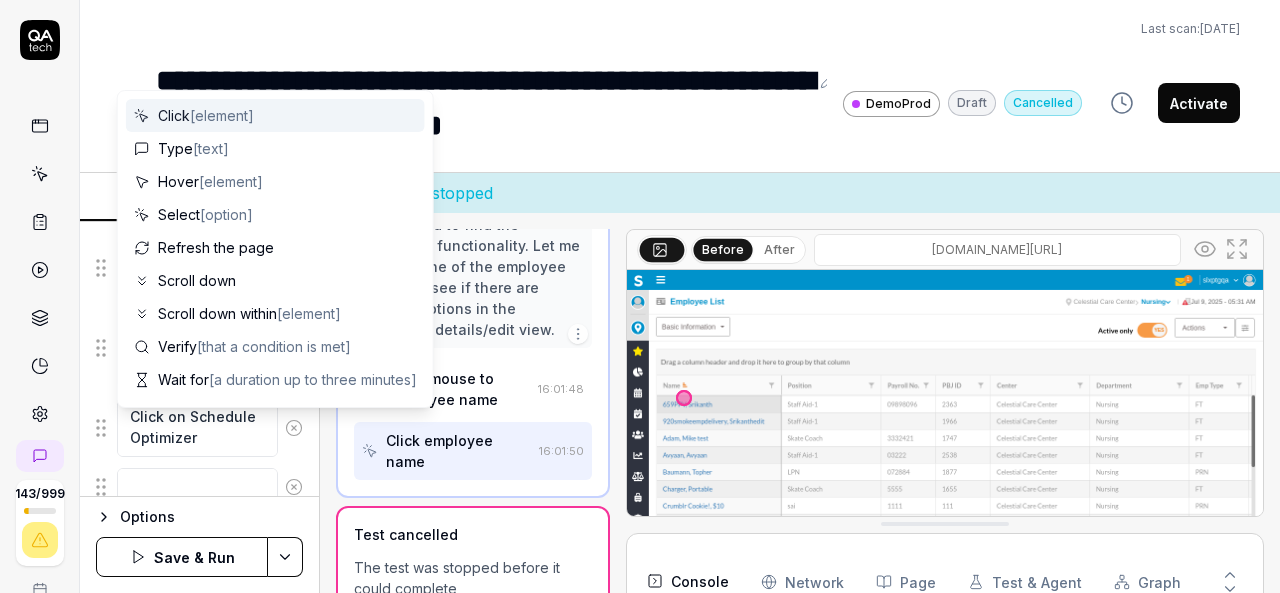 scroll, scrollTop: 0, scrollLeft: 0, axis: both 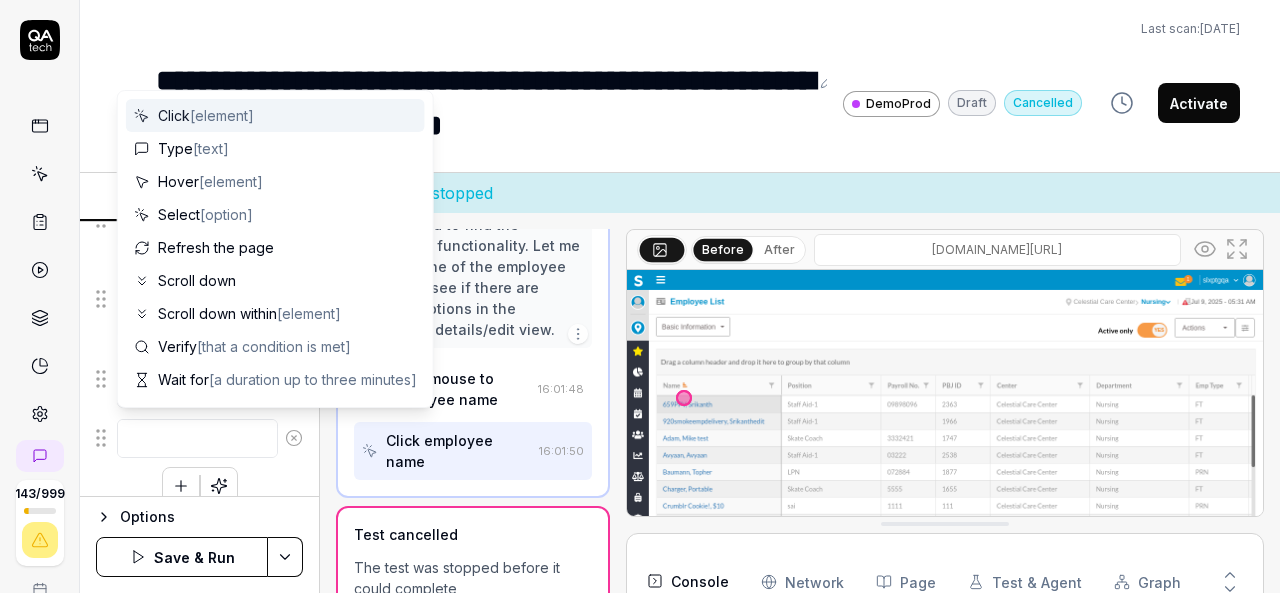 click at bounding box center [197, 438] 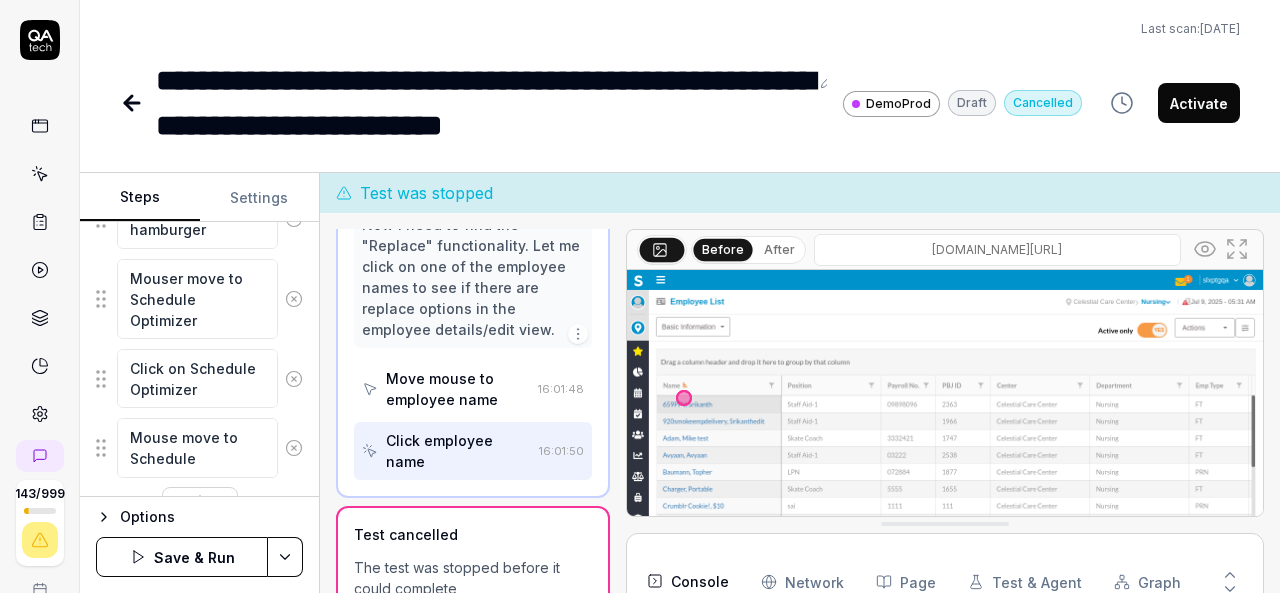 scroll, scrollTop: 445, scrollLeft: 0, axis: vertical 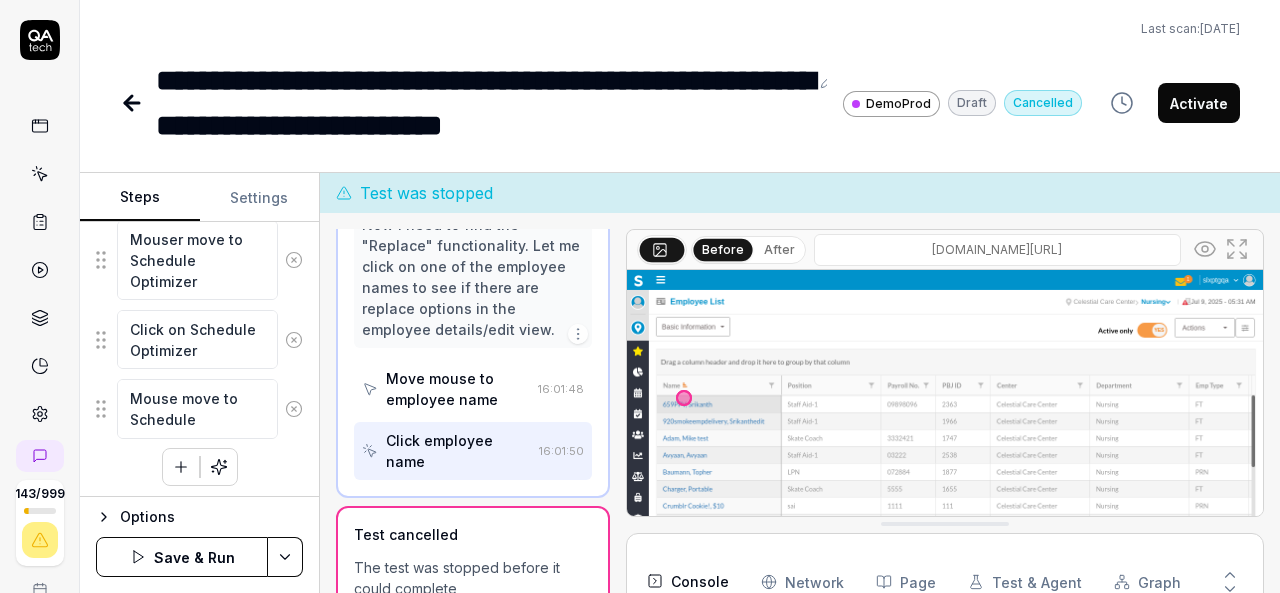 click 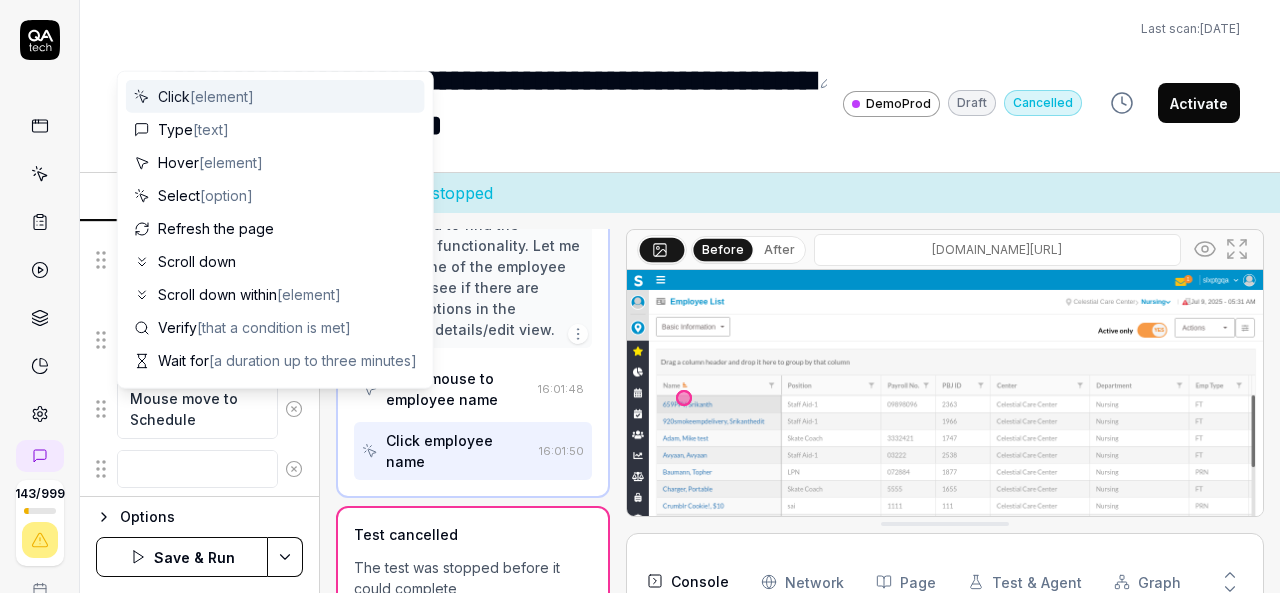 scroll, scrollTop: 494, scrollLeft: 0, axis: vertical 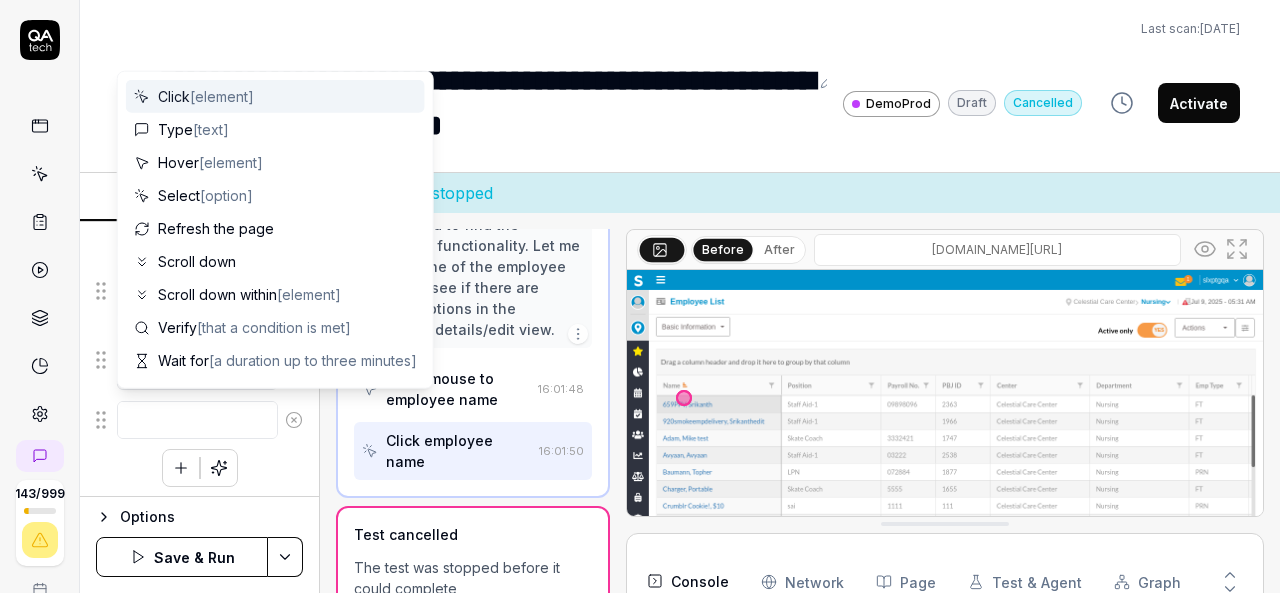 click at bounding box center [197, 420] 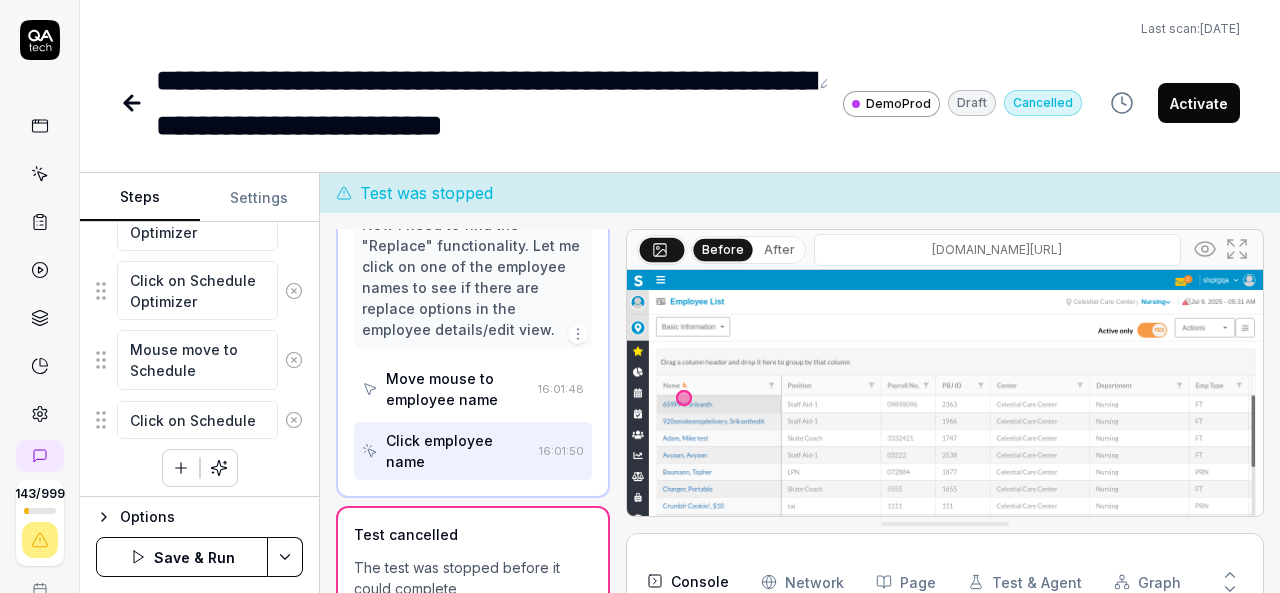 click 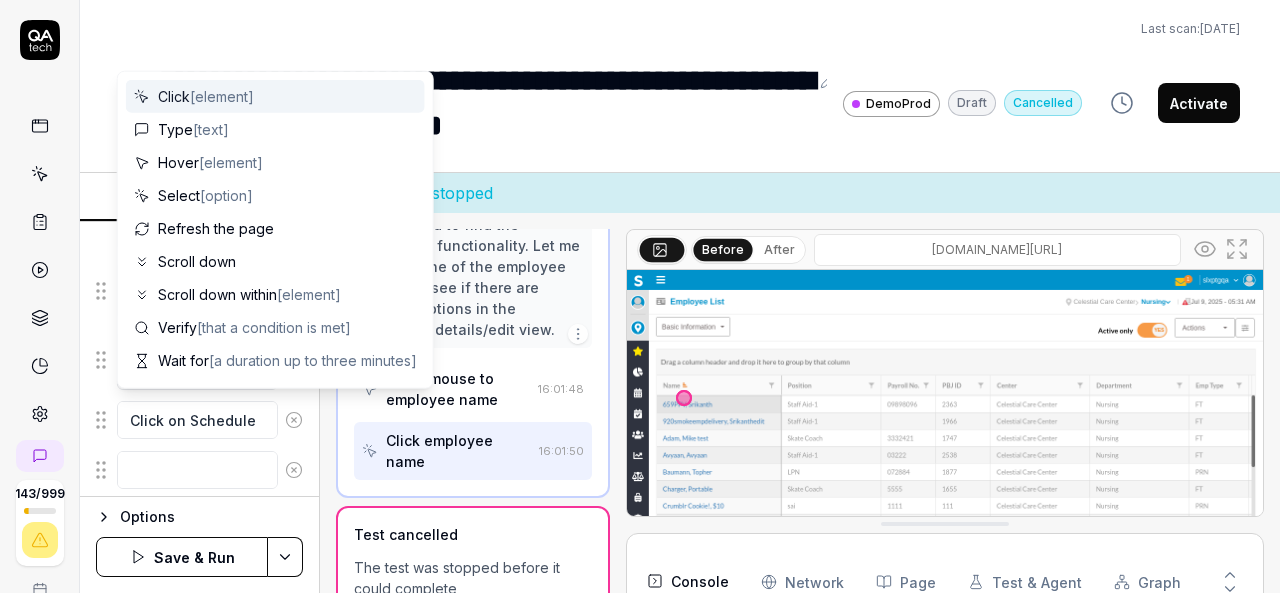 scroll, scrollTop: 544, scrollLeft: 0, axis: vertical 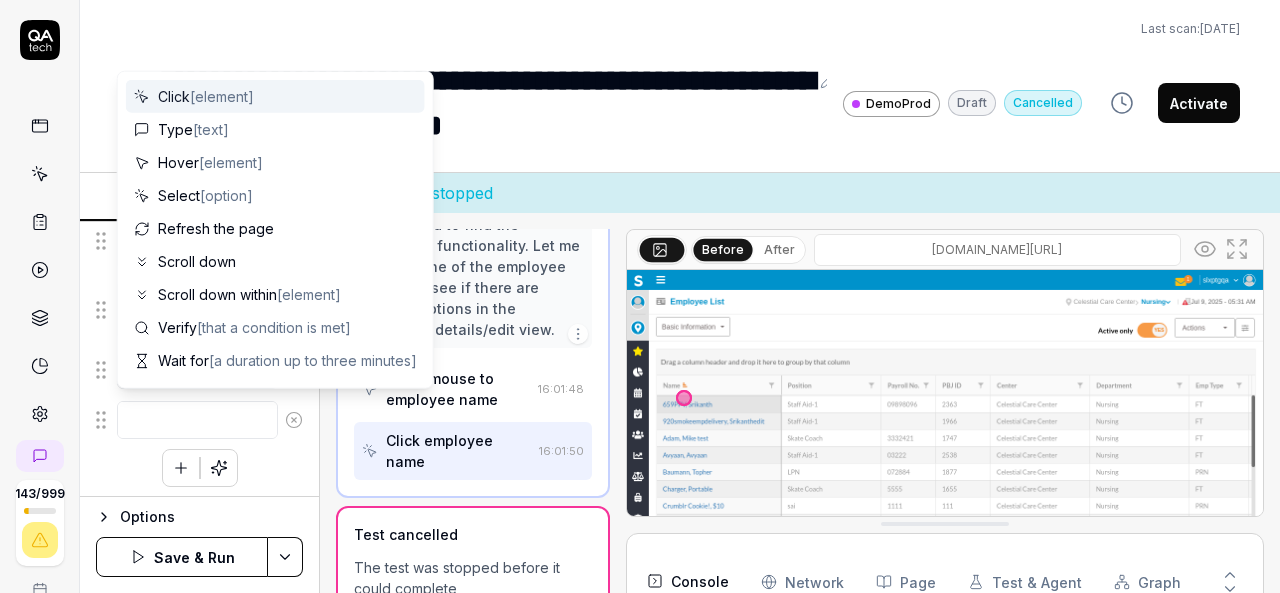click at bounding box center (197, 420) 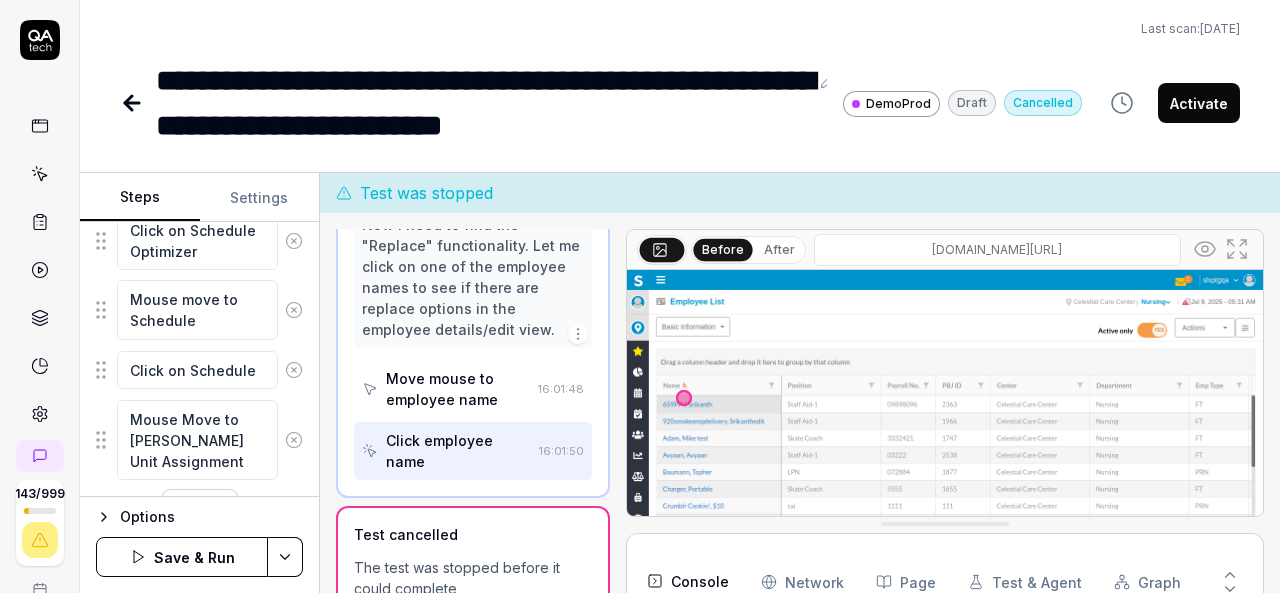 scroll, scrollTop: 584, scrollLeft: 0, axis: vertical 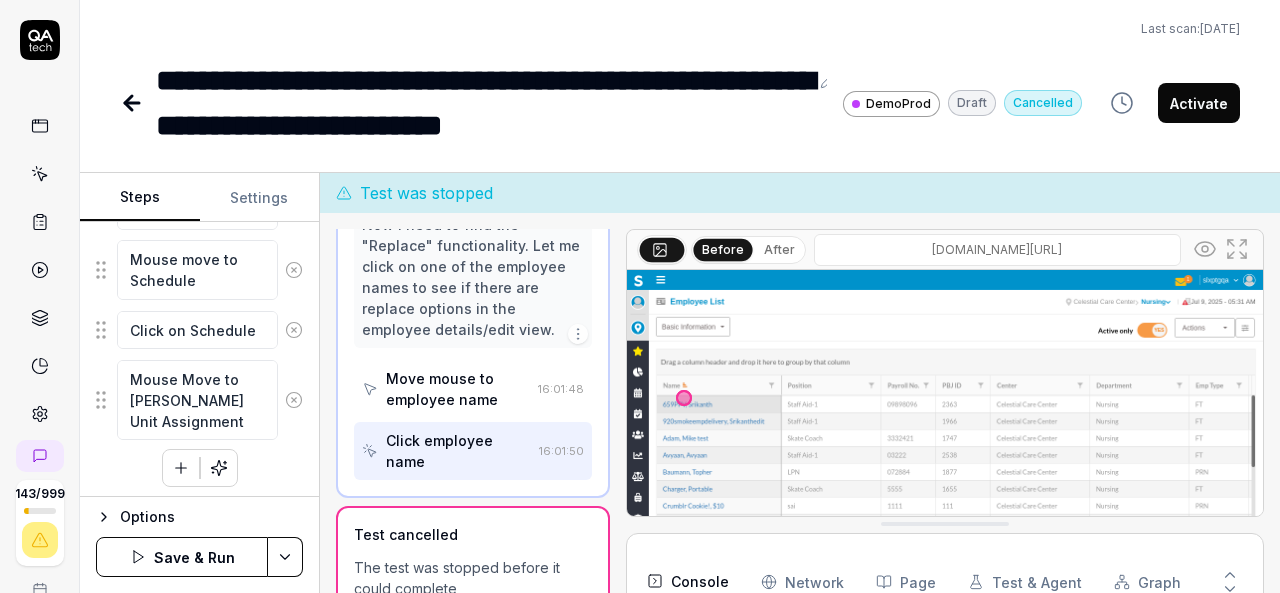 click on "Mouse Move to Baily Unit Assignment" at bounding box center [197, 400] 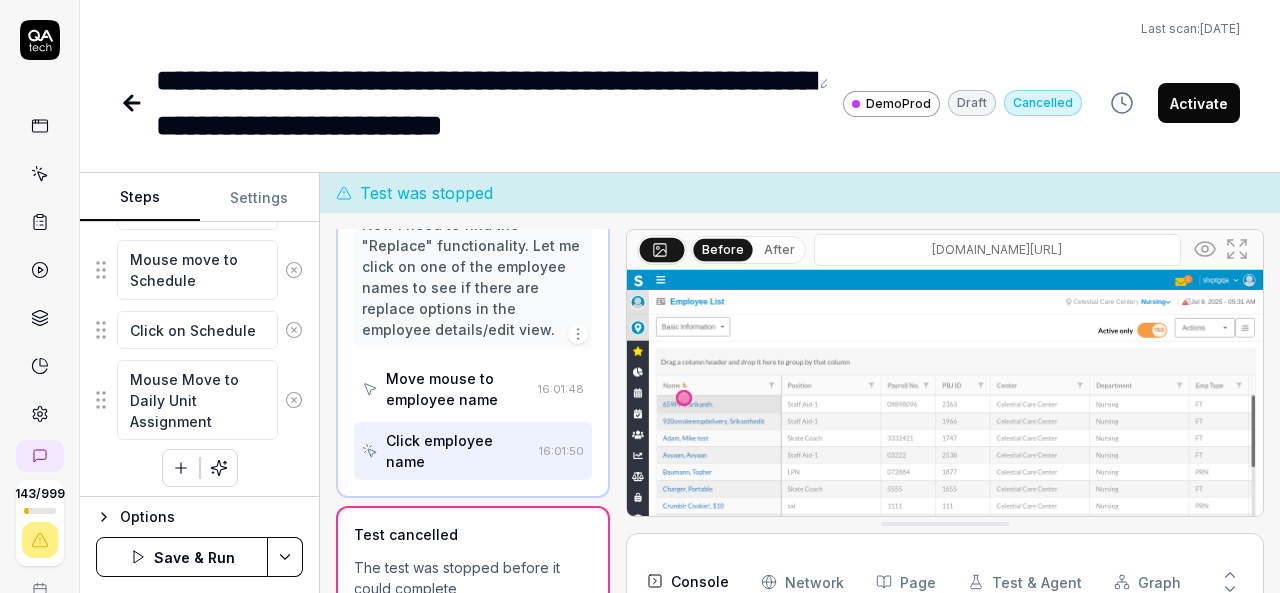 click on "Mouse Move to Daily Unit Assignment" at bounding box center [197, 400] 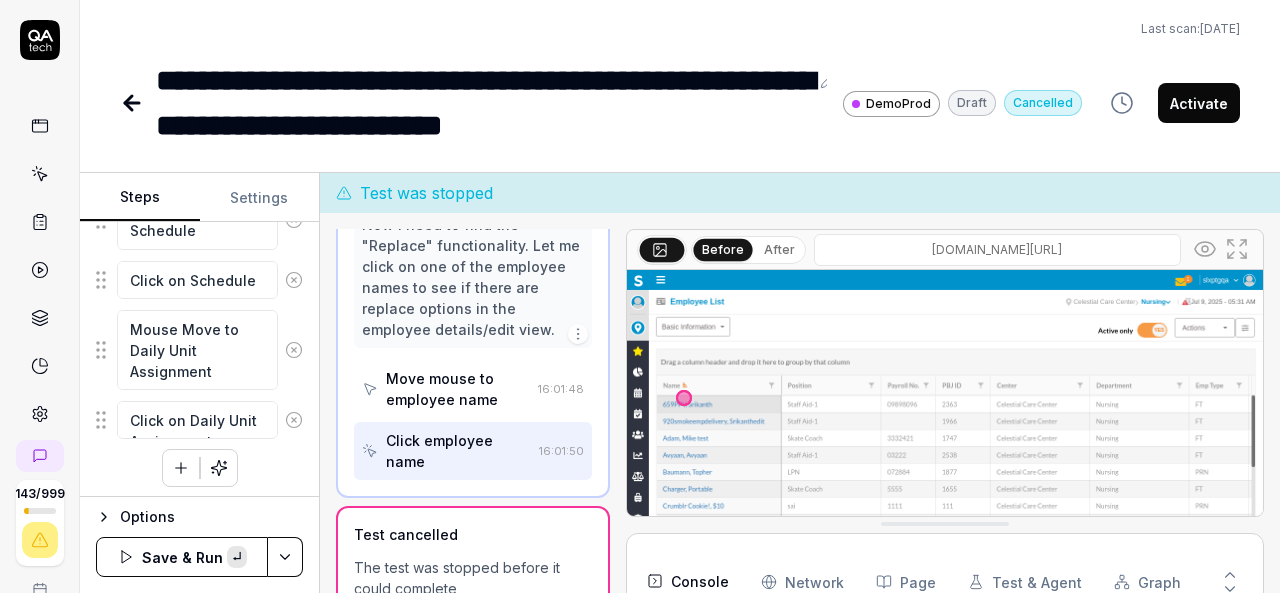 scroll, scrollTop: 10, scrollLeft: 0, axis: vertical 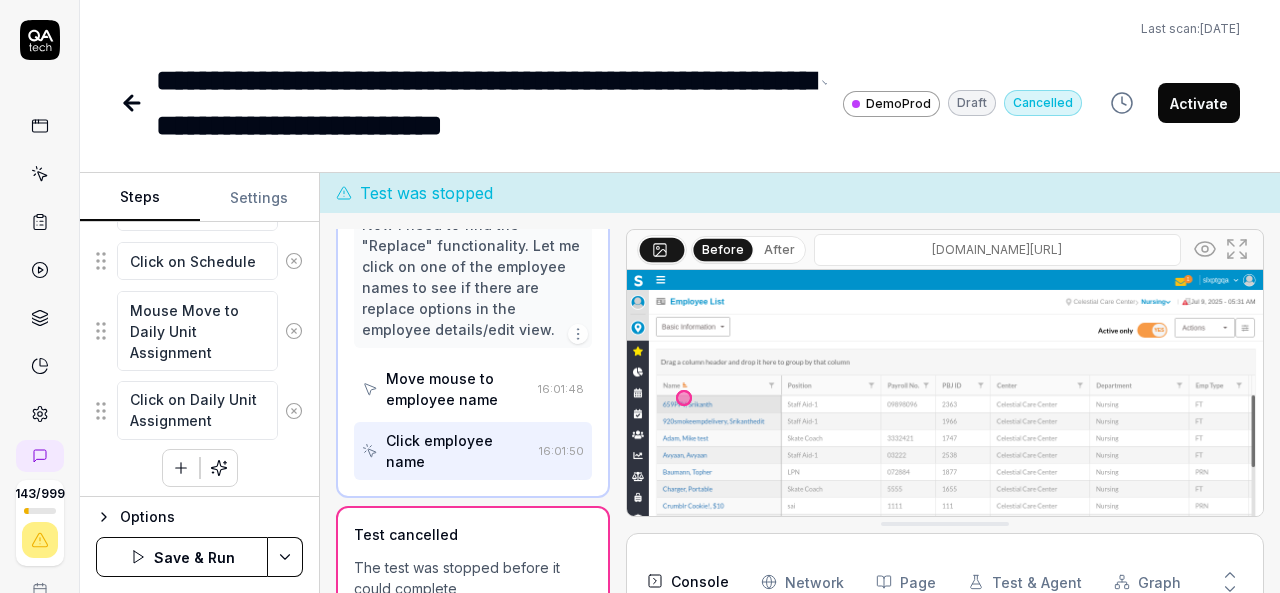 click on "**********" at bounding box center (482, 103) 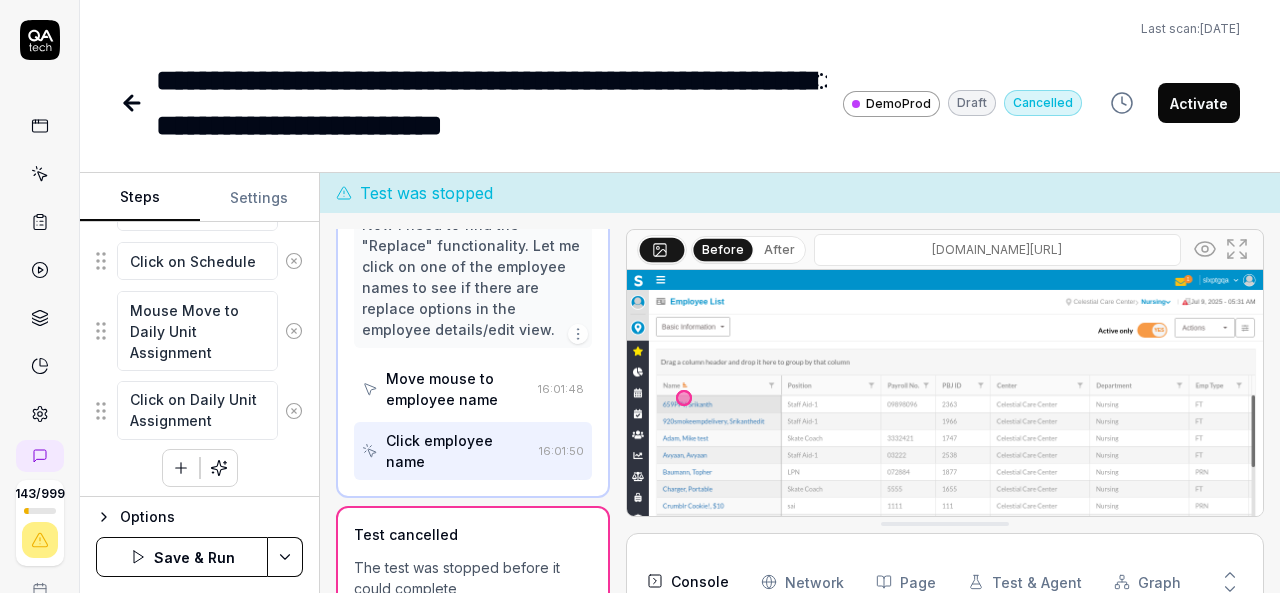 click 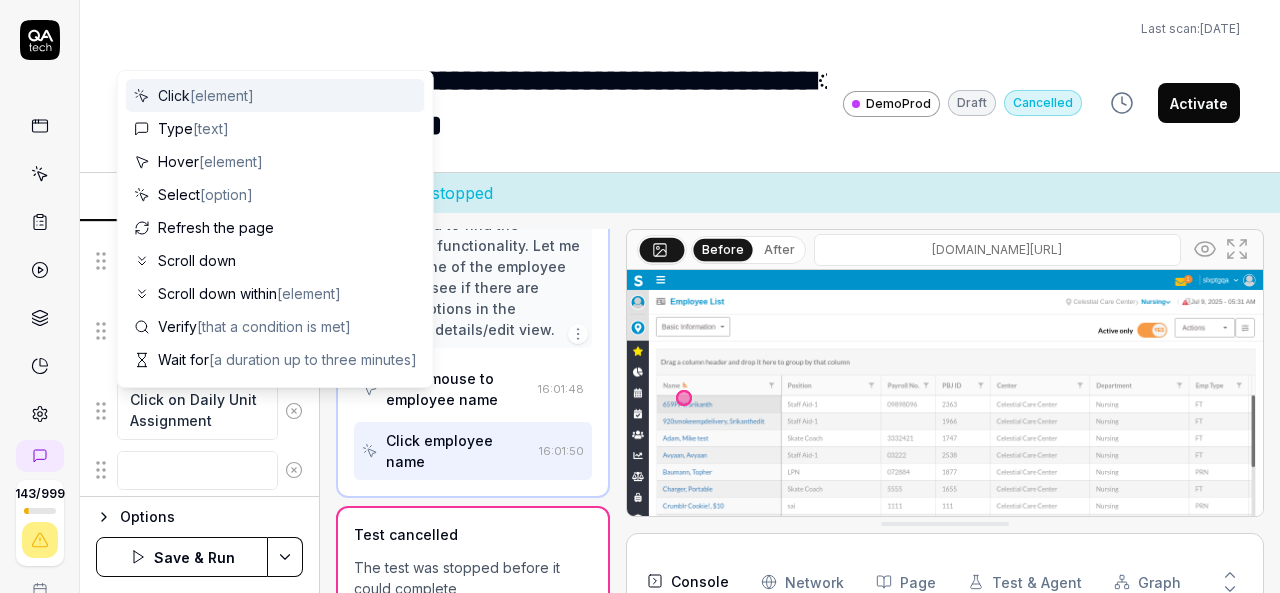 scroll, scrollTop: 0, scrollLeft: 0, axis: both 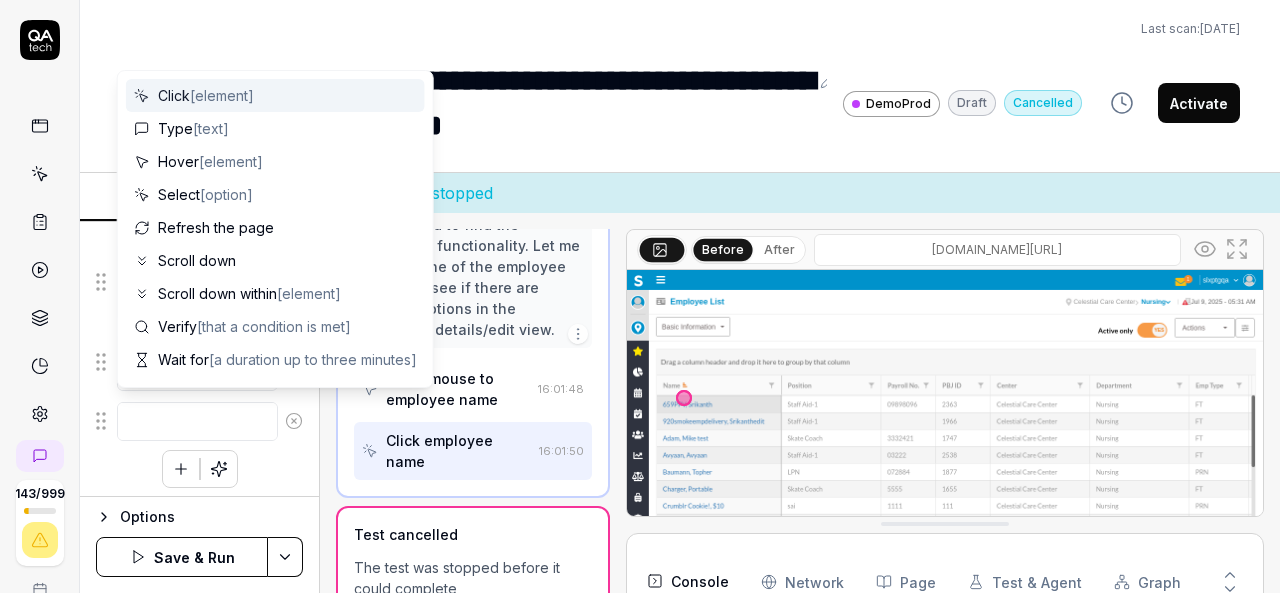 click at bounding box center [197, 421] 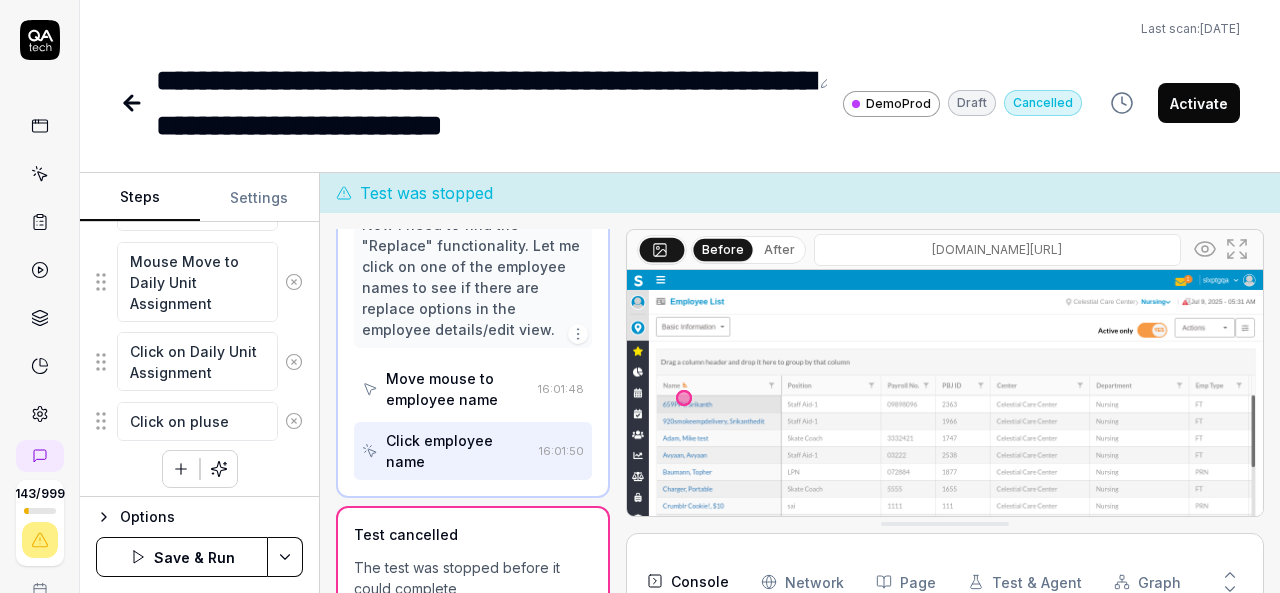 click on "Click on pluse" at bounding box center [197, 421] 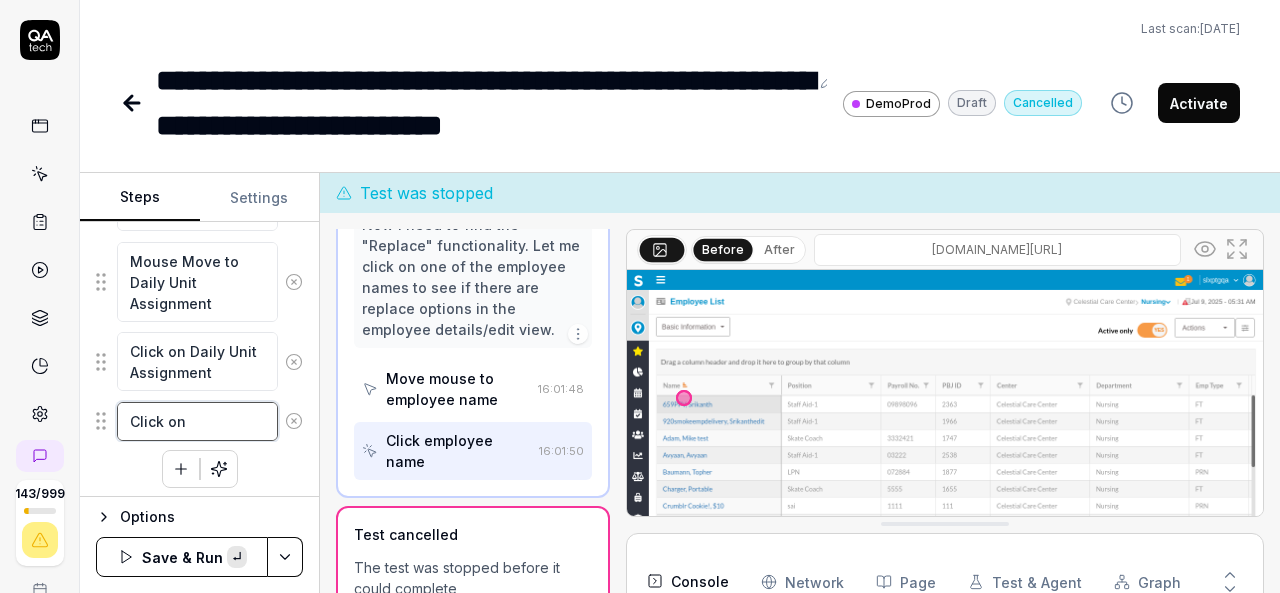 paste on "Click on the Open Shift(s) box at the top right" 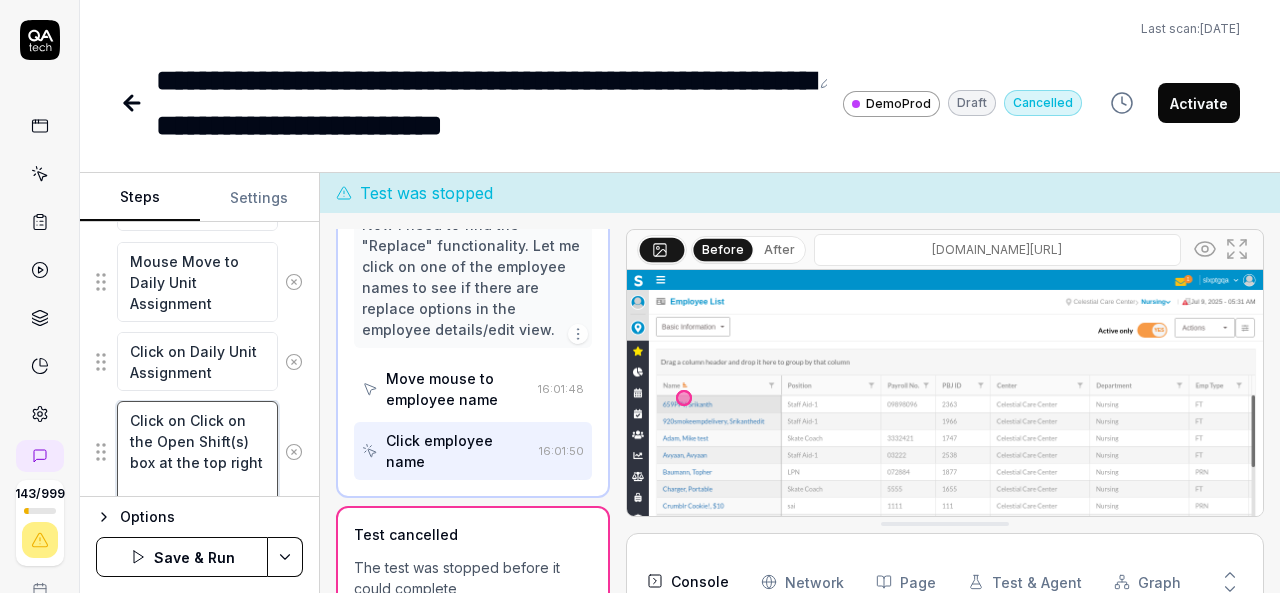 click on "Click on Click on the Open Shift(s) box at the top right" at bounding box center (197, 451) 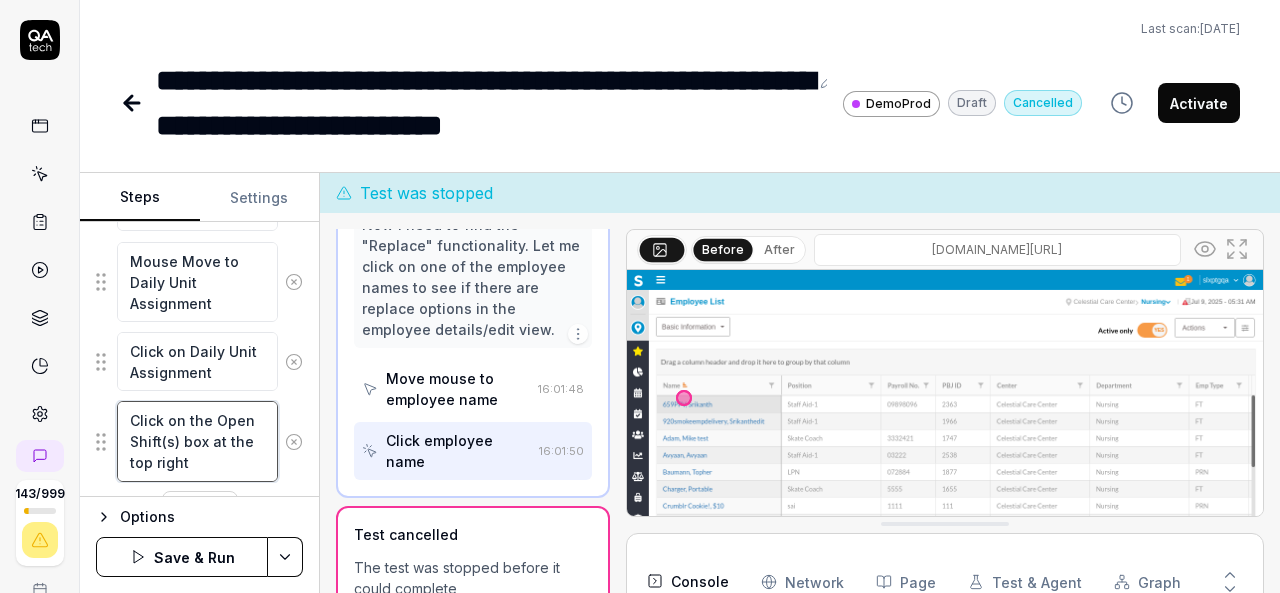 click on "Click on the Open Shift(s) box at the top right" at bounding box center [197, 441] 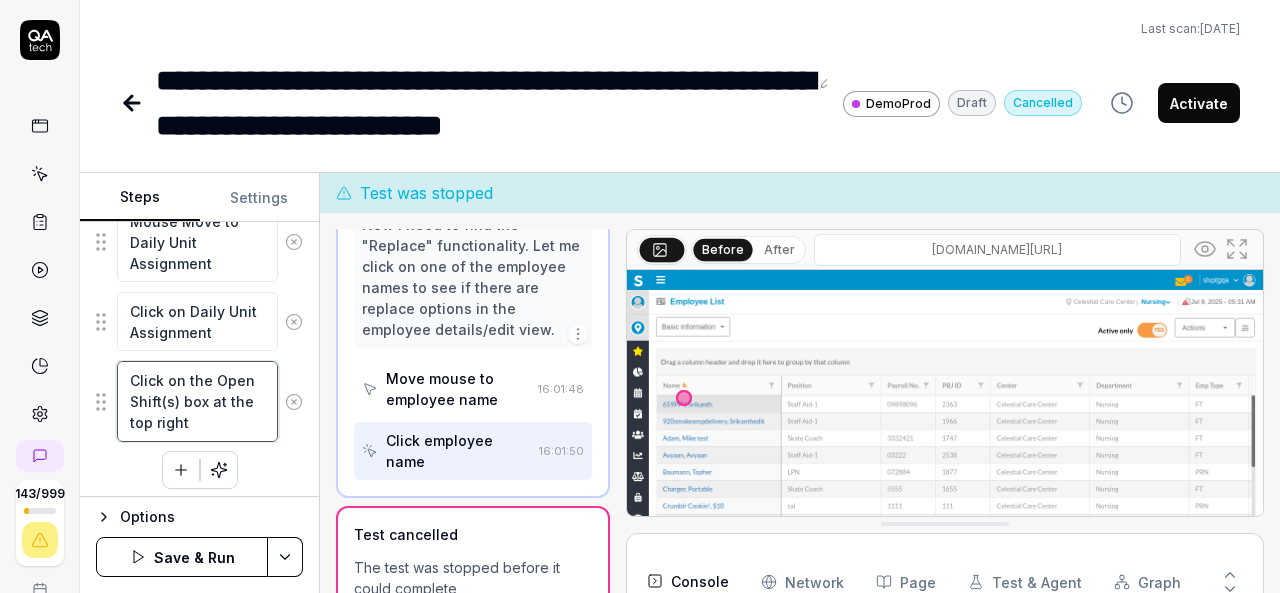 scroll, scrollTop: 742, scrollLeft: 0, axis: vertical 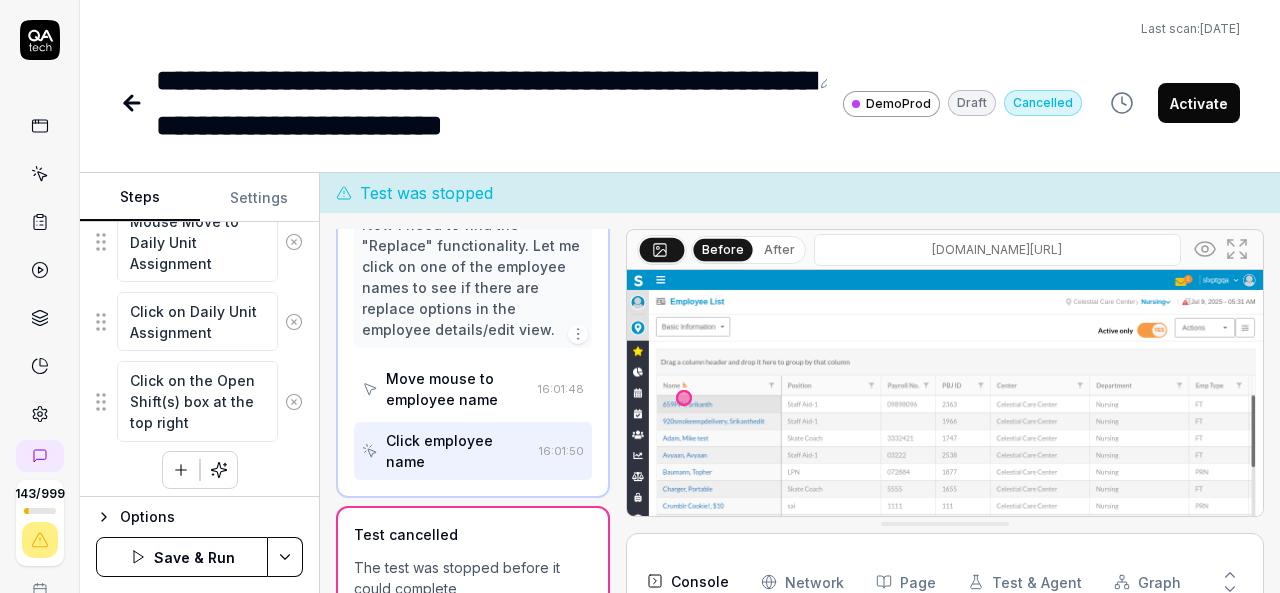 click 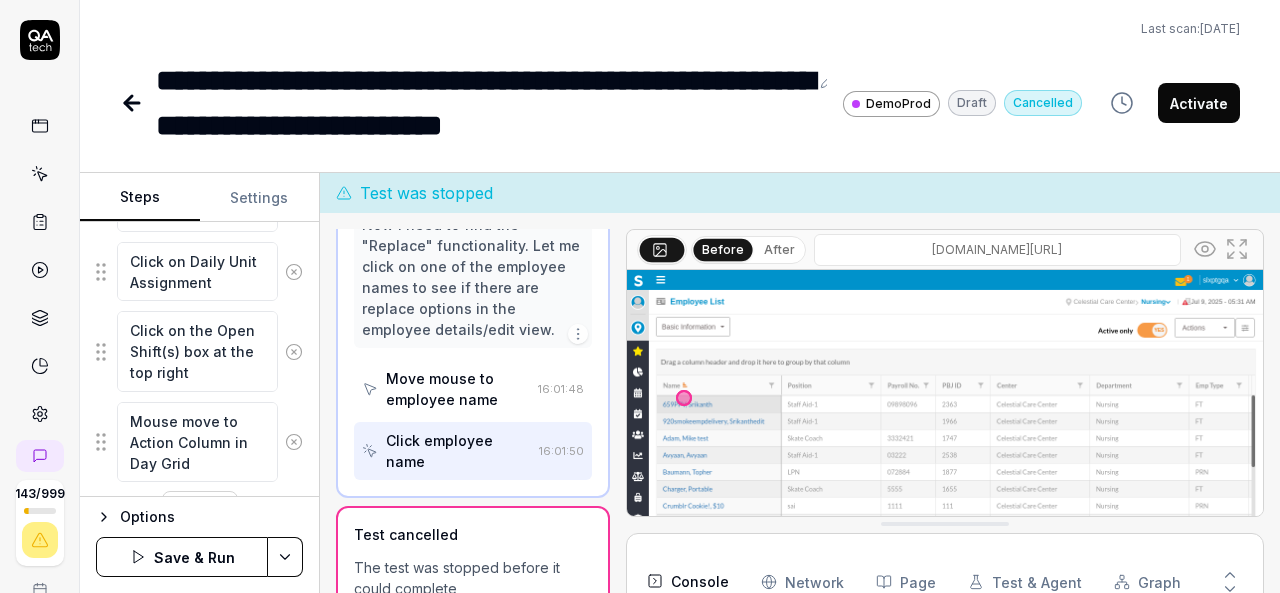 scroll, scrollTop: 832, scrollLeft: 0, axis: vertical 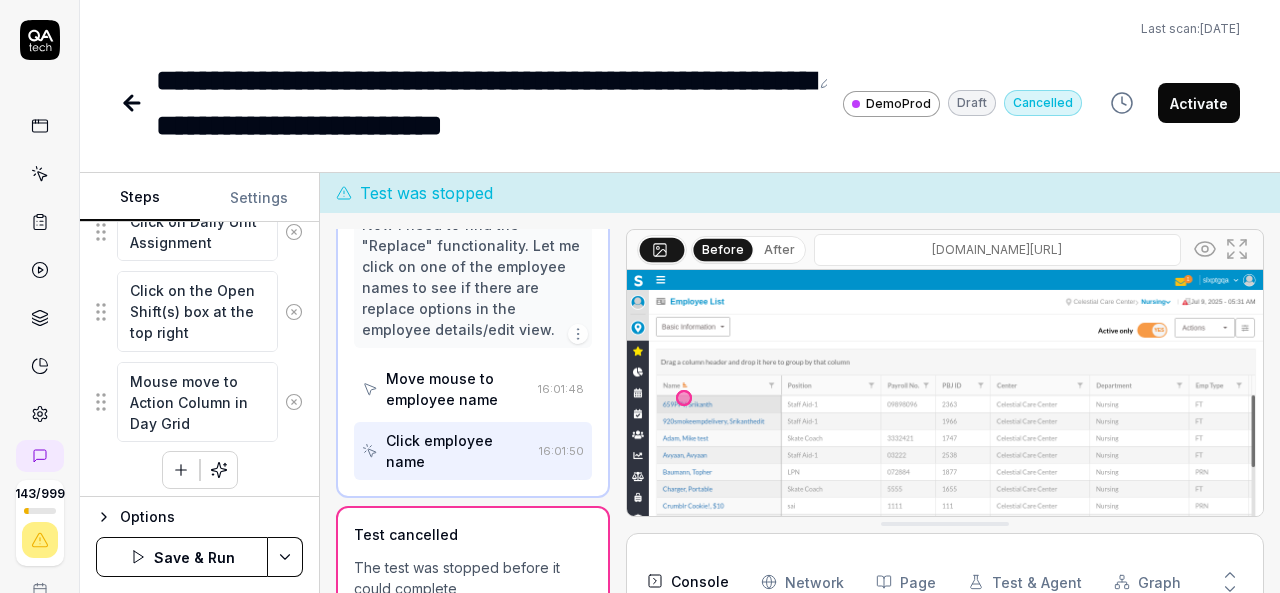 click on "Mouse Move to hamburger Click on hamburger Mouser move to Schedule Optimizer Click on Schedule Optimizer Mouse move to Schedule Click on Schedule Mouse Move to Daily Unit Assignment Click on Daily Unit Assignment Click on the Open Shift(s) box at the top right Mouse move to Action Column in Day Grid
To pick up a draggable item, press the space bar.
While dragging, use the arrow keys to move the item.
Press space again to drop the item in its new position, or press escape to cancel." at bounding box center [199, 91] 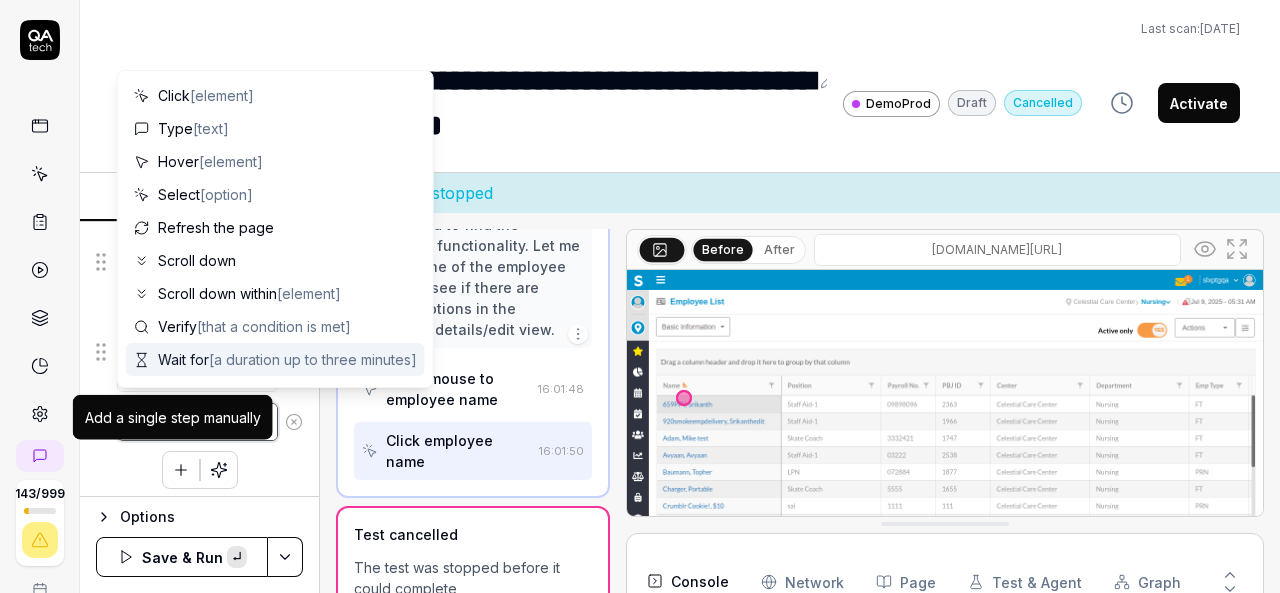paste on "Mouse Move to + button under Action Column in Day Grid" 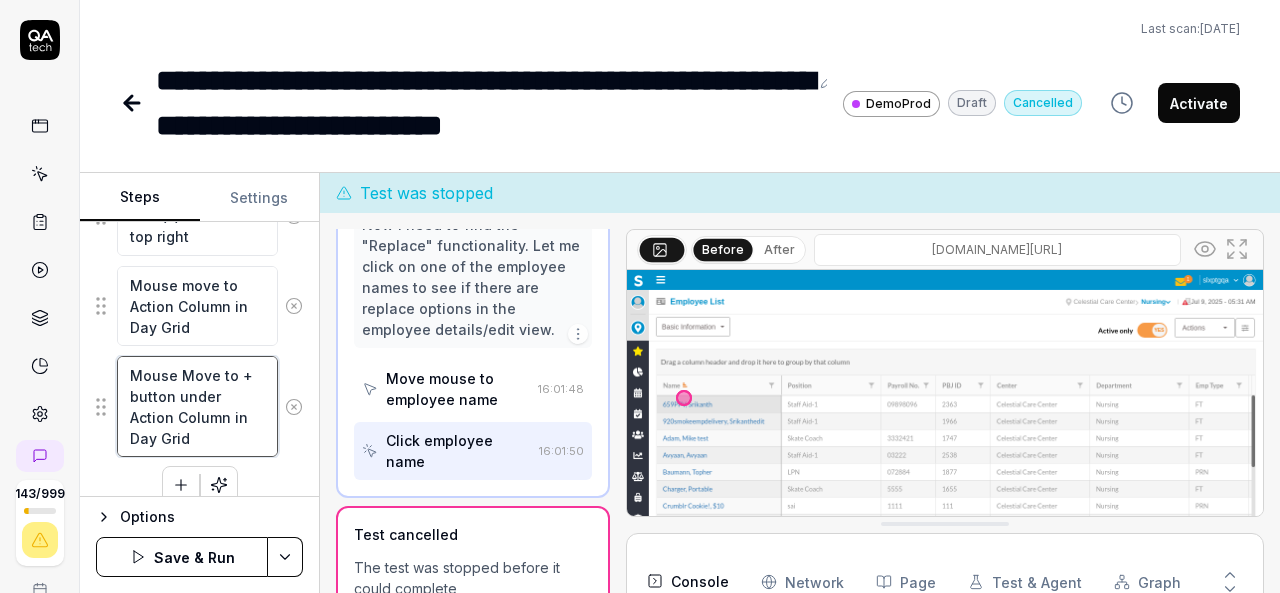 scroll, scrollTop: 943, scrollLeft: 0, axis: vertical 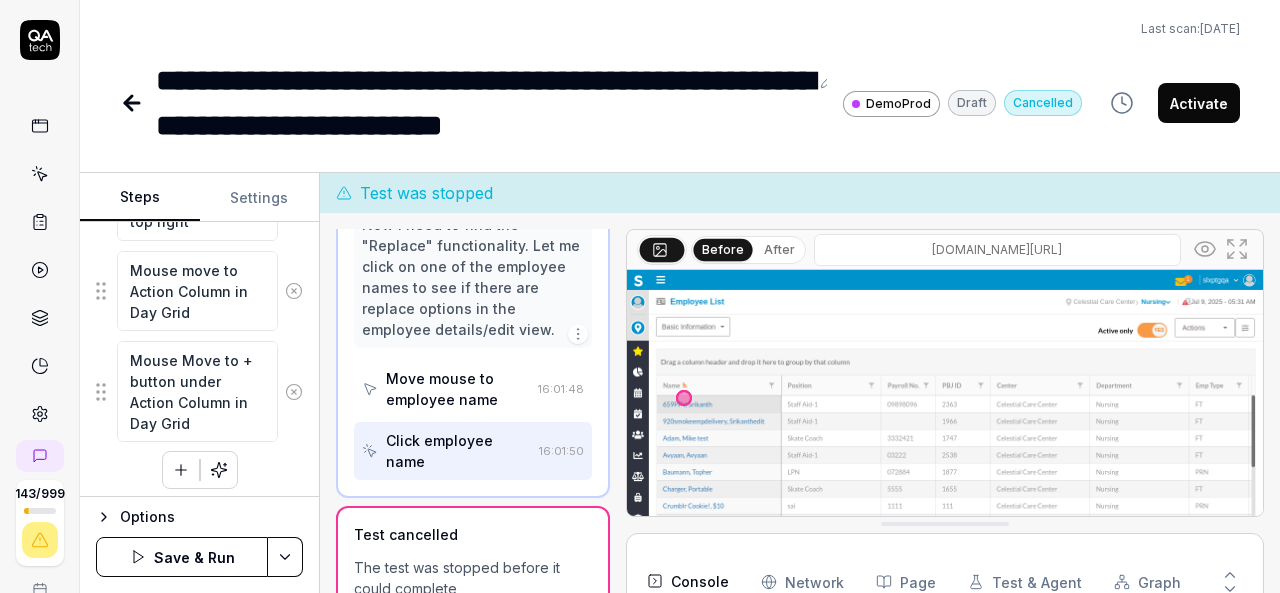 click 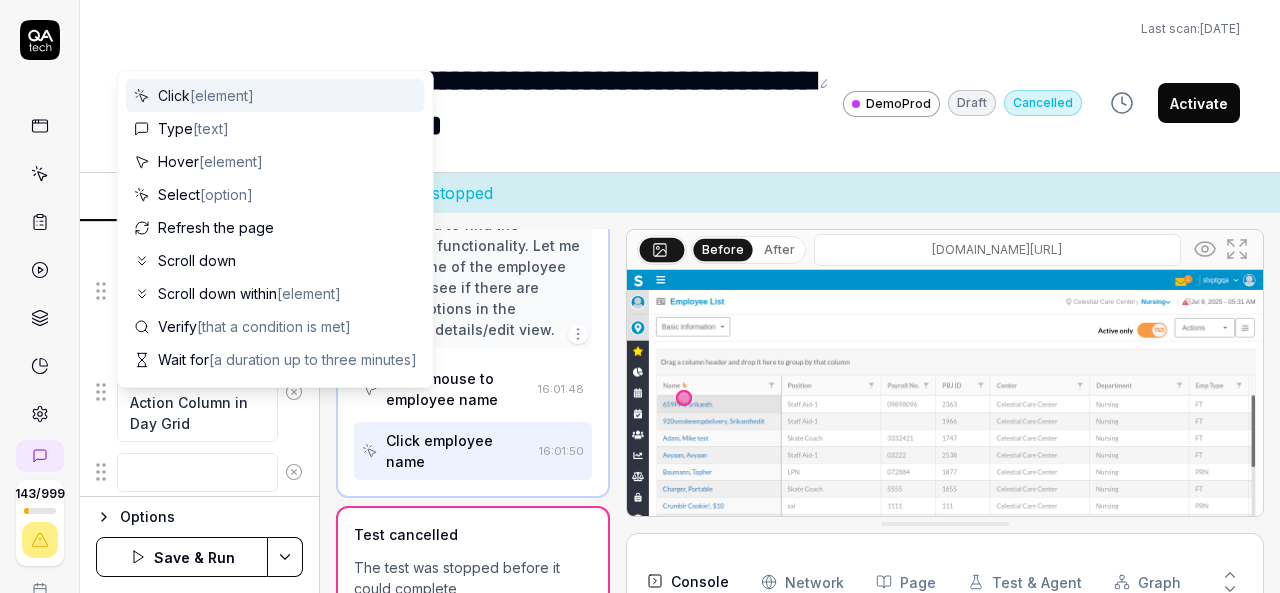 scroll, scrollTop: 992, scrollLeft: 0, axis: vertical 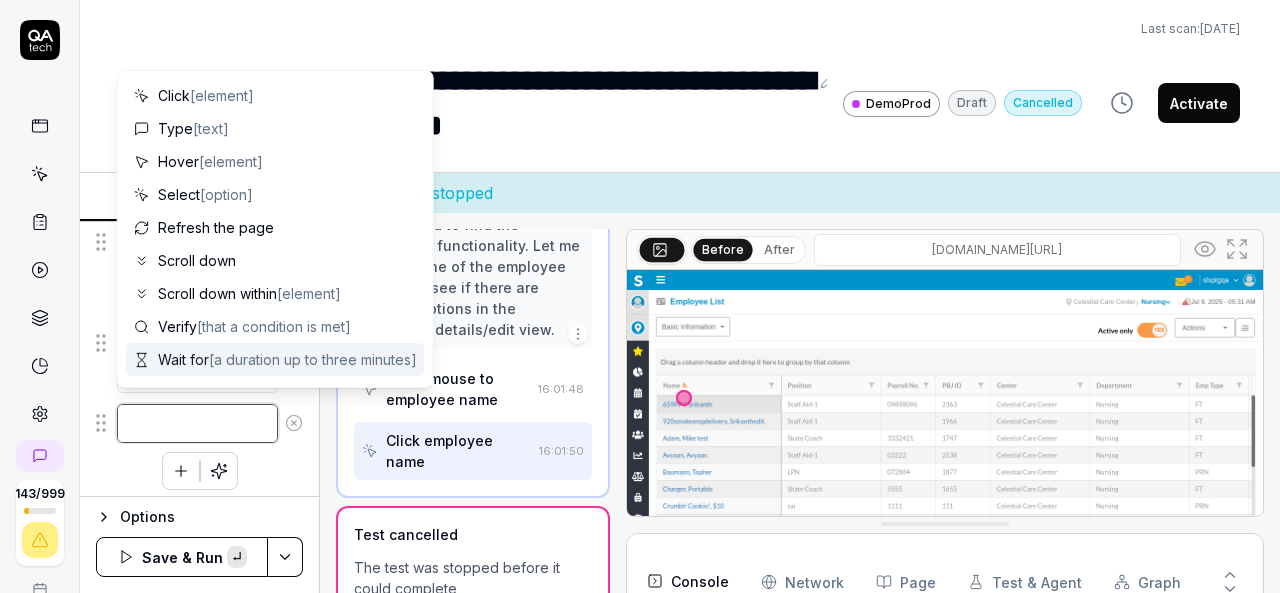 paste on "Click on + button under Action Column in Day Grid" 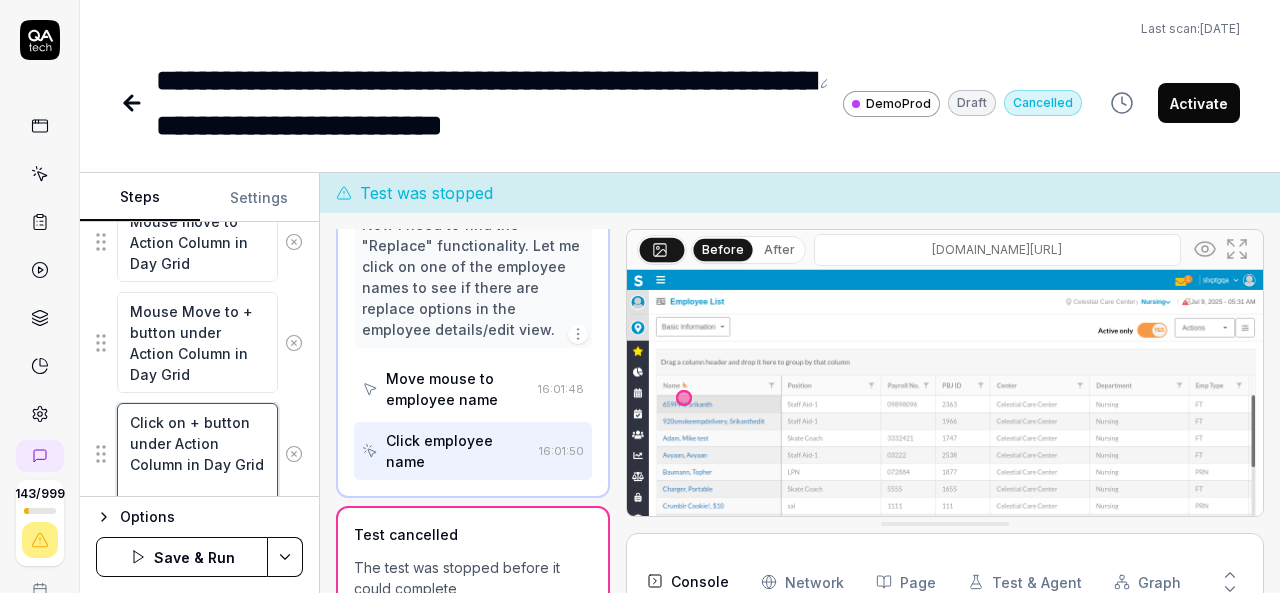 scroll, scrollTop: 1054, scrollLeft: 0, axis: vertical 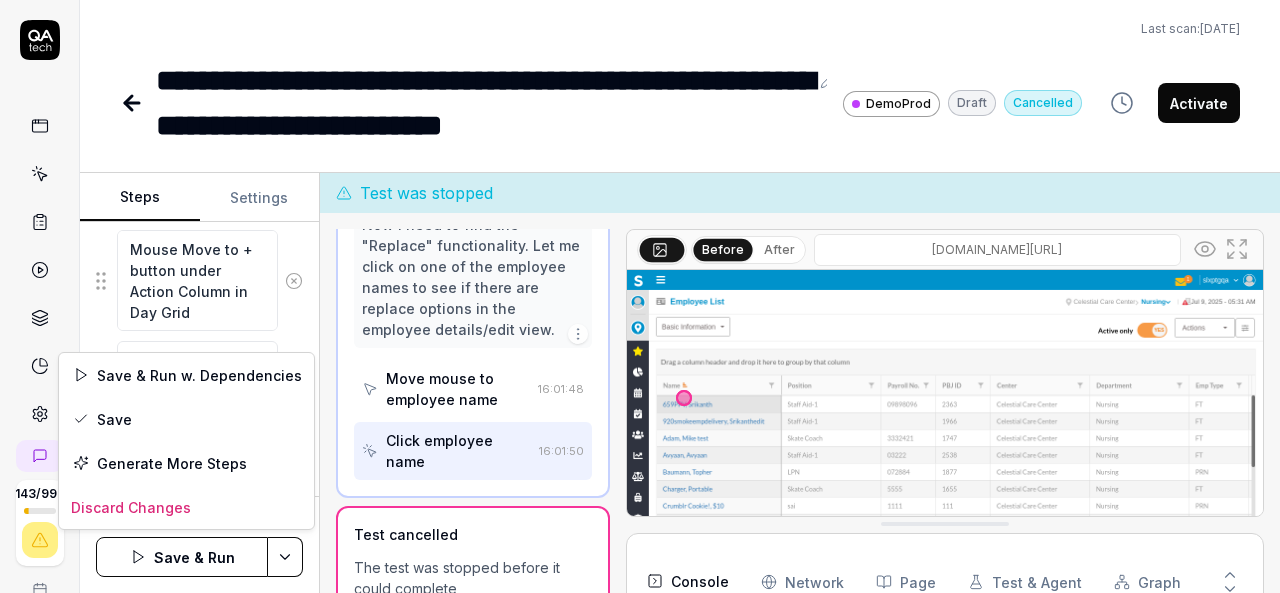 click on "**********" at bounding box center (640, 296) 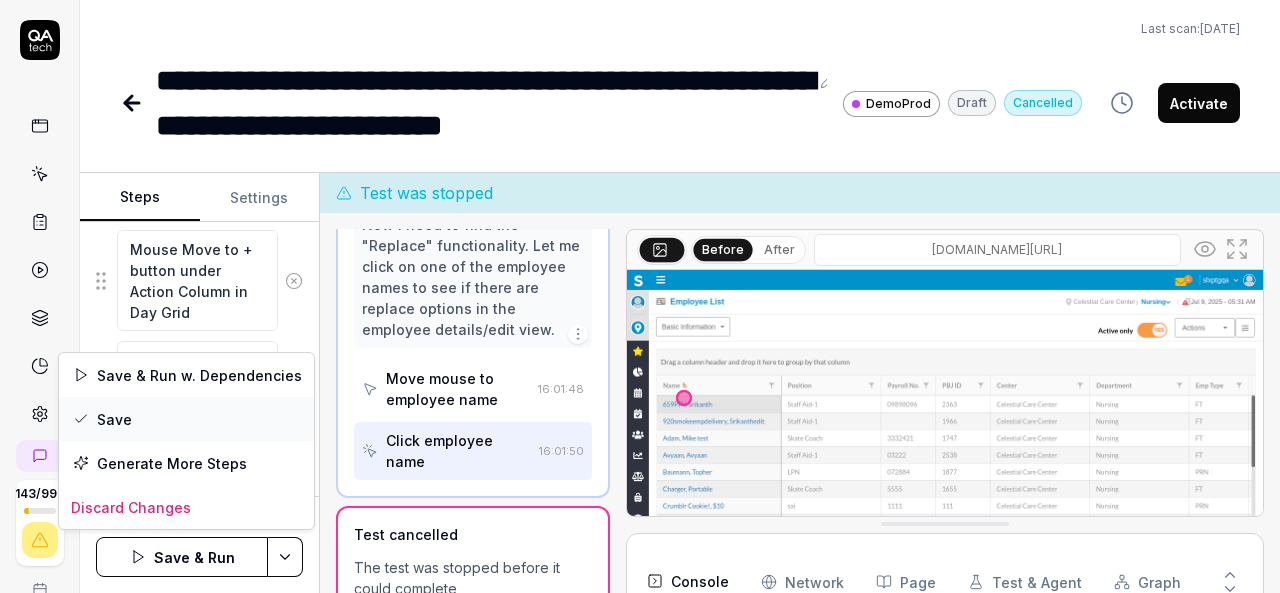 click on "Save" at bounding box center (186, 419) 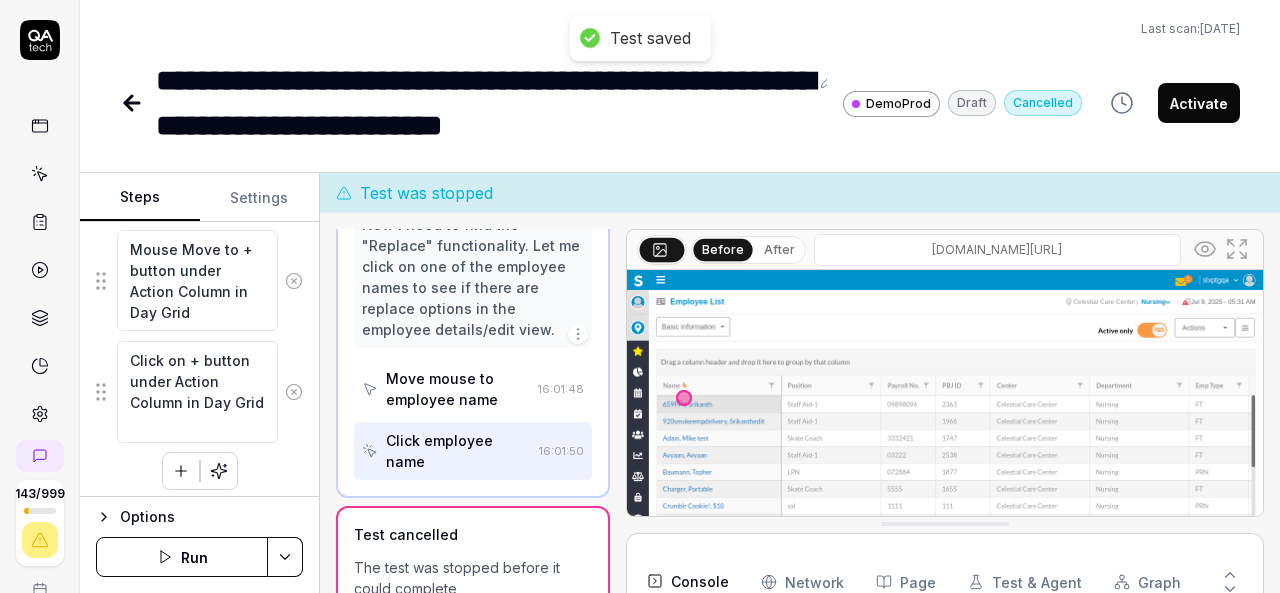 click on "**********" at bounding box center (640, 296) 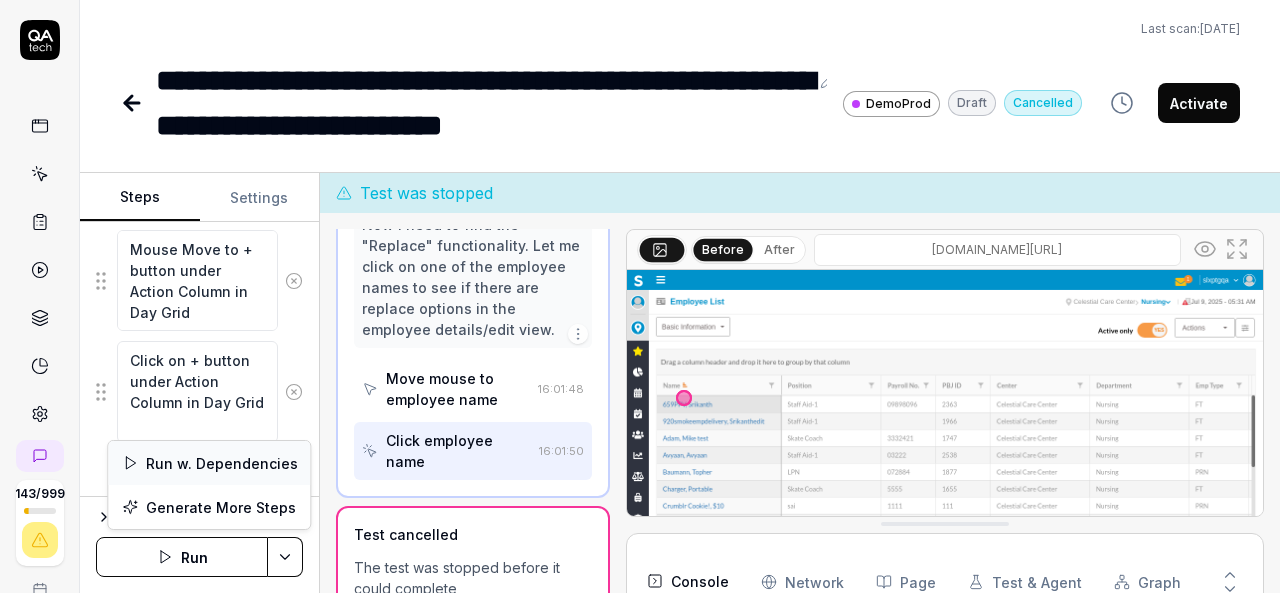 click on "Run w. Dependencies" at bounding box center (209, 463) 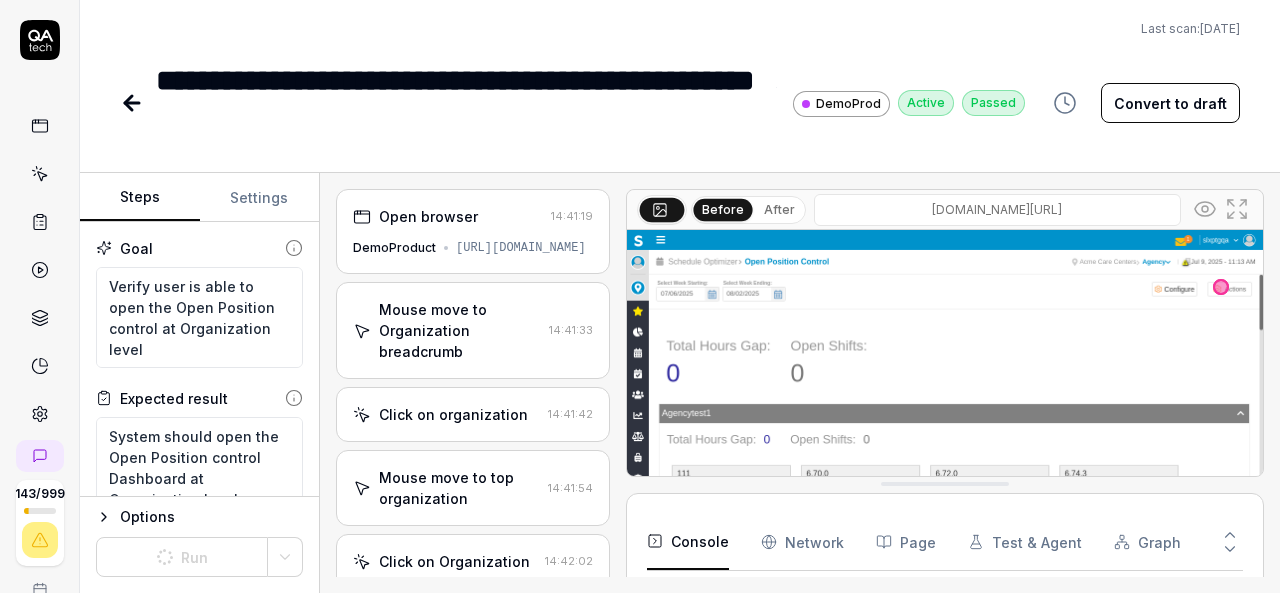 scroll, scrollTop: 0, scrollLeft: 0, axis: both 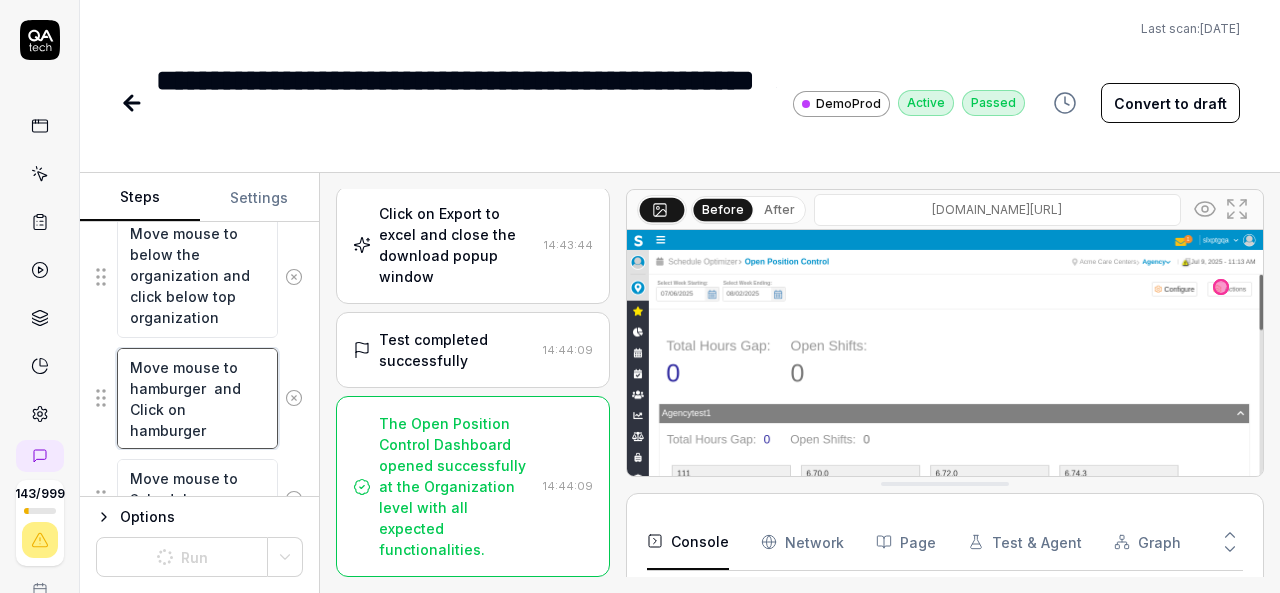 click on "Move mouse to hamburger  and Click on hamburger" at bounding box center [197, 398] 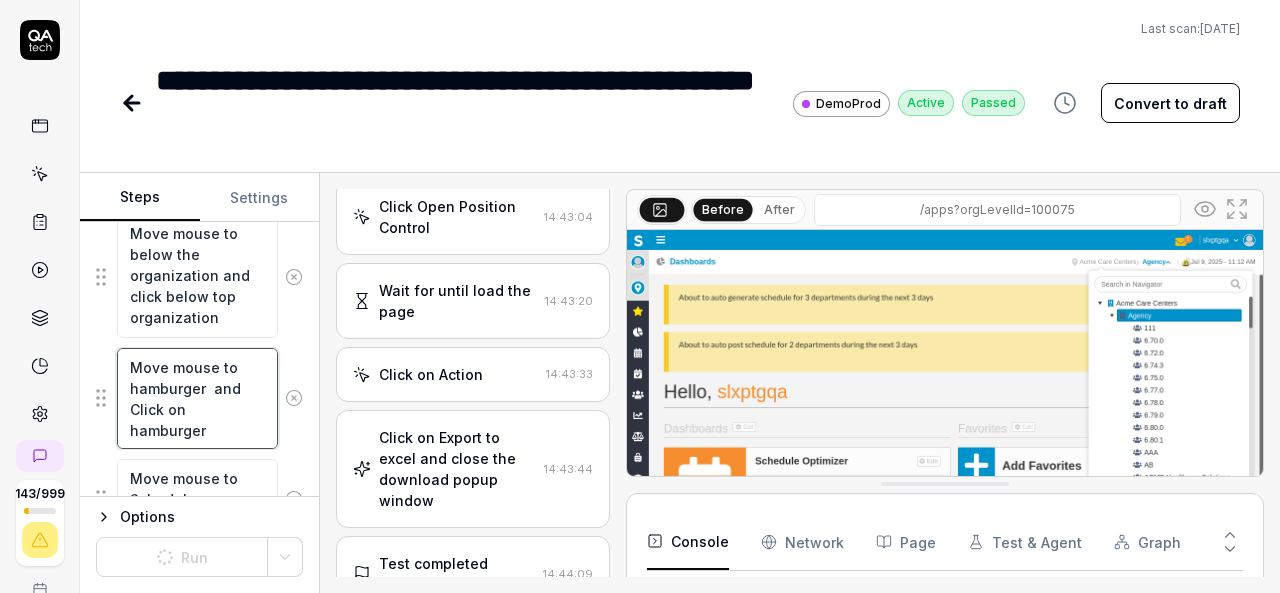 click on "Move mouse to hamburger  and Click on hamburger" at bounding box center (197, 398) 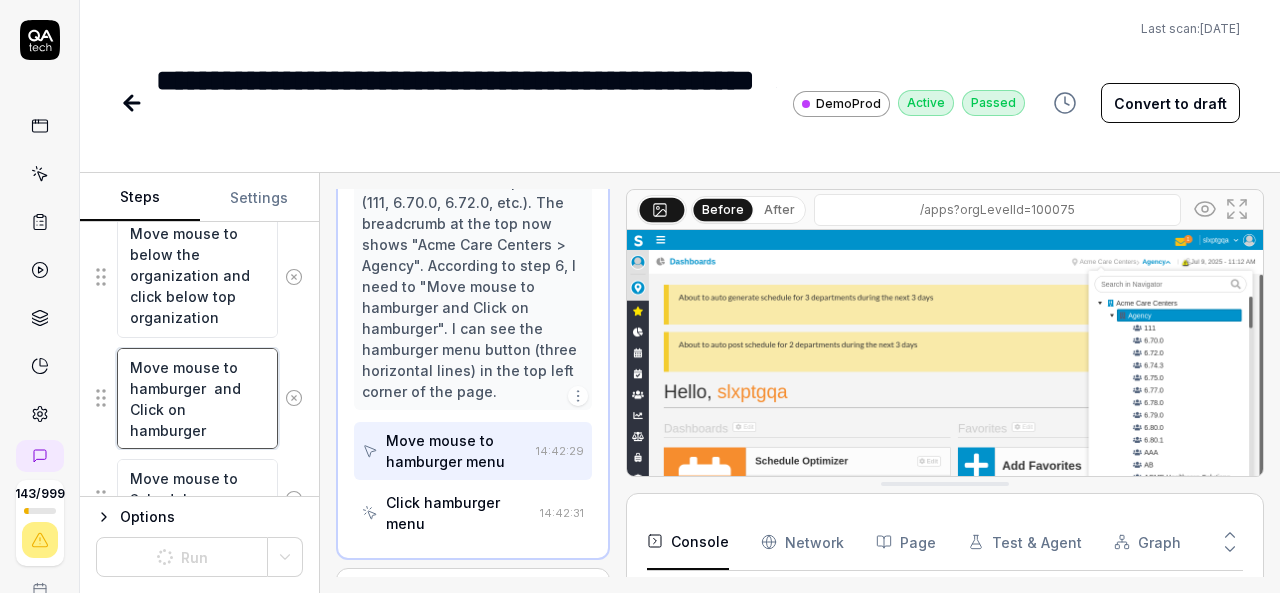 scroll, scrollTop: 673, scrollLeft: 0, axis: vertical 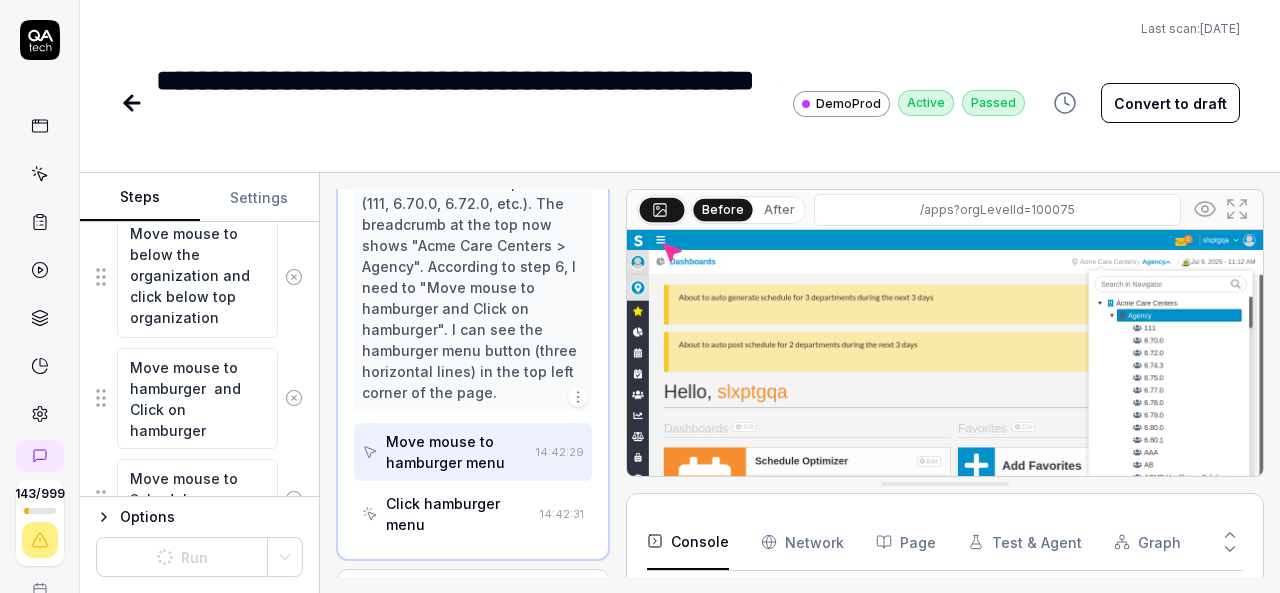 click 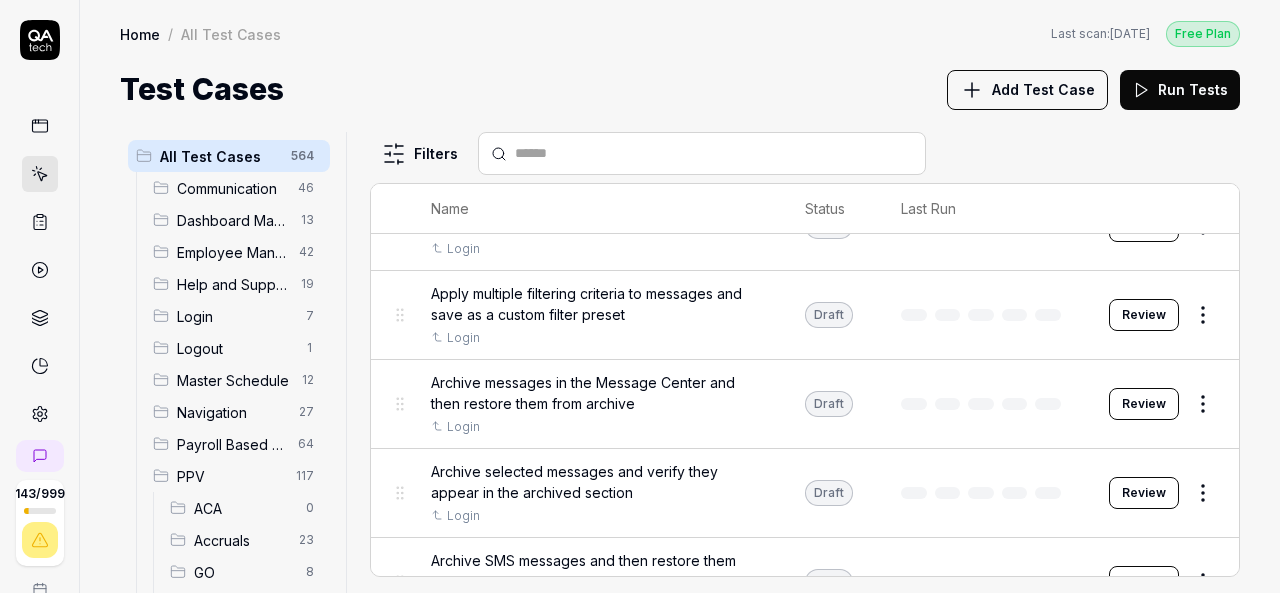 scroll, scrollTop: 315, scrollLeft: 0, axis: vertical 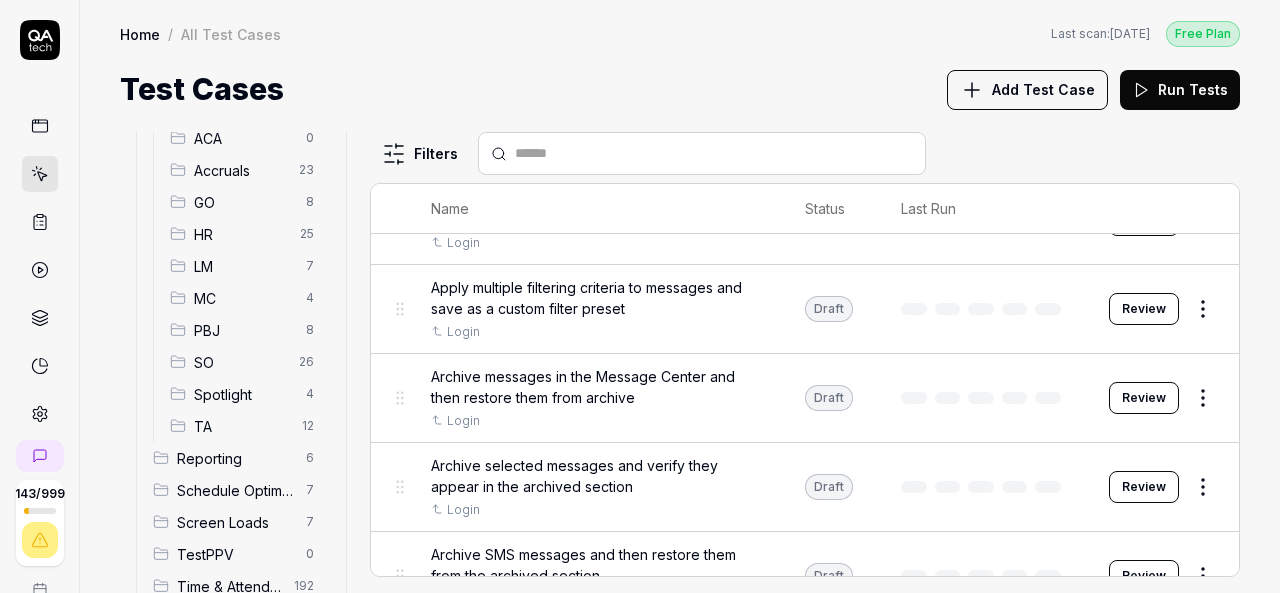 click on "SO" at bounding box center (240, 362) 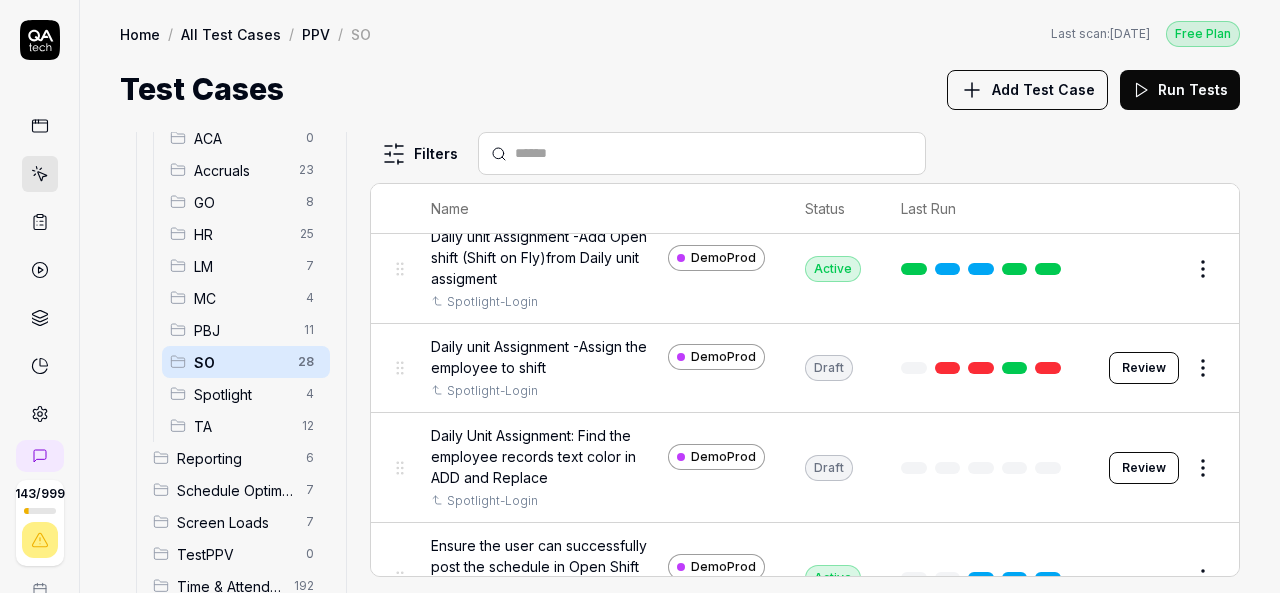 scroll, scrollTop: 127, scrollLeft: 0, axis: vertical 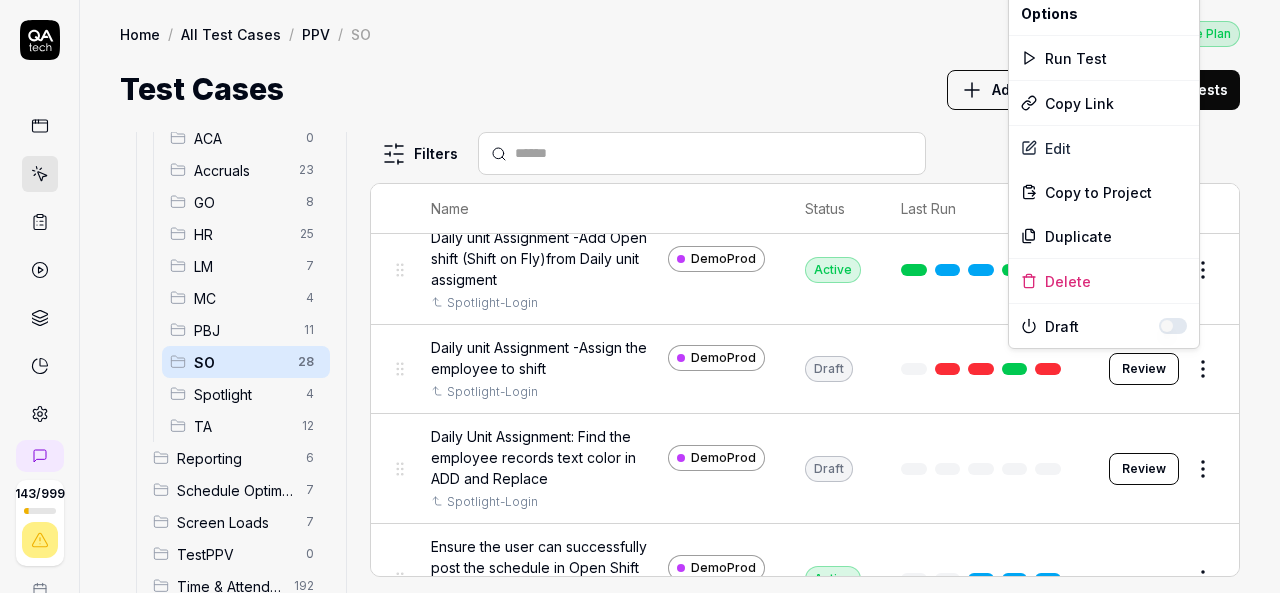 click on "143  /  999 k S Home / All Test Cases / PPV / SO Free Plan Home / All Test Cases / PPV / SO Last scan:  Jun 5 2025 Free Plan Test Cases Add Test Case Run Tests All Test Cases 567 Communication 46 Dashboard Management 13 Employee Management 42 Help and Support 19 Login 7 Logout 1 Master Schedule 12 Navigation 27 Payroll Based Journal 62 PPV 122 ACA 0 Accruals 23 GO 8 HR 25 LM 7 MC 4 PBJ 11 SO 28 Spotlight 4 TA 12 Reporting 6 Schedule Optimizer 7 Screen Loads 7 TestPPV 0 Time & Attendance 192 User Profile 1 Filters Name Status Last Run PPV SO Daily unit Assignment - Census DemoProd Spotlight-Login Active Edit Daily unit Assignment -Add Open shift (Shift on Fly)from Daily unit assigment DemoProd Spotlight-Login Active Edit Daily unit Assignment -Assign the employee to shift DemoProd Spotlight-Login Draft Review Daily Unit Assignment: Find the employee records text  color in ADD and Replace DemoProd Spotlight-Login Draft Review Ensure the user can successfully post the schedule in Open Shift Management. DemoProd" at bounding box center [640, 296] 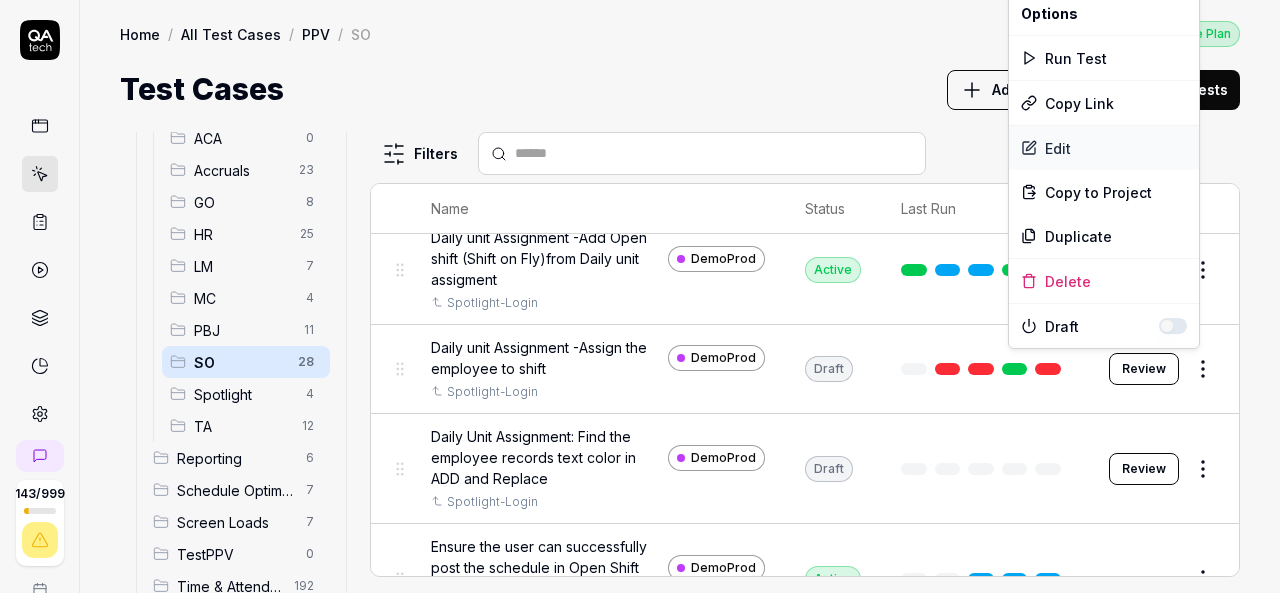 click on "Edit" at bounding box center (1104, 148) 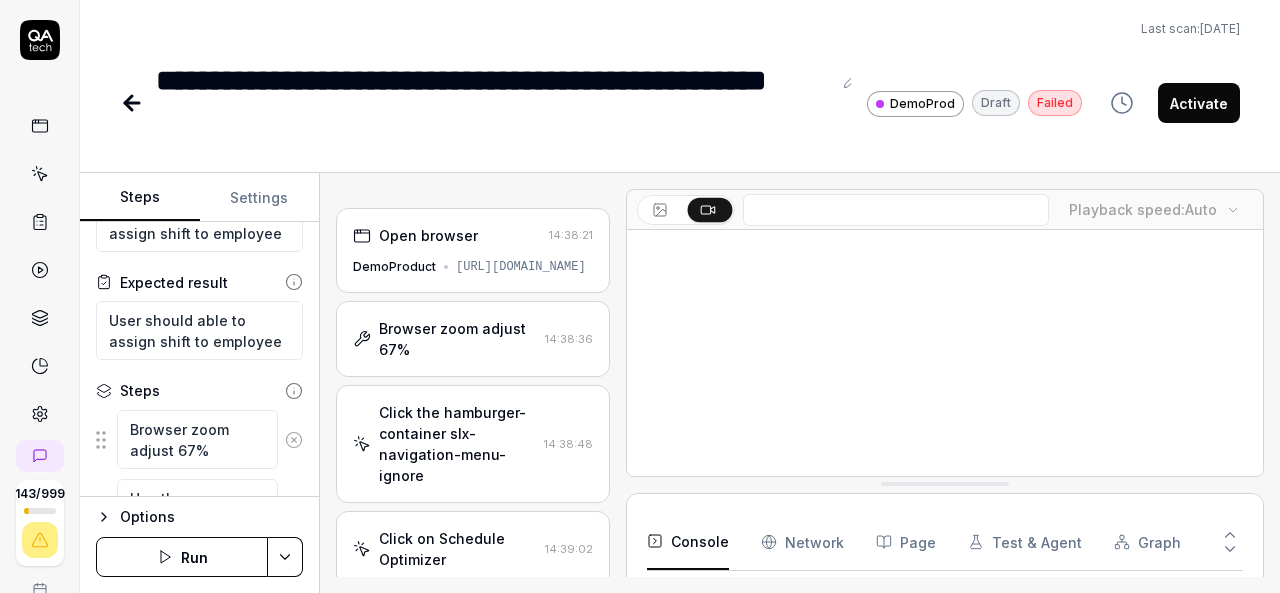 scroll, scrollTop: 83, scrollLeft: 0, axis: vertical 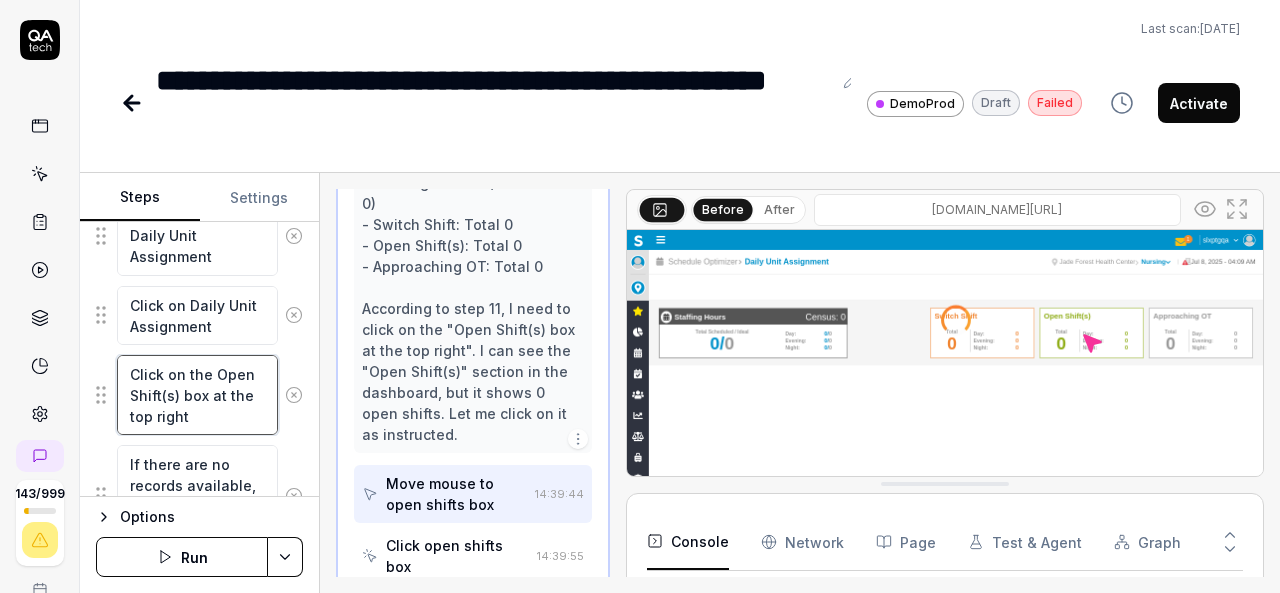 drag, startPoint x: 187, startPoint y: 406, endPoint x: 123, endPoint y: 359, distance: 79.40403 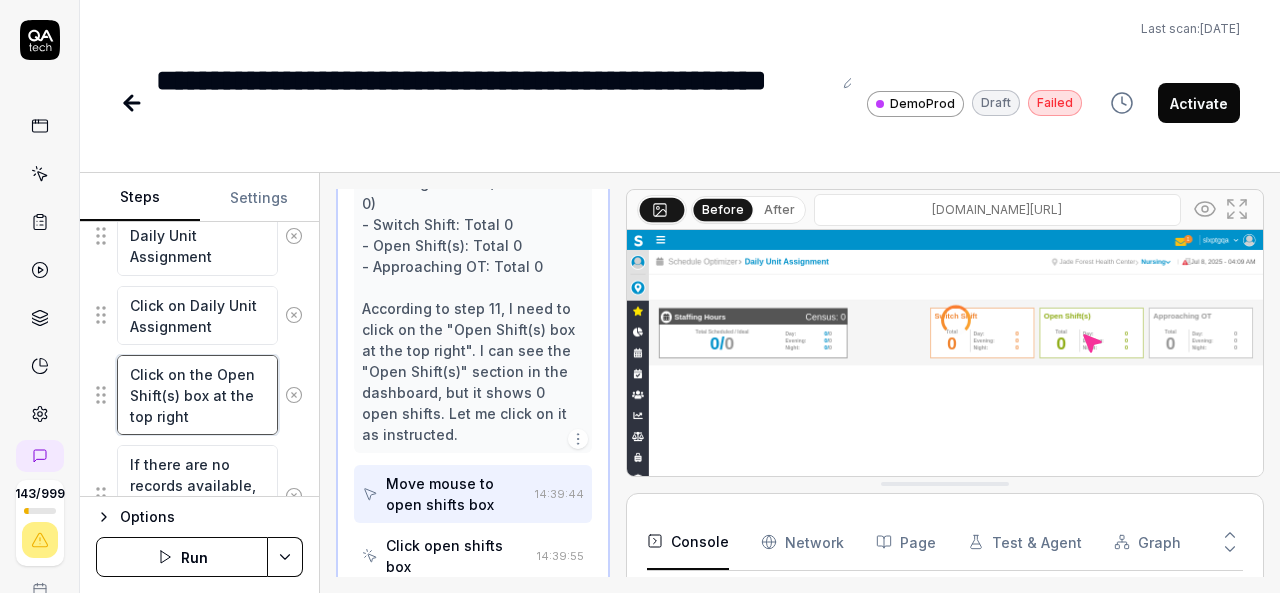 scroll, scrollTop: 20, scrollLeft: 0, axis: vertical 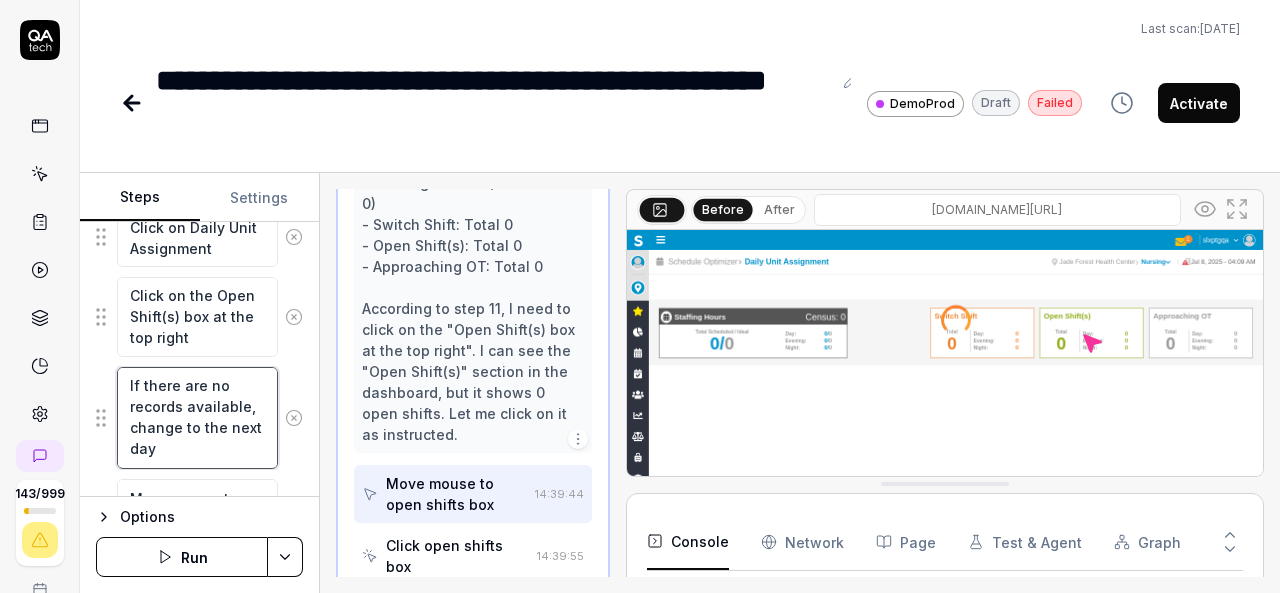 click on "If there are no records available, change to the next day" at bounding box center (197, 417) 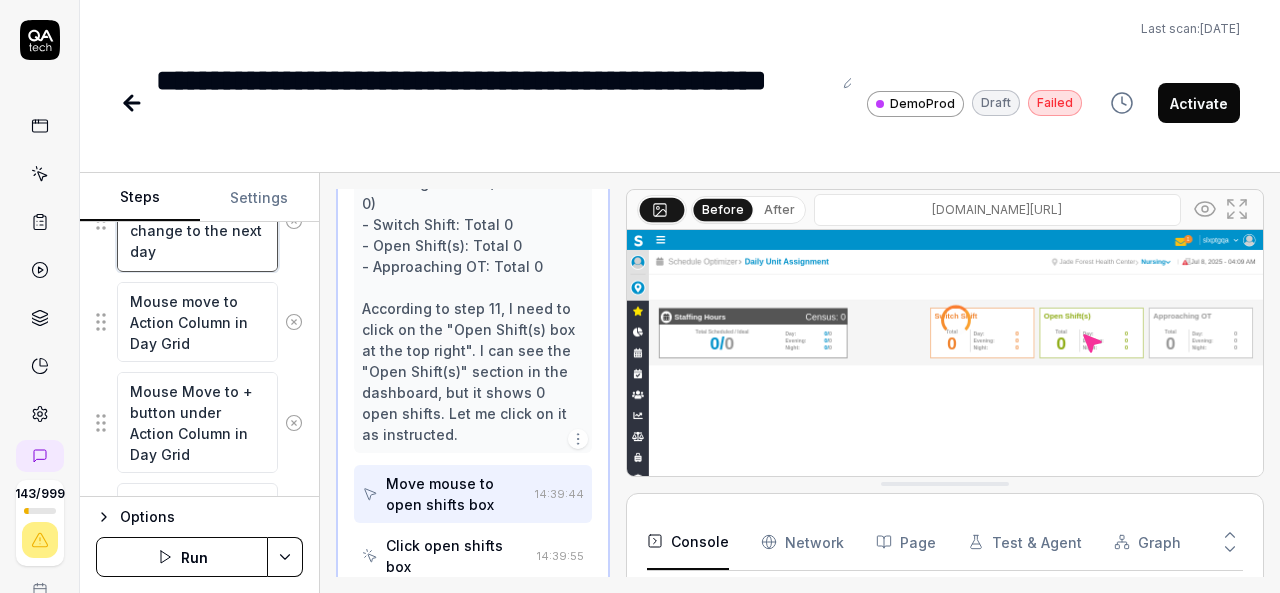 scroll, scrollTop: 1266, scrollLeft: 0, axis: vertical 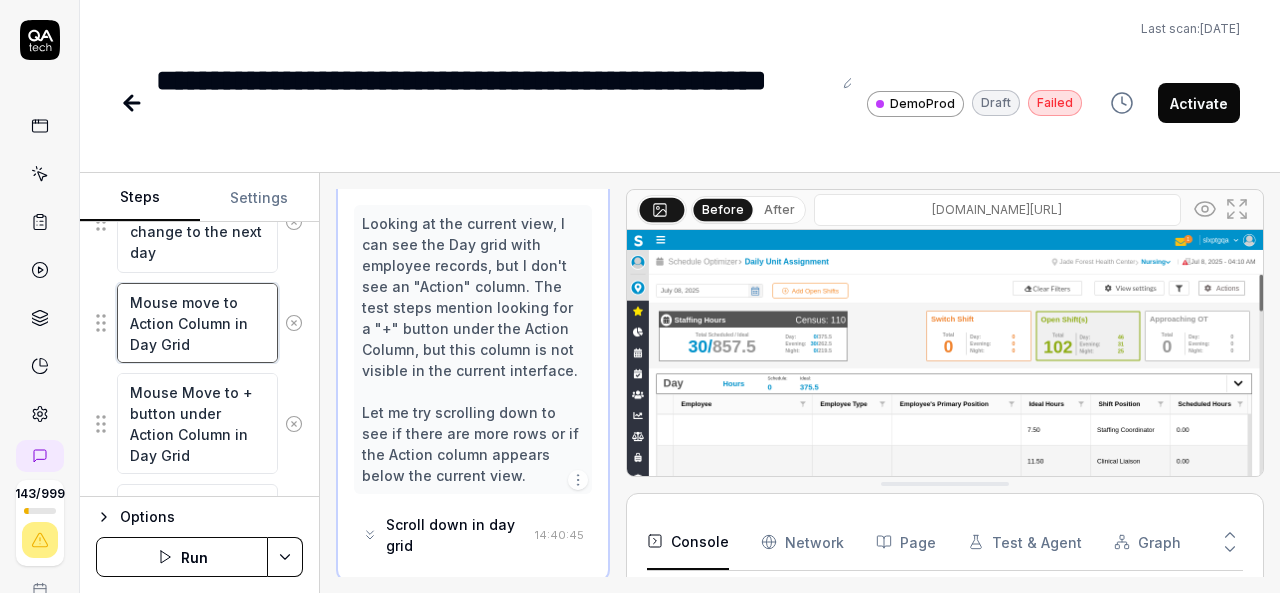drag, startPoint x: 204, startPoint y: 338, endPoint x: 120, endPoint y: 295, distance: 94.36631 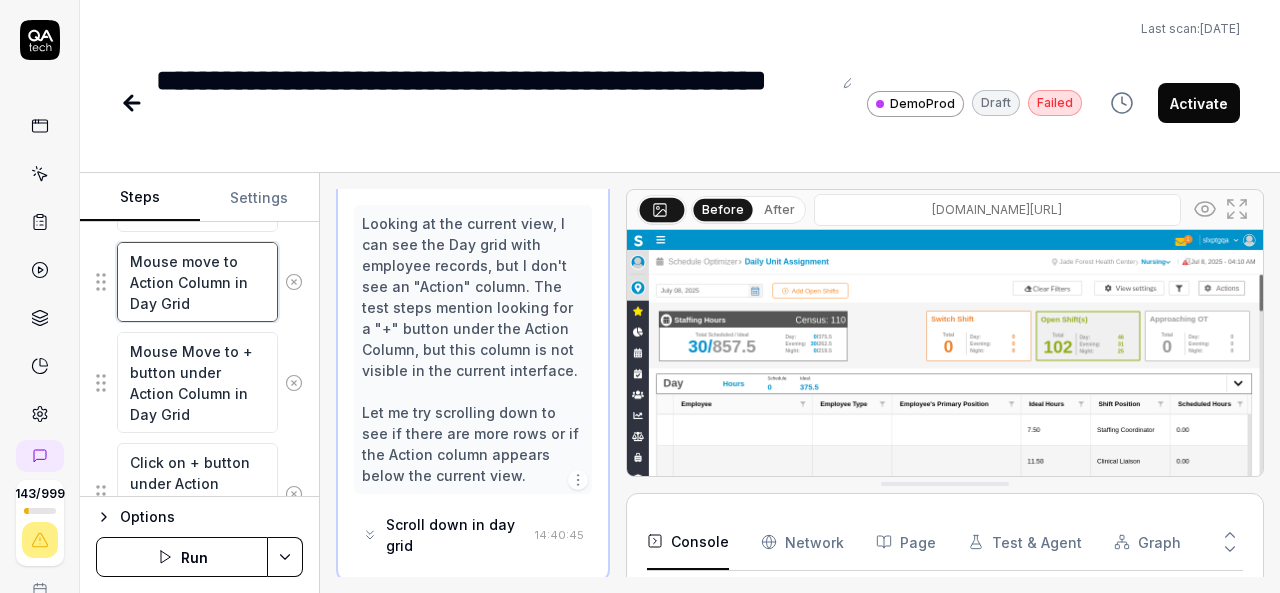 scroll, scrollTop: 1308, scrollLeft: 0, axis: vertical 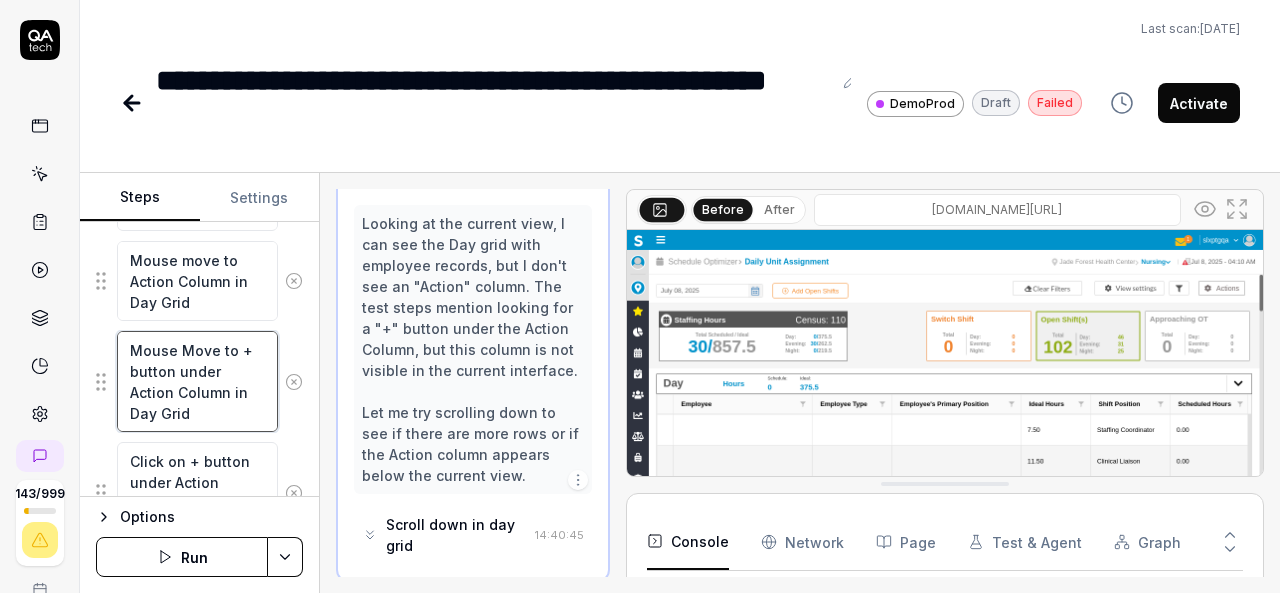 click on "Mouse Move to + button under Action Column in Day Grid" at bounding box center (197, 381) 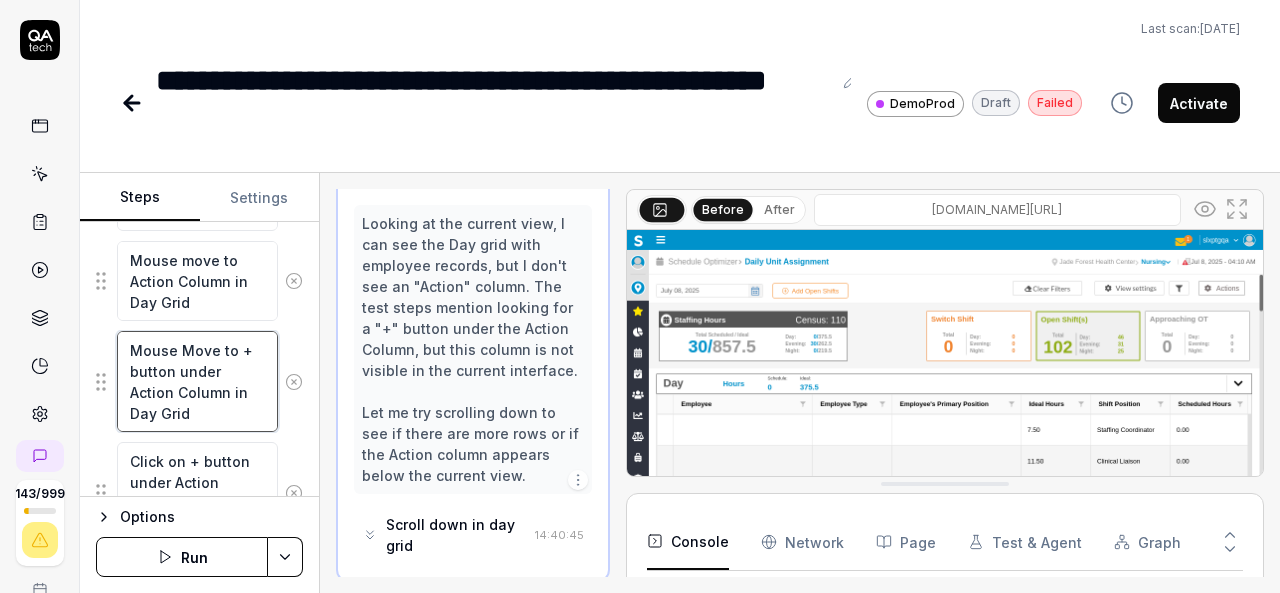 drag, startPoint x: 201, startPoint y: 407, endPoint x: 129, endPoint y: 341, distance: 97.67292 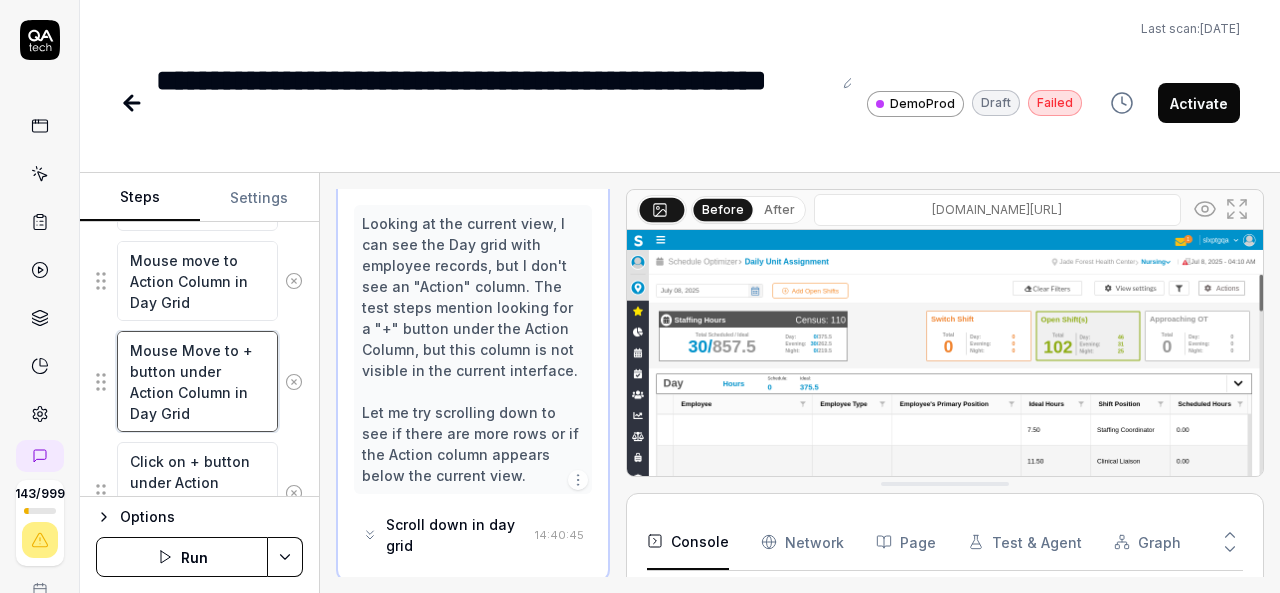 click on "Mouse Move to + button under Action Column in Day Grid" at bounding box center [197, 381] 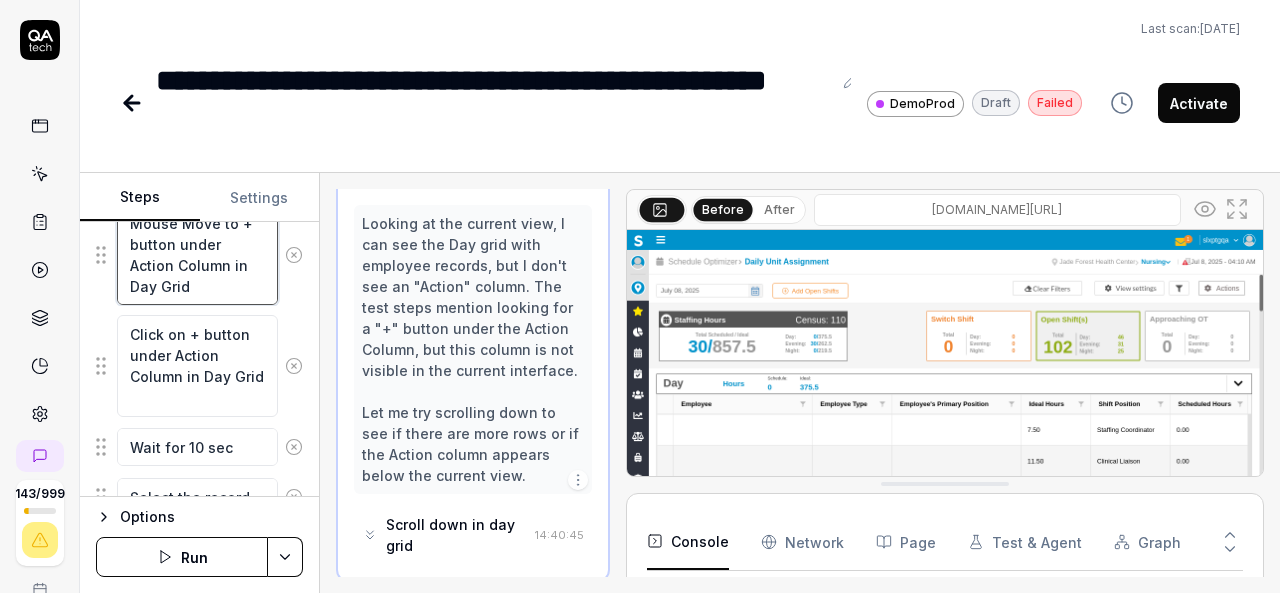 scroll, scrollTop: 1436, scrollLeft: 0, axis: vertical 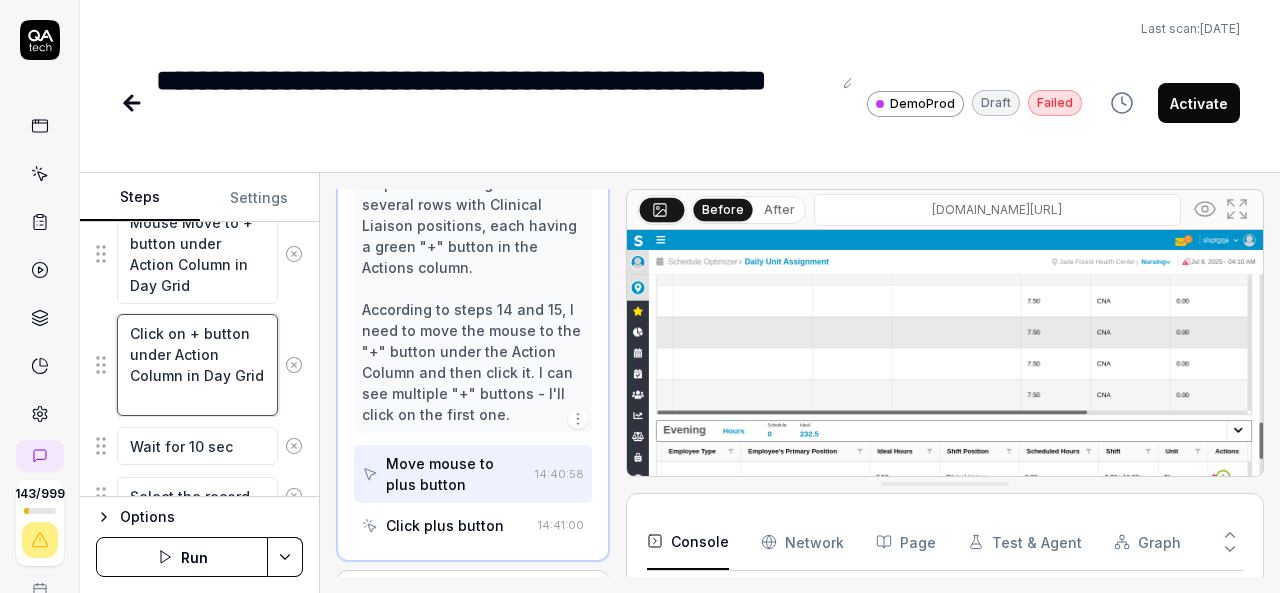 drag, startPoint x: 173, startPoint y: 387, endPoint x: 127, endPoint y: 327, distance: 75.60423 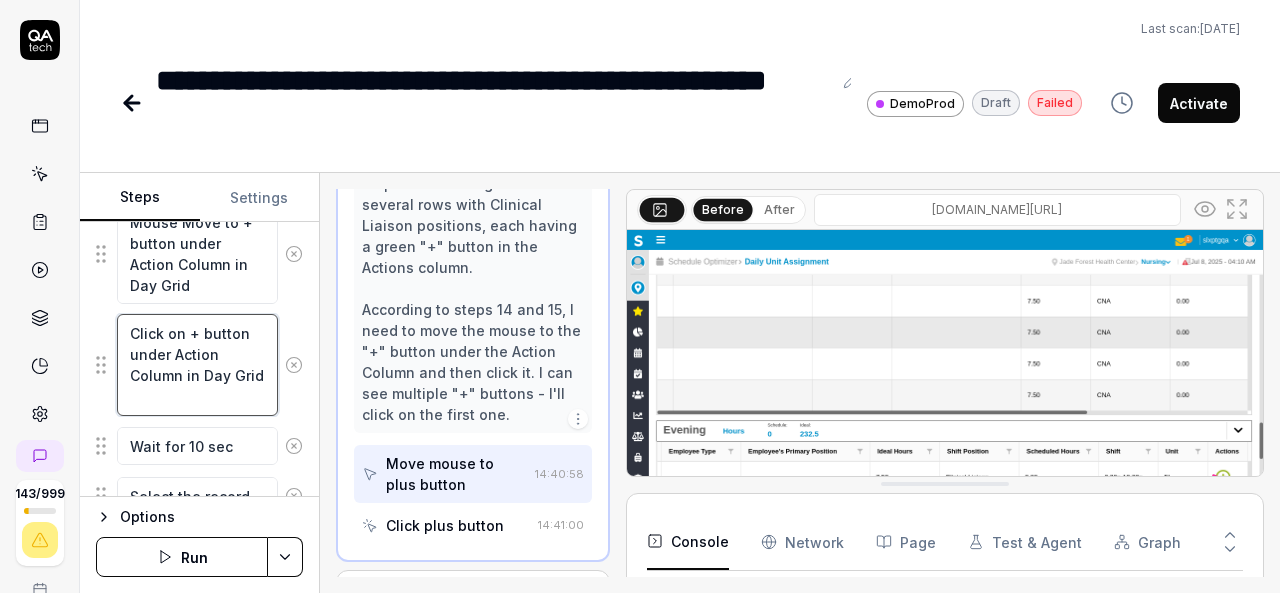 click on "Click on + button under Action Column in Day Grid" at bounding box center [197, 364] 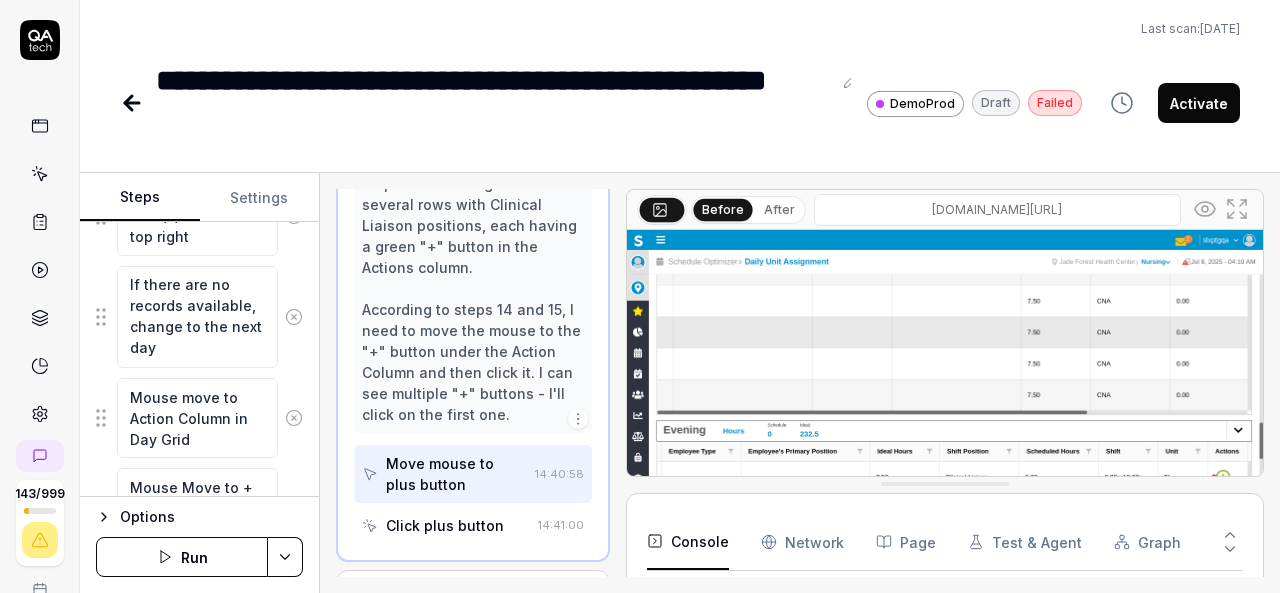 scroll, scrollTop: 1131, scrollLeft: 0, axis: vertical 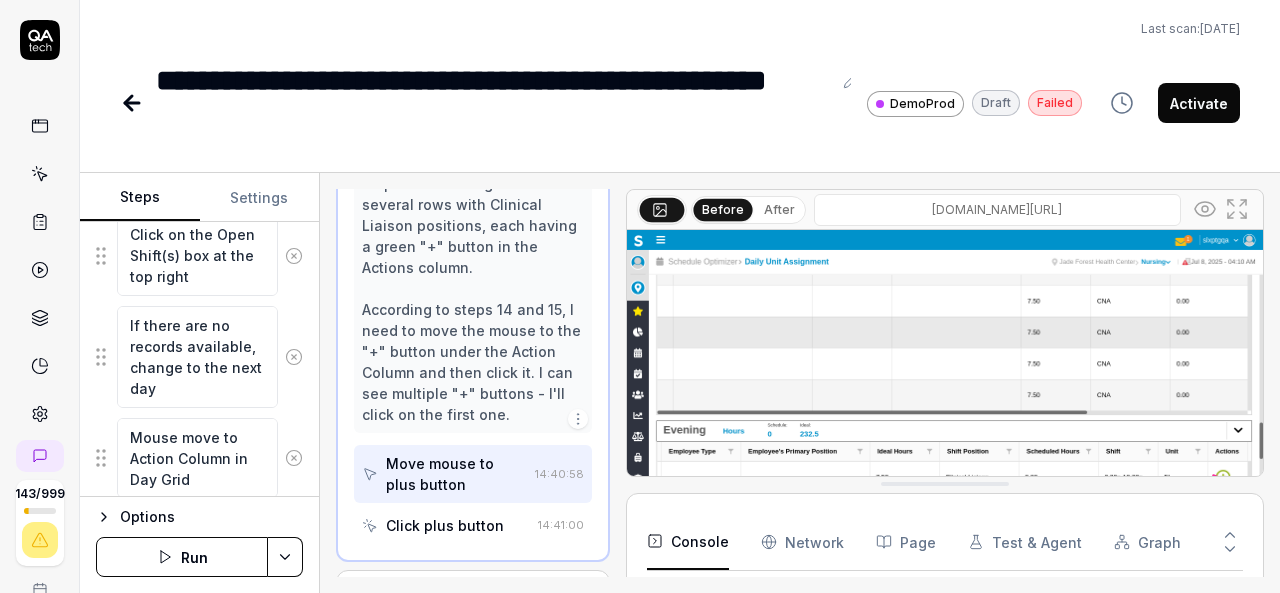 click 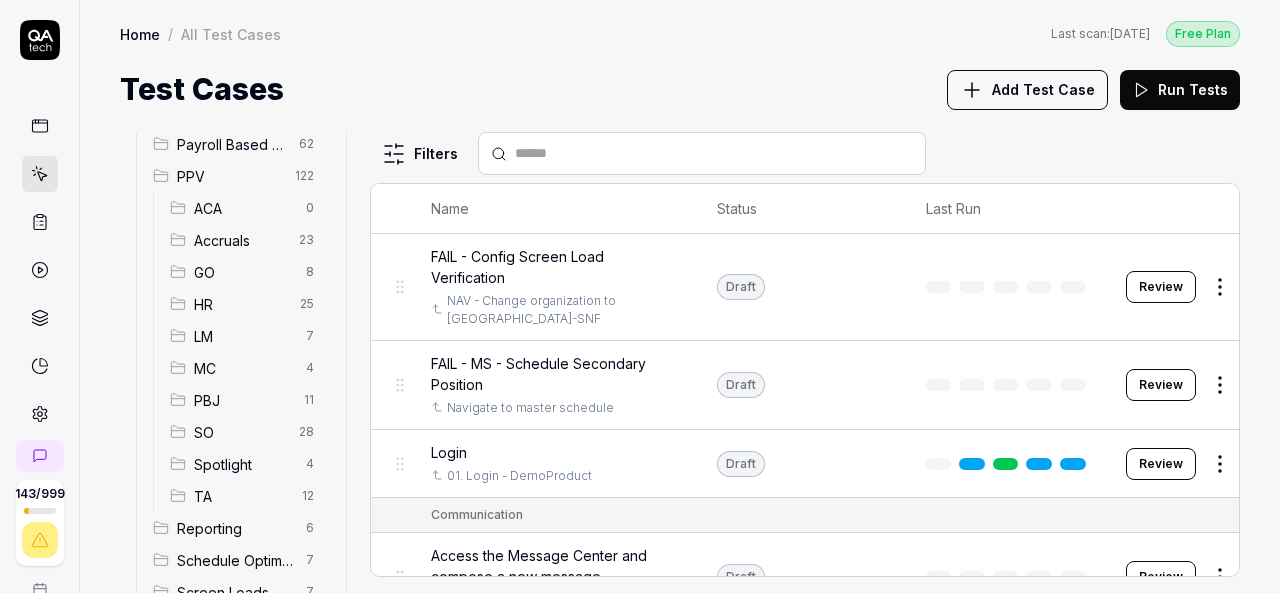 scroll, scrollTop: 352, scrollLeft: 0, axis: vertical 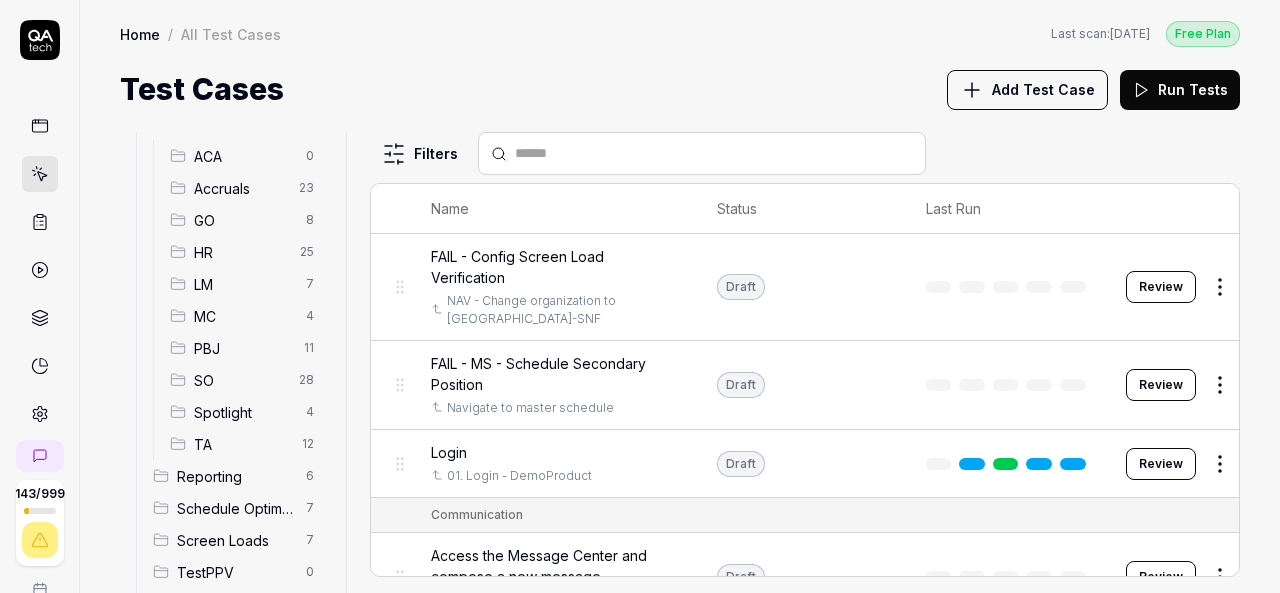 click on "SO" at bounding box center [240, 380] 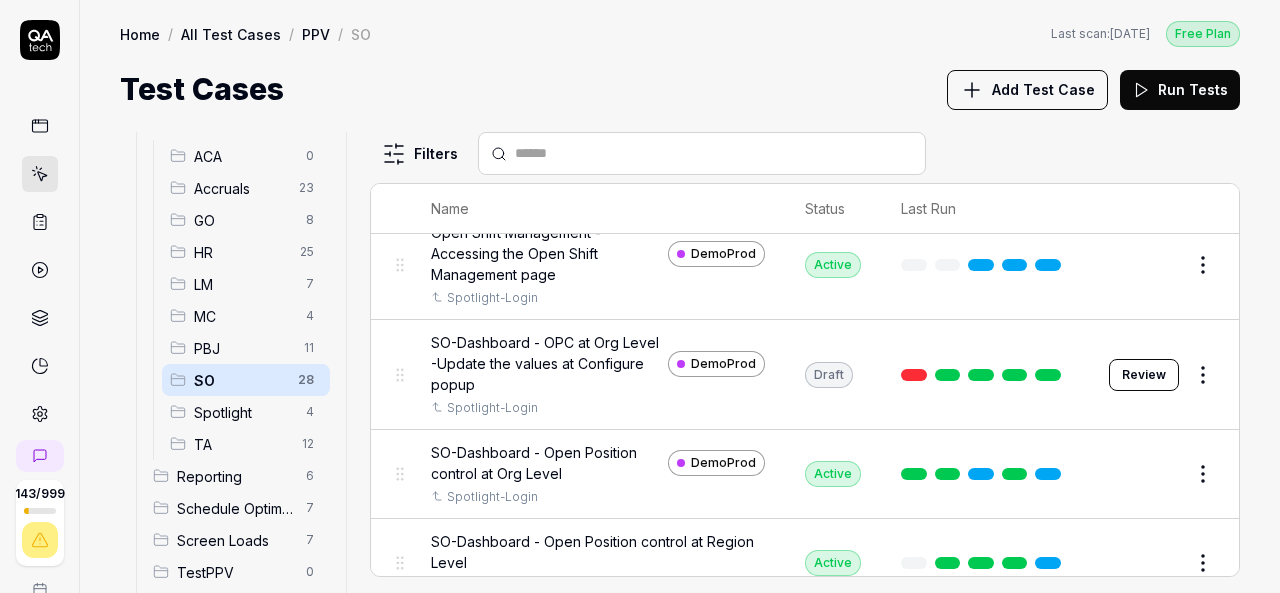 scroll, scrollTop: 554, scrollLeft: 0, axis: vertical 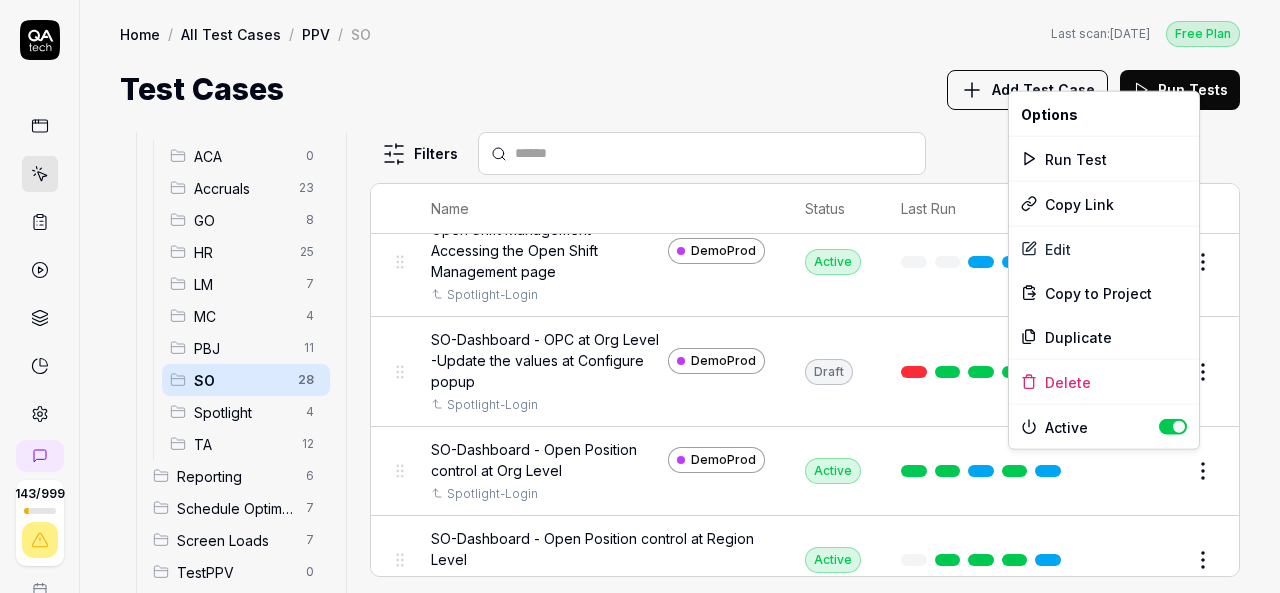 click on "143  /  999 k S Home / All Test Cases / PPV / SO Free Plan Home / All Test Cases / PPV / SO Last scan:  Jun 5 2025 Free Plan Test Cases Add Test Case Run Tests All Test Cases 567 Communication 46 Dashboard Management 13 Employee Management 42 Help and Support 19 Login 7 Logout 1 Master Schedule 12 Navigation 27 Payroll Based Journal 62 PPV 122 ACA 0 Accruals 23 GO 8 HR 25 LM 7 MC 4 PBJ 11 SO 28 Spotlight 4 TA 12 Reporting 6 Schedule Optimizer 7 Screen Loads 7 TestPPV 0 Time & Attendance 192 User Profile 1 Filters Name Status Last Run PPV SO Daily unit Assignment - Census DemoProd Spotlight-Login Active Edit Daily unit Assignment -Add Open shift (Shift on Fly)from Daily unit assigment DemoProd Spotlight-Login Active Edit Daily unit Assignment -Assign the employee to shift DemoProd Spotlight-Login Draft Review Daily Unit Assignment: Find the employee records text  color in ADD and Replace DemoProd Spotlight-Login Draft Review Ensure the user can successfully post the schedule in Open Shift Management. DemoProd" at bounding box center [640, 296] 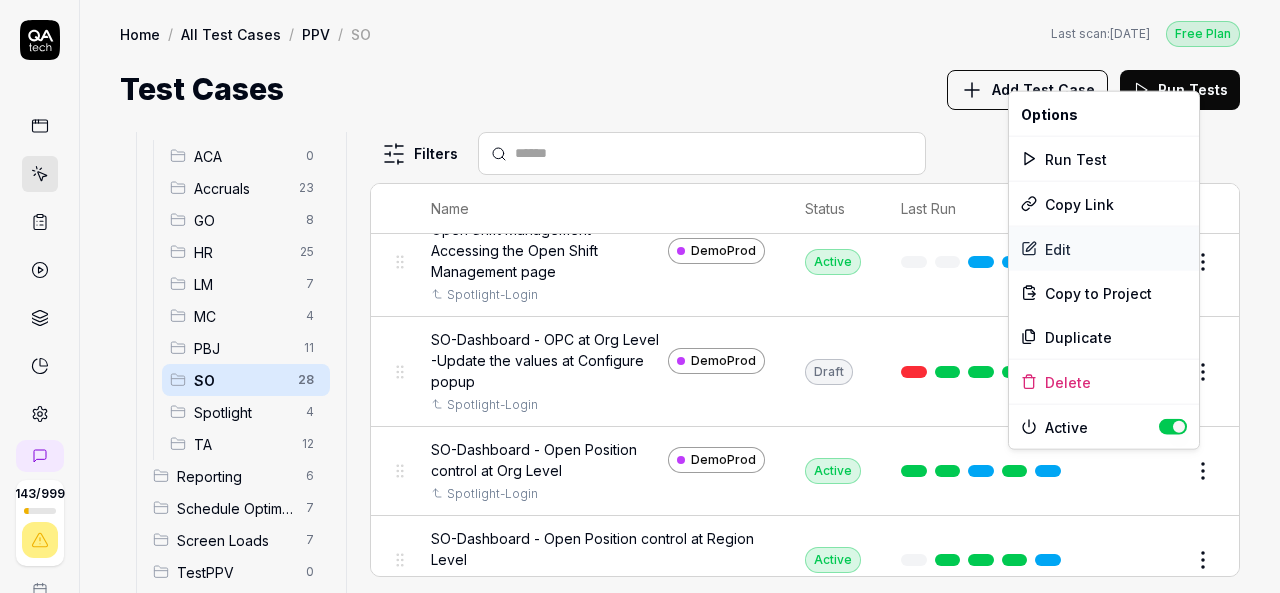 click on "Edit" at bounding box center (1104, 249) 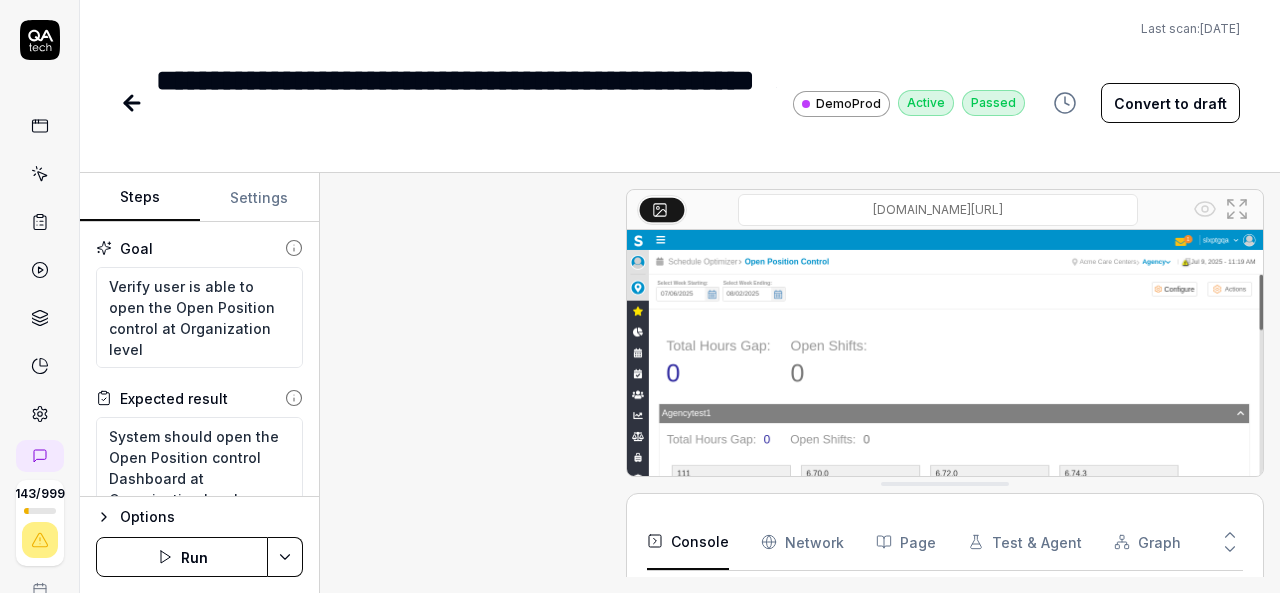 scroll, scrollTop: 2216, scrollLeft: 0, axis: vertical 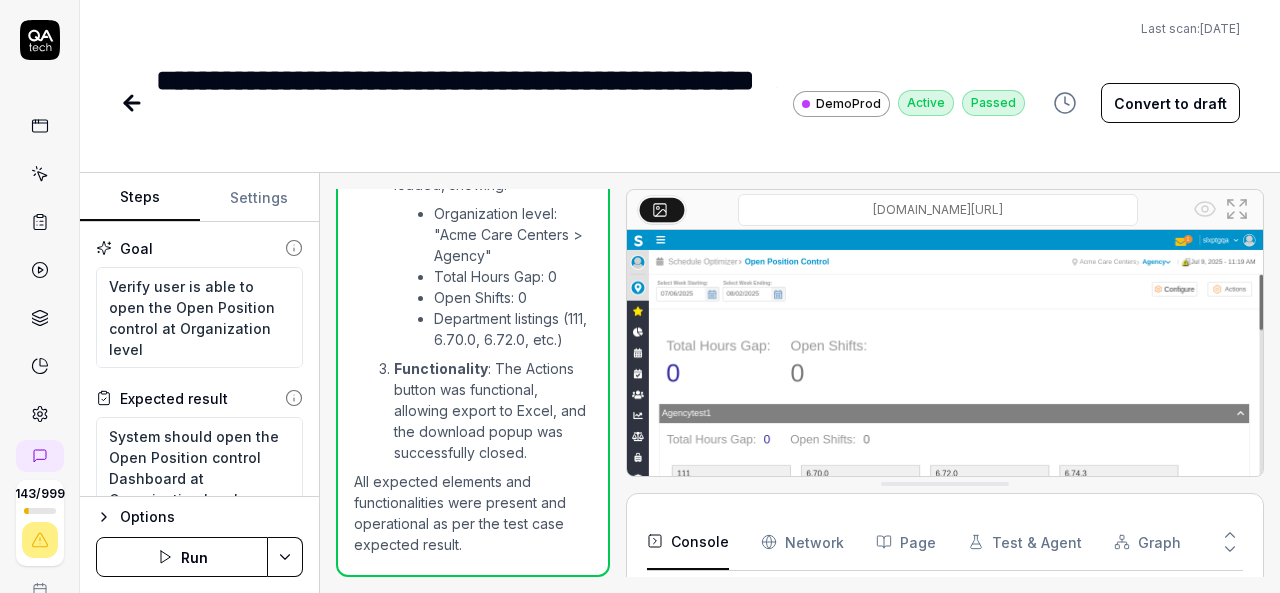 click on "Last scan:  Jun 5 2025" at bounding box center (680, 29) 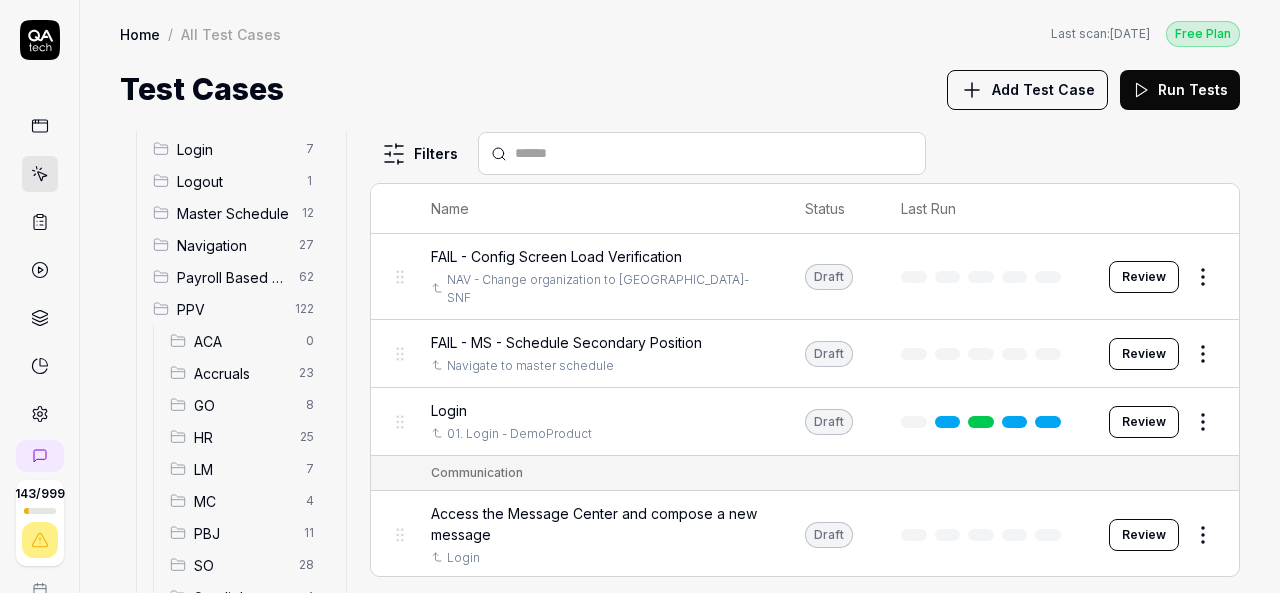 scroll, scrollTop: 329, scrollLeft: 0, axis: vertical 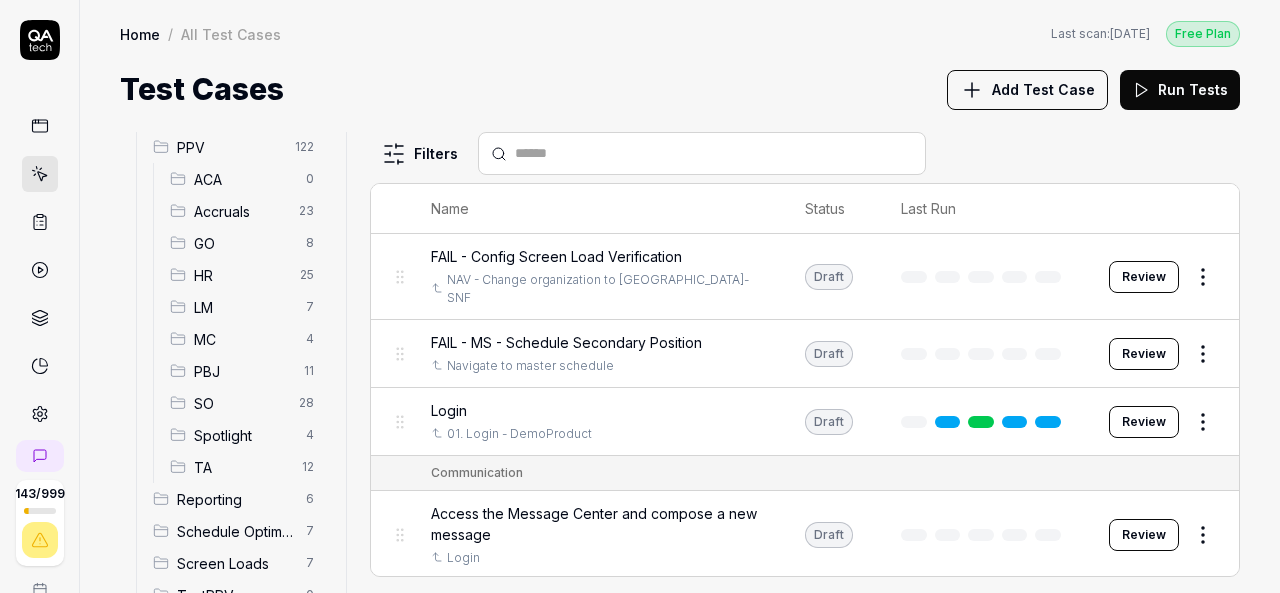 click on "SO" at bounding box center [240, 403] 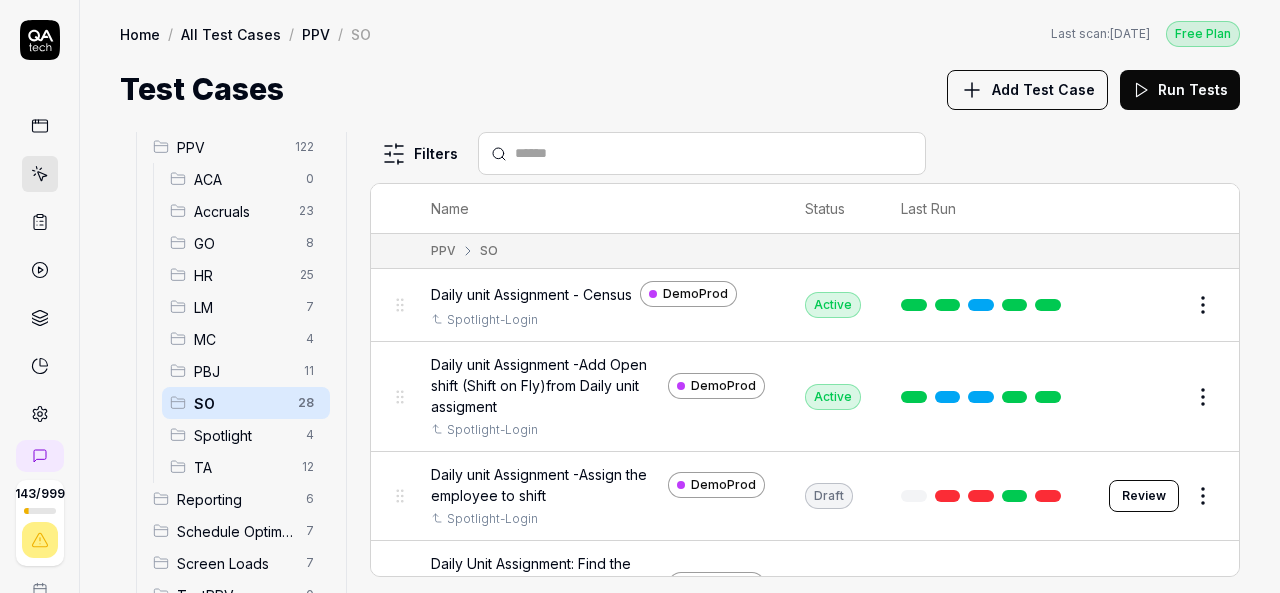 scroll, scrollTop: 333, scrollLeft: 0, axis: vertical 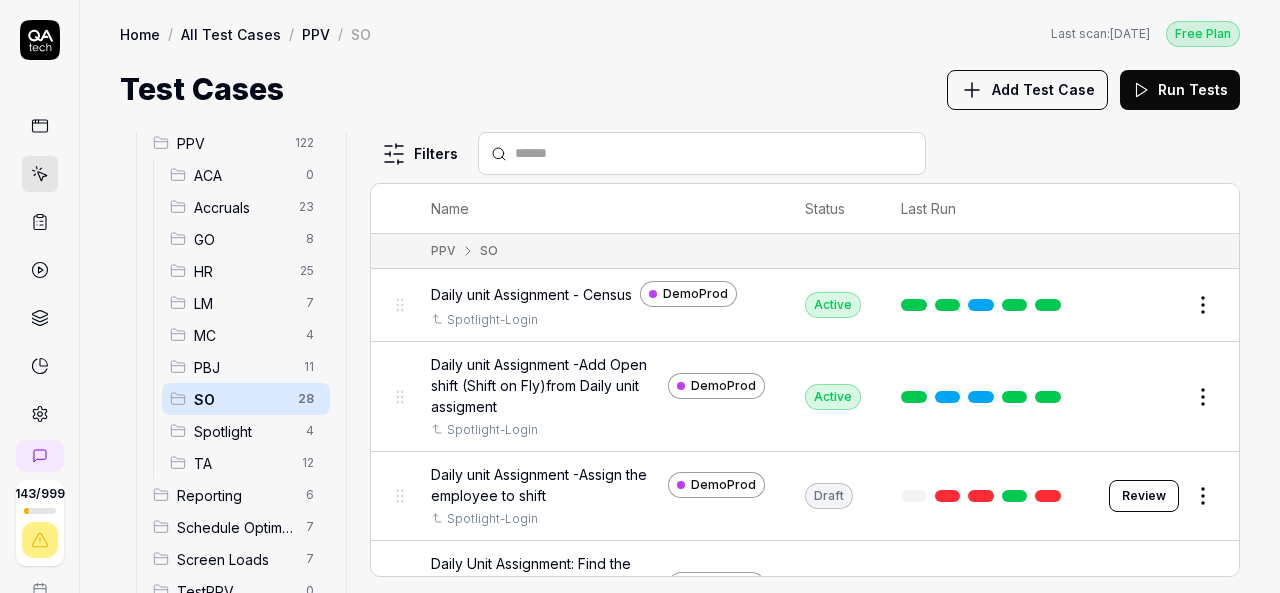 click on "SO" at bounding box center [240, 399] 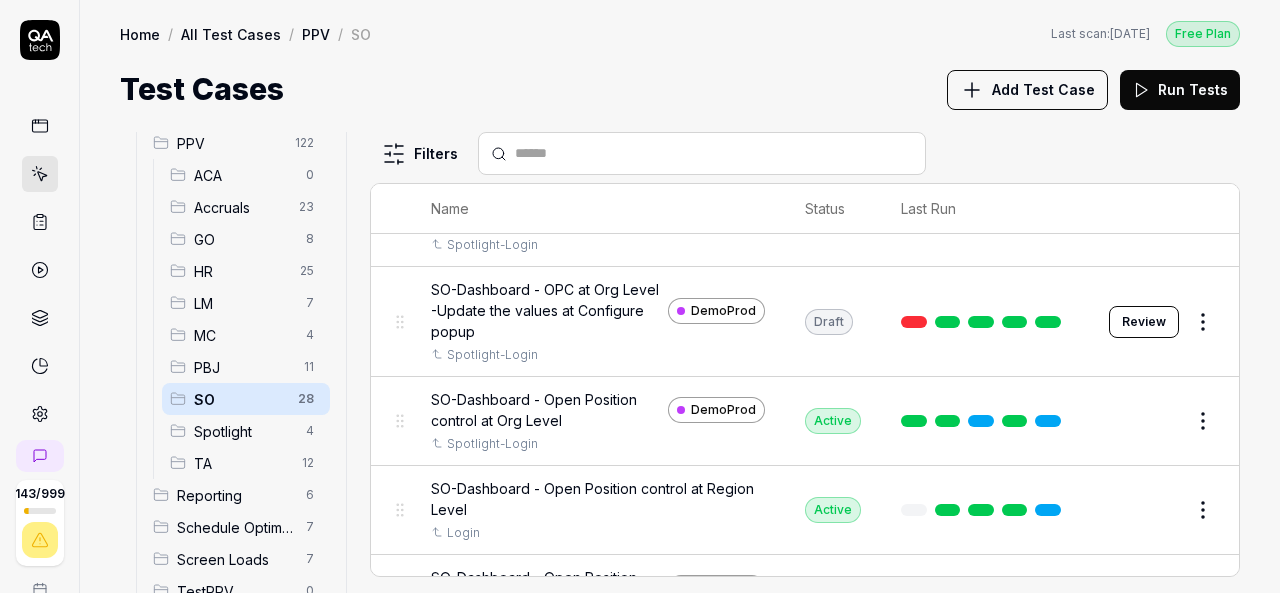 scroll, scrollTop: 602, scrollLeft: 0, axis: vertical 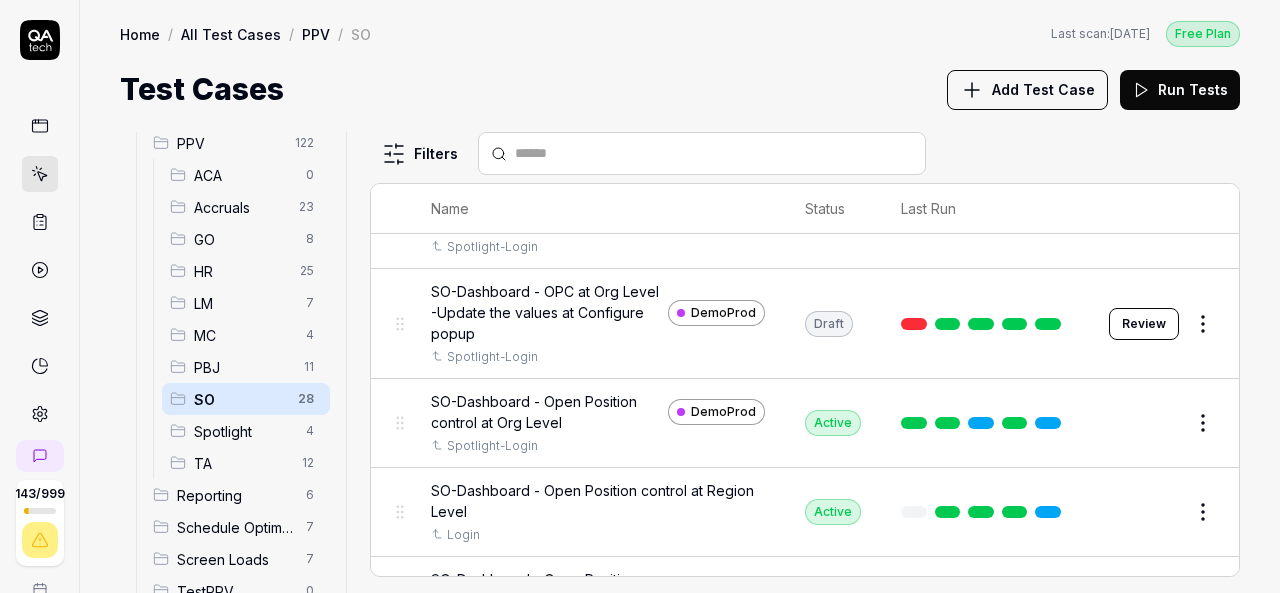 click on "143  /  999 k S Home / All Test Cases / PPV / SO Free Plan Home / All Test Cases / PPV / SO Last scan:  Jun 5 2025 Free Plan Test Cases Add Test Case Run Tests All Test Cases 567 Communication 46 Dashboard Management 13 Employee Management 42 Help and Support 19 Login 7 Logout 1 Master Schedule 12 Navigation 27 Payroll Based Journal 62 PPV 122 ACA 0 Accruals 23 GO 8 HR 25 LM 7 MC 4 PBJ 11 SO 28 Spotlight 4 TA 12 Reporting 6 Schedule Optimizer 7 Screen Loads 7 TestPPV 0 Time & Attendance 192 User Profile 1 Filters Name Status Last Run PPV SO Daily unit Assignment - Census DemoProd Spotlight-Login Active Edit Daily unit Assignment -Add Open shift (Shift on Fly)from Daily unit assigment DemoProd Spotlight-Login Active Edit Daily unit Assignment -Assign the employee to shift DemoProd Spotlight-Login Draft Review Daily Unit Assignment: Find the employee records text  color in ADD and Replace DemoProd Spotlight-Login Draft Review Ensure the user can successfully post the schedule in Open Shift Management. DemoProd" at bounding box center [640, 296] 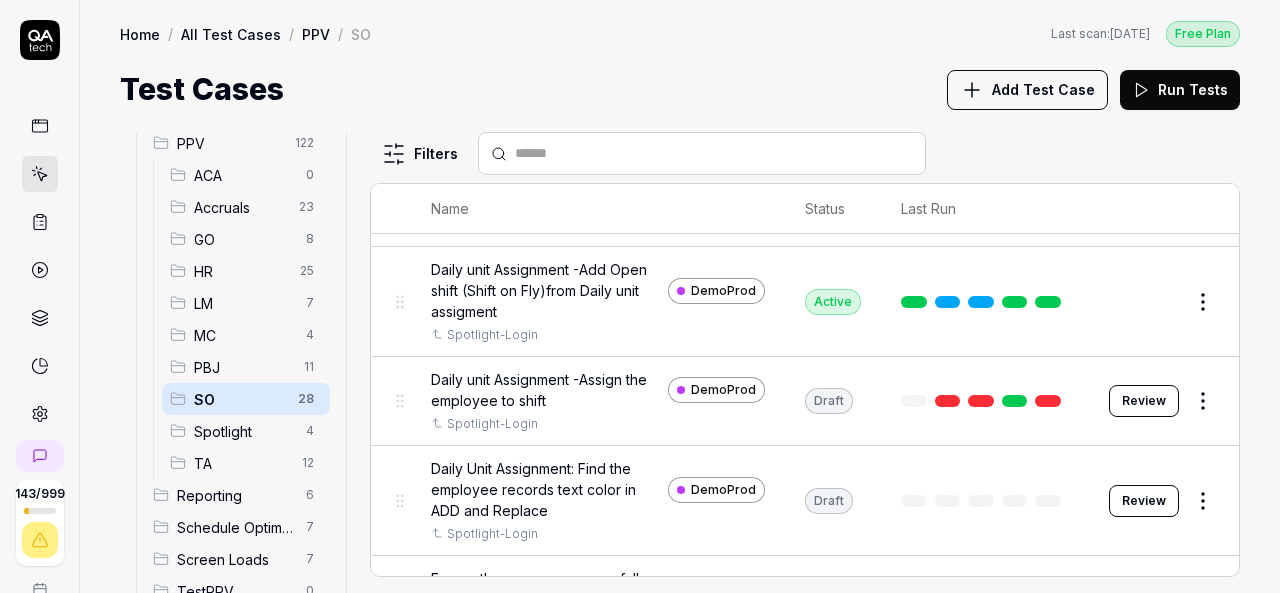 scroll, scrollTop: 91, scrollLeft: 0, axis: vertical 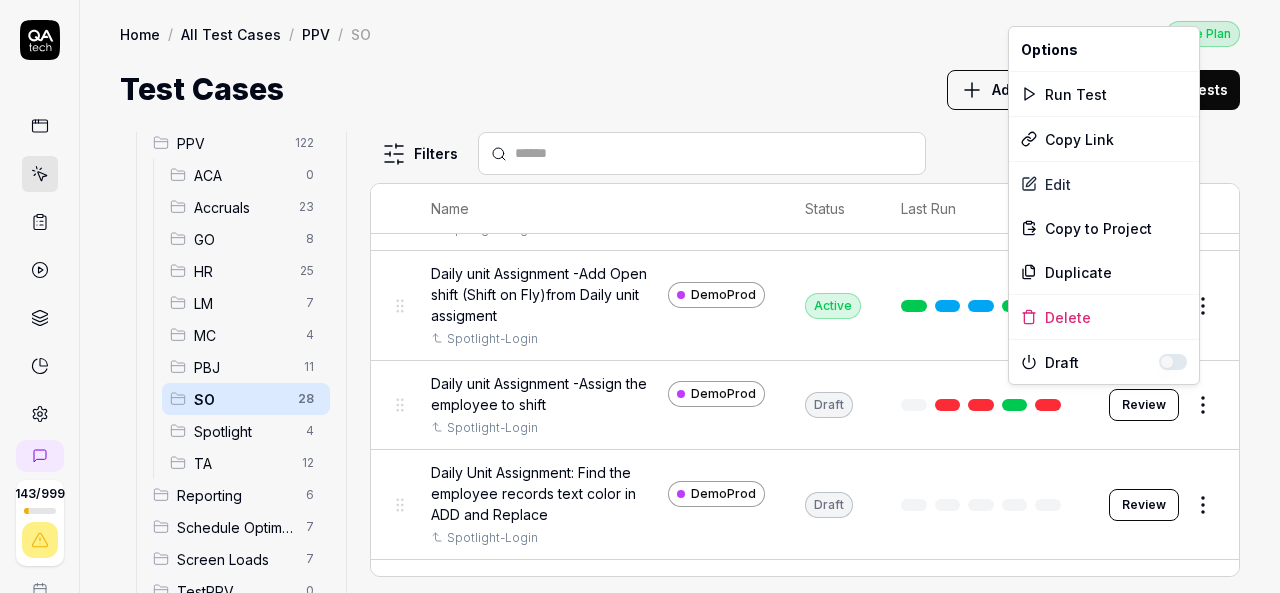click on "143  /  999 k S Home / All Test Cases / PPV / SO Free Plan Home / All Test Cases / PPV / SO Last scan:  Jun 5 2025 Free Plan Test Cases Add Test Case Run Tests All Test Cases 567 Communication 46 Dashboard Management 13 Employee Management 42 Help and Support 19 Login 7 Logout 1 Master Schedule 12 Navigation 27 Payroll Based Journal 62 PPV 122 ACA 0 Accruals 23 GO 8 HR 25 LM 7 MC 4 PBJ 11 SO 28 Spotlight 4 TA 12 Reporting 6 Schedule Optimizer 7 Screen Loads 7 TestPPV 0 Time & Attendance 192 User Profile 1 Filters Name Status Last Run PPV SO Daily unit Assignment - Census DemoProd Spotlight-Login Active Edit Daily unit Assignment -Add Open shift (Shift on Fly)from Daily unit assigment DemoProd Spotlight-Login Active Edit Daily unit Assignment -Assign the employee to shift DemoProd Spotlight-Login Draft Review Daily Unit Assignment: Find the employee records text  color in ADD and Replace DemoProd Spotlight-Login Draft Review Ensure the user can successfully post the schedule in Open Shift Management. DemoProd" at bounding box center (640, 296) 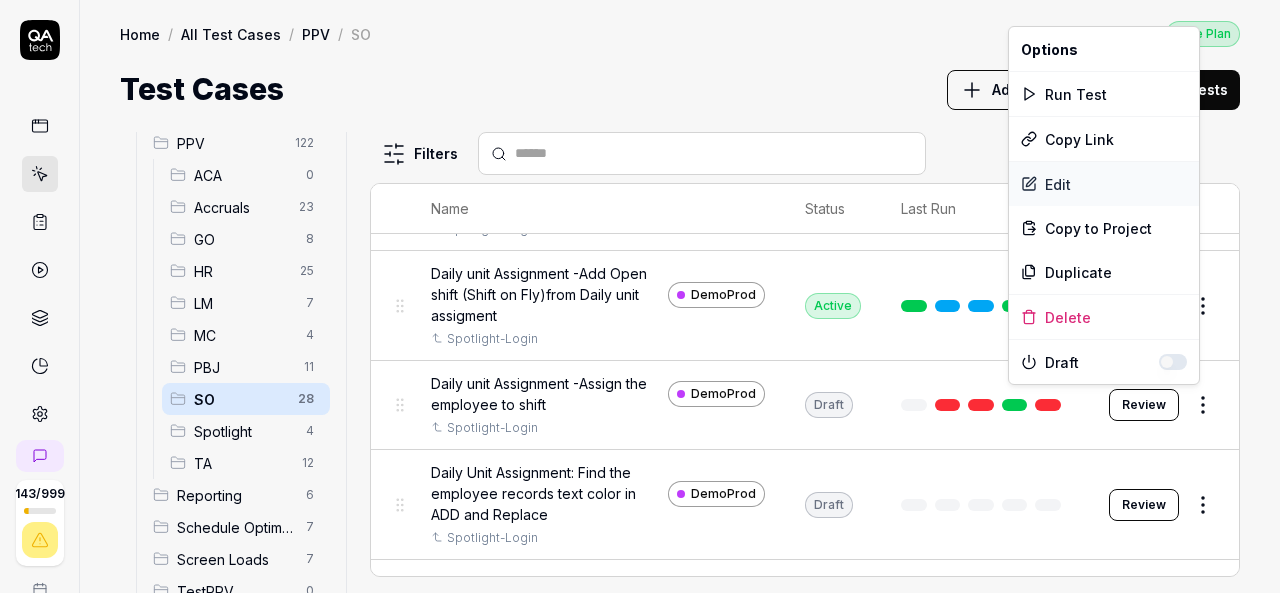 click on "Edit" at bounding box center (1104, 184) 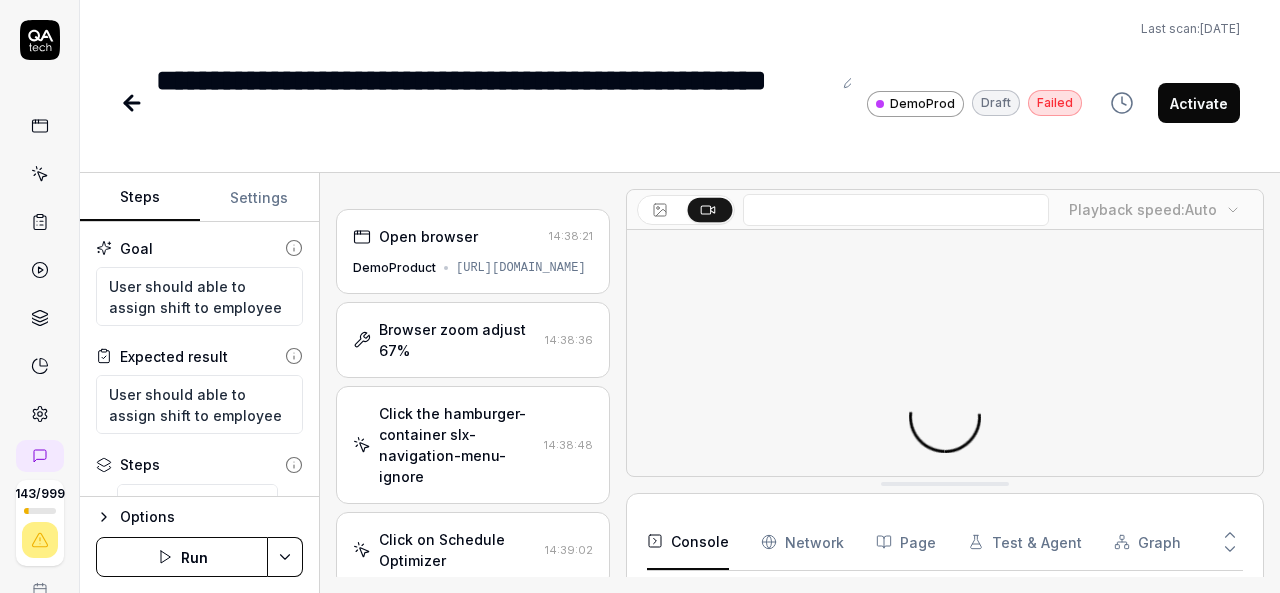 scroll, scrollTop: 32, scrollLeft: 0, axis: vertical 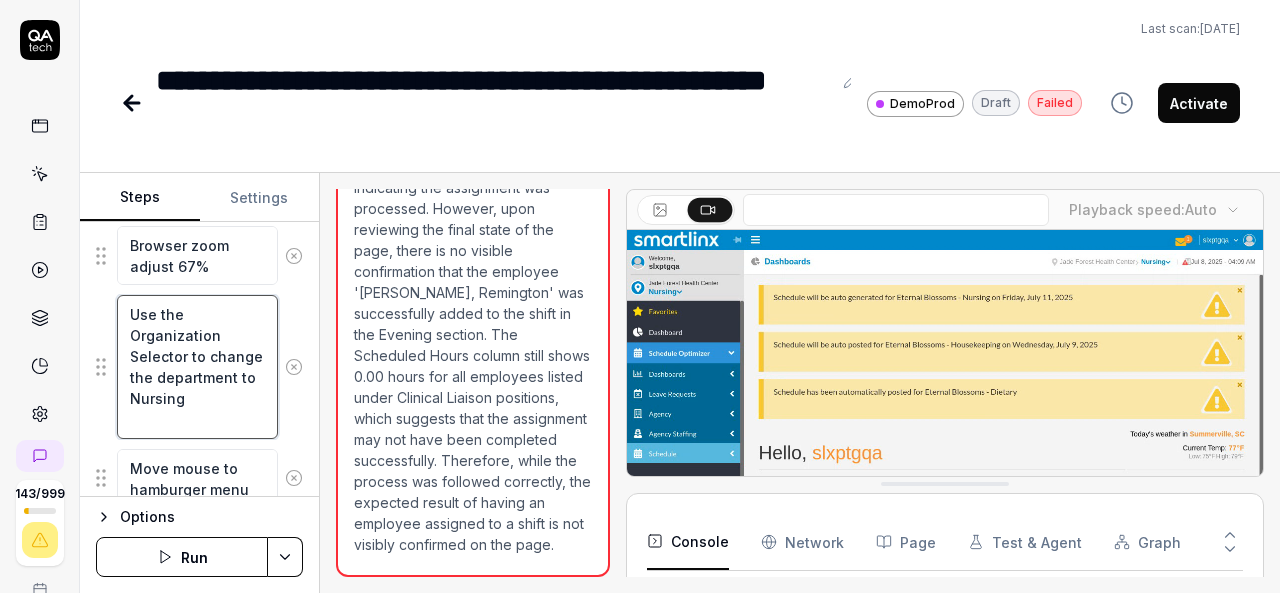 click on "Use the Organization Selector to change the department to Nursing" at bounding box center (197, 366) 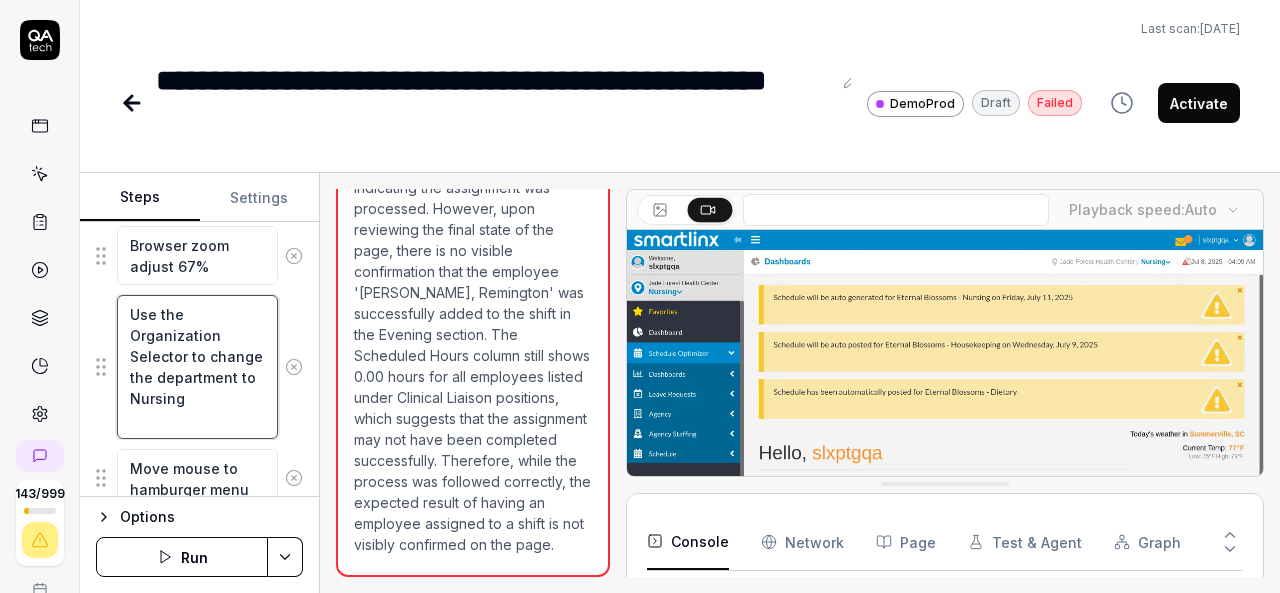drag, startPoint x: 199, startPoint y: 423, endPoint x: 126, endPoint y: 300, distance: 143.03146 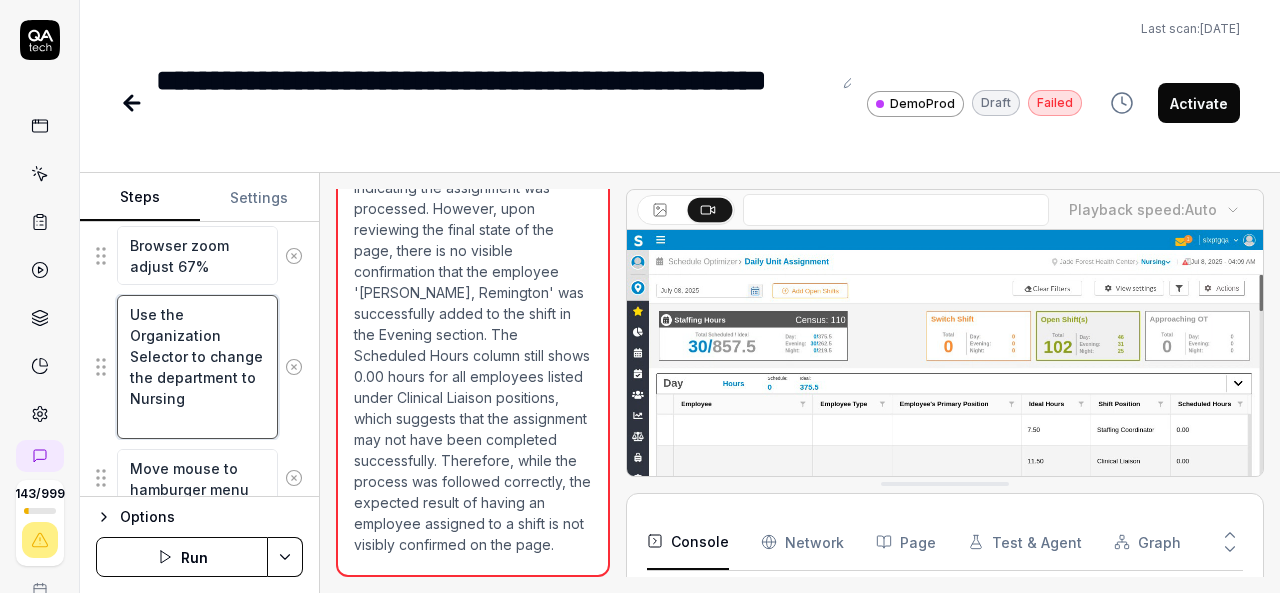 click on "Use the Organization Selector to change the department to Nursing" at bounding box center [197, 366] 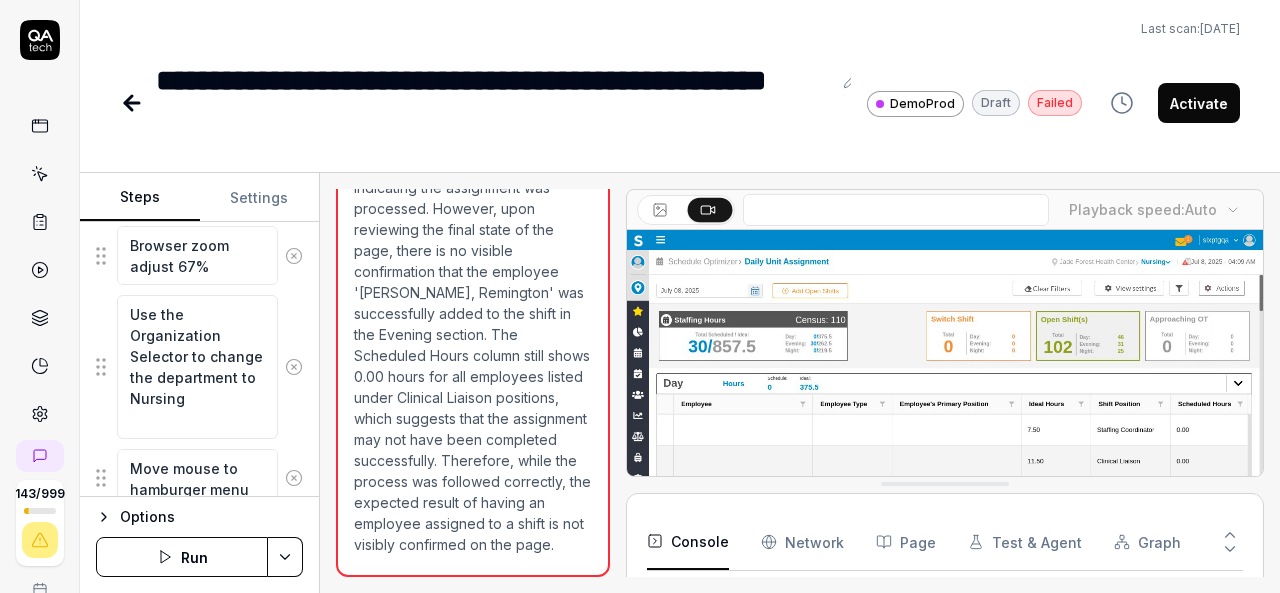 type on "*" 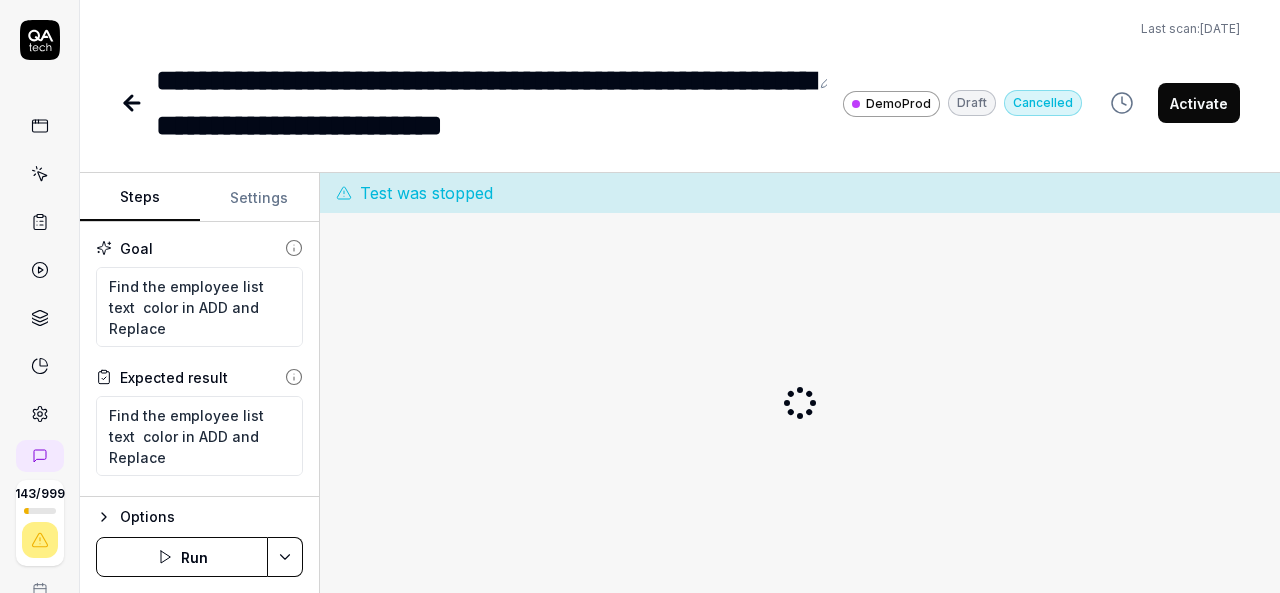 scroll, scrollTop: 0, scrollLeft: 0, axis: both 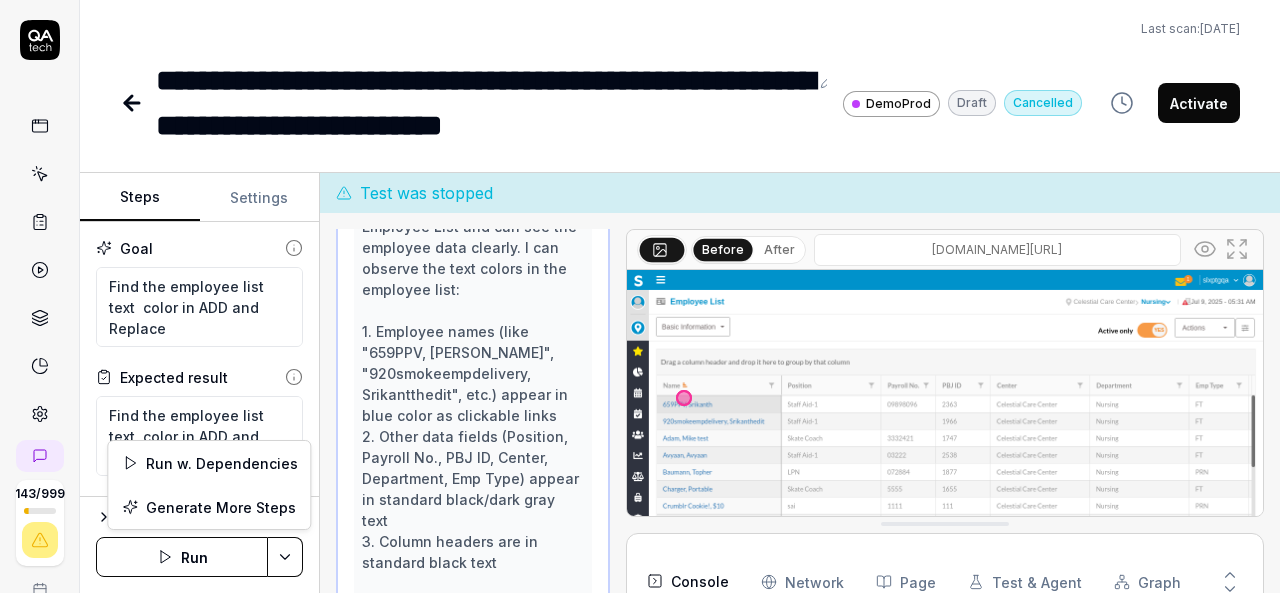 click on "**********" at bounding box center (640, 296) 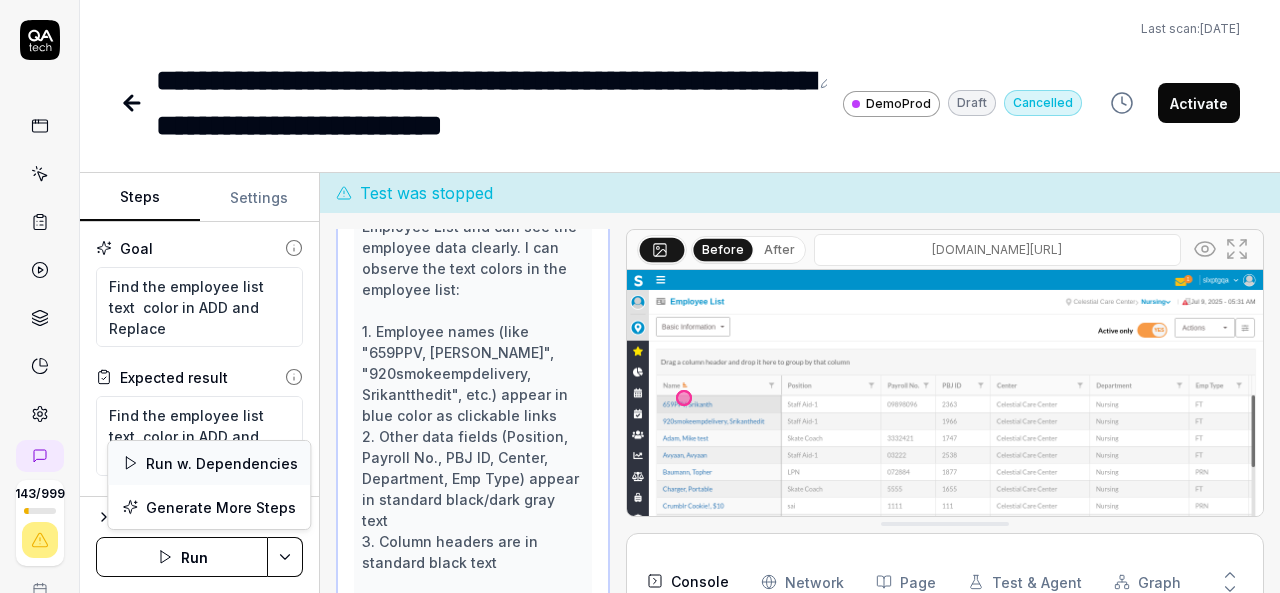 click on "Run w. Dependencies" at bounding box center (209, 463) 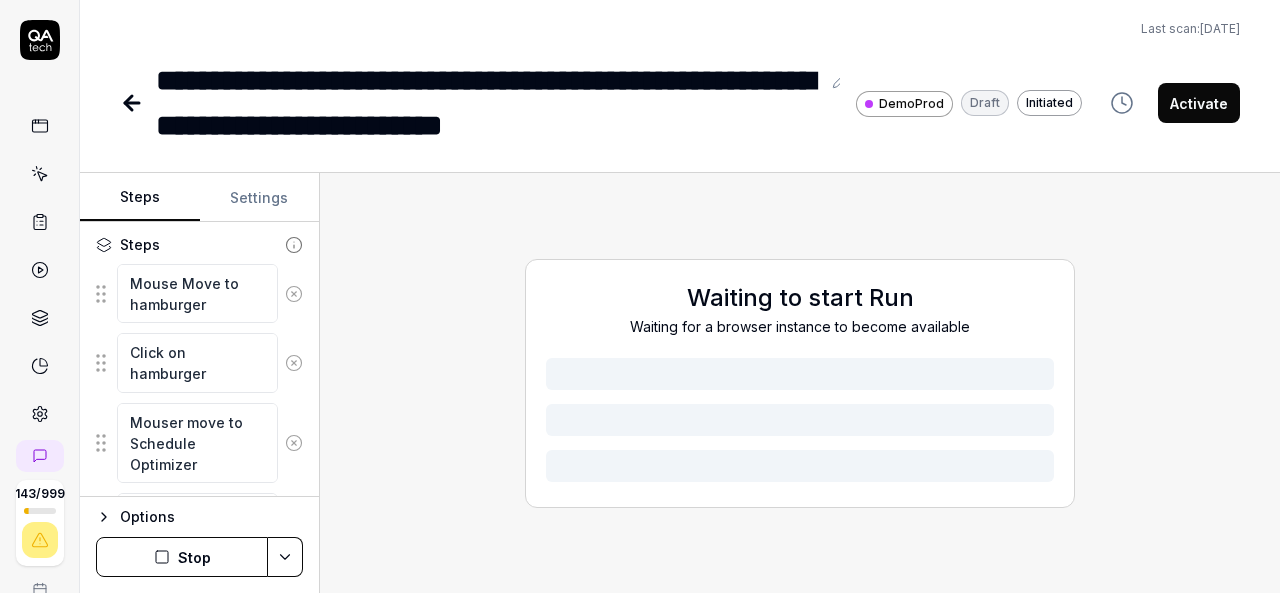 scroll, scrollTop: 265, scrollLeft: 0, axis: vertical 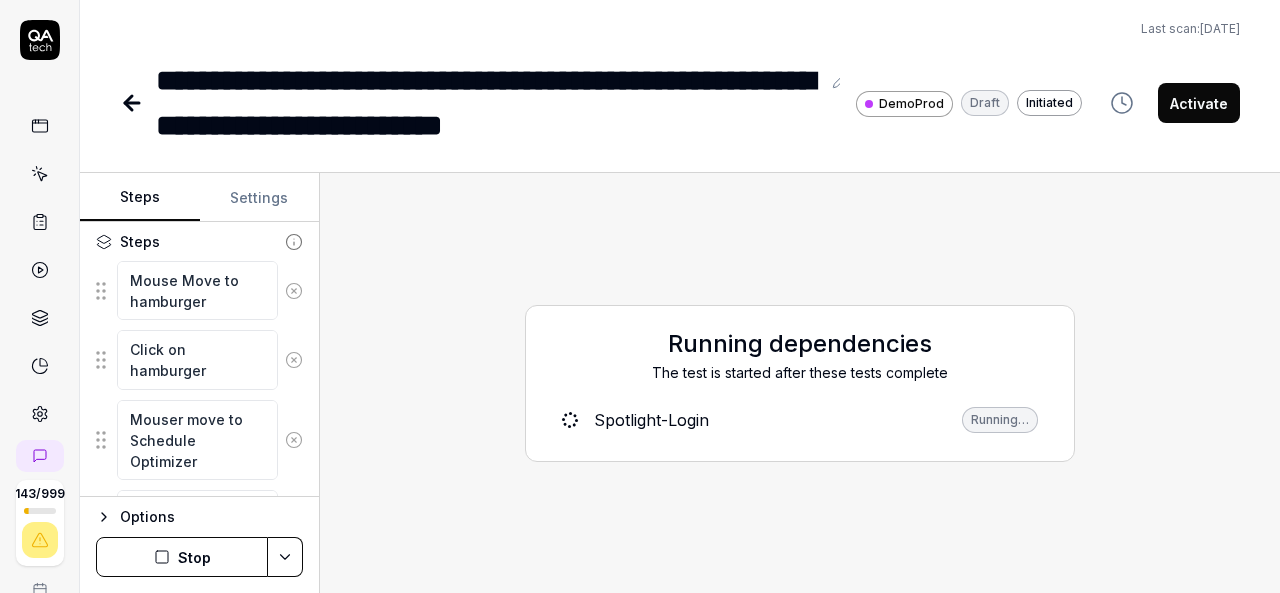 click on "Running dependencies The test is started after these tests complete Spotlight-Login Running…" at bounding box center [800, 383] 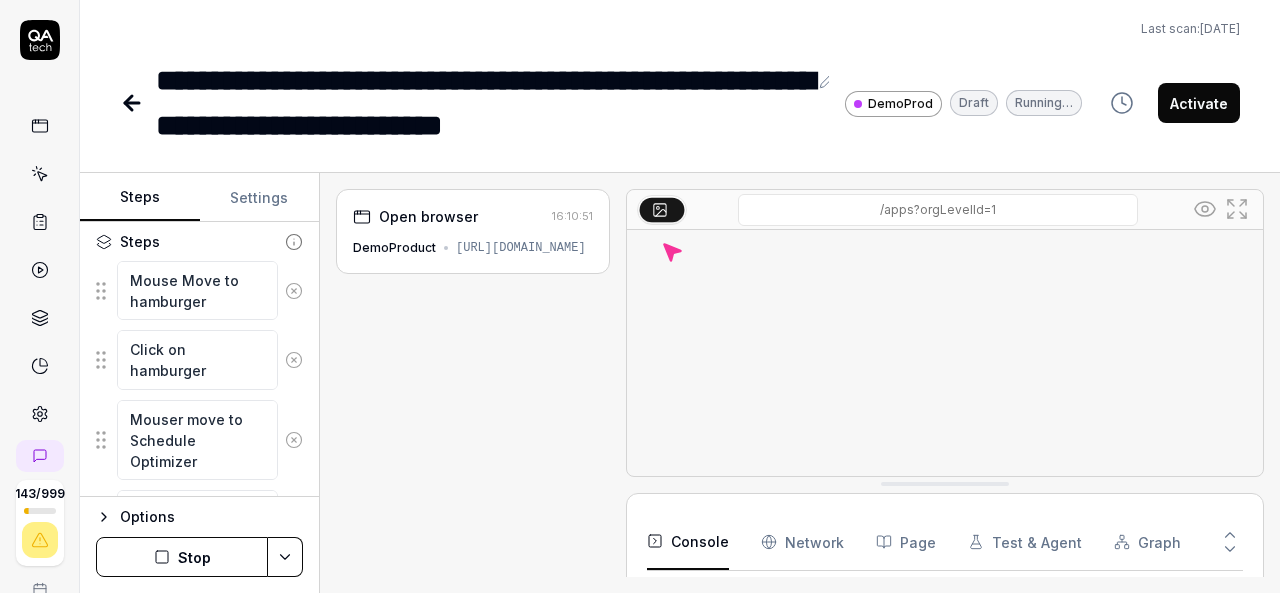 scroll, scrollTop: 36, scrollLeft: 0, axis: vertical 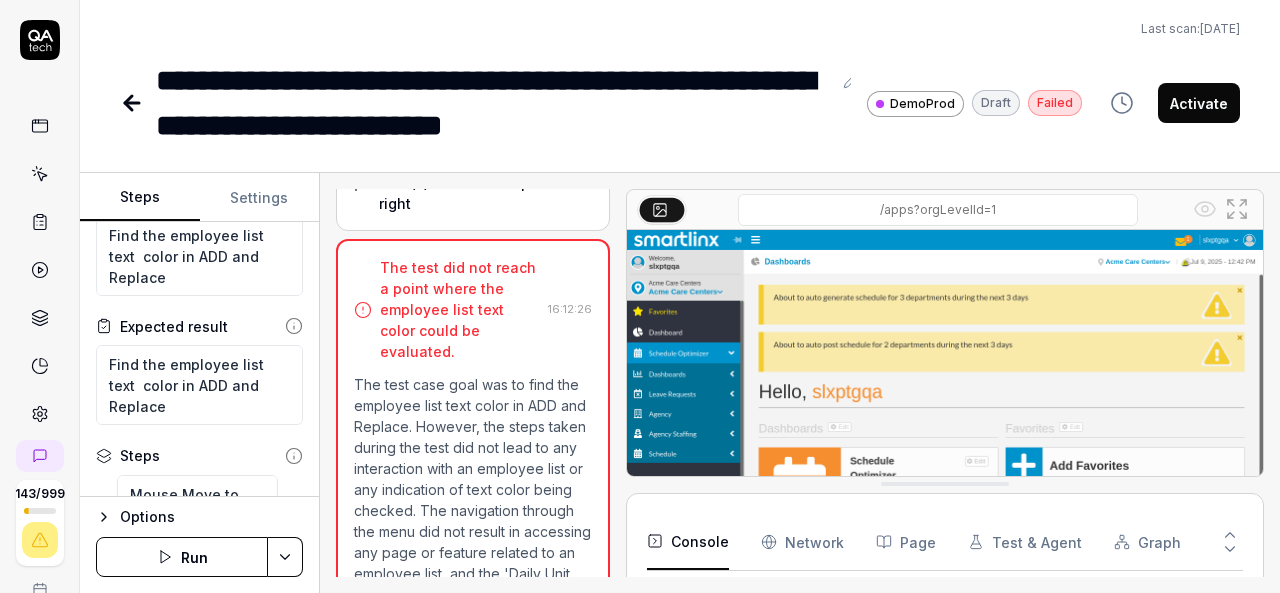 click 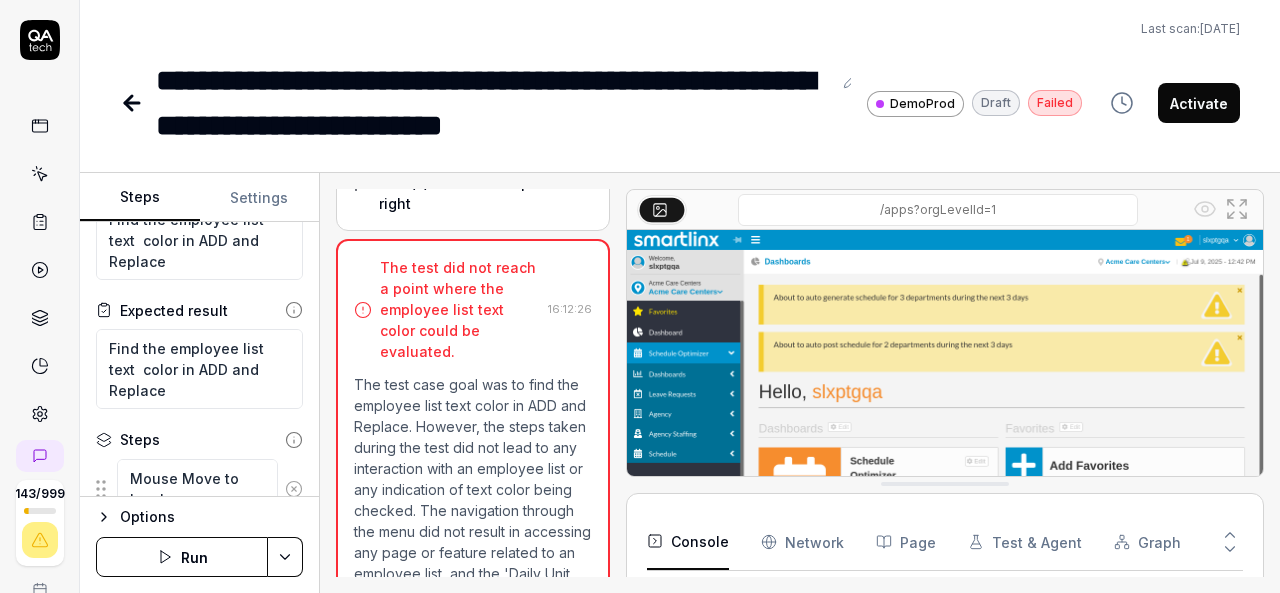 scroll, scrollTop: 0, scrollLeft: 0, axis: both 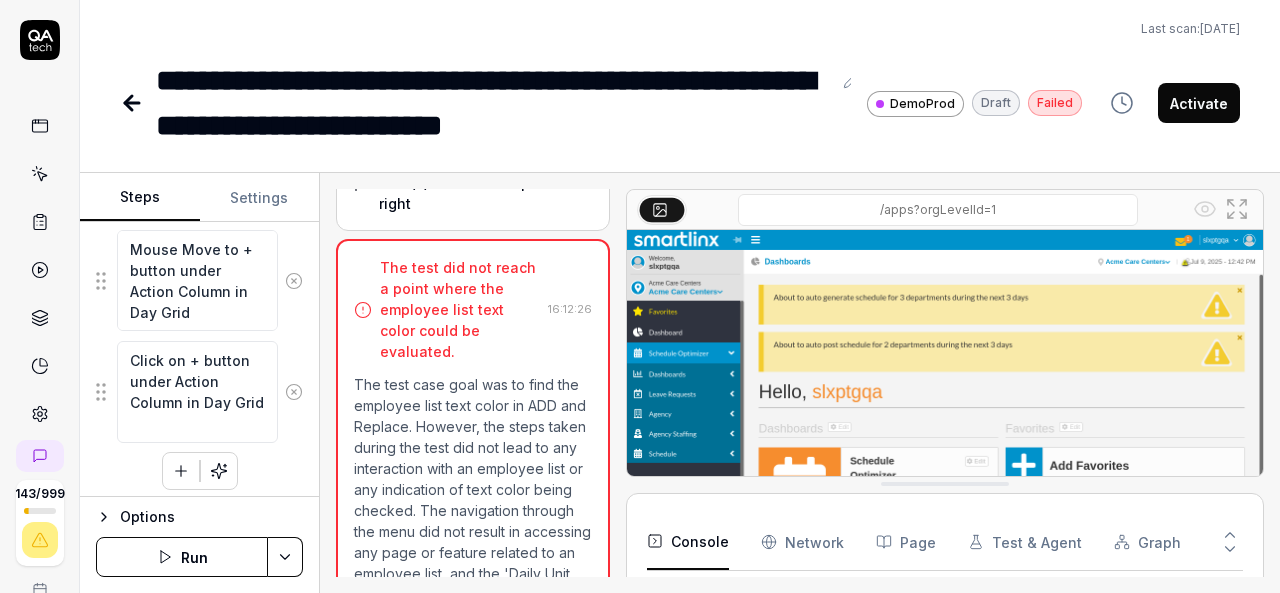 click 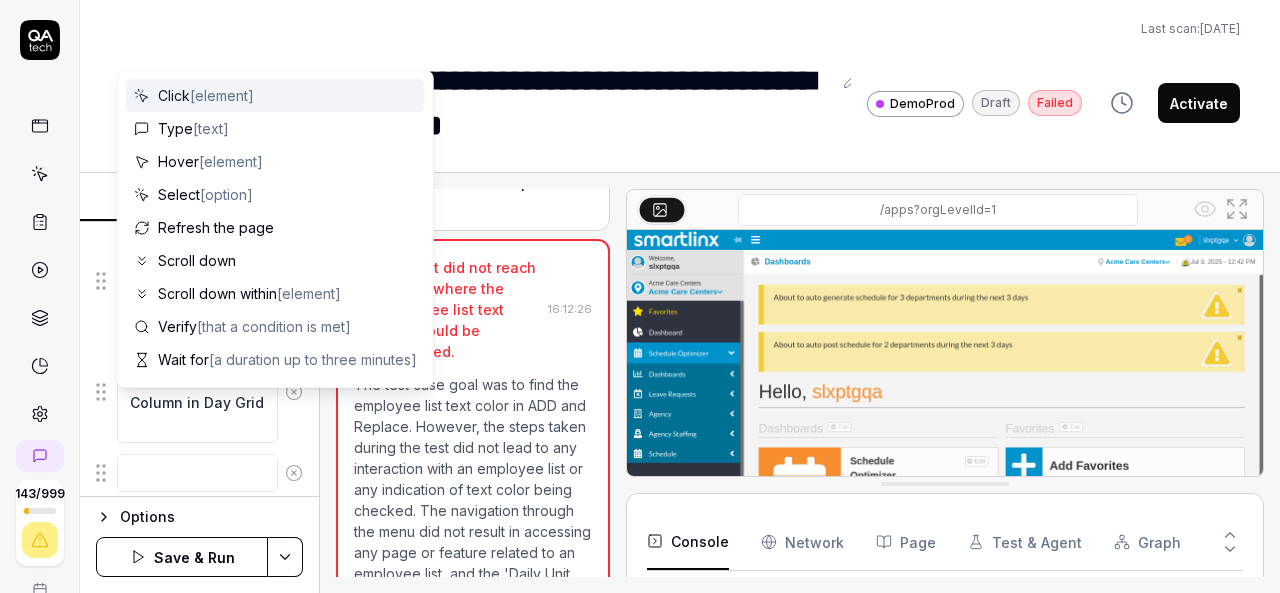 scroll, scrollTop: 0, scrollLeft: 0, axis: both 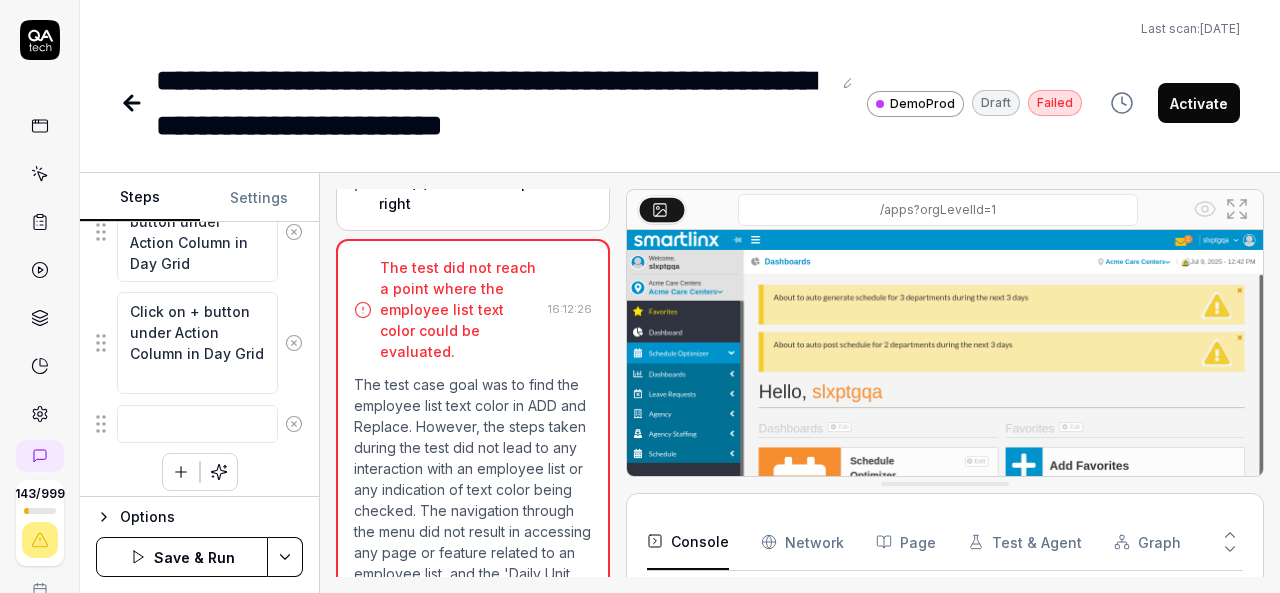 click on "Last scan:  Jun 5 2025" at bounding box center (680, 29) 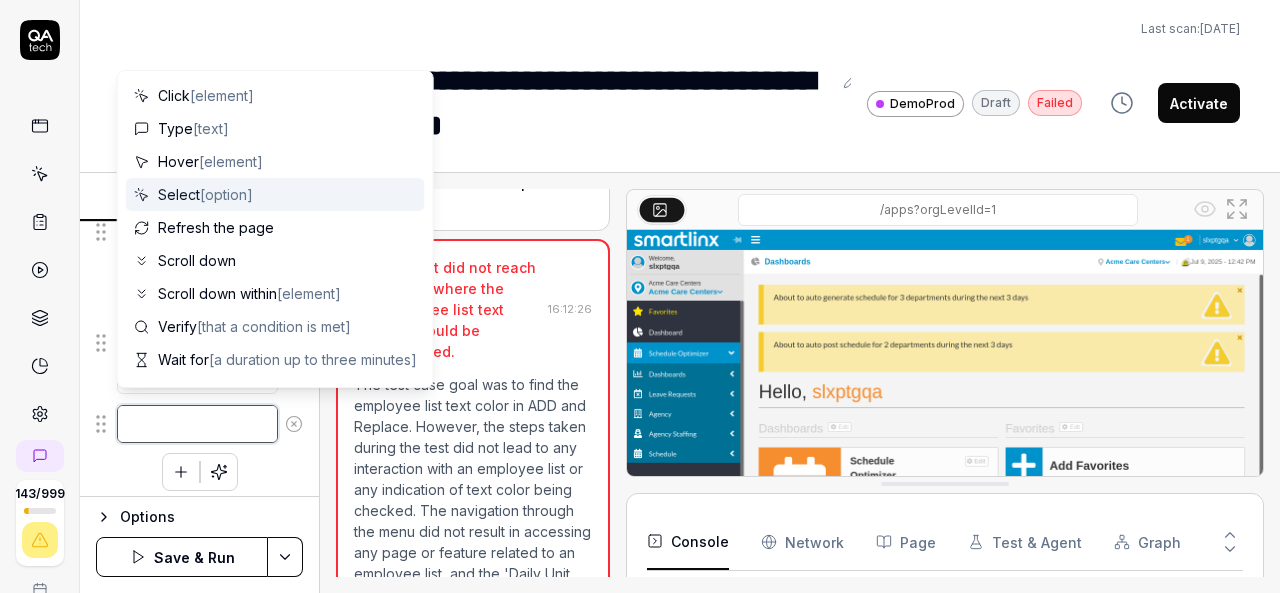 click at bounding box center [197, 424] 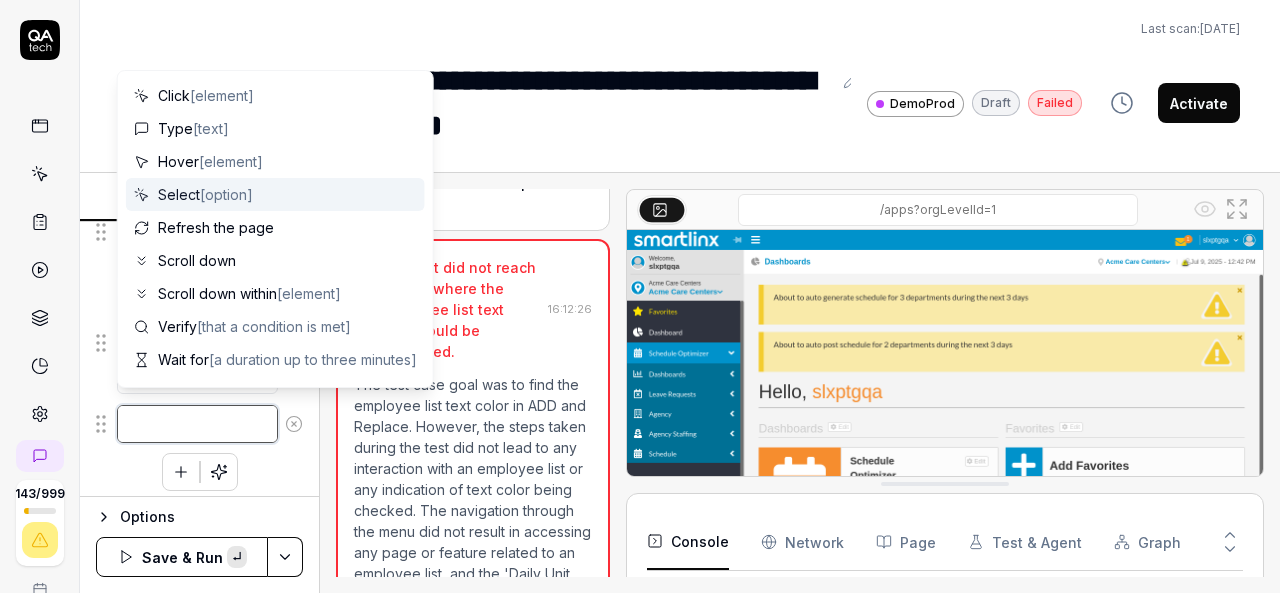 paste on "Use the Organization Selector to change the department to Nursing" 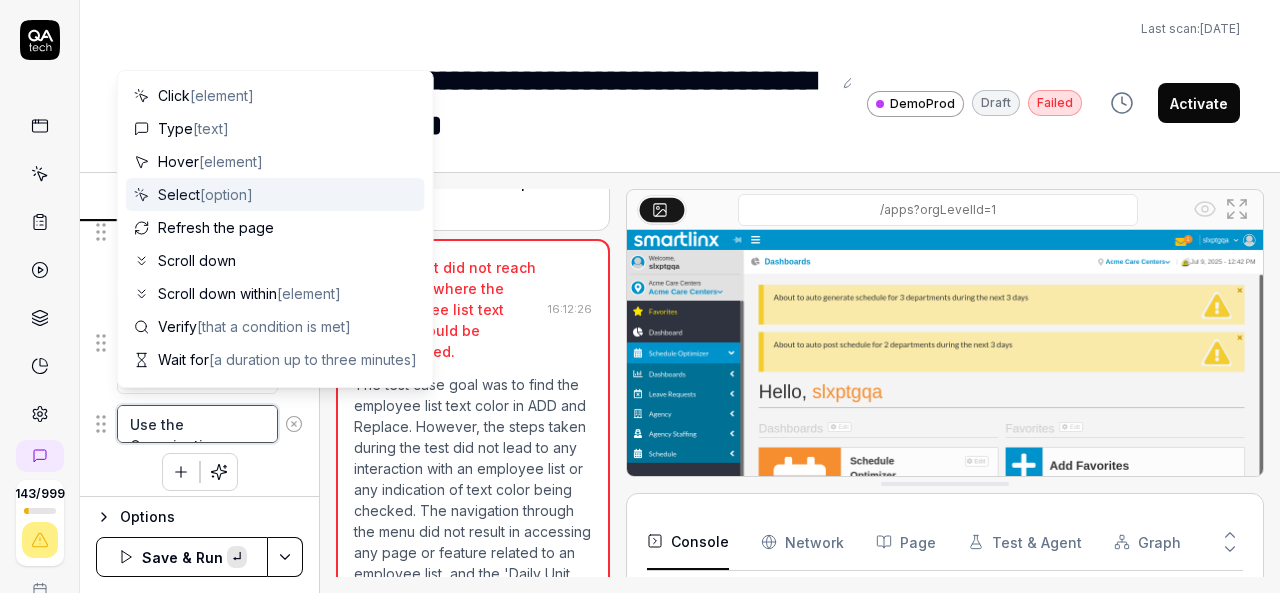 scroll, scrollTop: 1134, scrollLeft: 0, axis: vertical 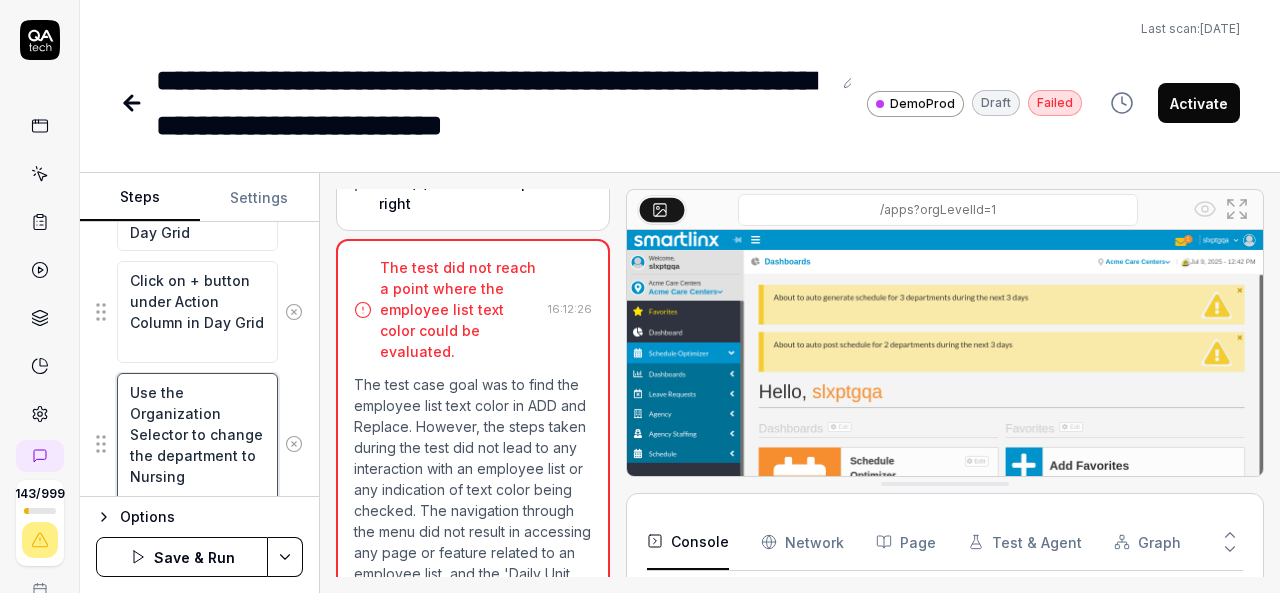 type on "Use the Organization Selector to change the department to Nursing" 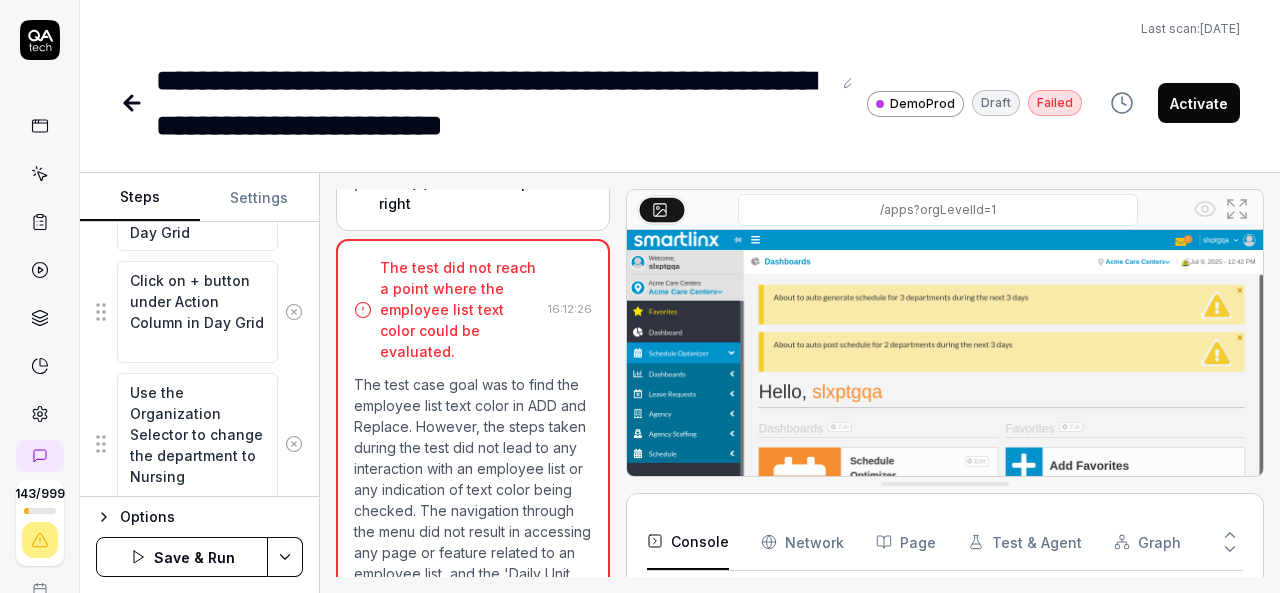 click on "**********" at bounding box center (680, 74) 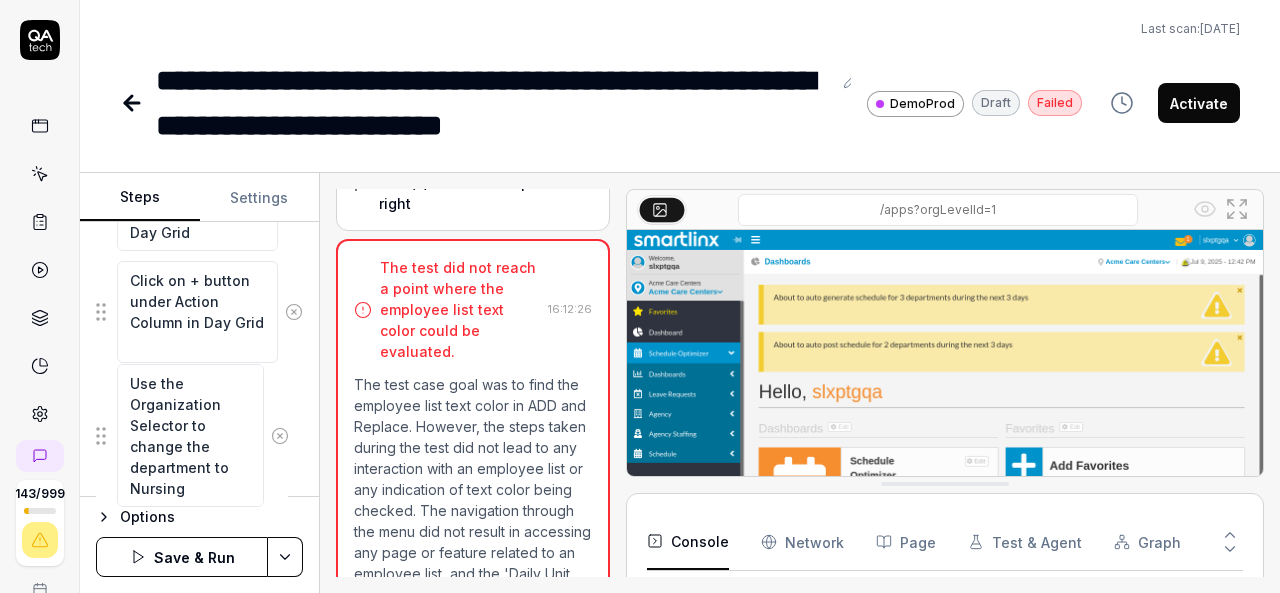 click on "Mouse Move to hamburger Click on hamburger Mouser move to Schedule Optimizer Click on Schedule Optimizer Mouse move to Schedule Click on Schedule Mouse Move to Daily Unit Assignment Click on Daily Unit Assignment Click on the Open Shift(s) box at the top right Mouse move to Action Column in Day Grid Mouse Move to + button under Action Column in Day Grid Click on + button under Action Column in Day Grid Use the Organization Selector to change the department to Nursing Use the Organization Selector to change the department to Nursing
To pick up a draggable item, press the space bar.
While dragging, use the arrow keys to move the item.
Press space again to drop the item in its new position, or press escape to cancel.
Draggable item 4c7f08d8-e9c5-4803-ba1e-22a998e309f5 was moved over droppable area 4c7f08d8-e9c5-4803-ba1e-22a998e309f5." at bounding box center (199, -46) 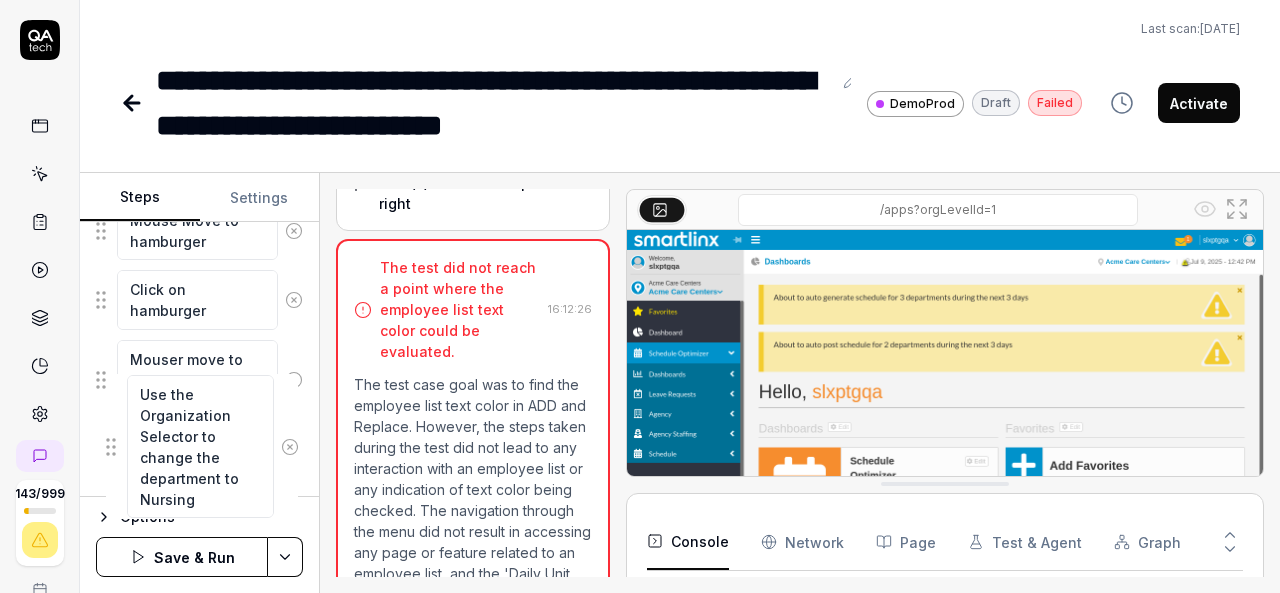 scroll, scrollTop: 332, scrollLeft: 0, axis: vertical 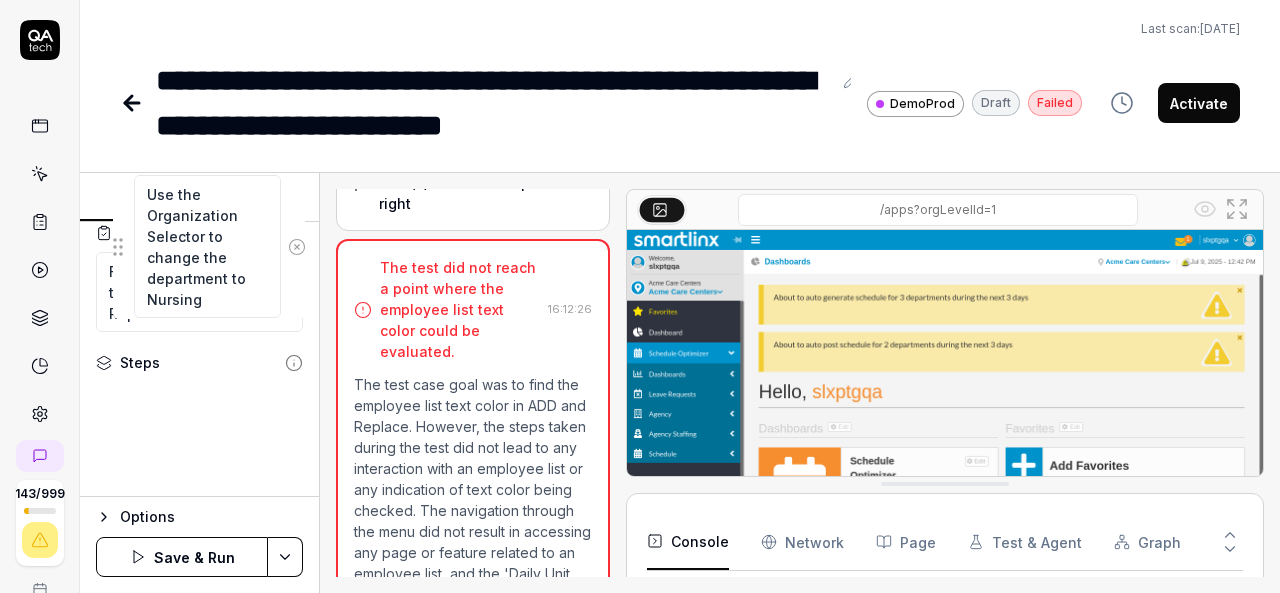 drag, startPoint x: 104, startPoint y: 433, endPoint x: 120, endPoint y: 245, distance: 188.67963 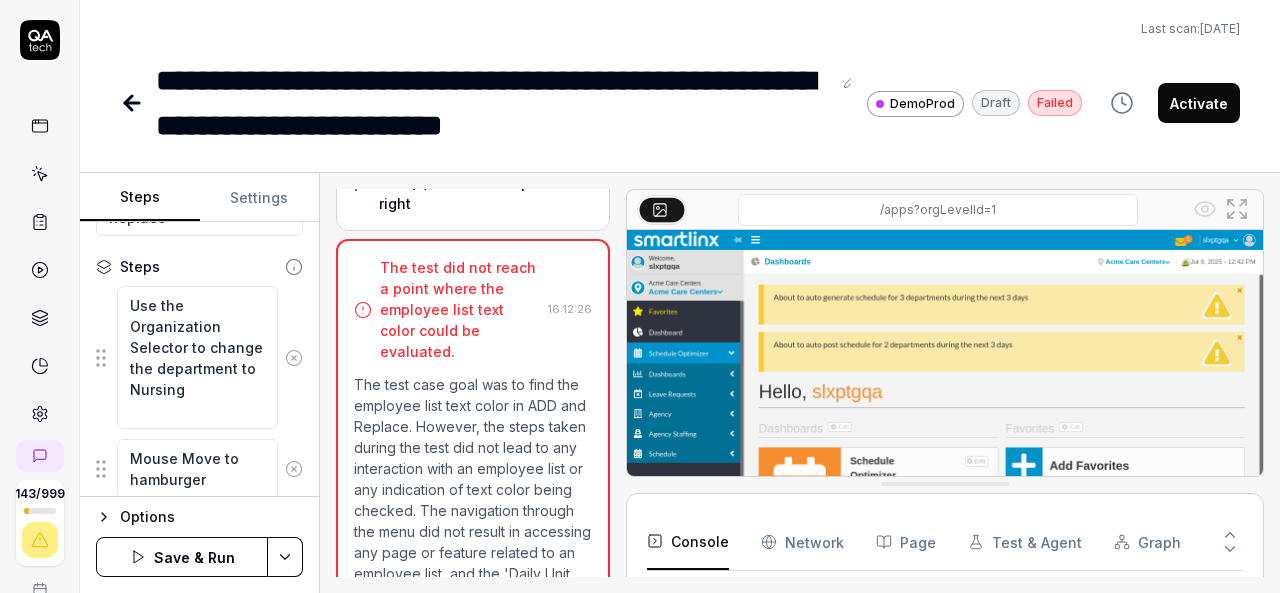 scroll, scrollTop: 242, scrollLeft: 0, axis: vertical 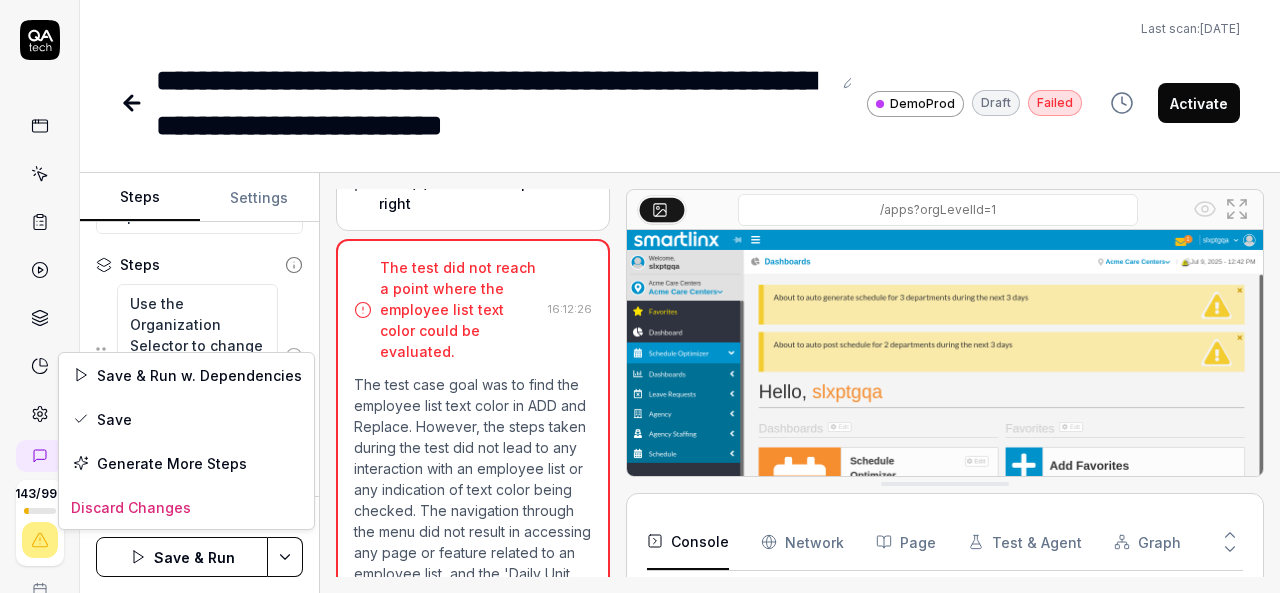 click on "**********" at bounding box center [640, 296] 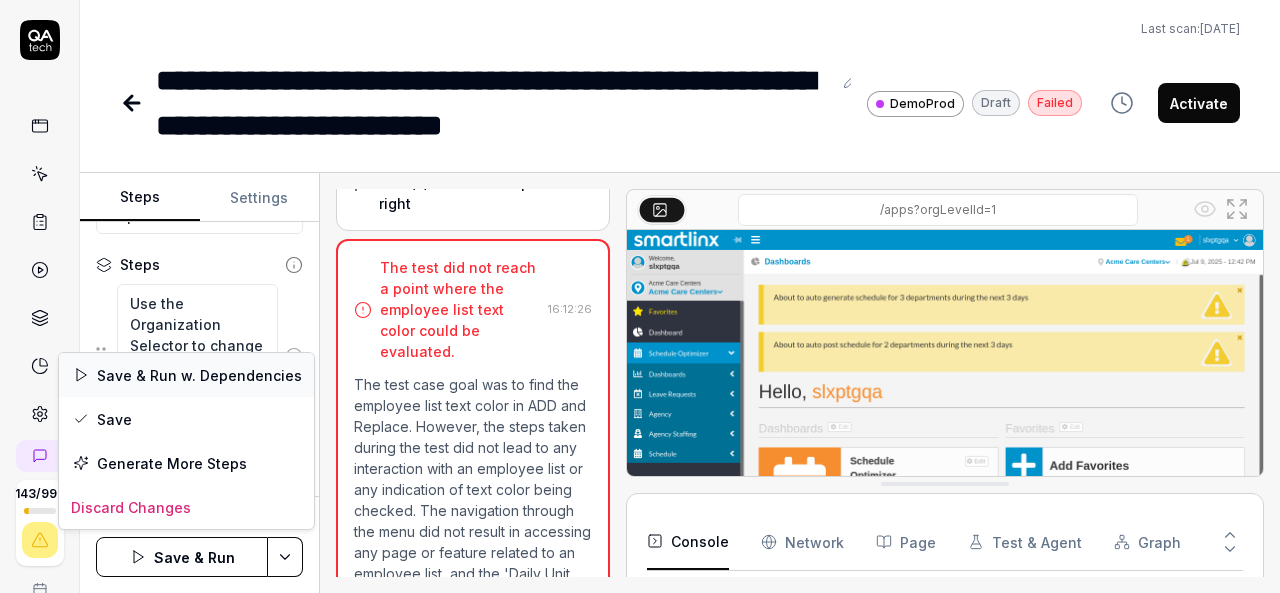 click on "Save & Run w. Dependencies" at bounding box center [186, 375] 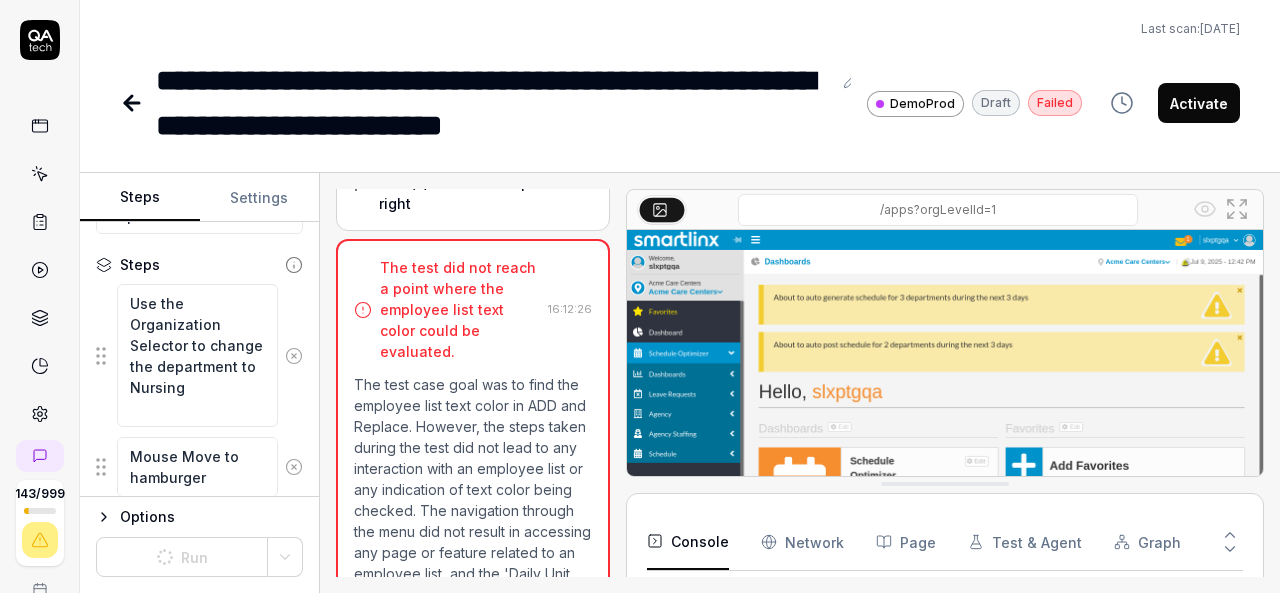 scroll, scrollTop: 0, scrollLeft: 0, axis: both 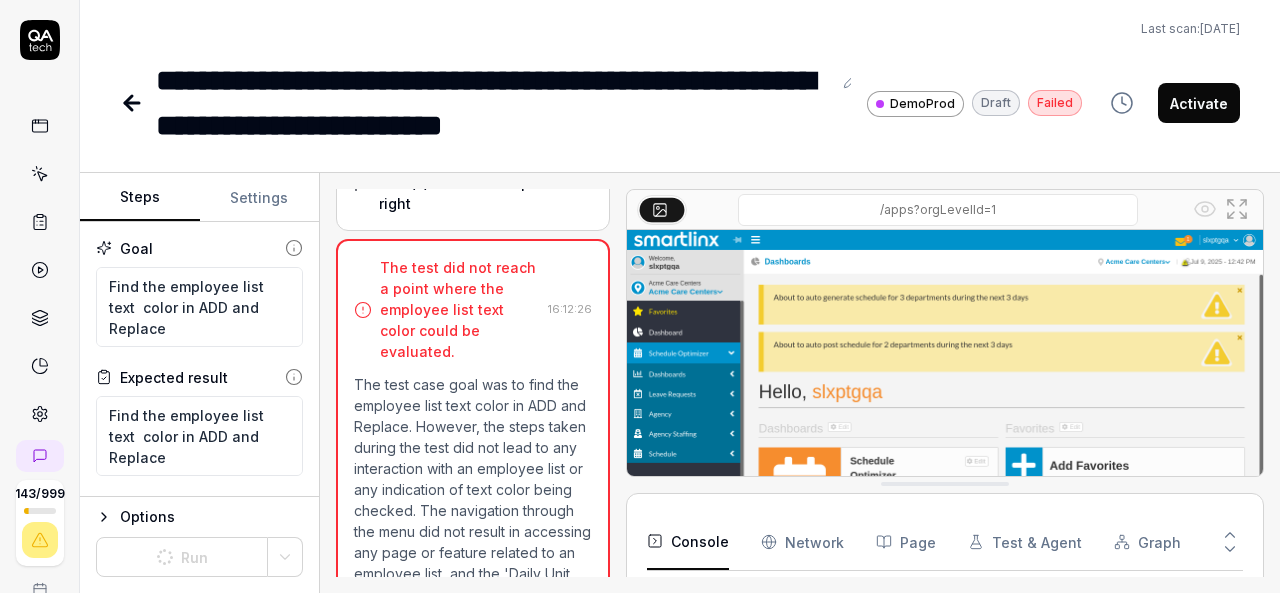 type on "*" 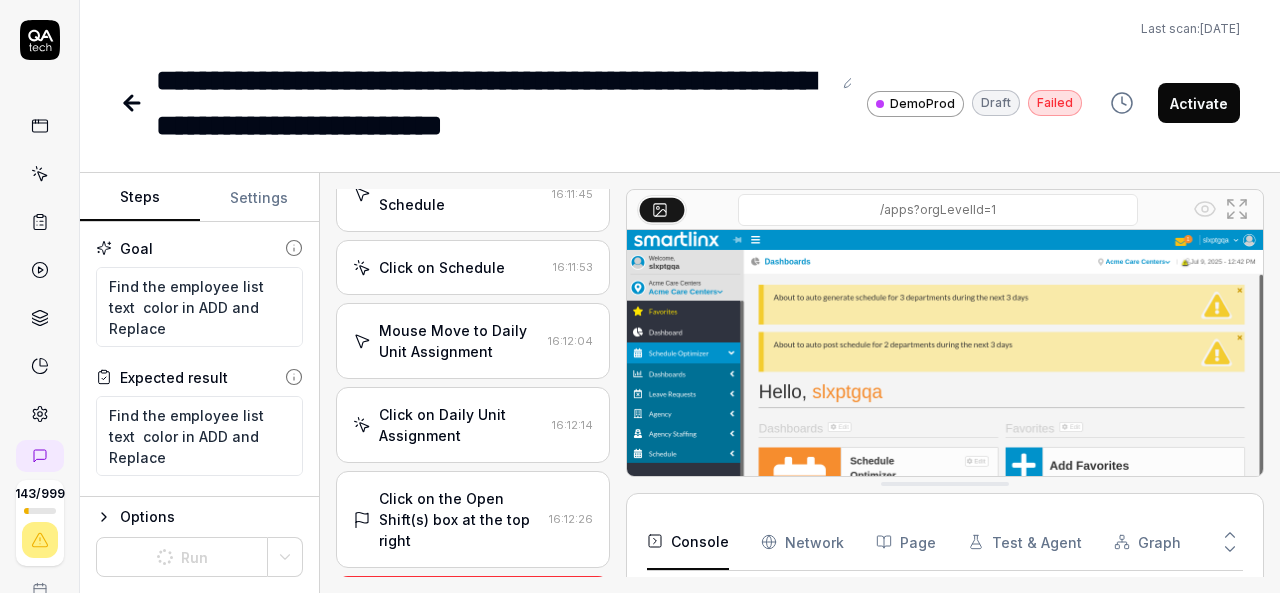 scroll, scrollTop: 440, scrollLeft: 0, axis: vertical 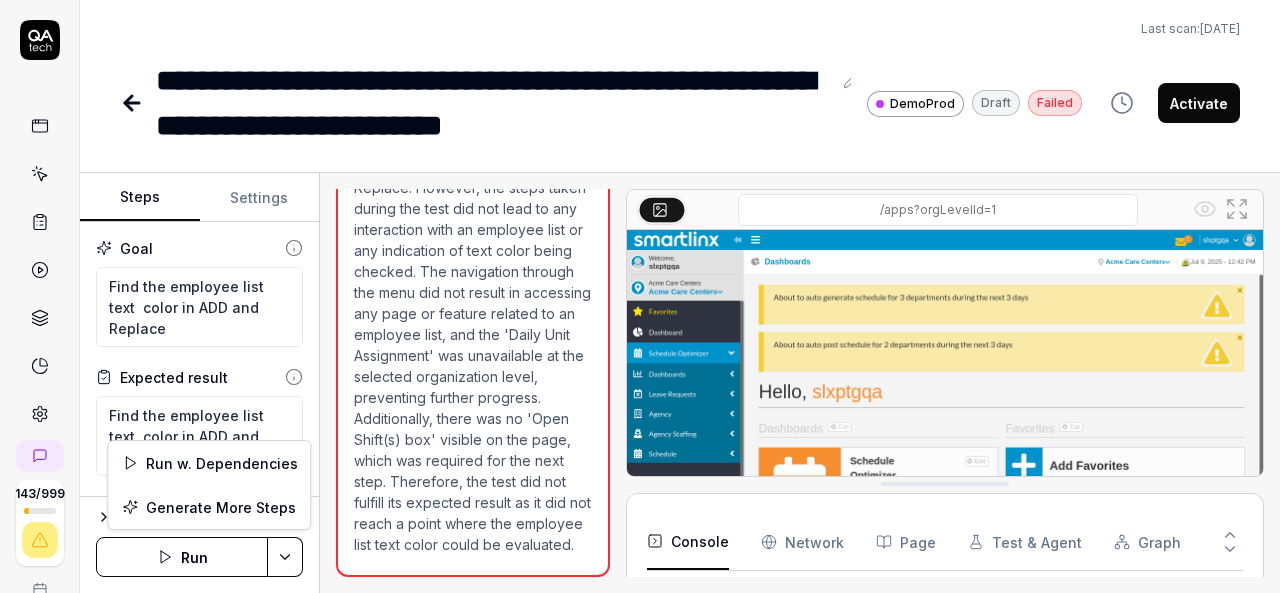 click on "**********" at bounding box center [640, 296] 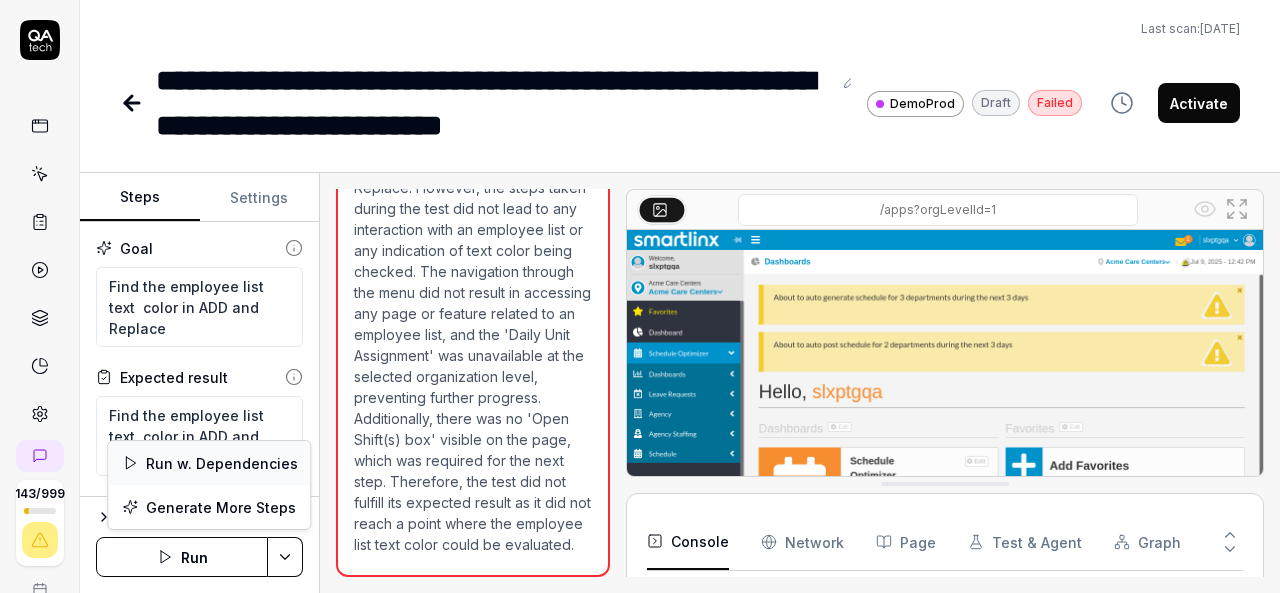 click on "Run w. Dependencies" at bounding box center (209, 463) 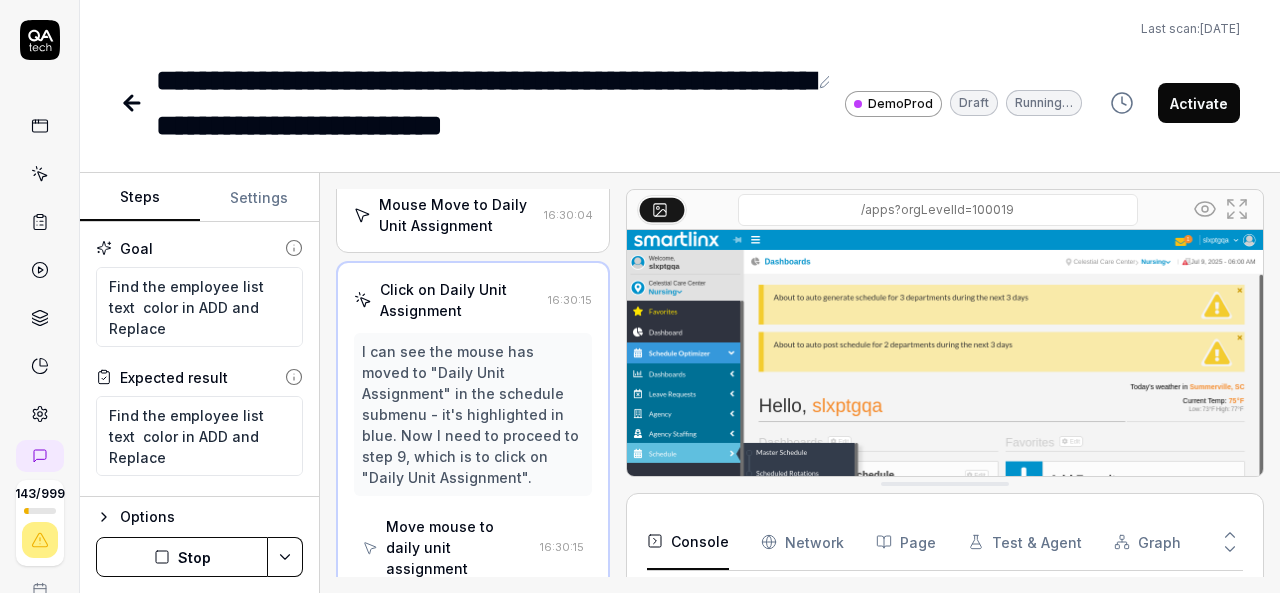 scroll, scrollTop: 776, scrollLeft: 0, axis: vertical 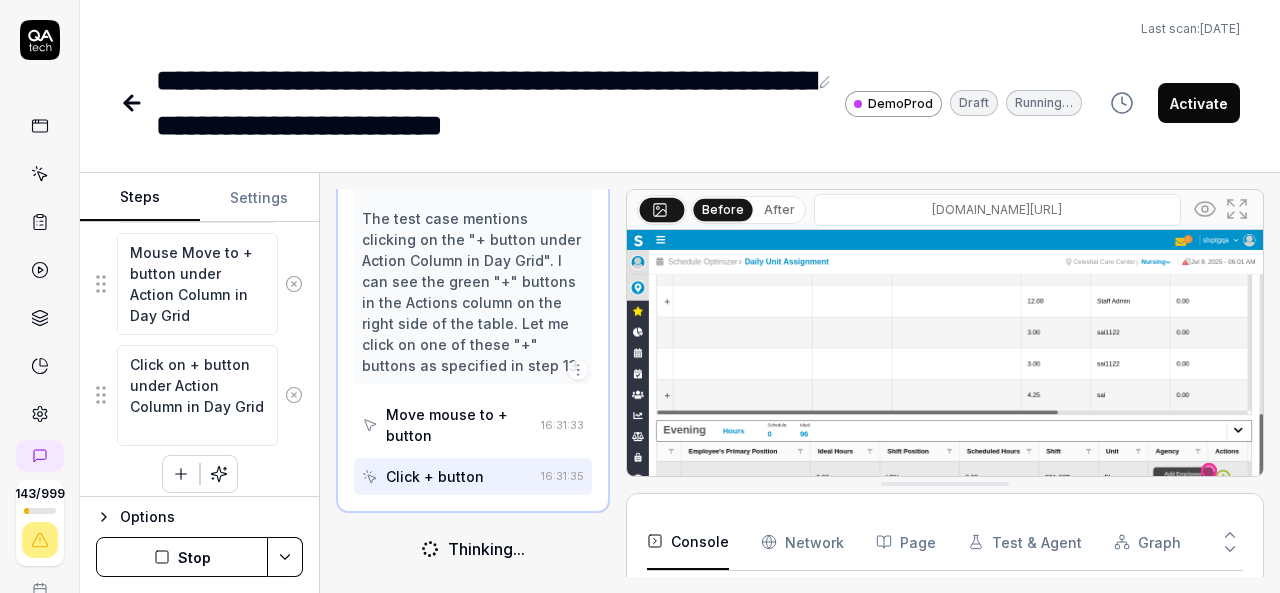 click on "Stop" at bounding box center [182, 557] 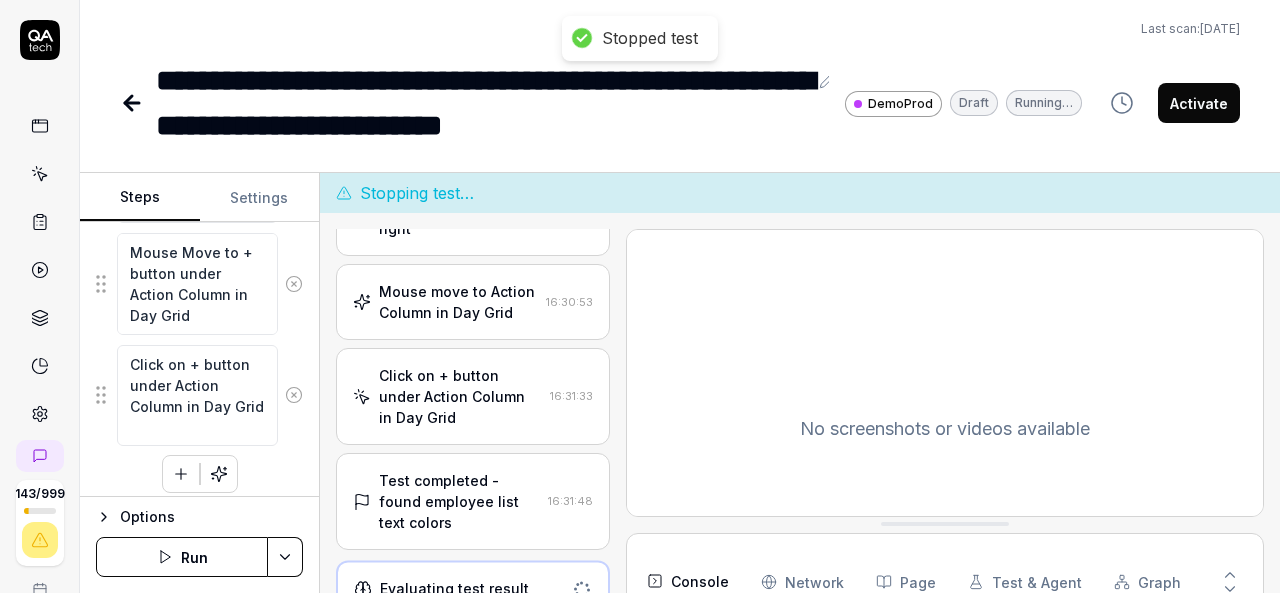 click 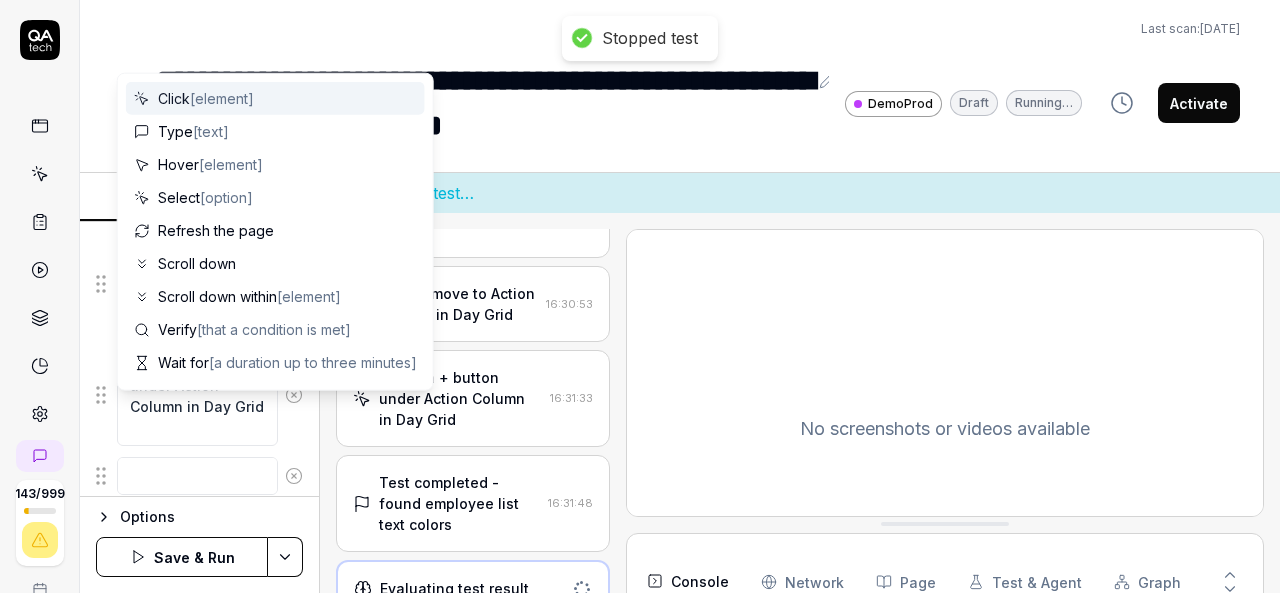 scroll, scrollTop: 928, scrollLeft: 0, axis: vertical 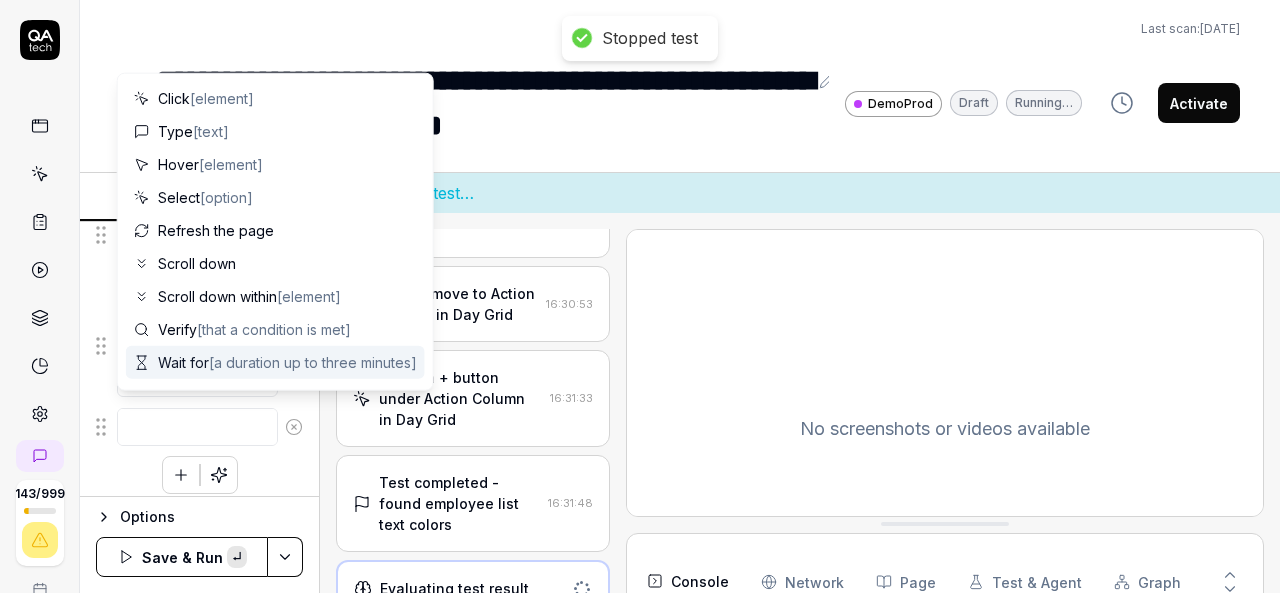 type on "*" 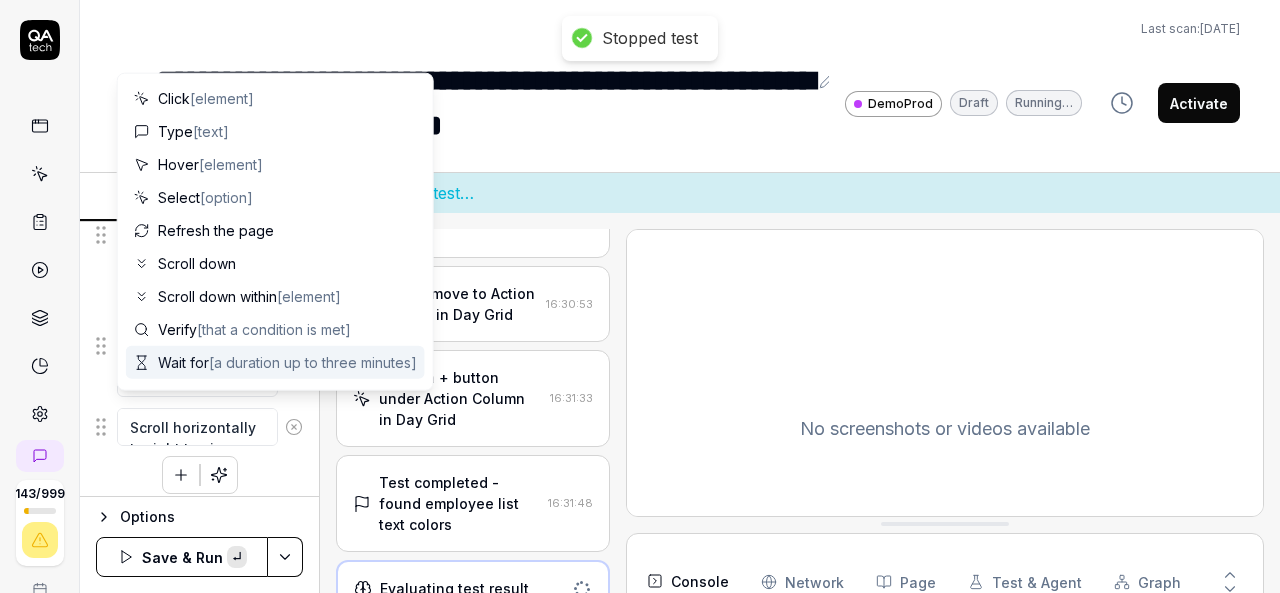 scroll, scrollTop: 11, scrollLeft: 0, axis: vertical 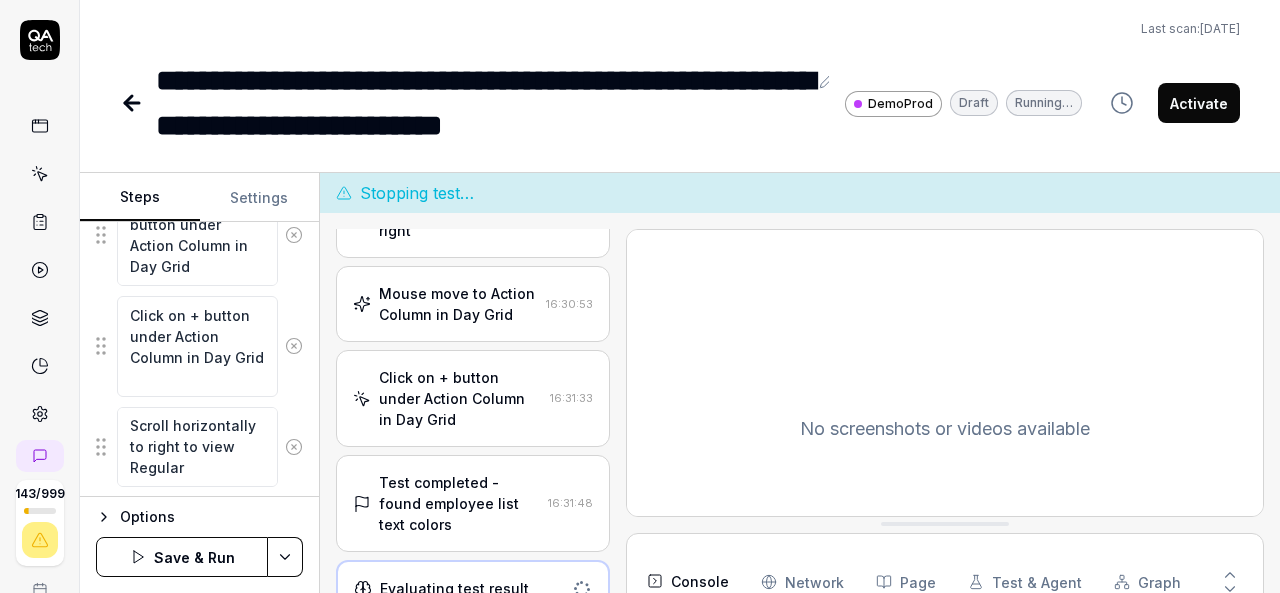 type on "*" 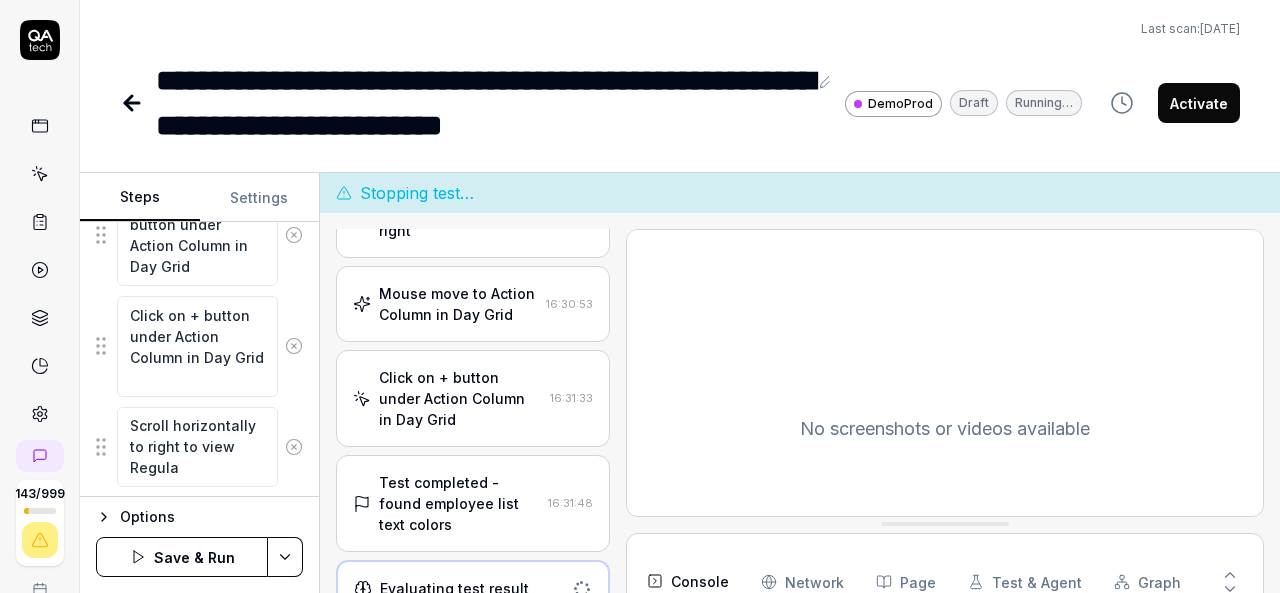 type on "*" 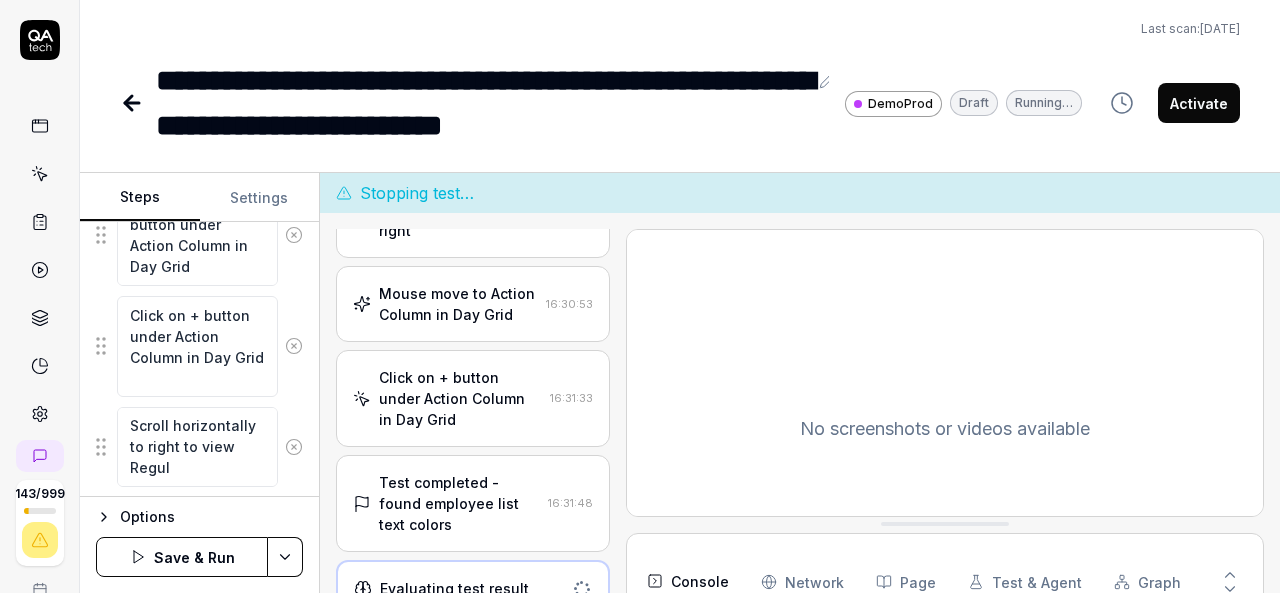 type on "*" 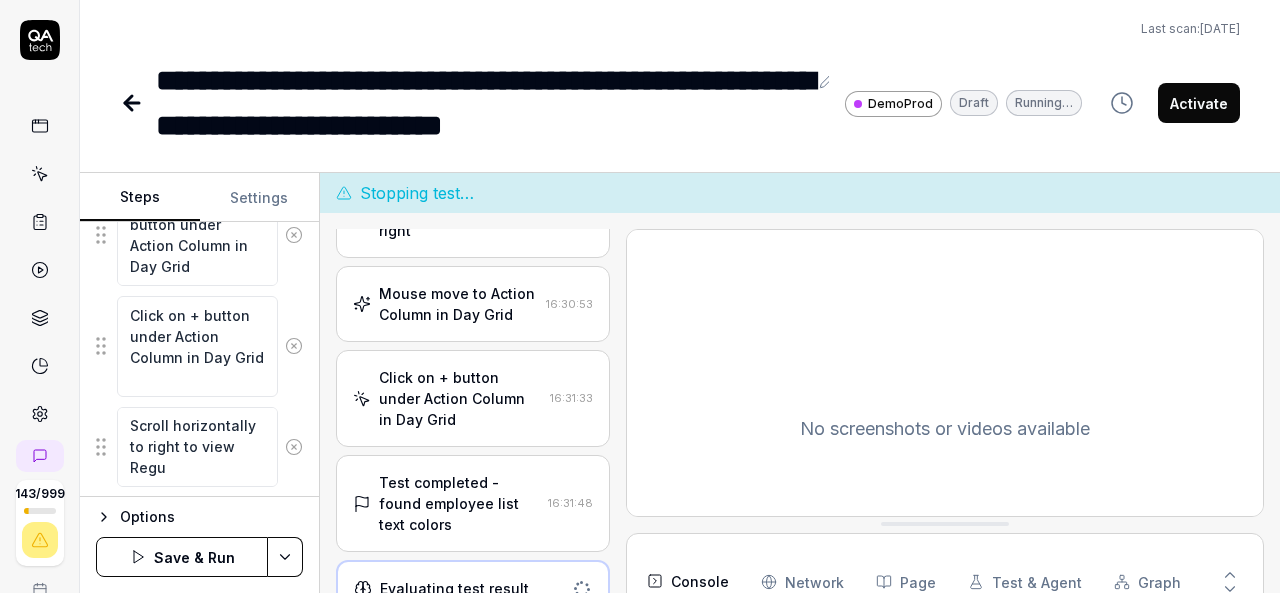 type on "*" 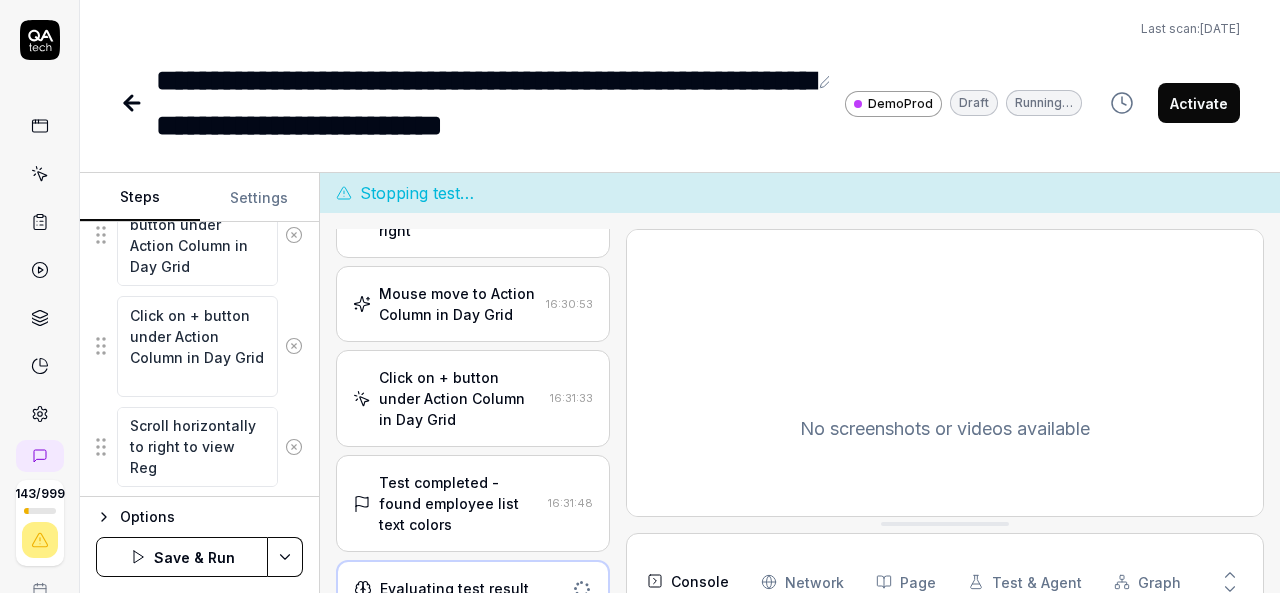type on "*" 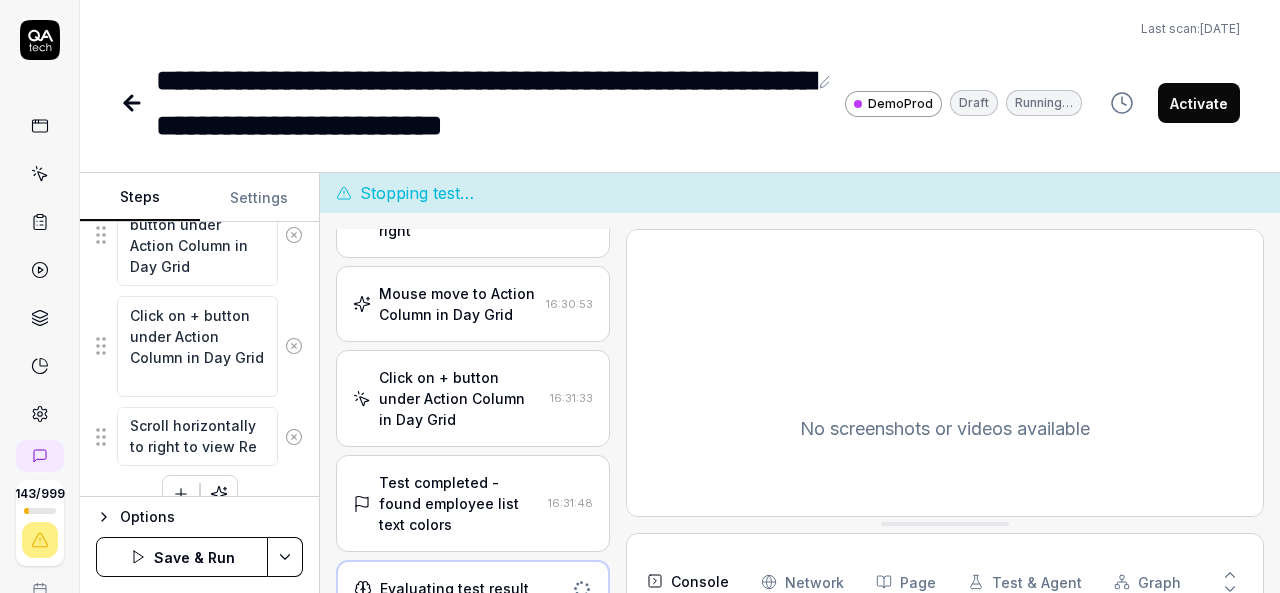scroll, scrollTop: 0, scrollLeft: 0, axis: both 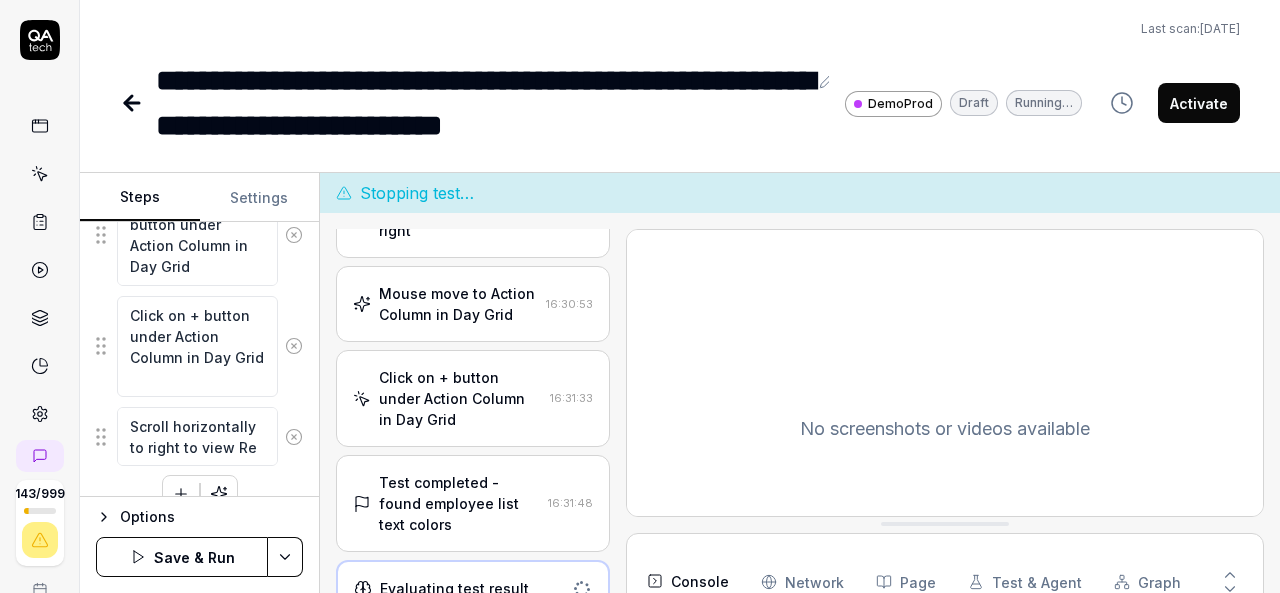 type on "*" 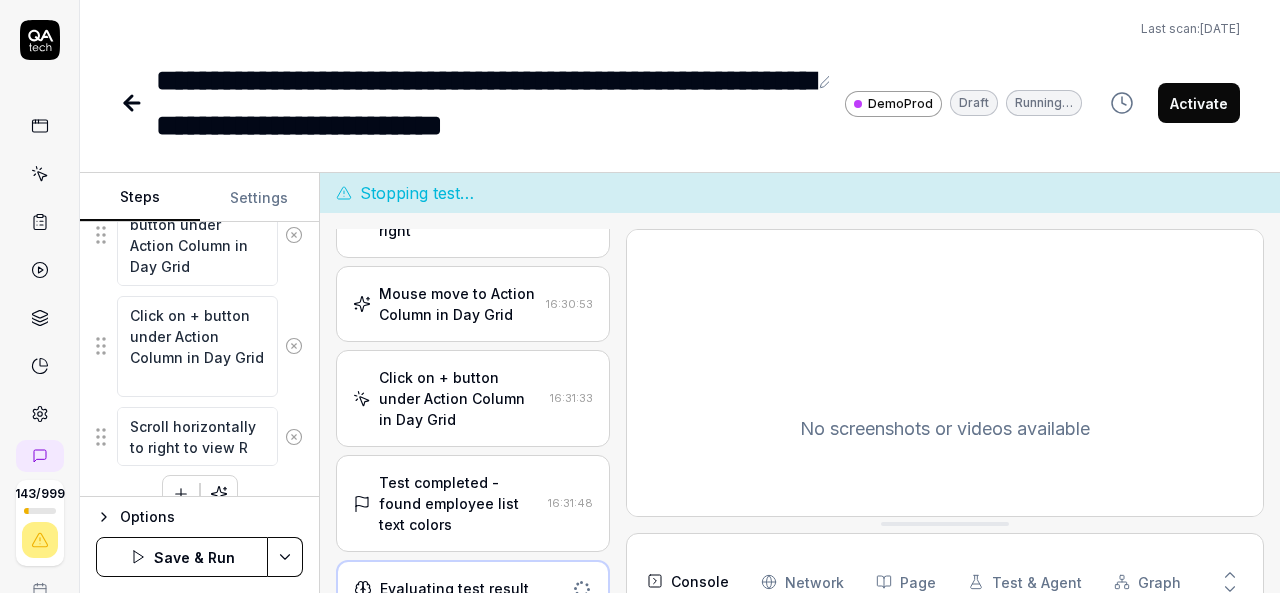 type on "*" 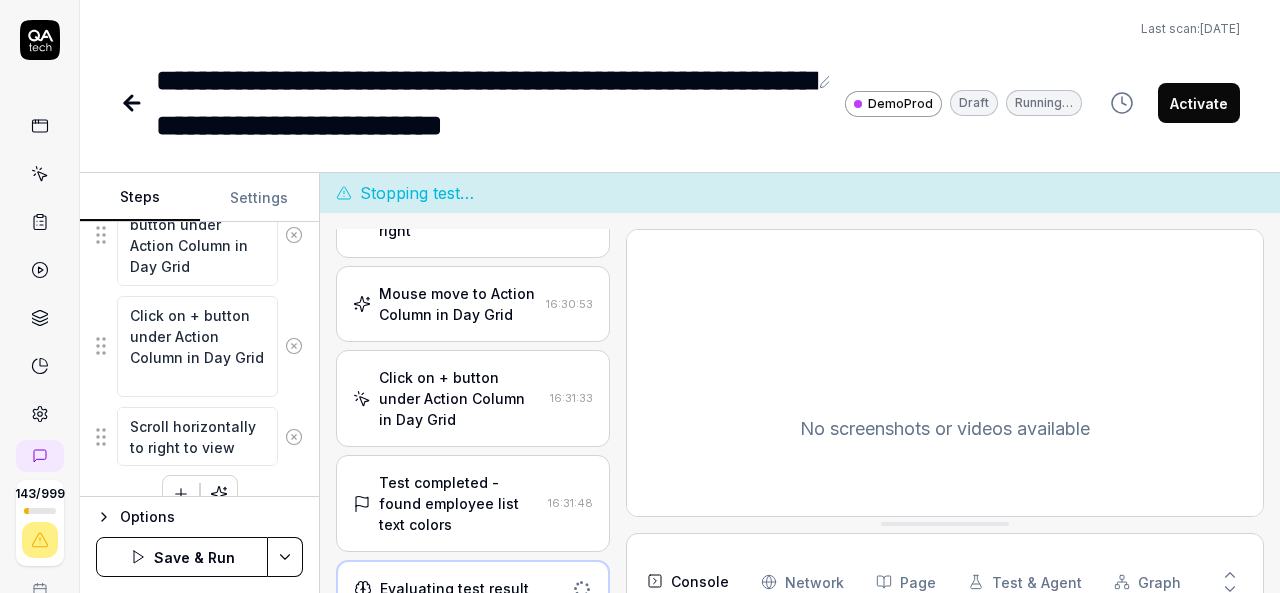 type on "*" 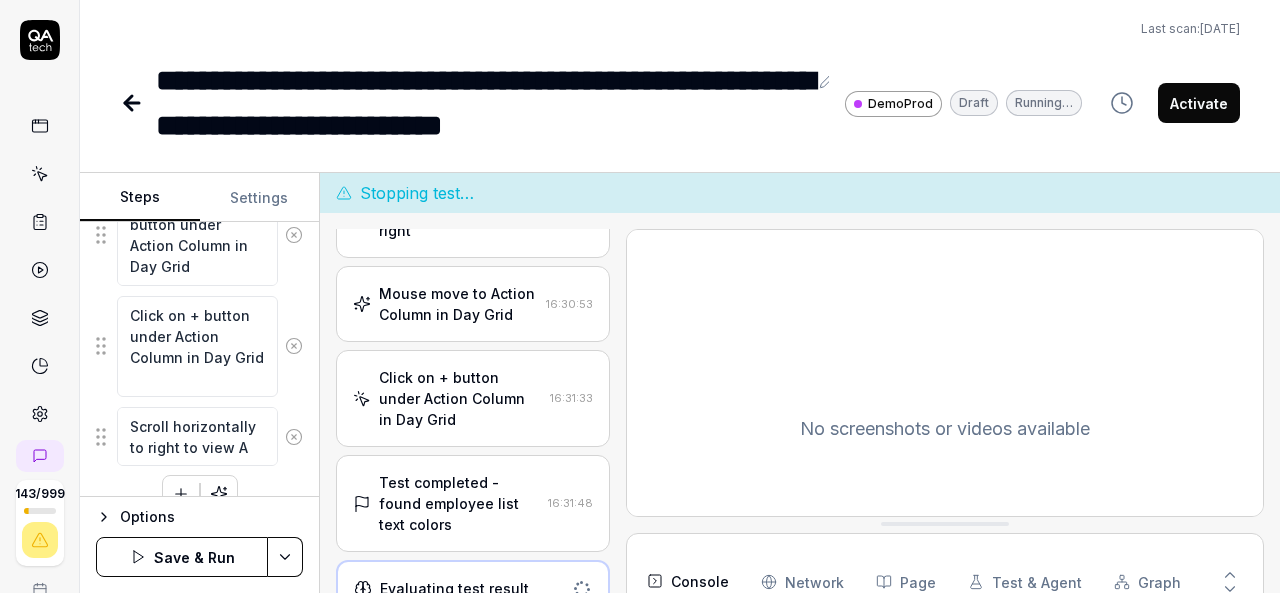 type on "*" 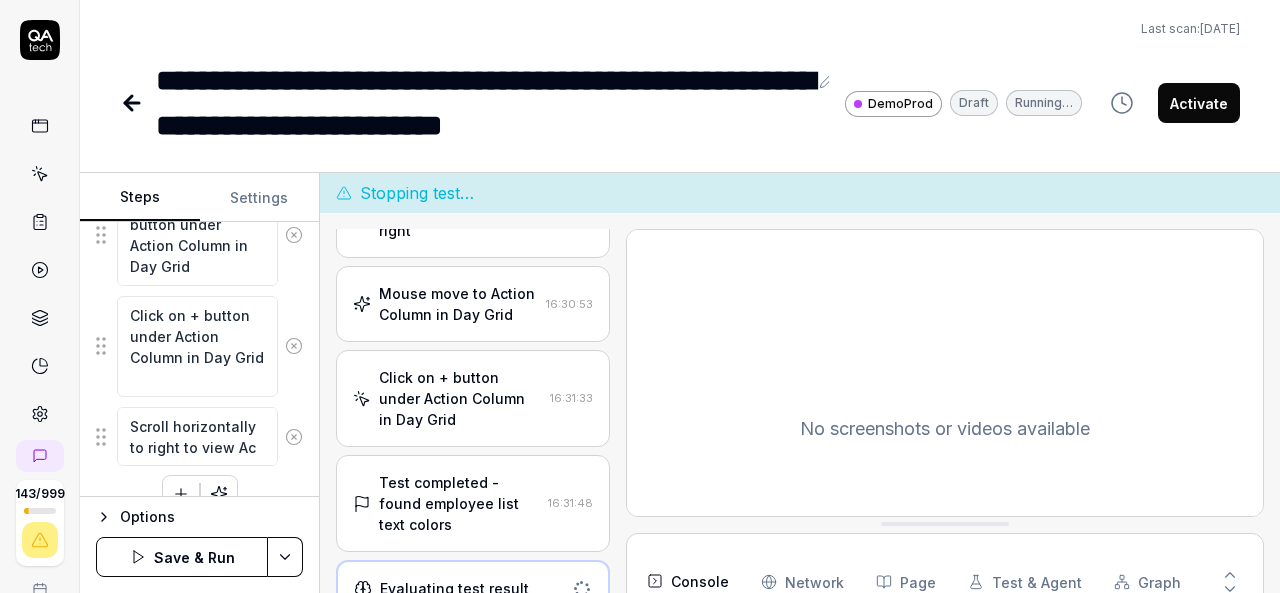 type on "*" 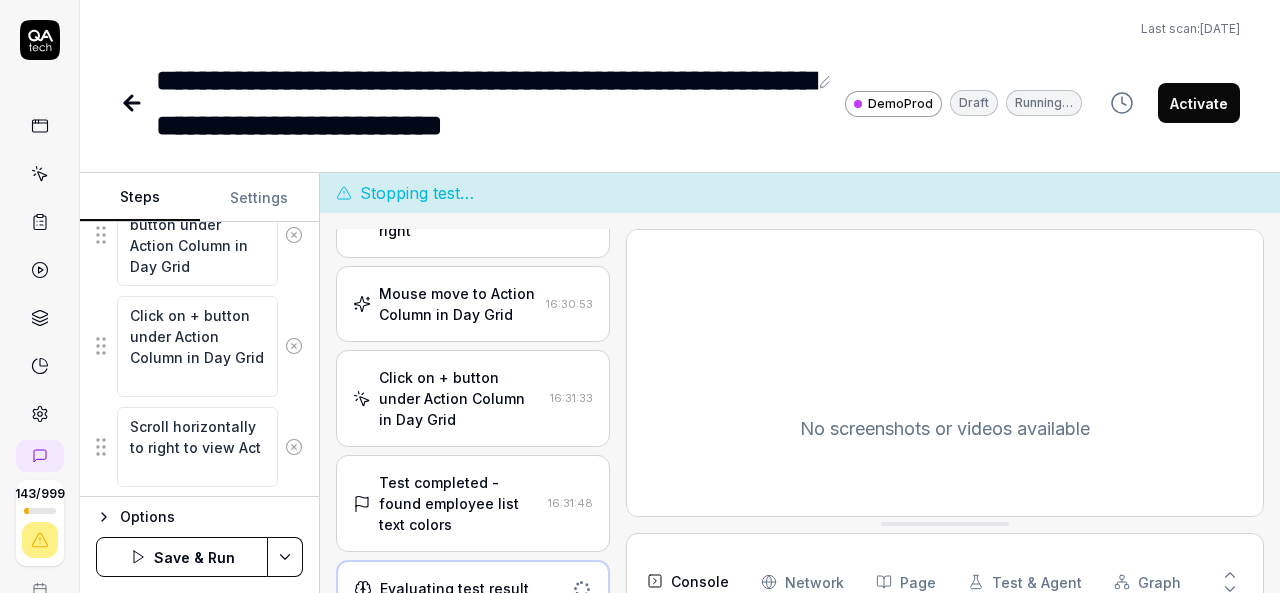 scroll, scrollTop: 11, scrollLeft: 0, axis: vertical 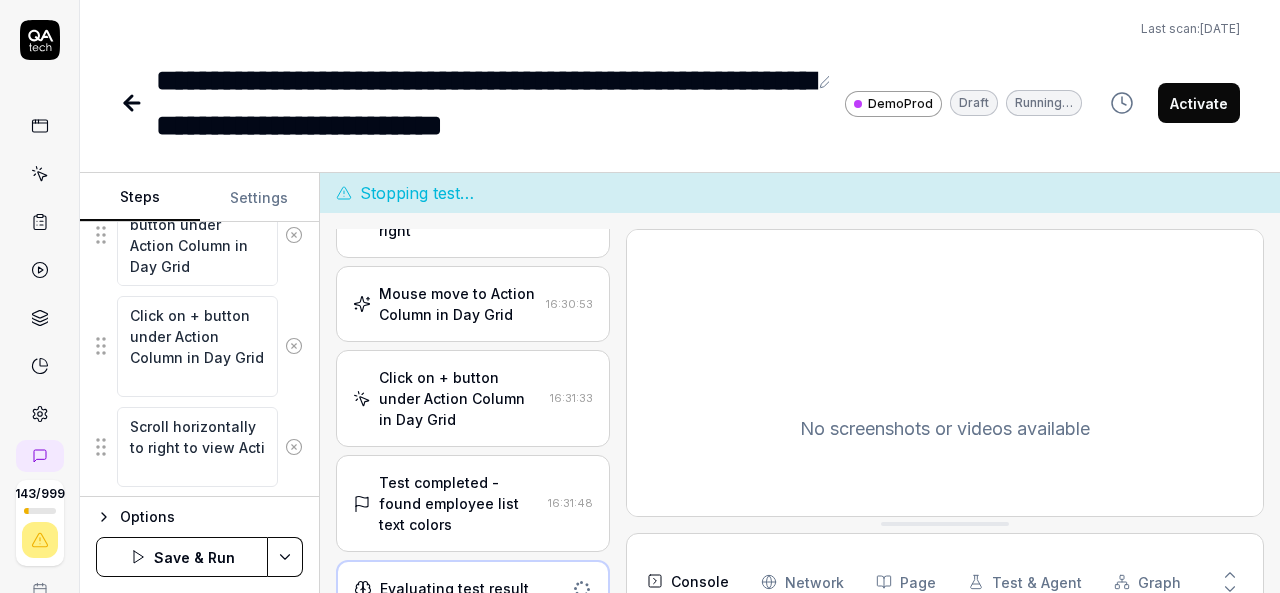 type on "*" 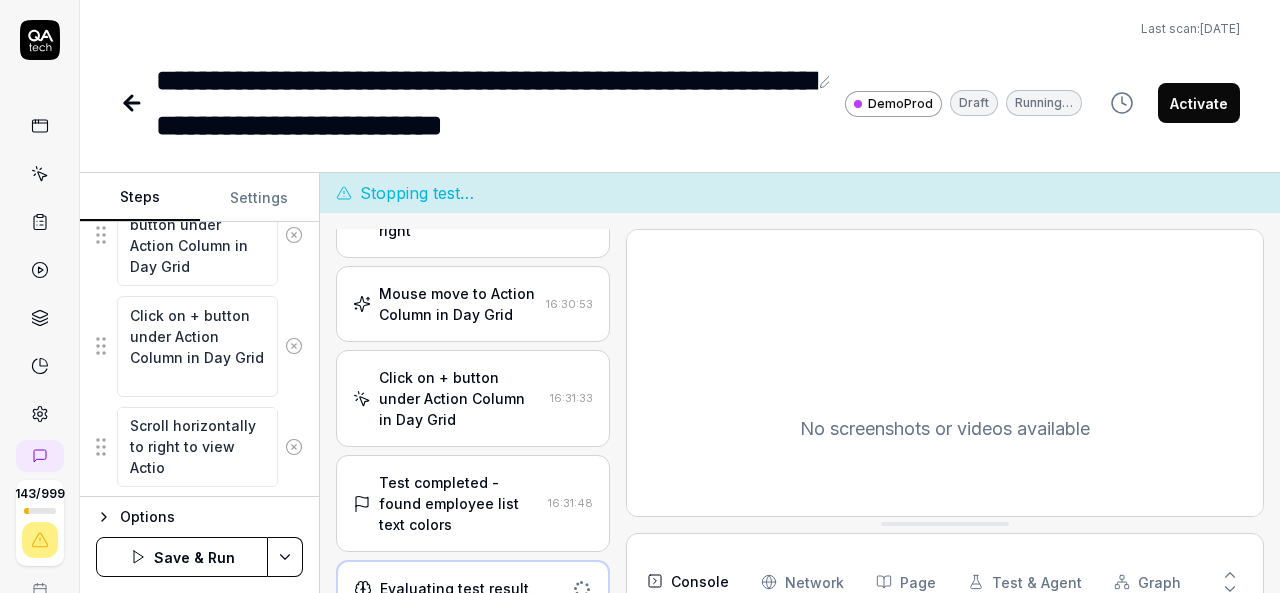 type on "*" 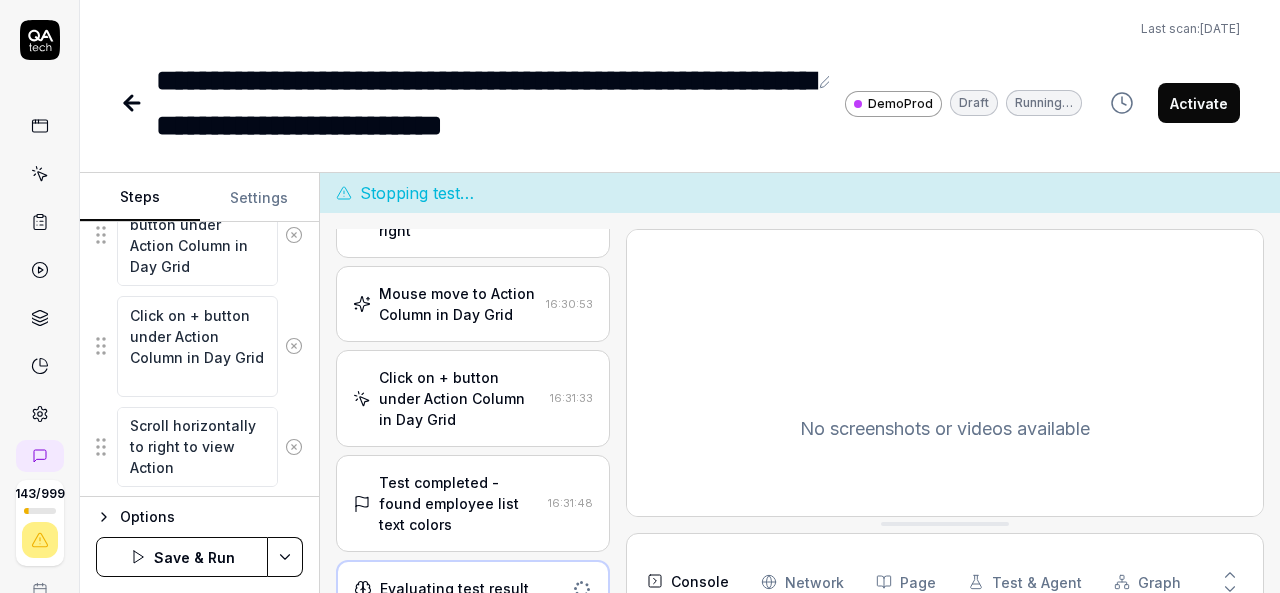 type on "*" 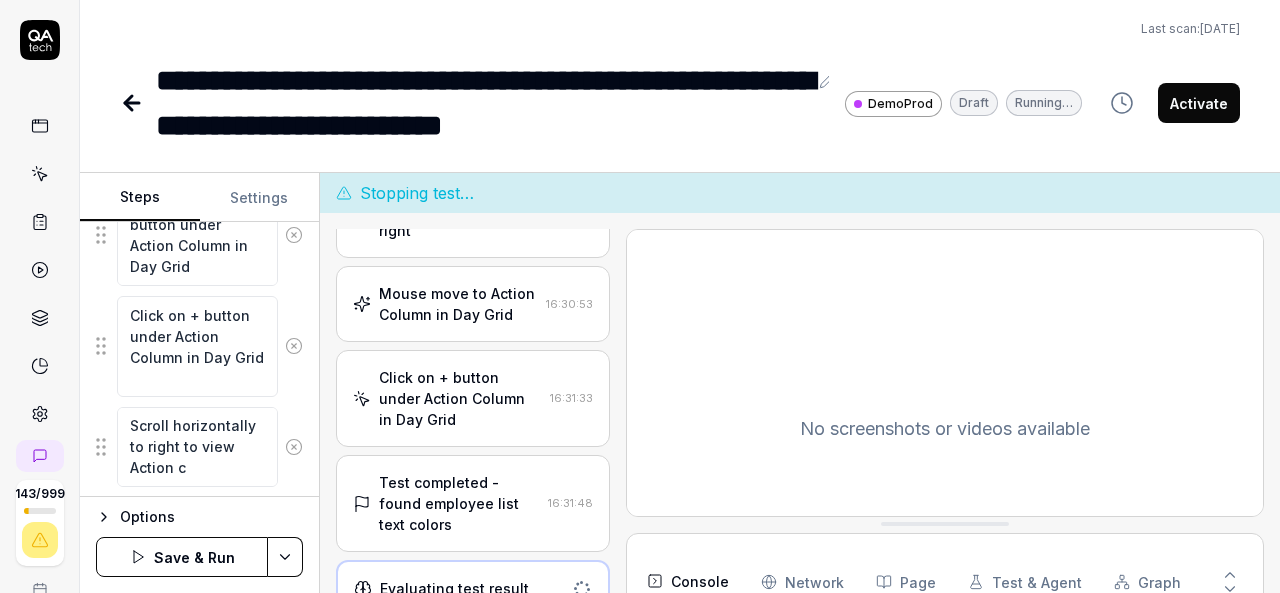type on "*" 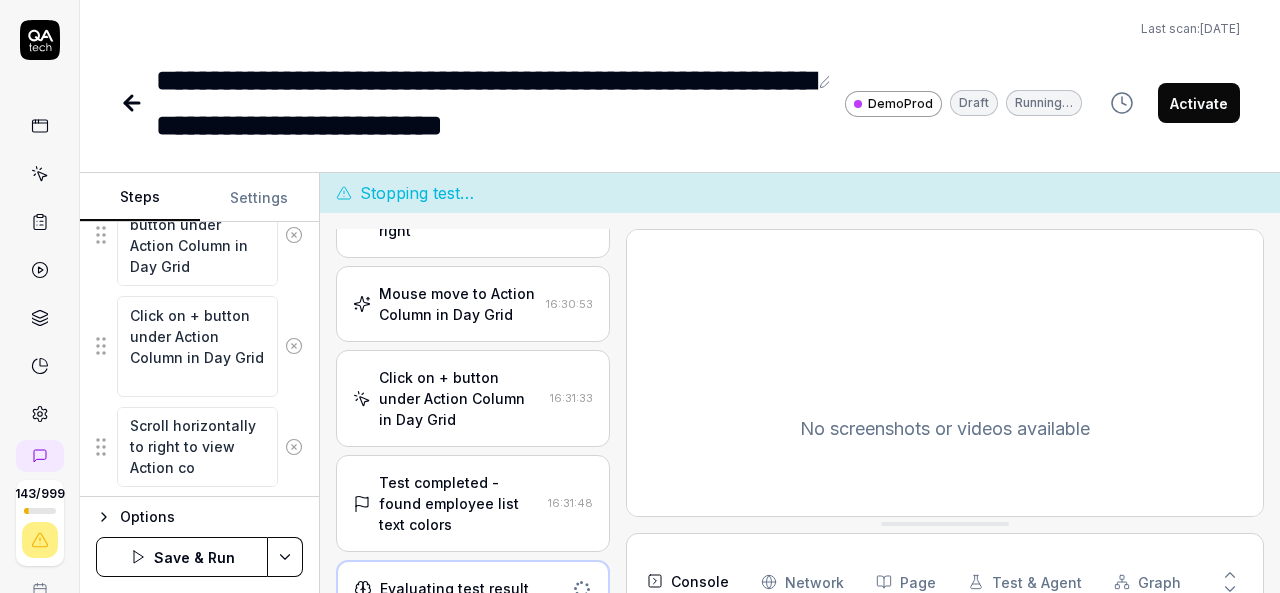 type on "*" 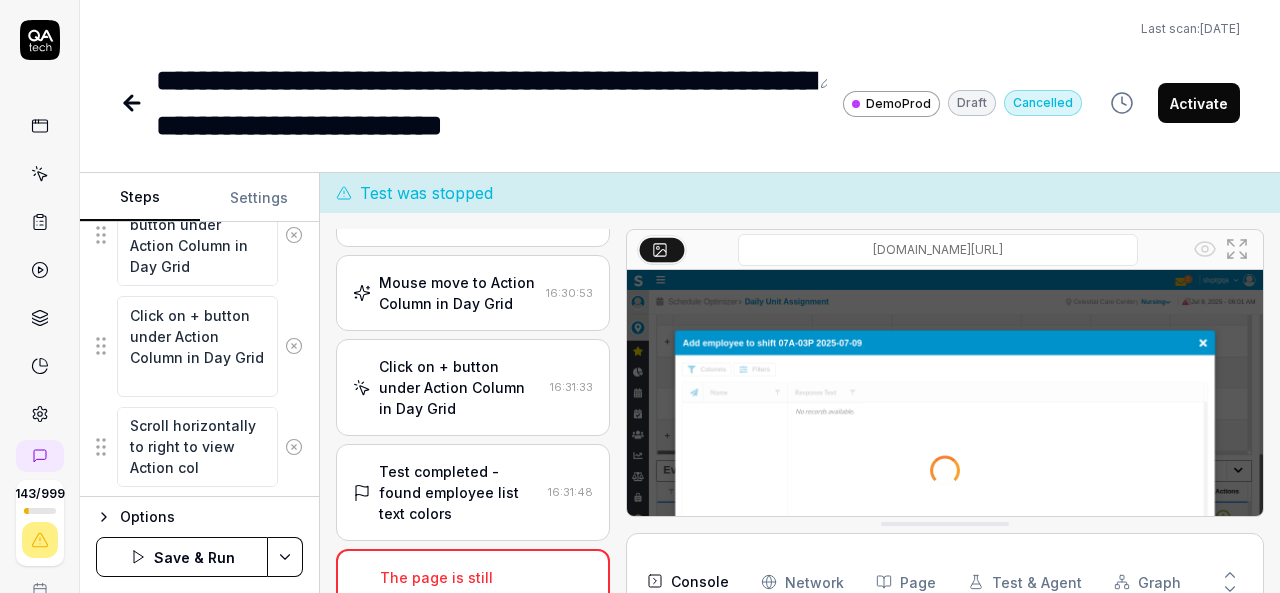 scroll, scrollTop: 940, scrollLeft: 0, axis: vertical 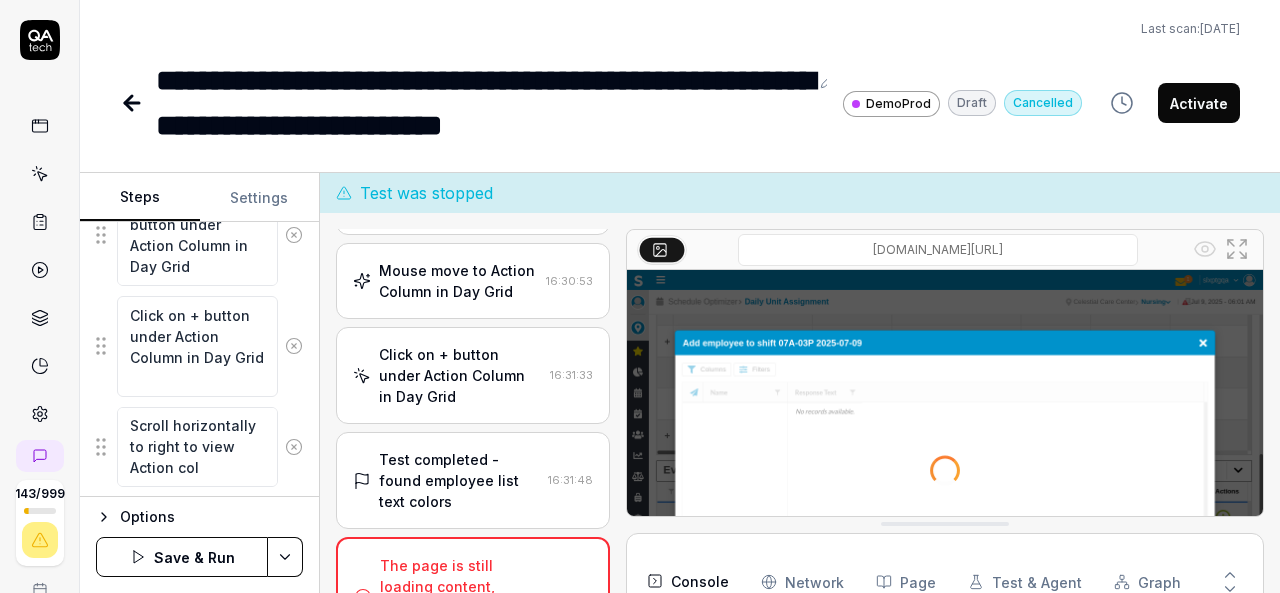 type on "*" 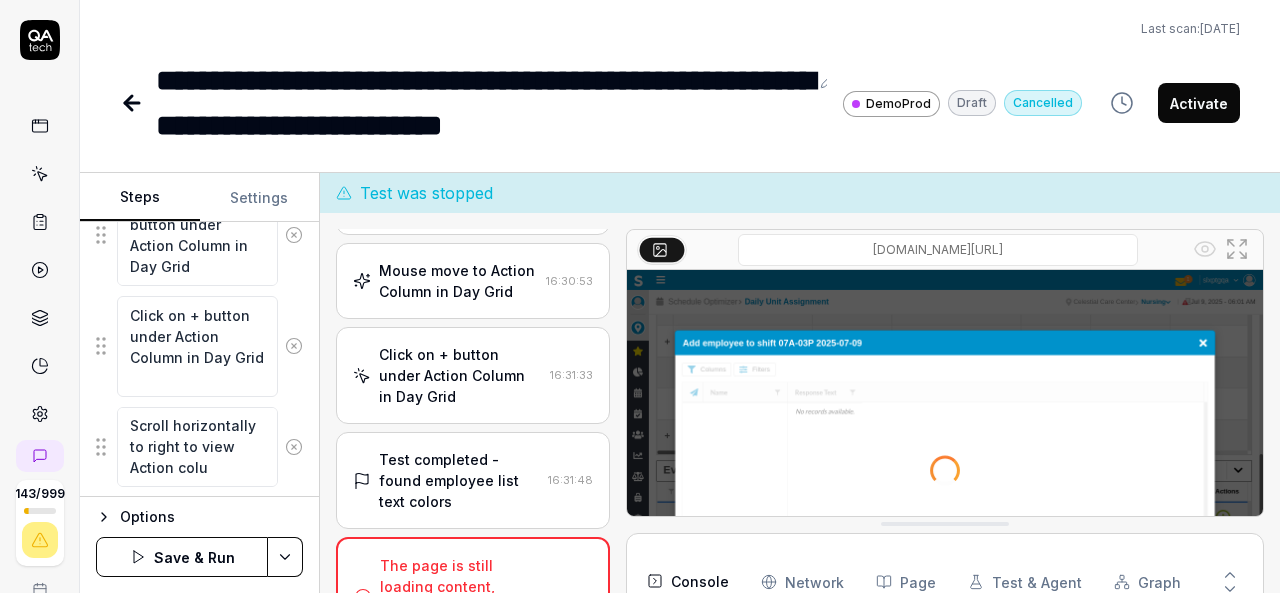 type on "*" 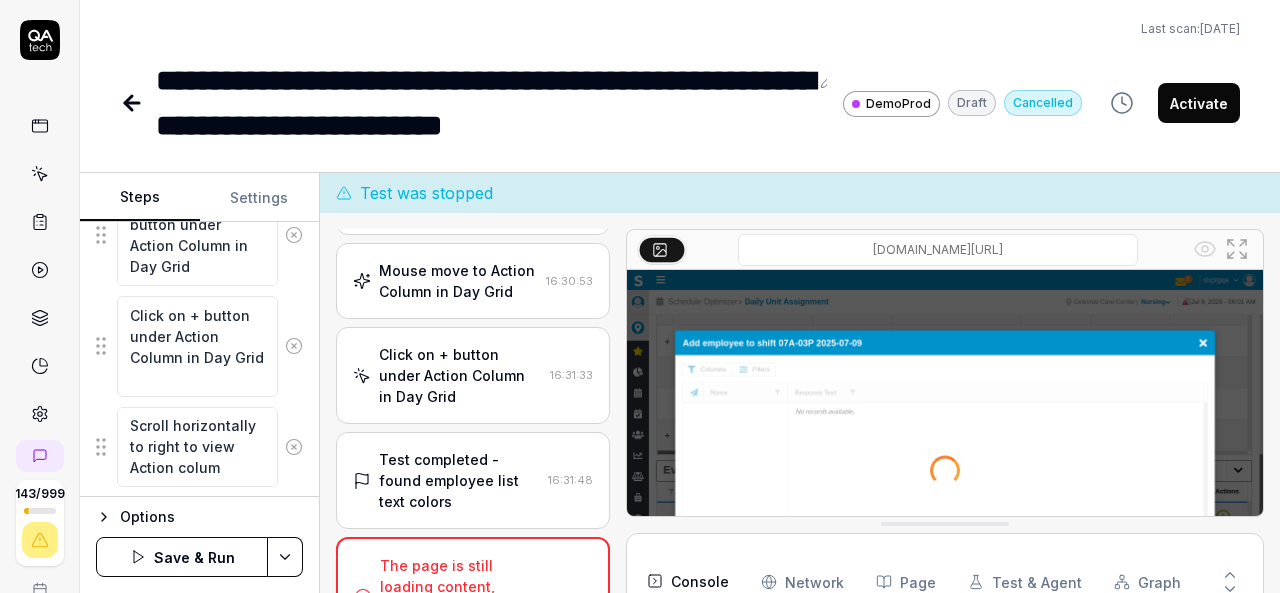 type on "*" 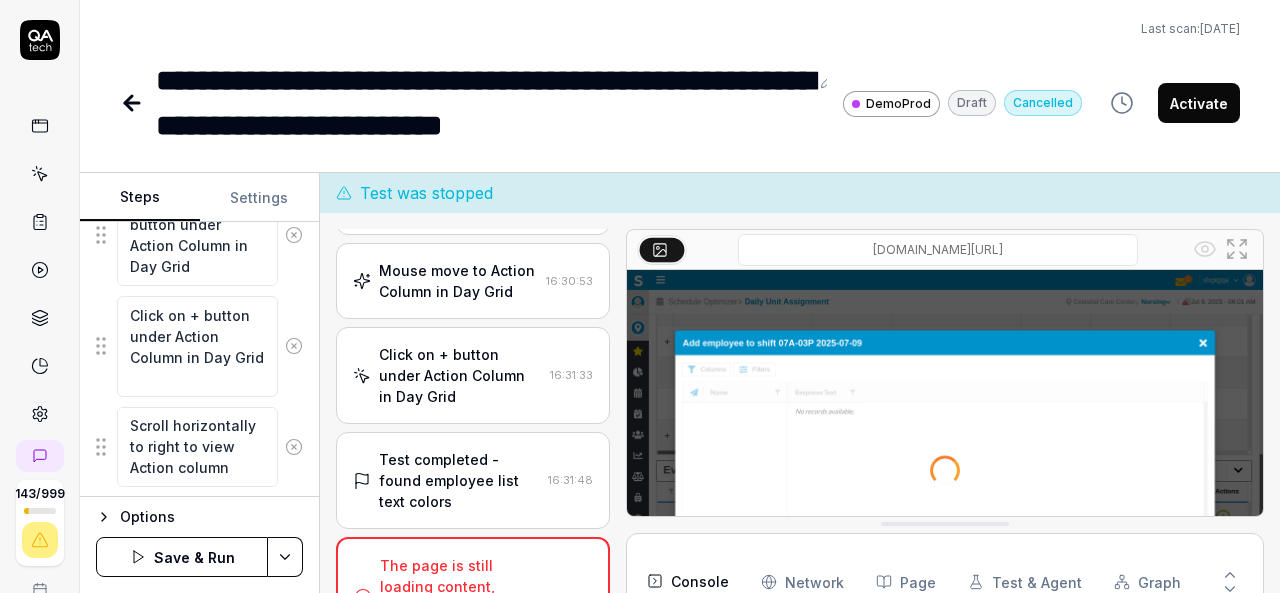type on "Scroll horizontally to right to view Action column" 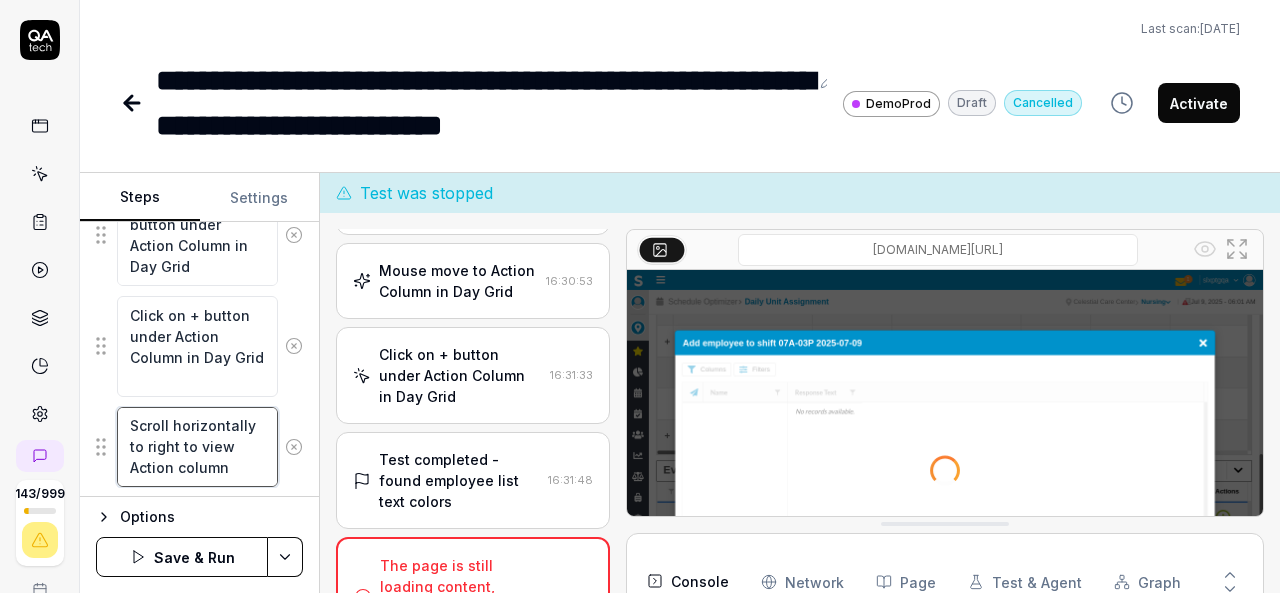 click on "Scroll horizontally to right to view Action column" at bounding box center [197, 447] 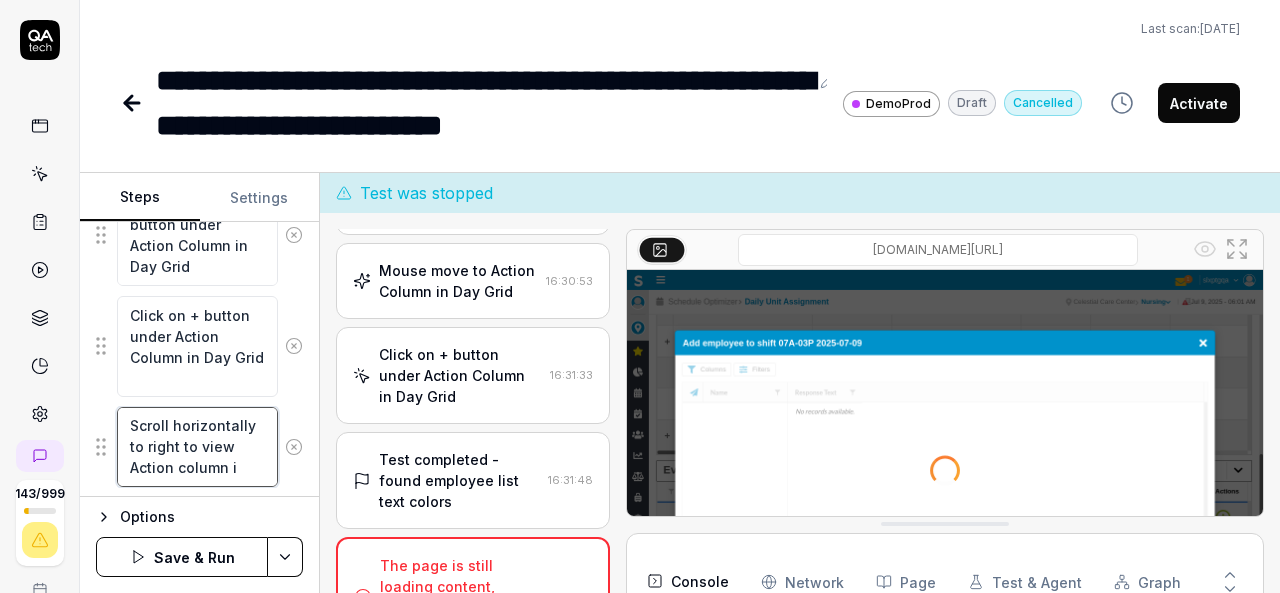 type on "*" 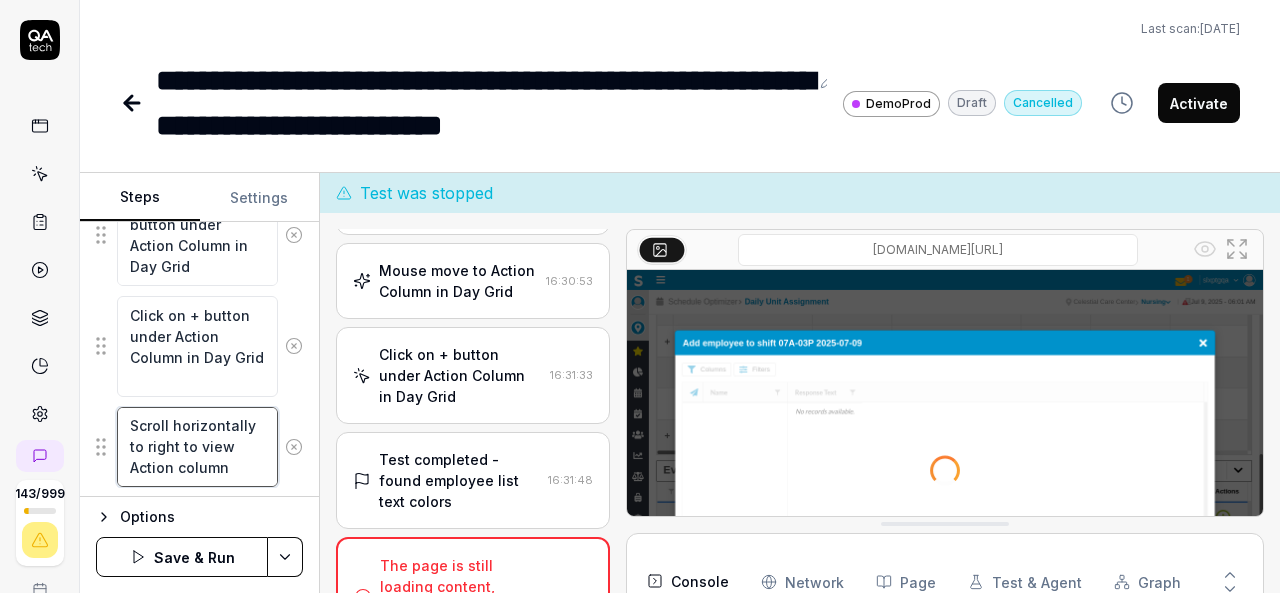 type on "*" 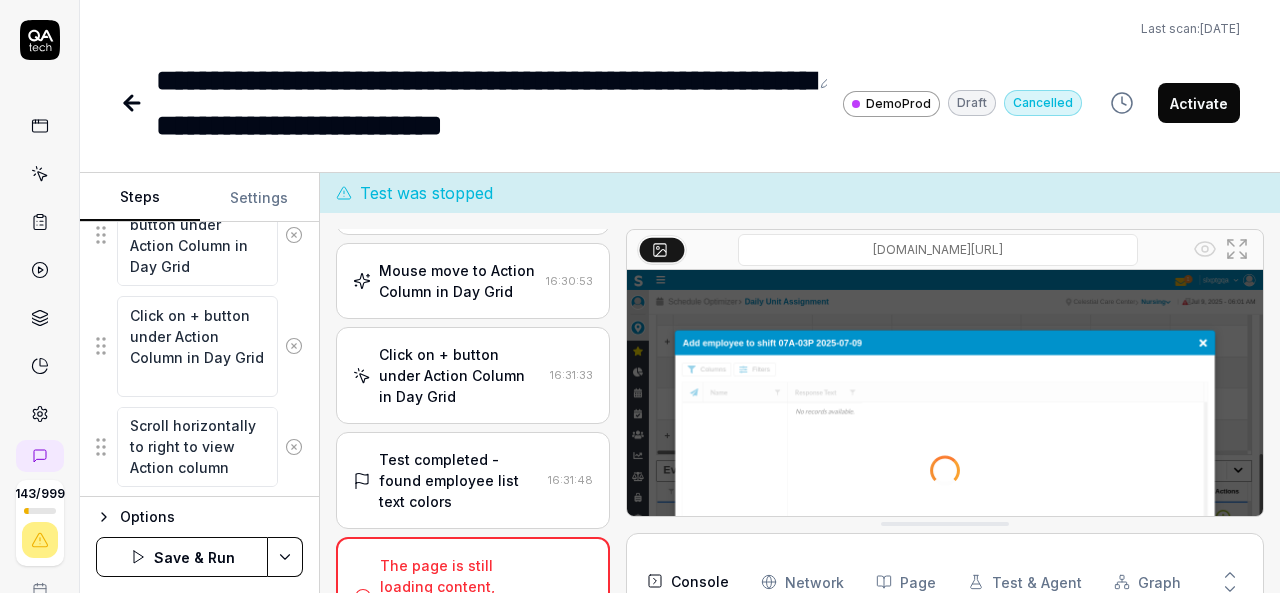 click on "Last scan:  Jun 5 2025" at bounding box center (680, 29) 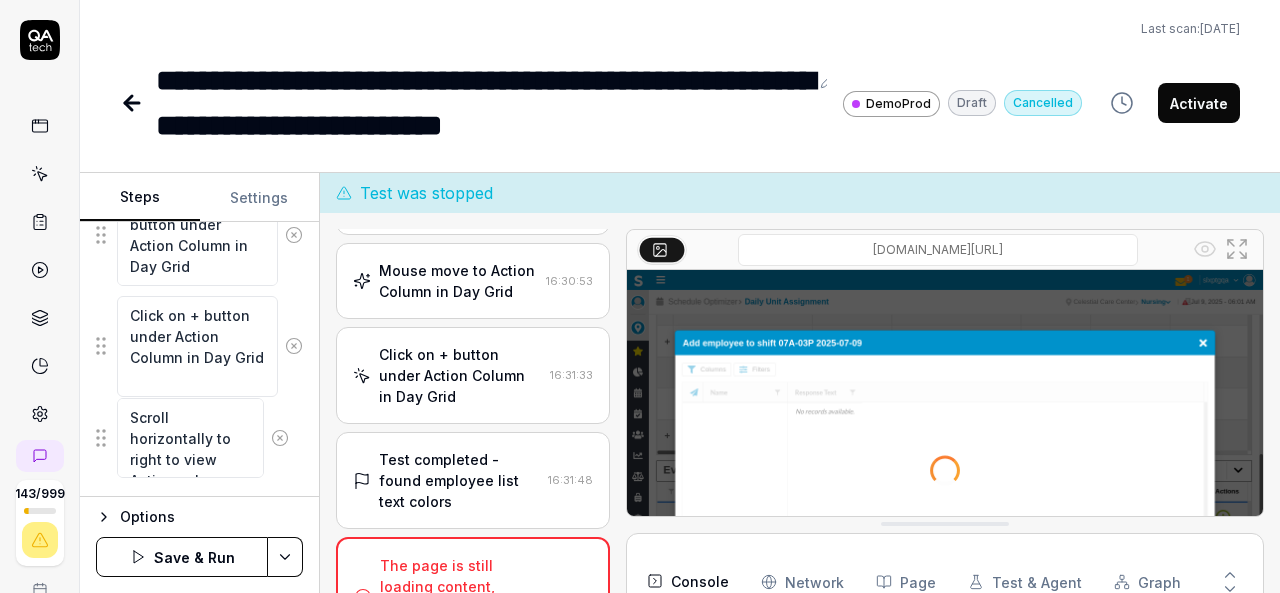 scroll, scrollTop: 0, scrollLeft: 0, axis: both 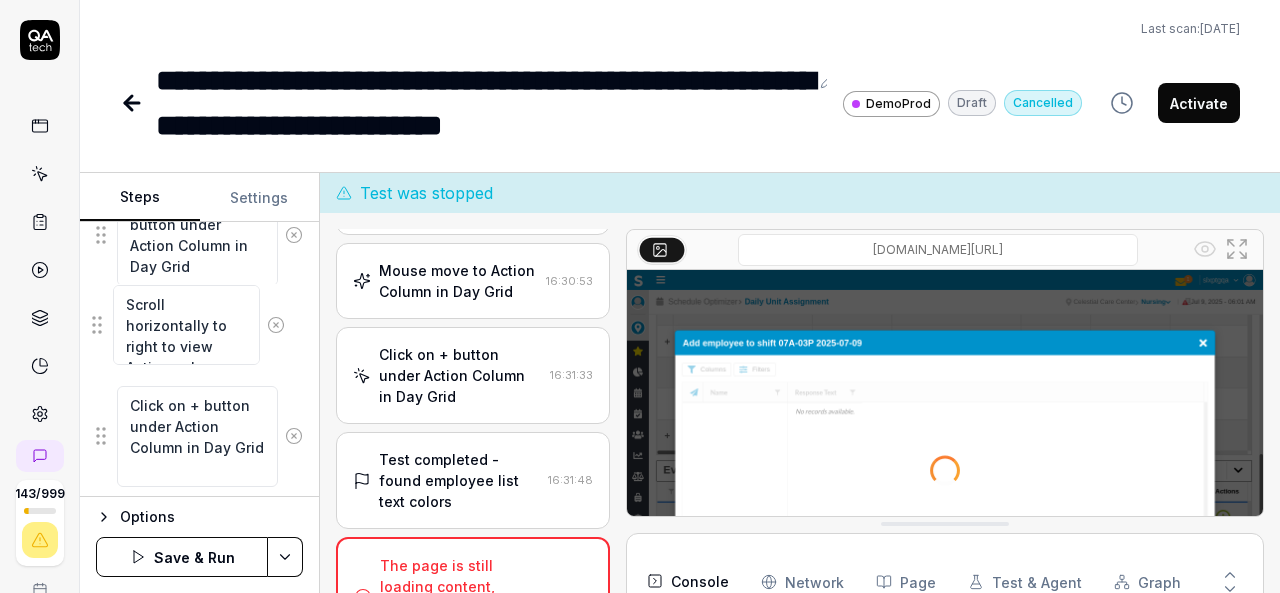 drag, startPoint x: 100, startPoint y: 440, endPoint x: 96, endPoint y: 327, distance: 113.07078 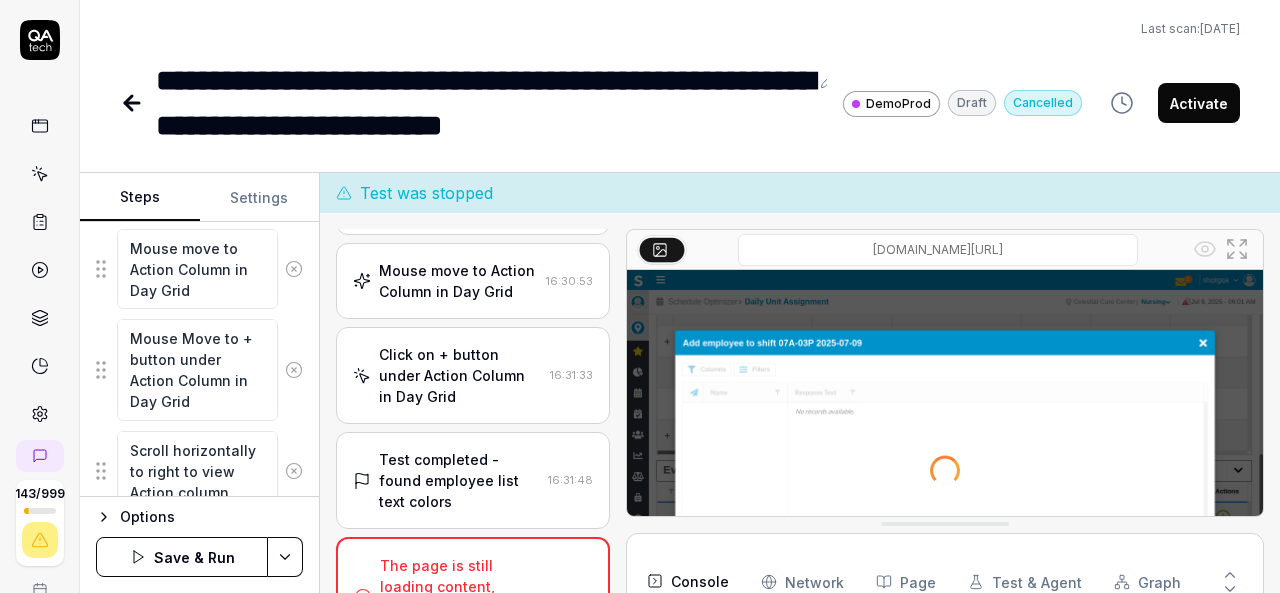 scroll, scrollTop: 1135, scrollLeft: 0, axis: vertical 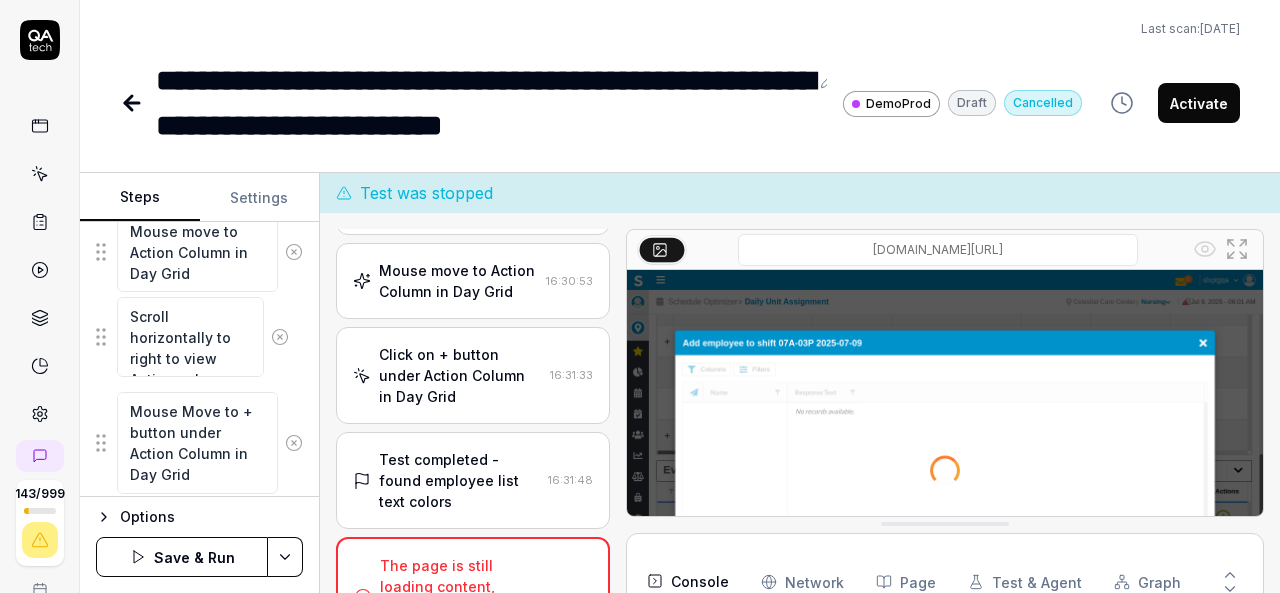 drag, startPoint x: 100, startPoint y: 440, endPoint x: 100, endPoint y: 332, distance: 108 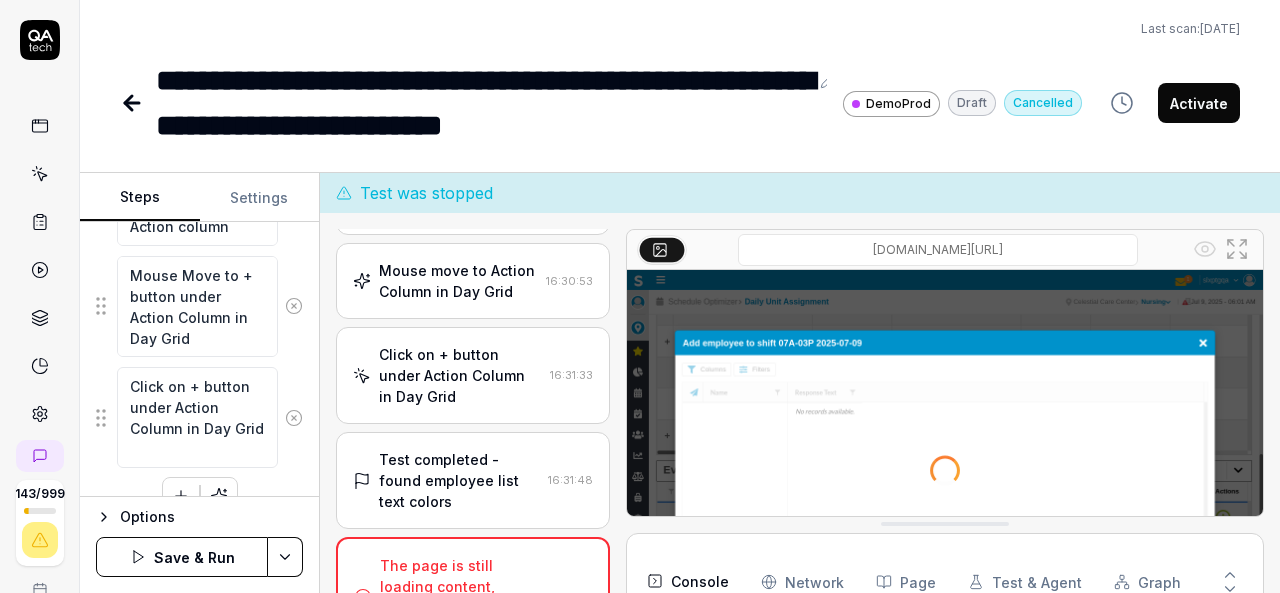 scroll, scrollTop: 1273, scrollLeft: 0, axis: vertical 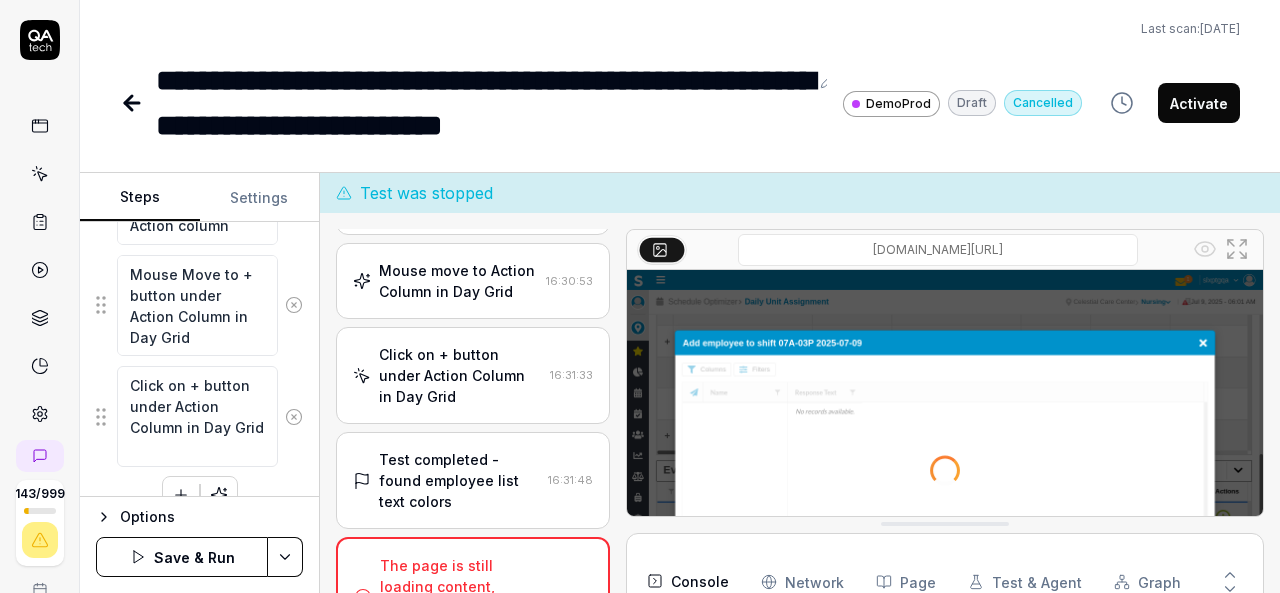 click on "Save & Run" at bounding box center (182, 557) 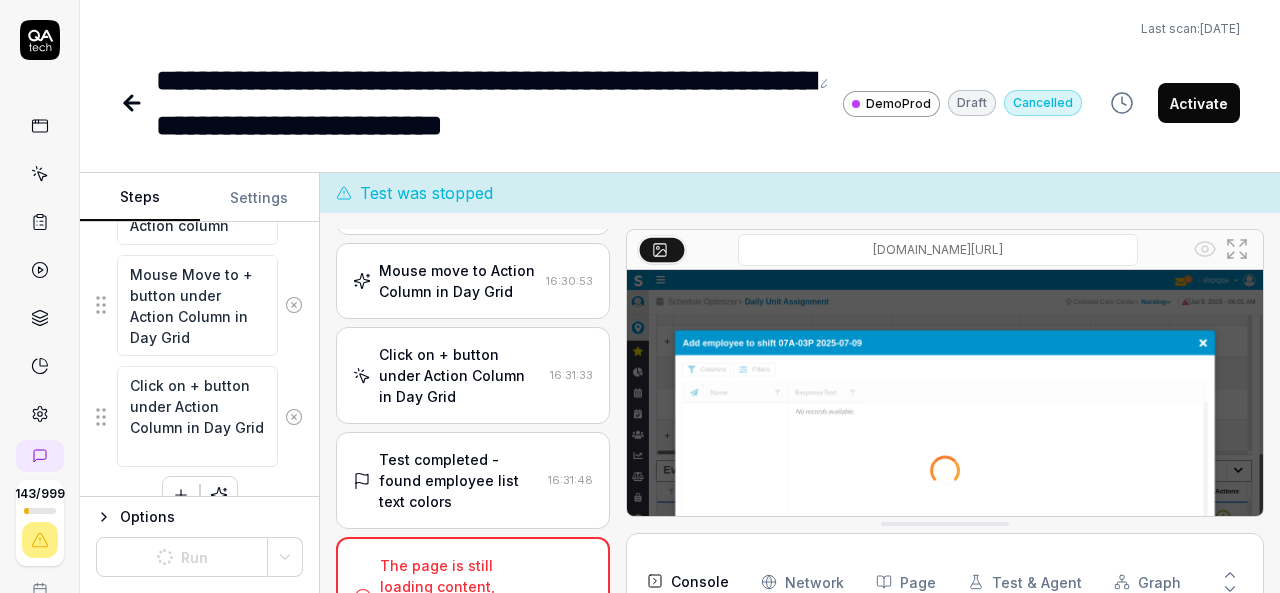 type on "*" 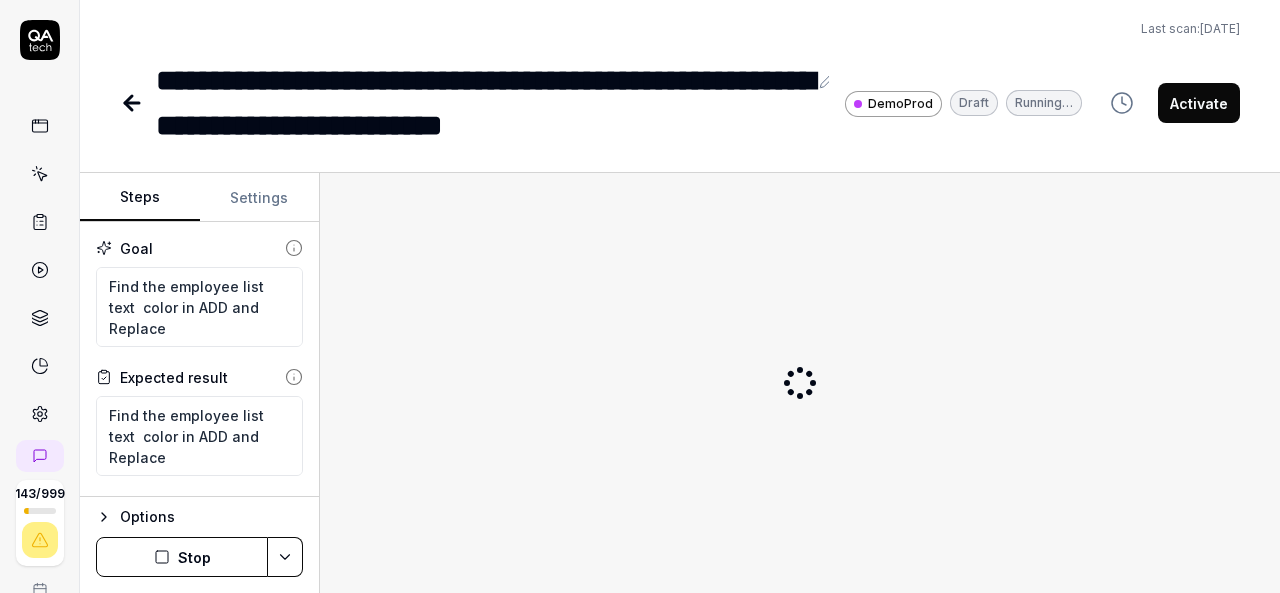 scroll, scrollTop: 0, scrollLeft: 0, axis: both 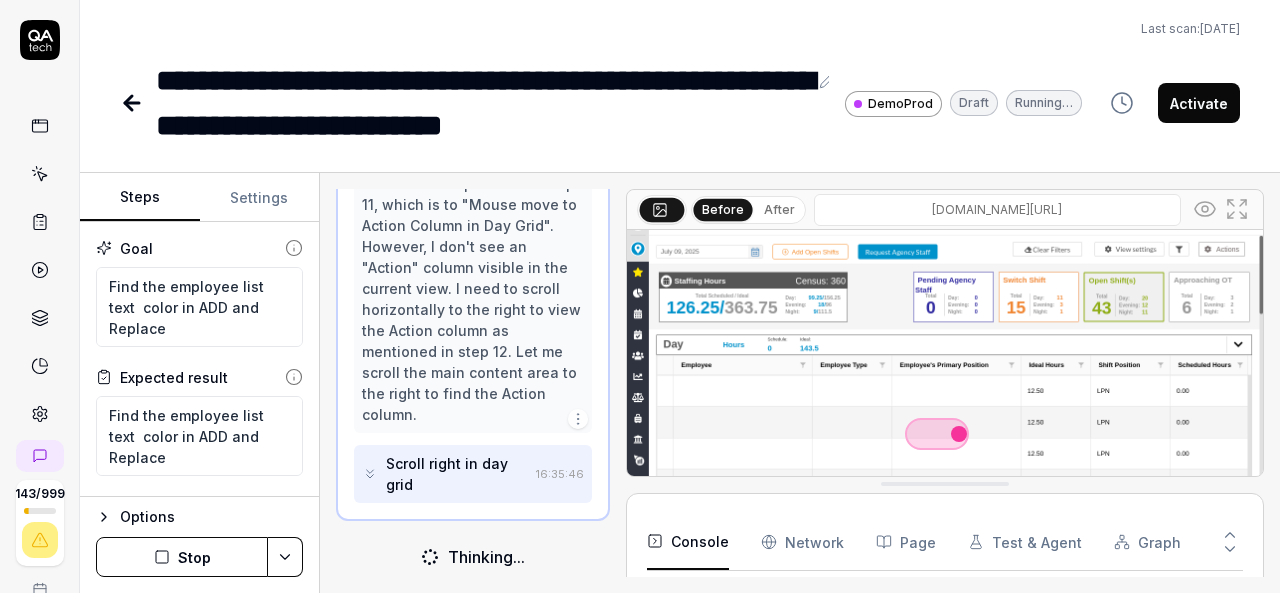 click 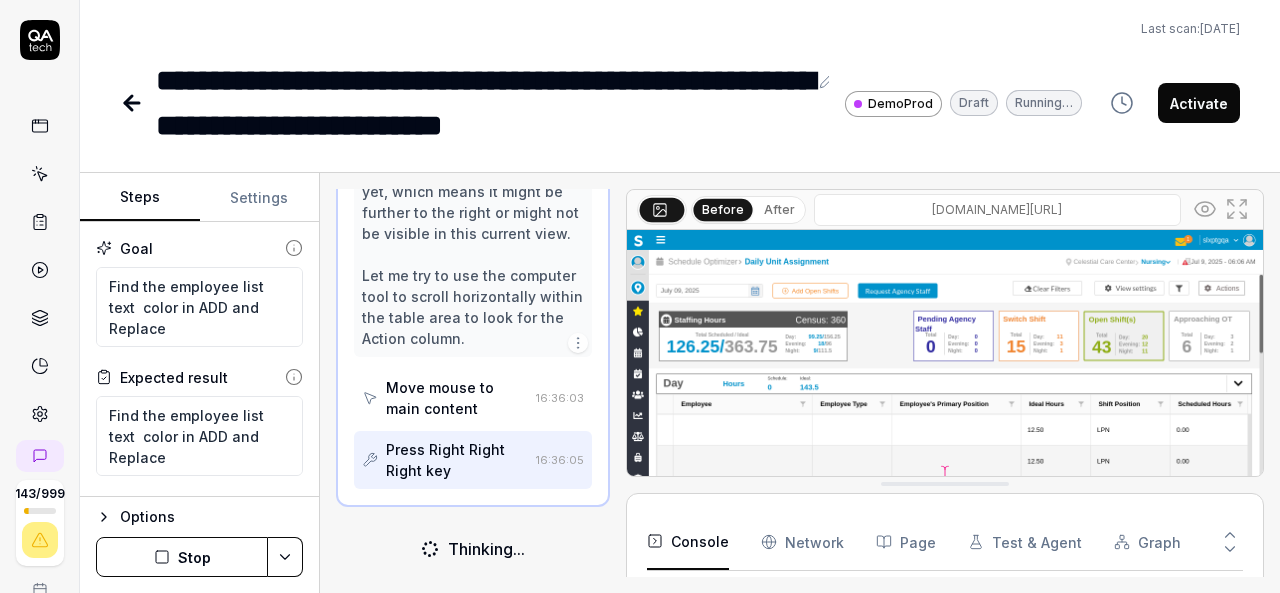 scroll, scrollTop: 1861, scrollLeft: 0, axis: vertical 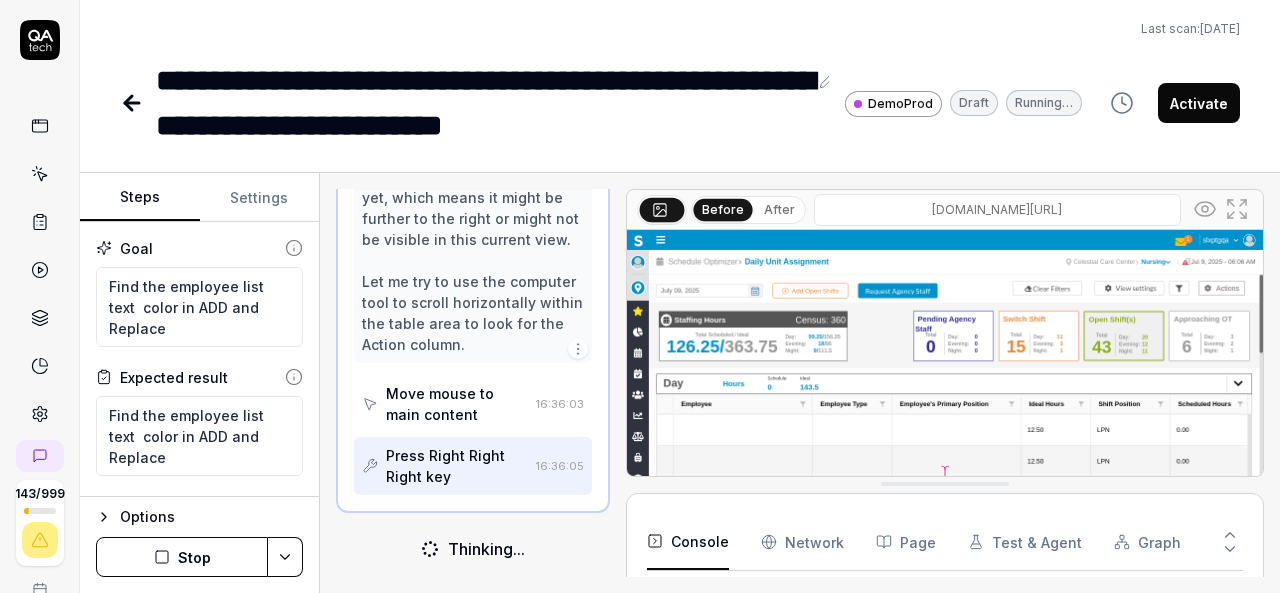 click at bounding box center [945, 429] 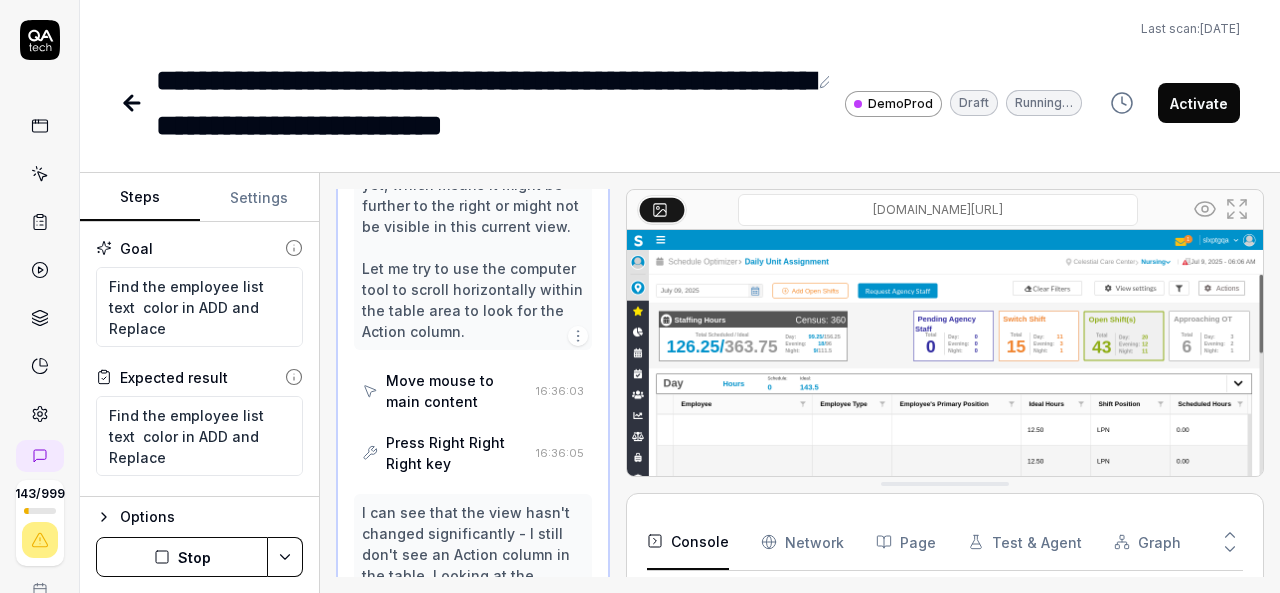 click at bounding box center [945, 429] 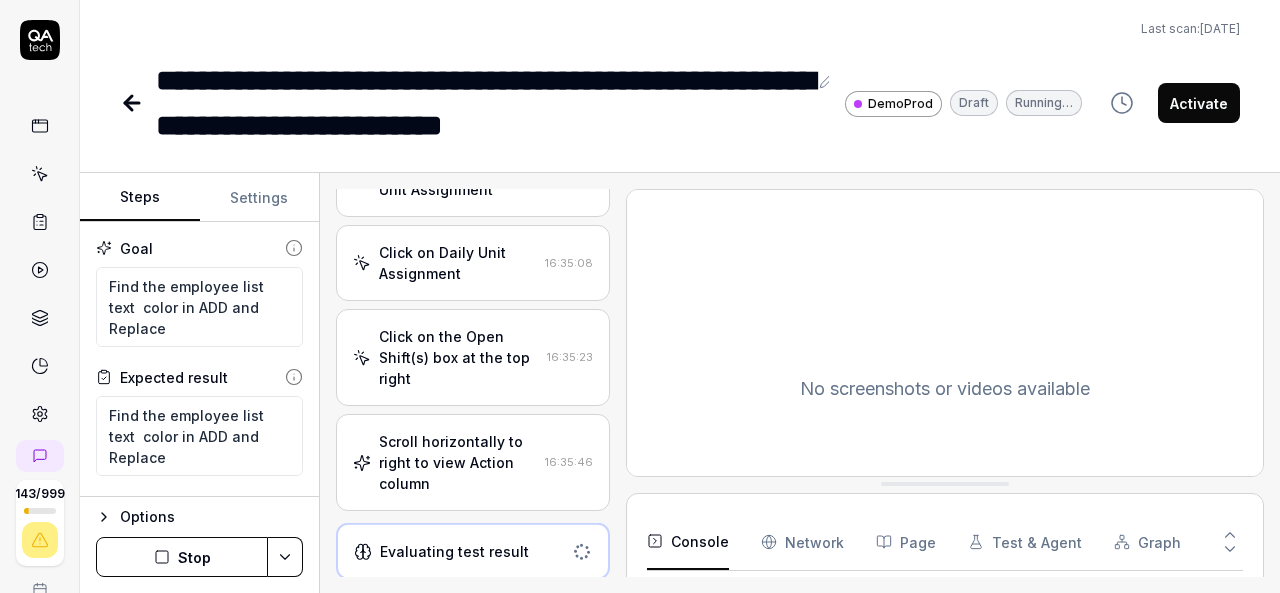 scroll, scrollTop: 719, scrollLeft: 0, axis: vertical 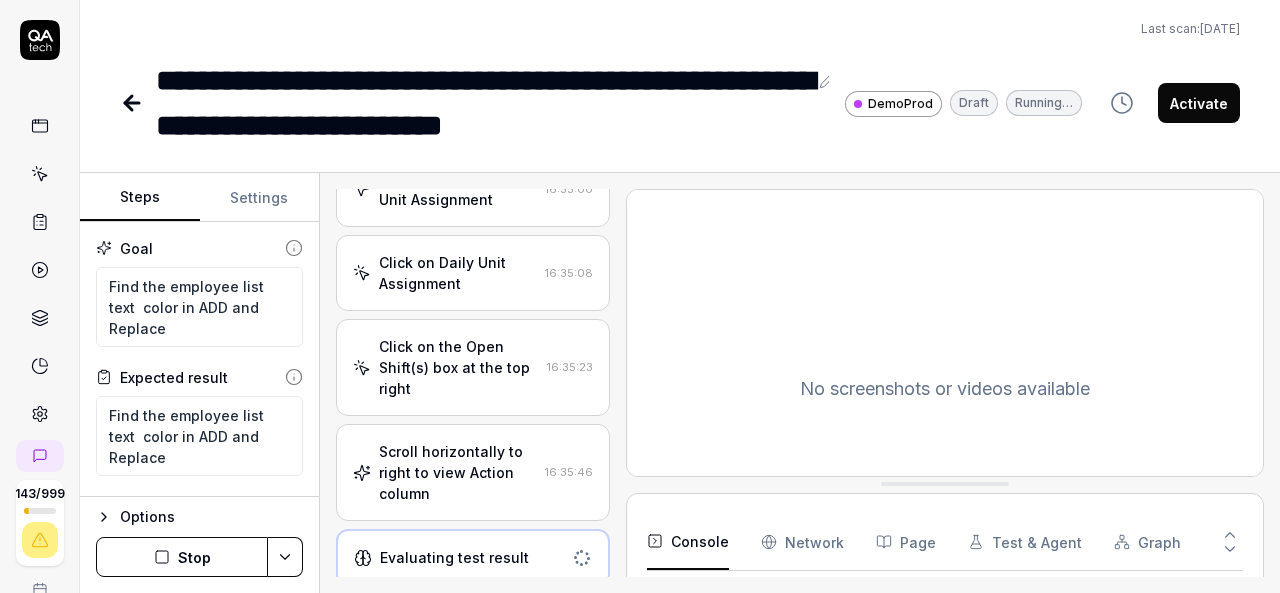 click on "Scroll horizontally to right to view Action column" at bounding box center (458, 472) 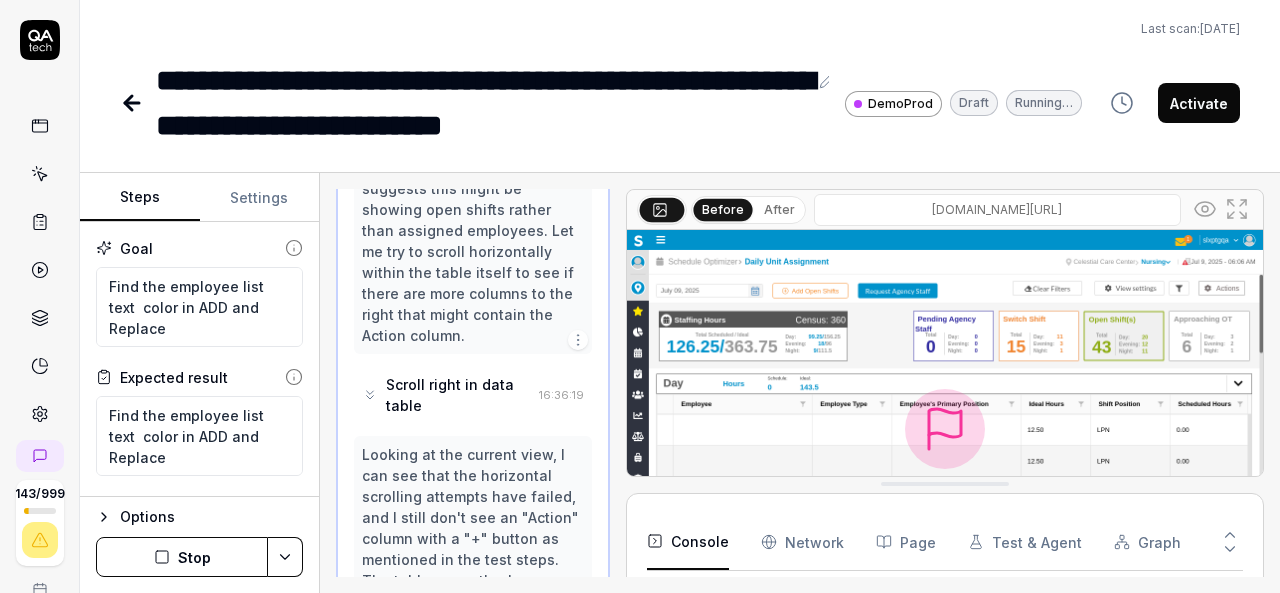 scroll, scrollTop: 2562, scrollLeft: 0, axis: vertical 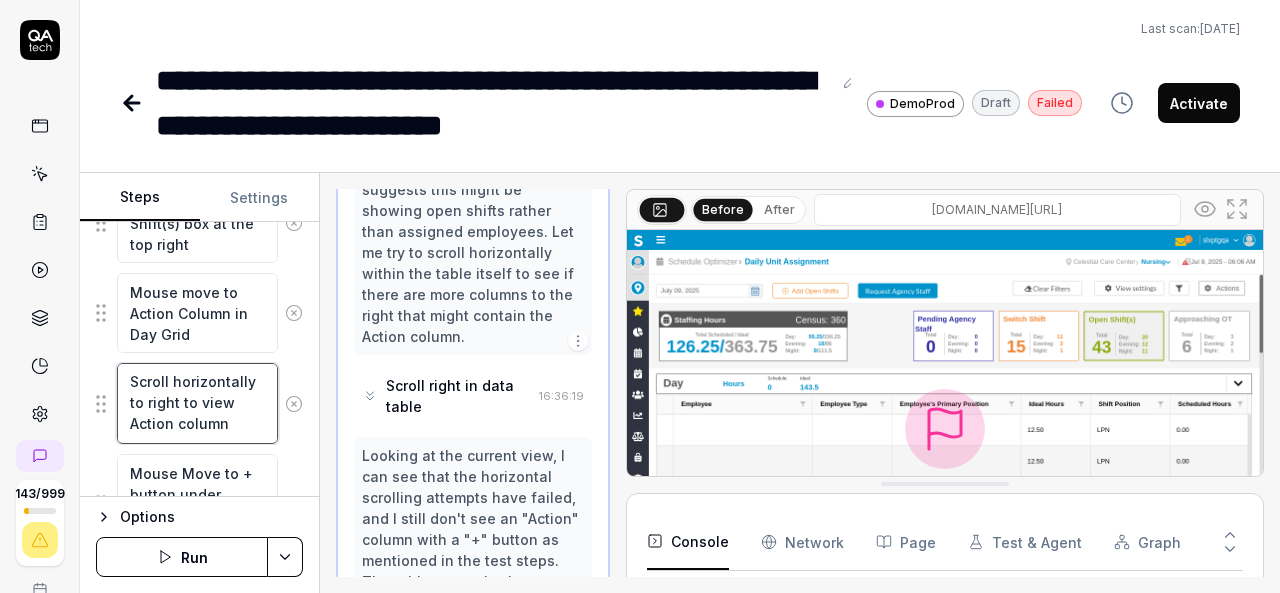 click on "Scroll horizontally to right to view Action column" at bounding box center [197, 403] 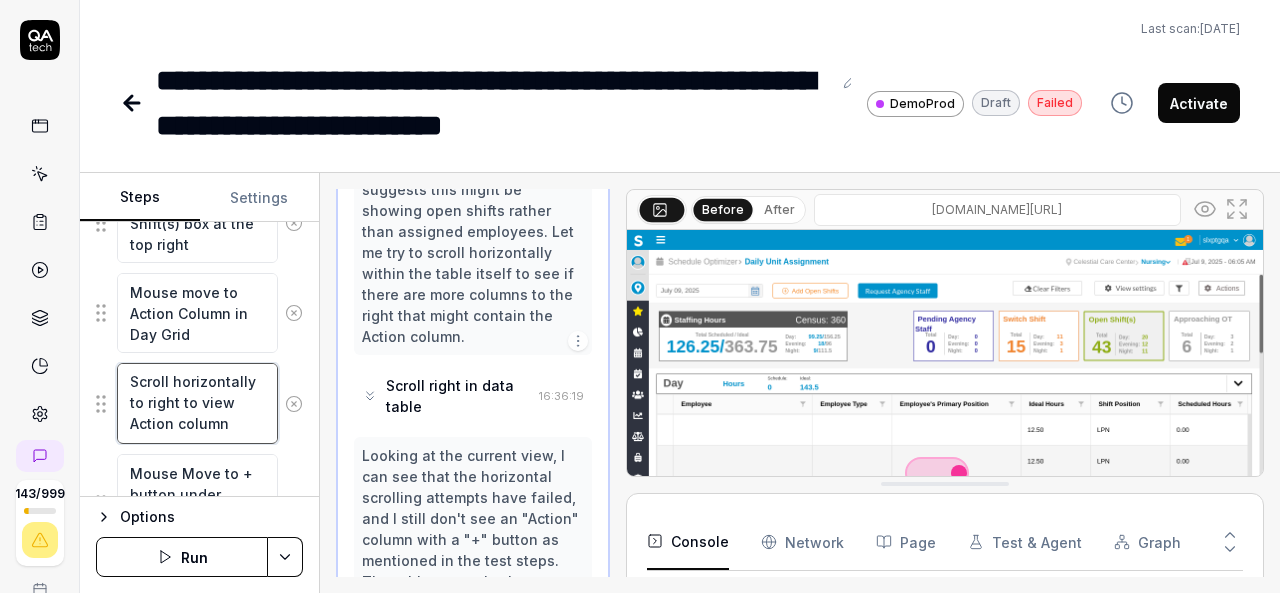 type on "*" 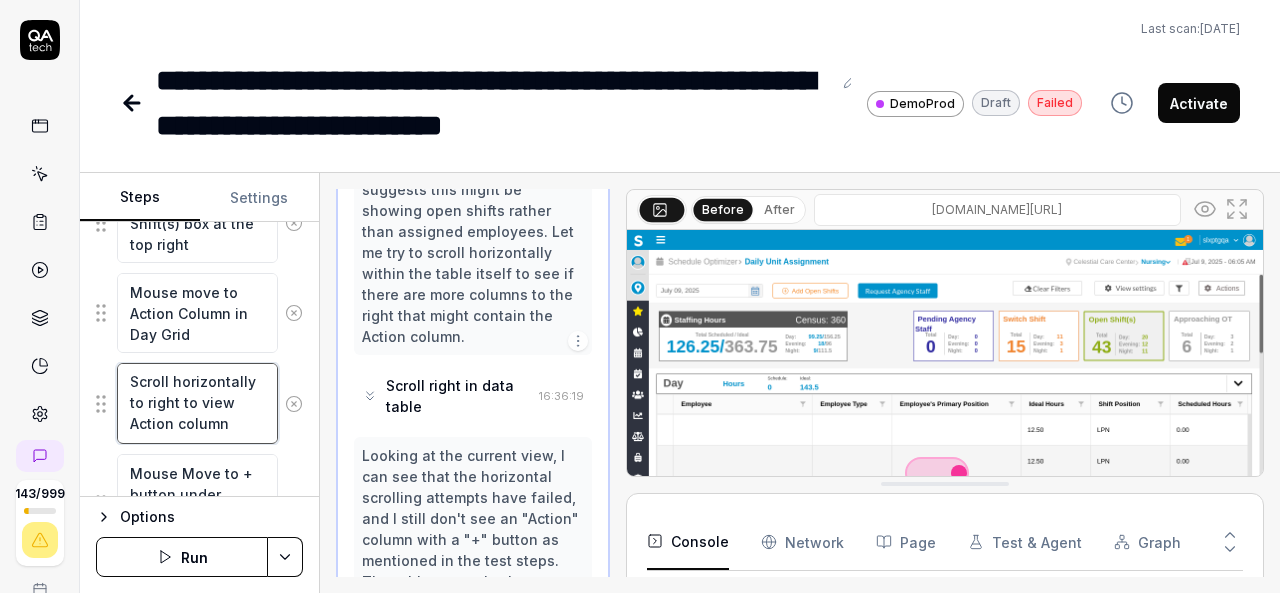 type on "Scroll horizontally to right to view Action column" 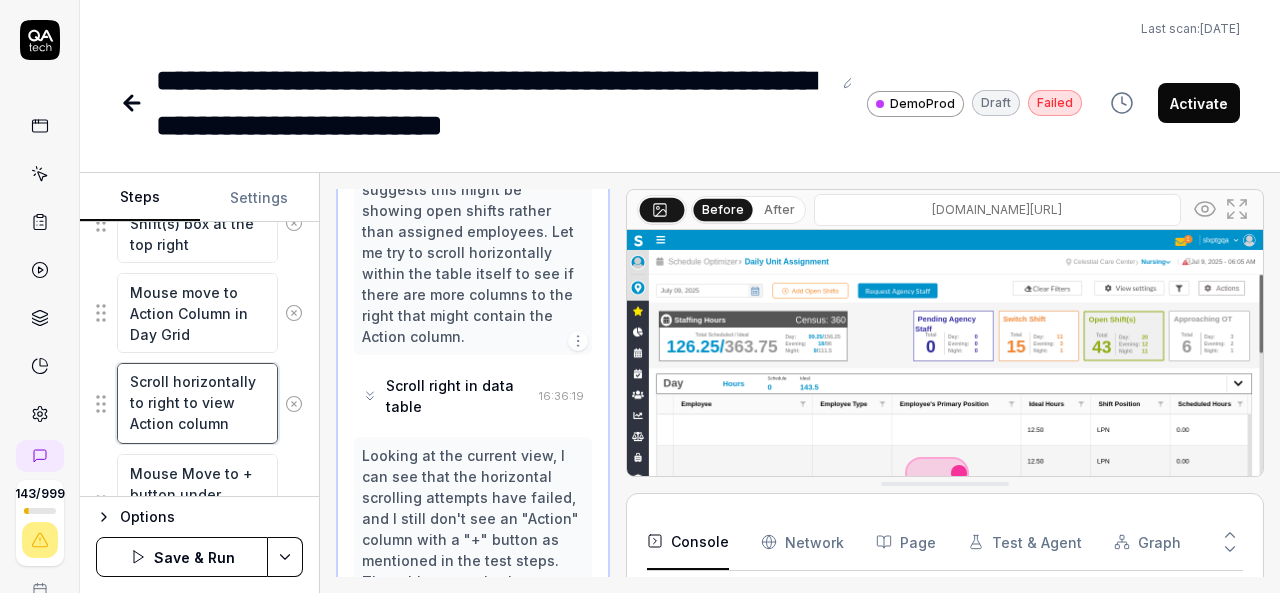 type on "*" 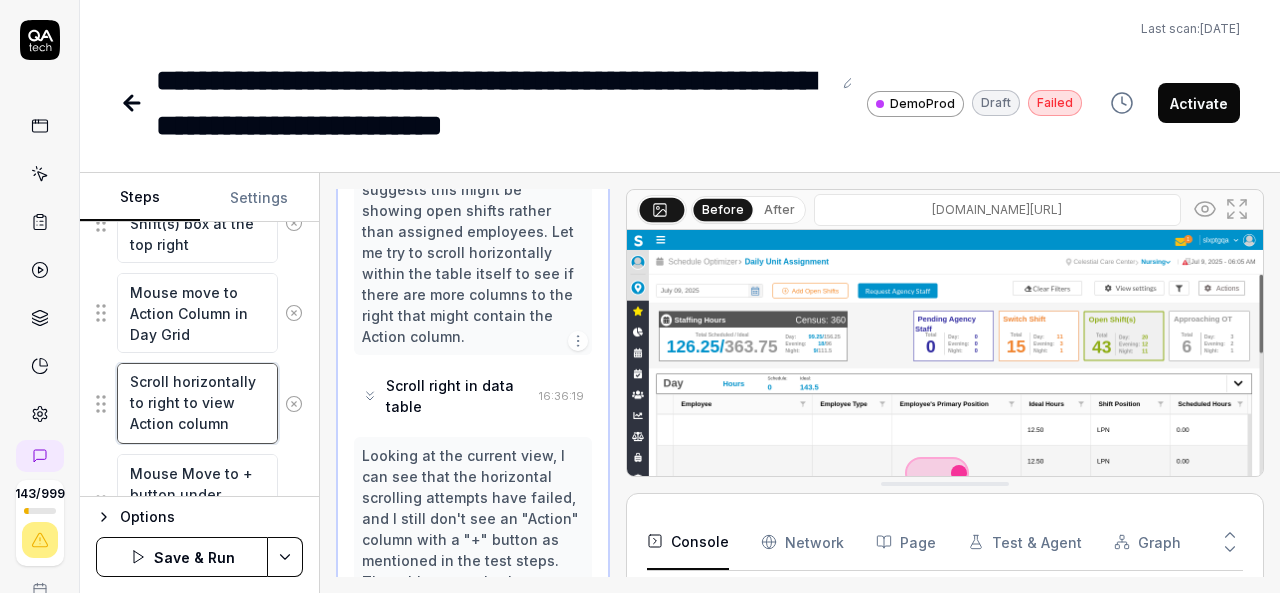 type on "Scroll horizontally to right to view Action column i" 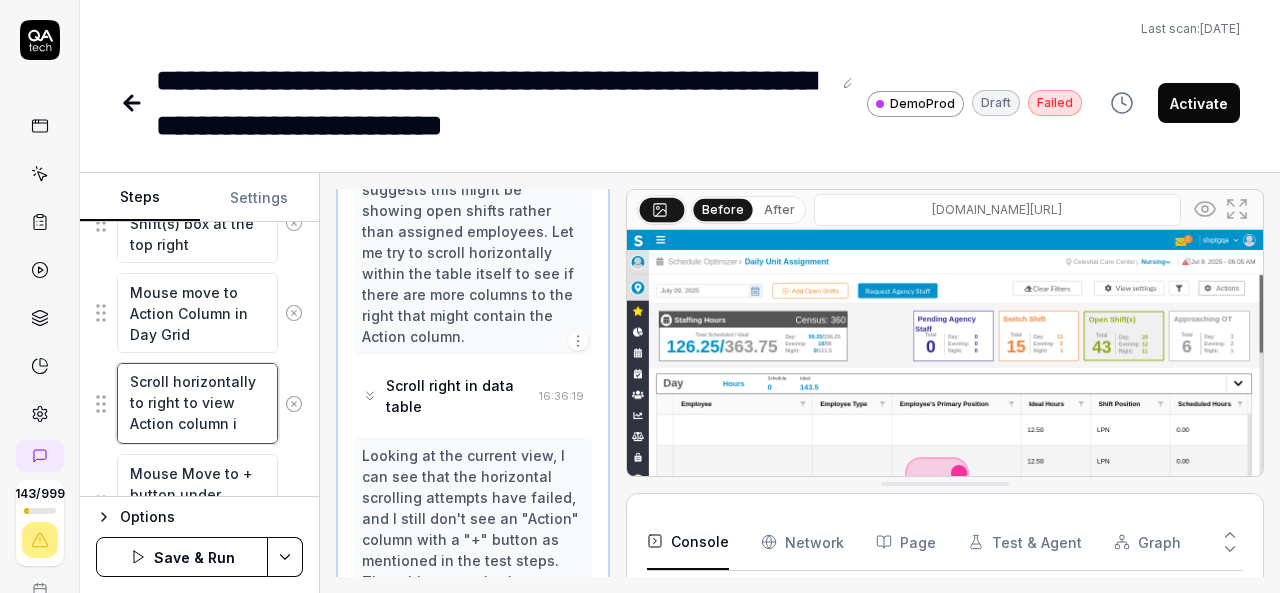 type on "*" 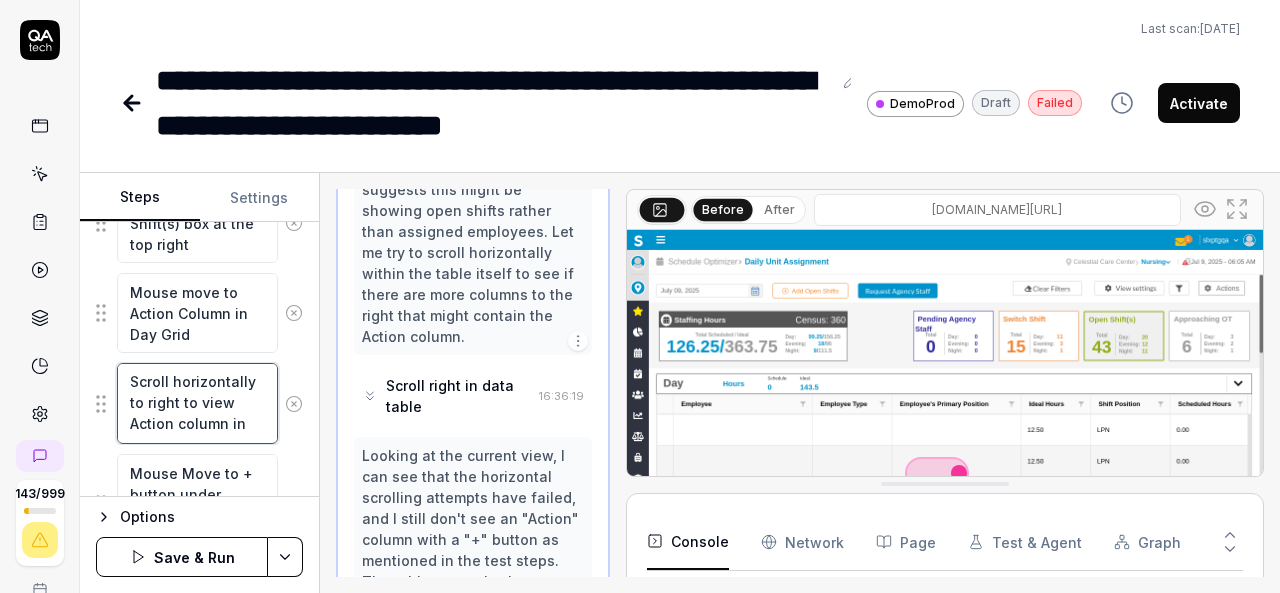type on "*" 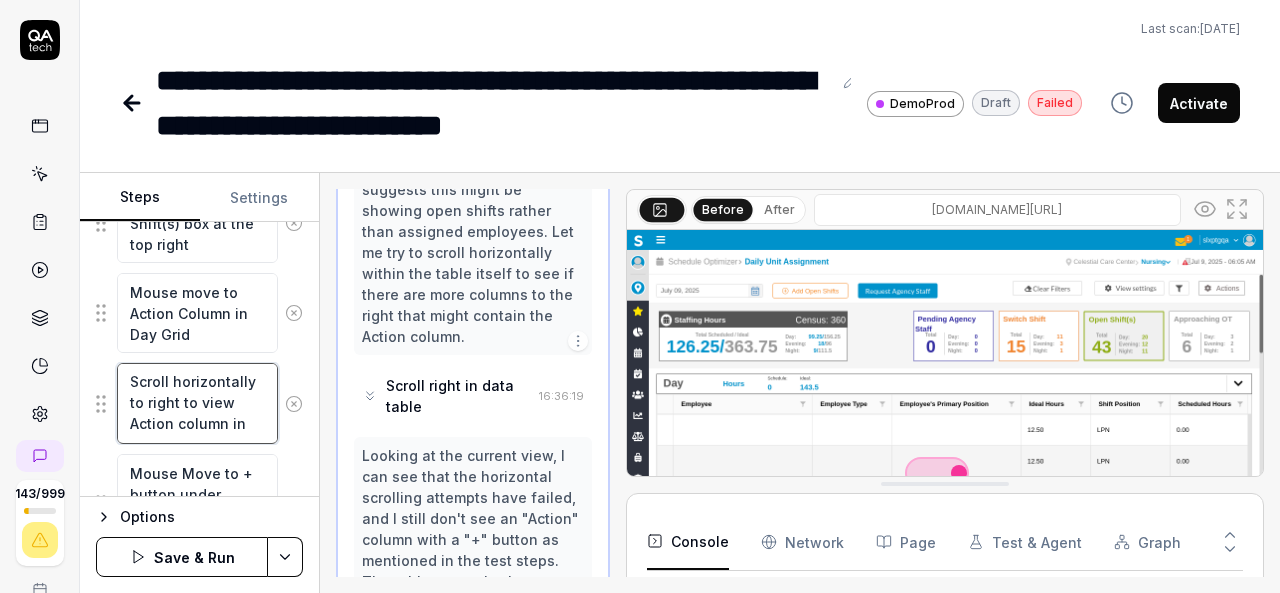 type on "Scroll horizontally to right to view Action column in" 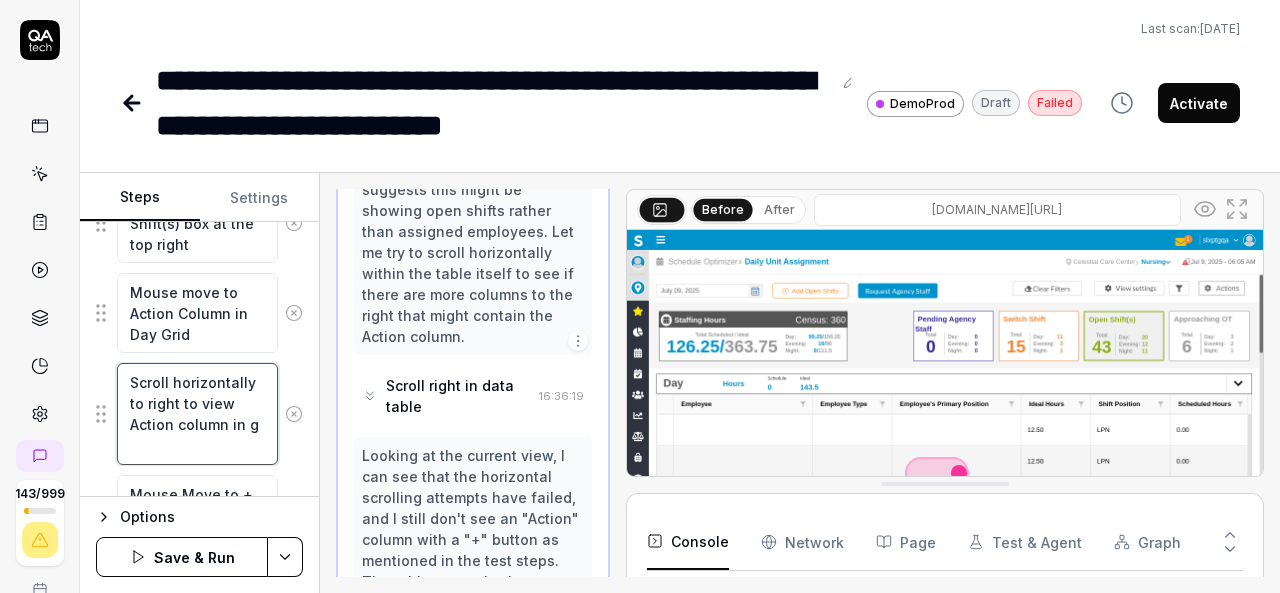 scroll, scrollTop: 21, scrollLeft: 0, axis: vertical 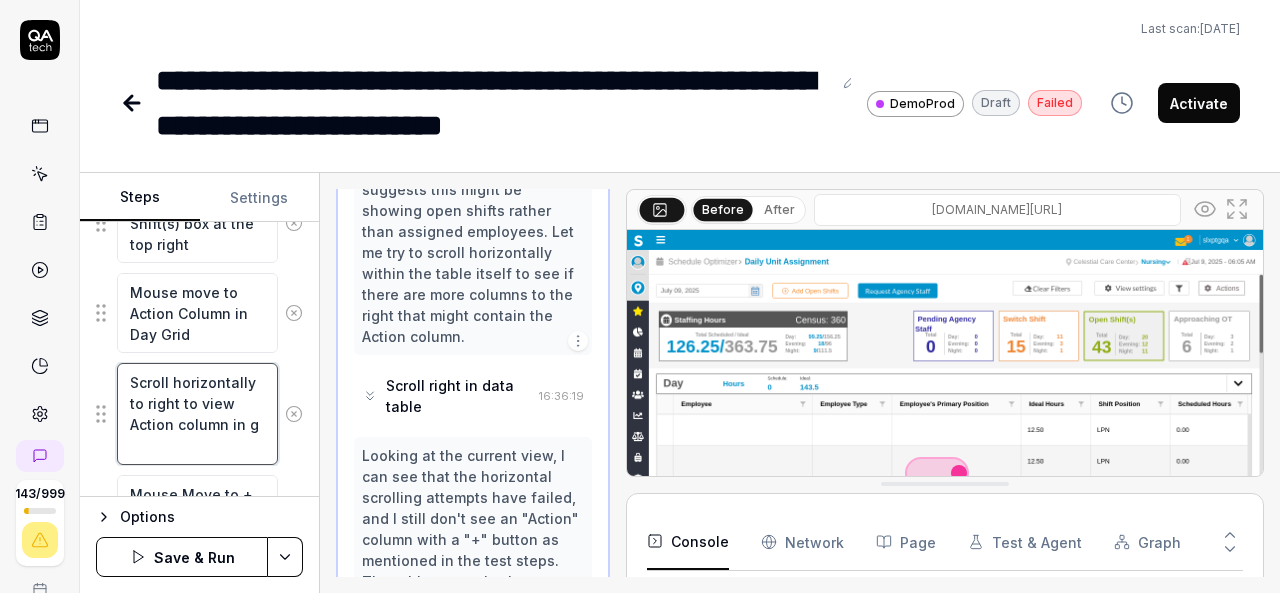 type on "*" 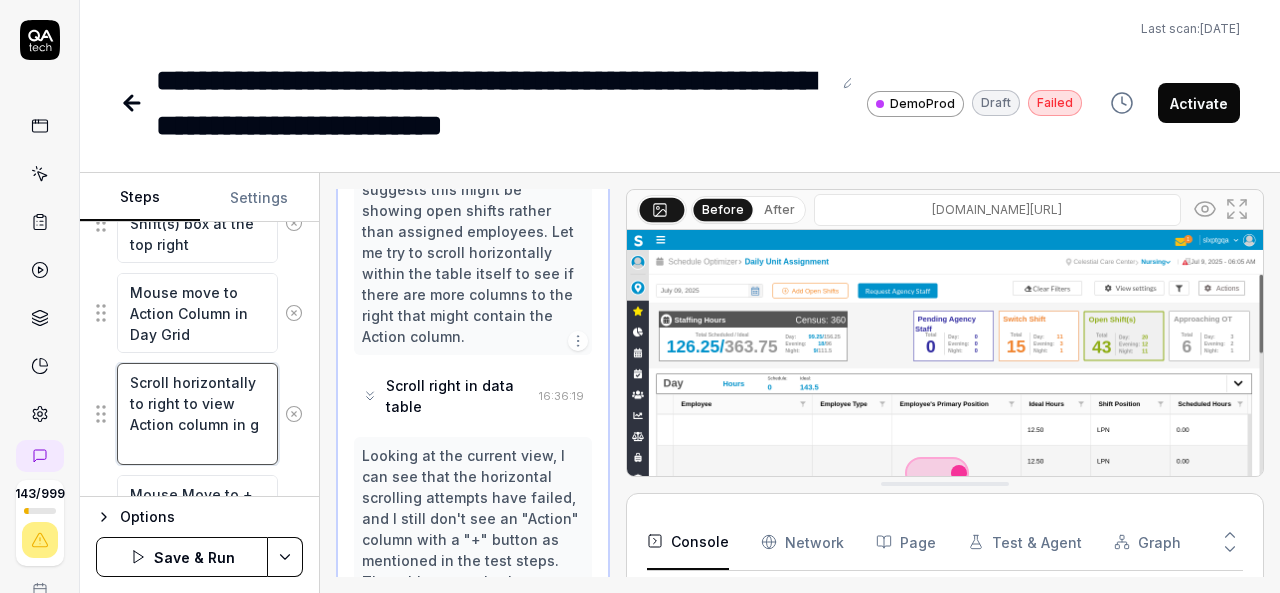 type on "Scroll horizontally to right to view Action column in gr" 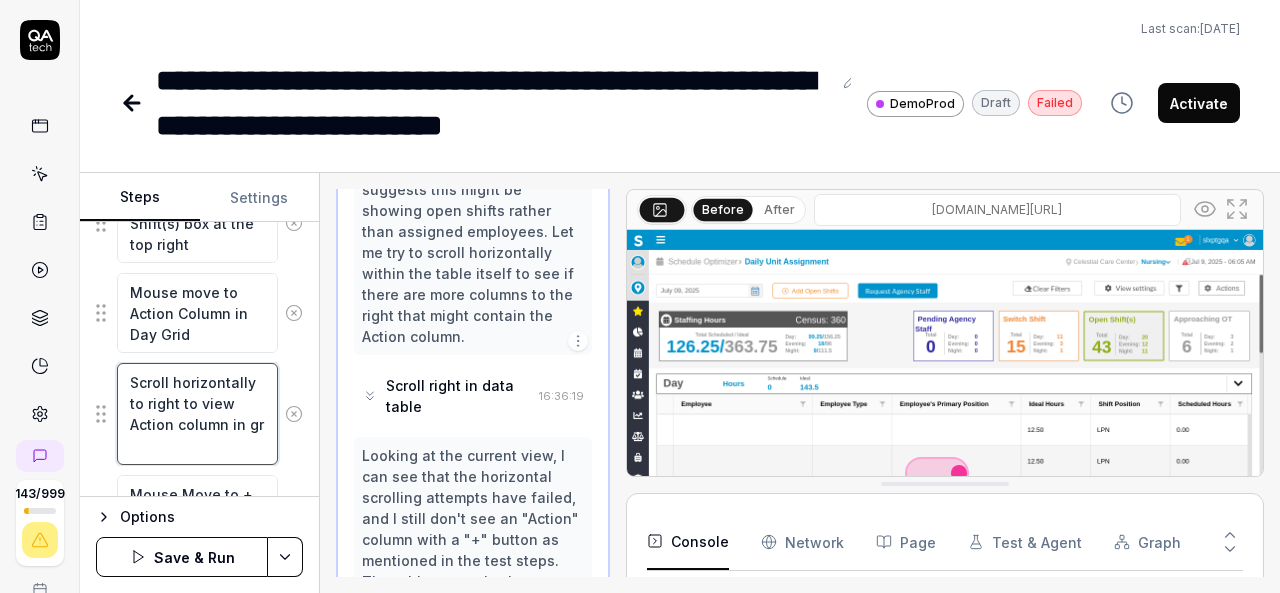 type on "*" 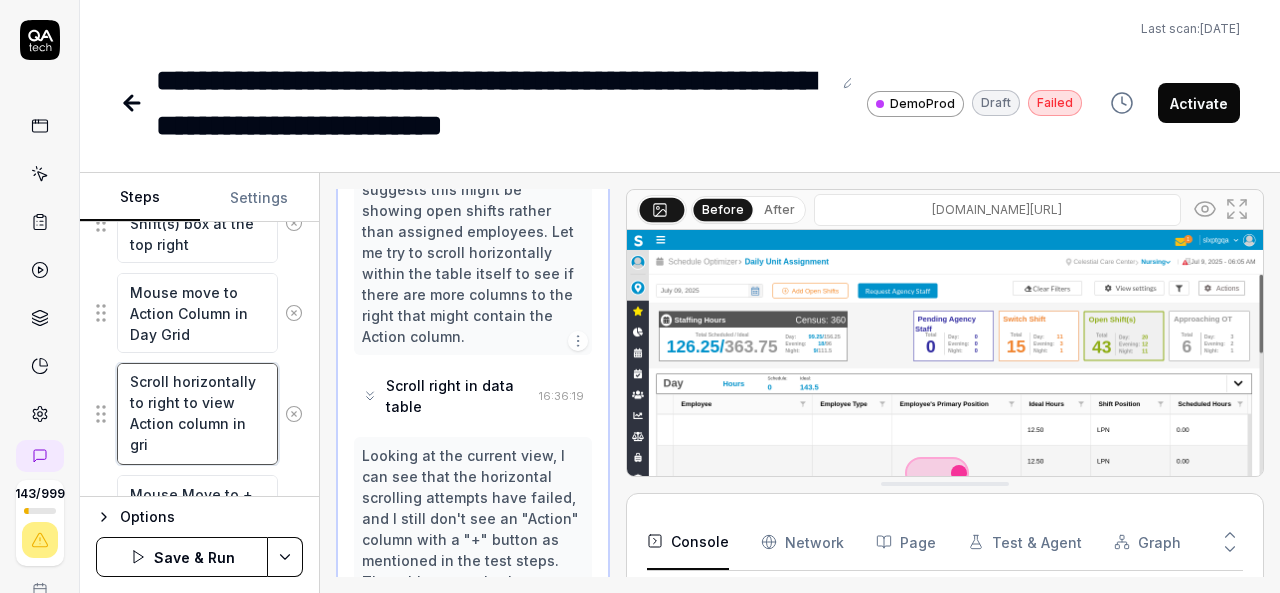 type on "*" 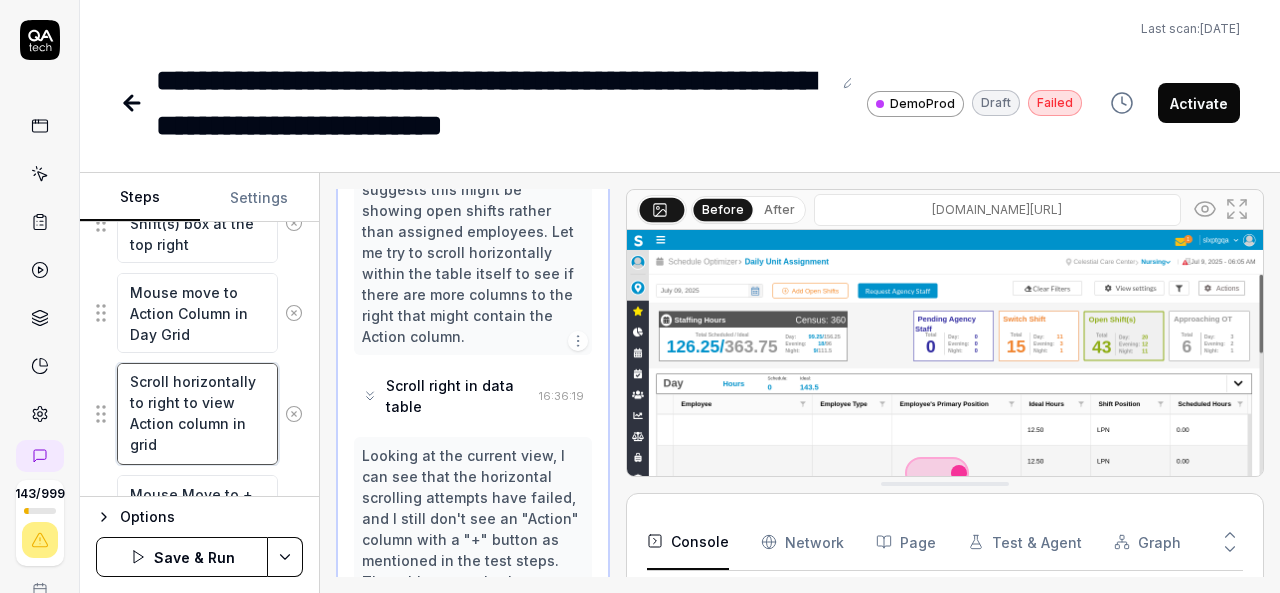 type on "*" 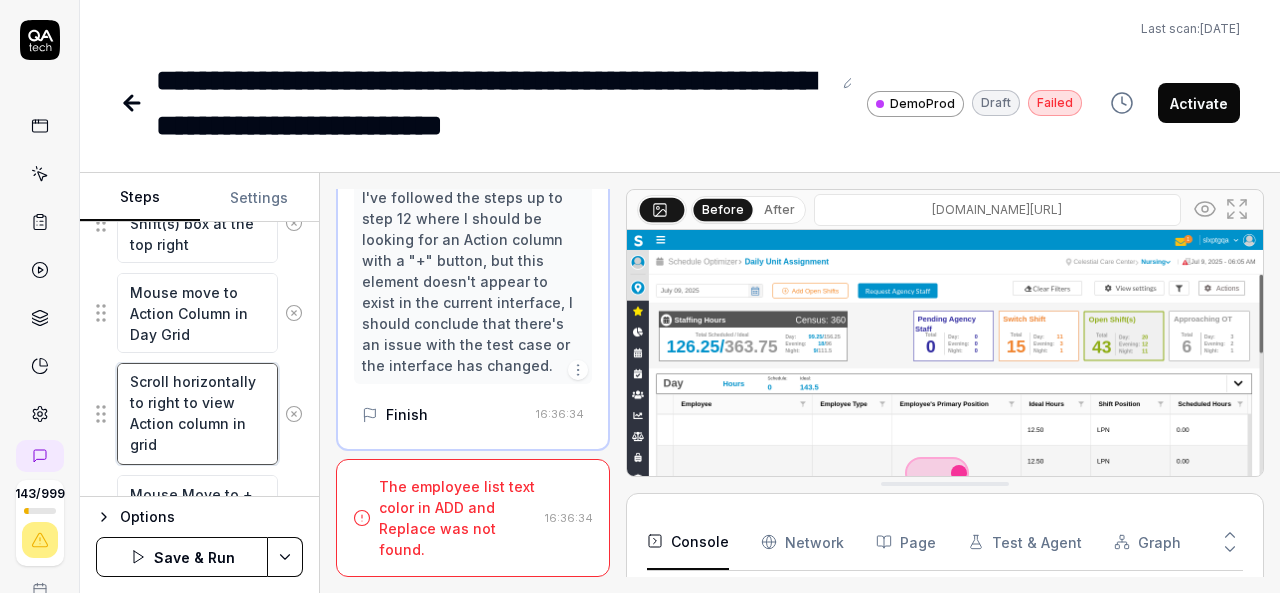 scroll, scrollTop: 3441, scrollLeft: 0, axis: vertical 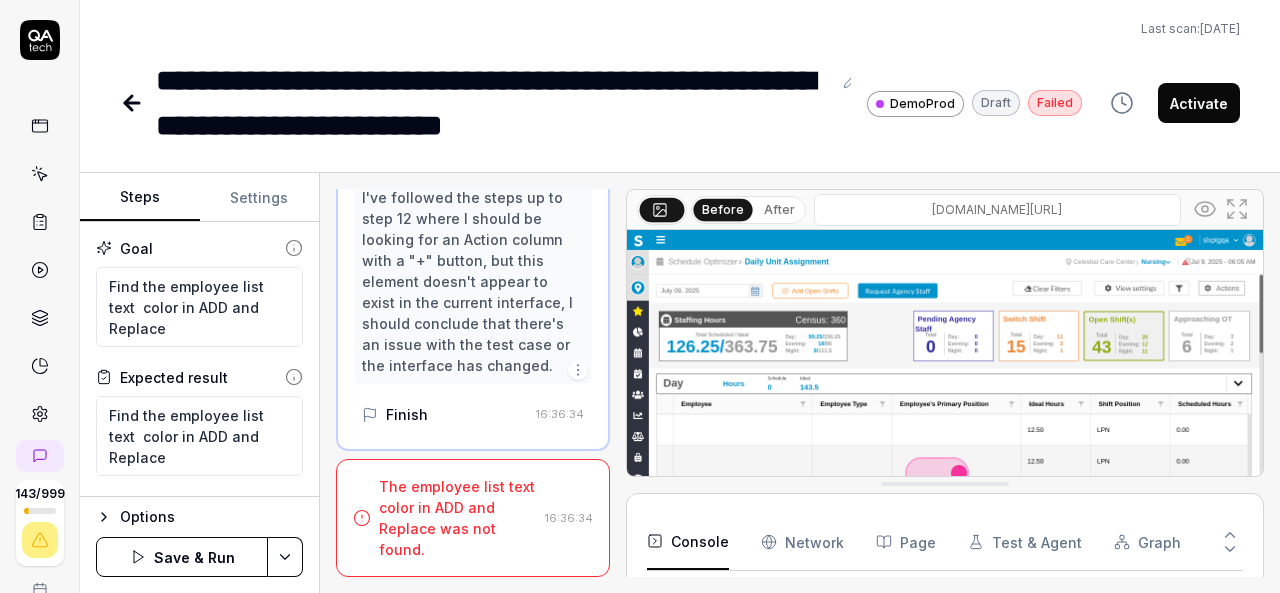 type on "Scroll horizontally to right to view Action column in grid" 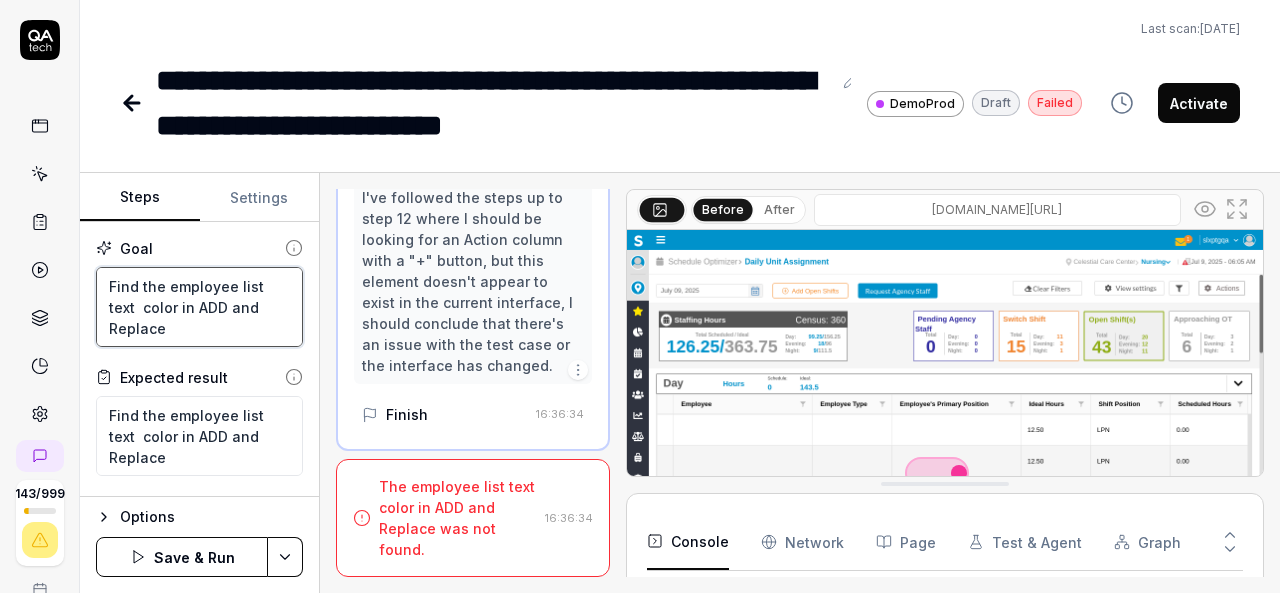 type on "*" 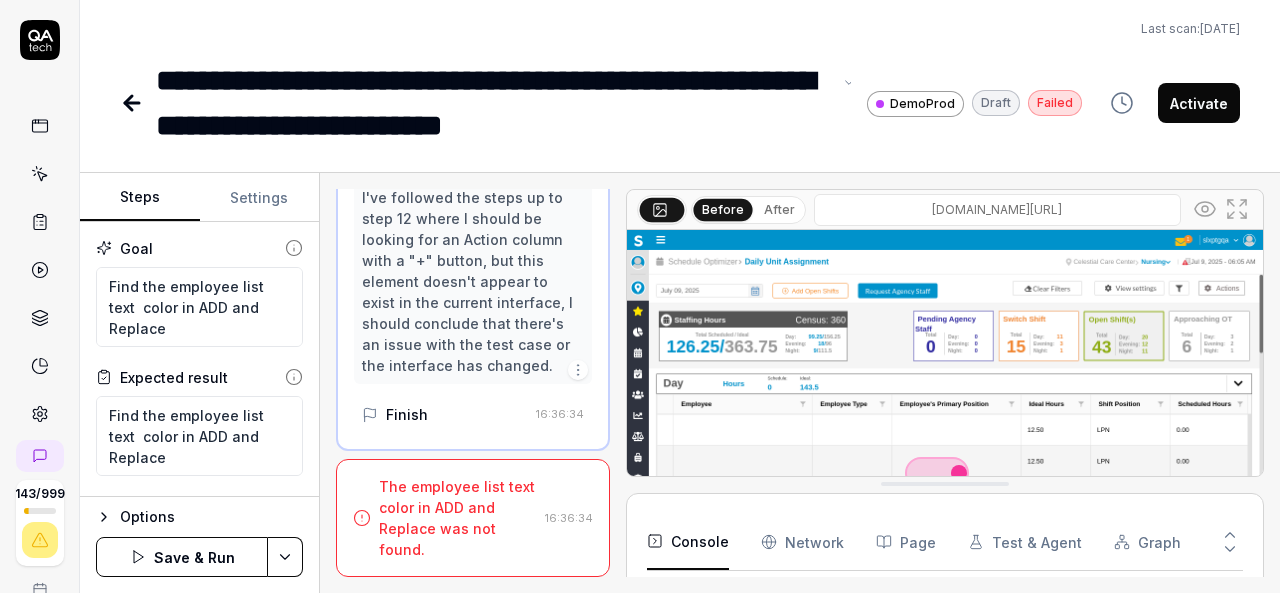 click on "**********" at bounding box center (493, 103) 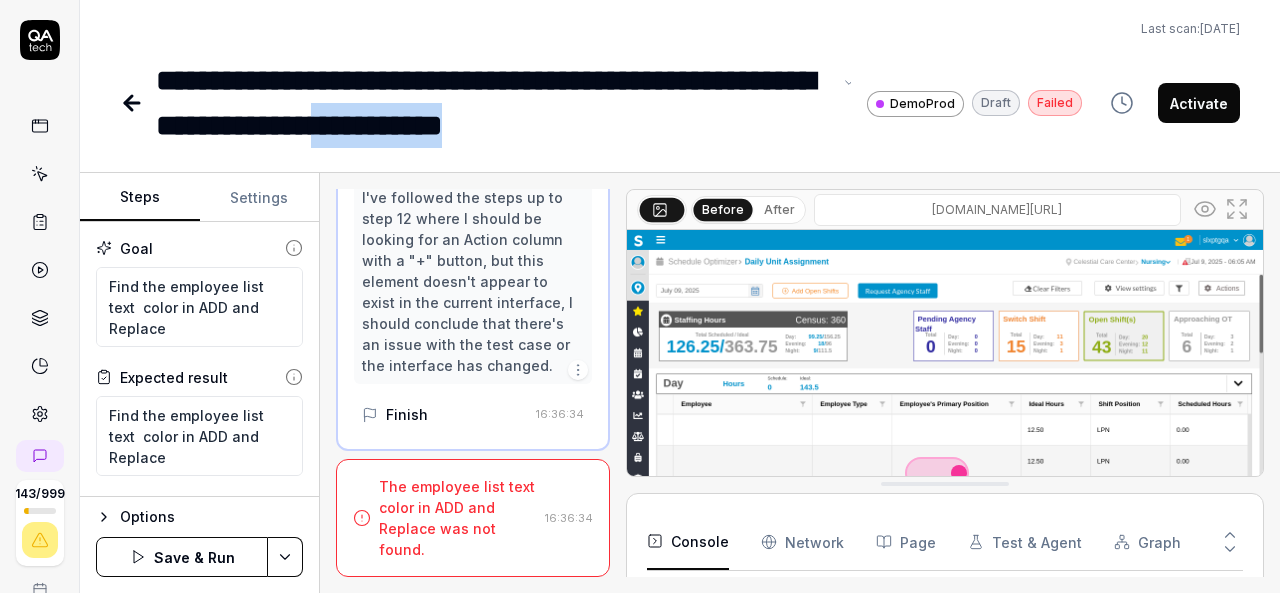 click on "**********" at bounding box center [493, 103] 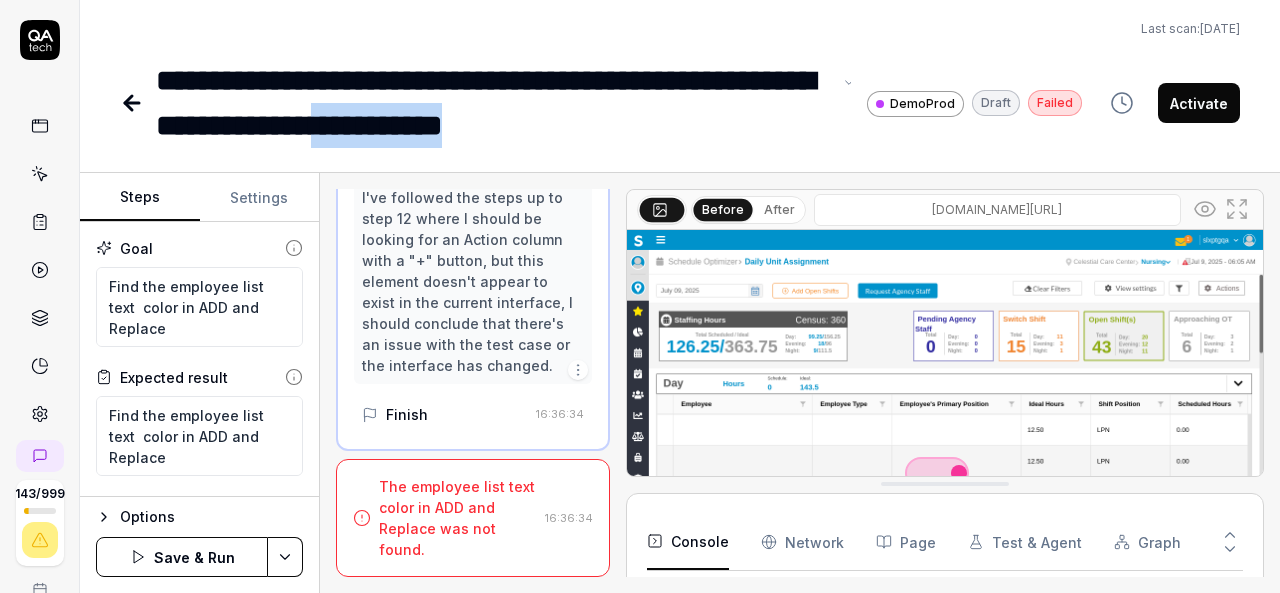 type 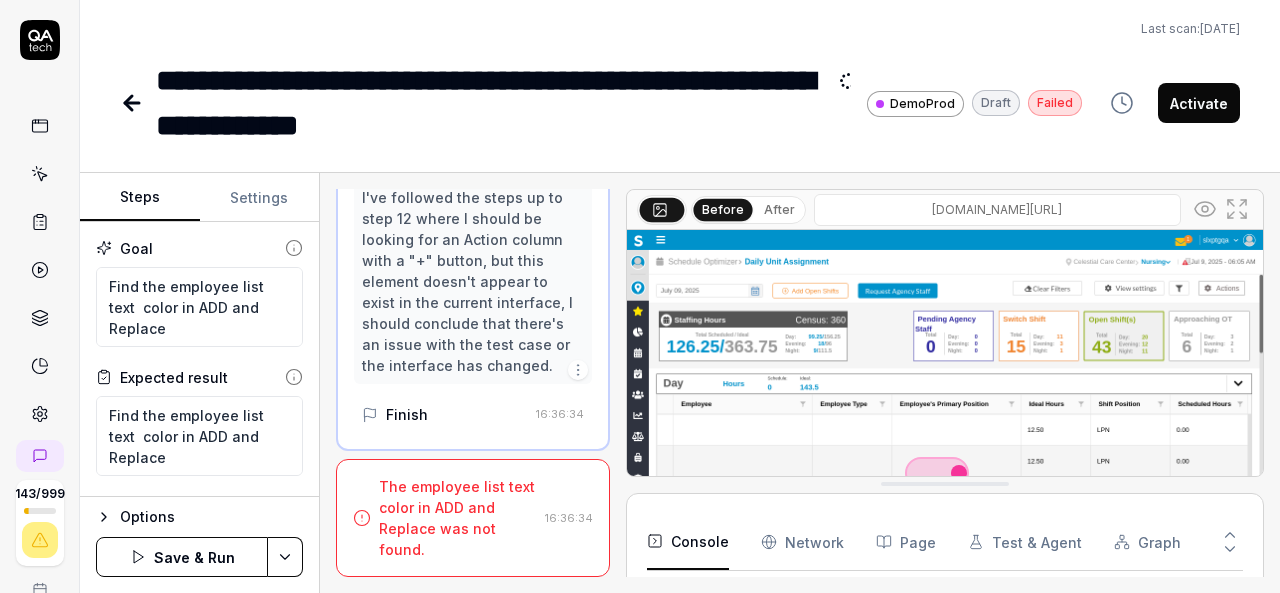 type on "*" 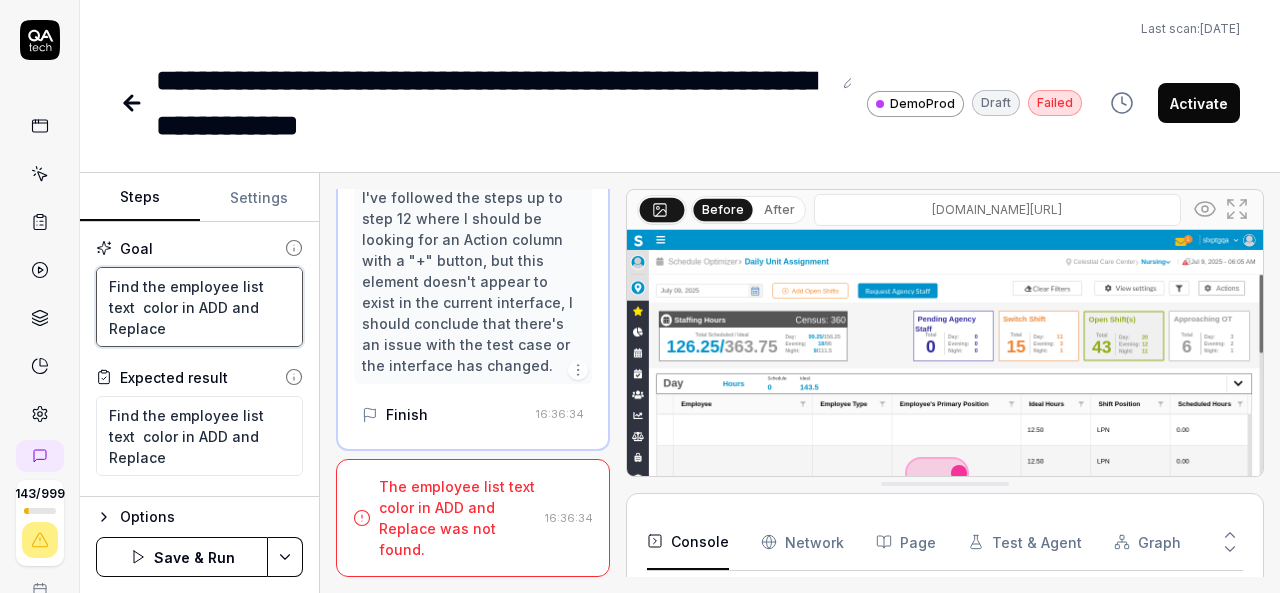 click on "Find the employee list text  color in ADD and Replace" at bounding box center (199, 307) 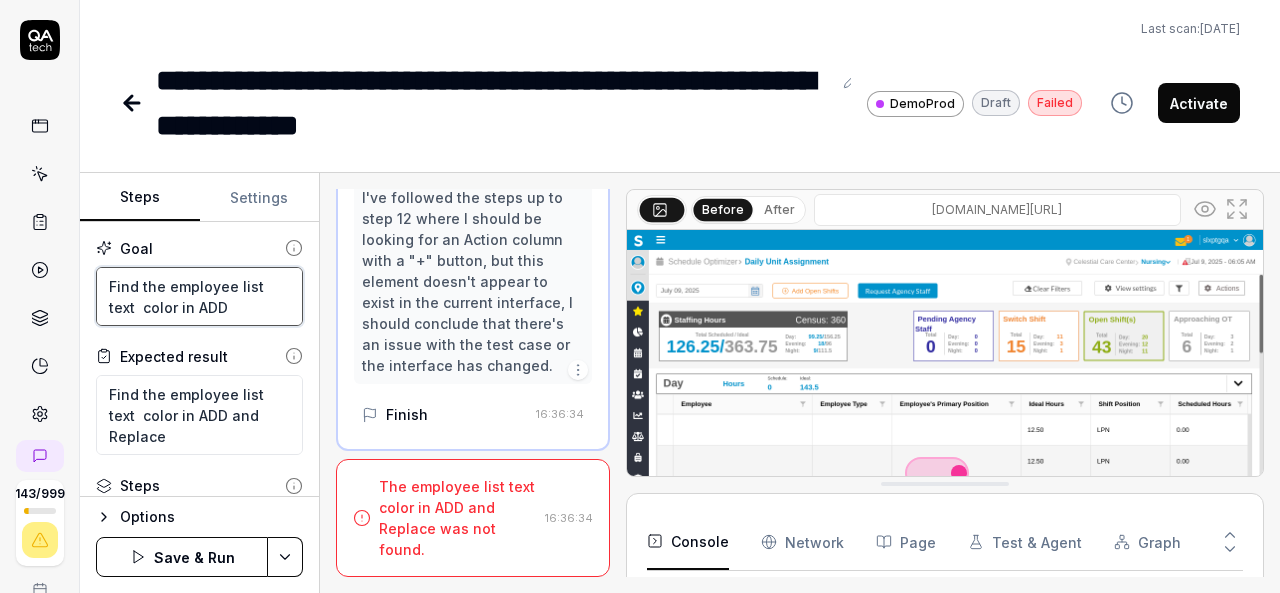 type on "Find the employee list text  color in ADD" 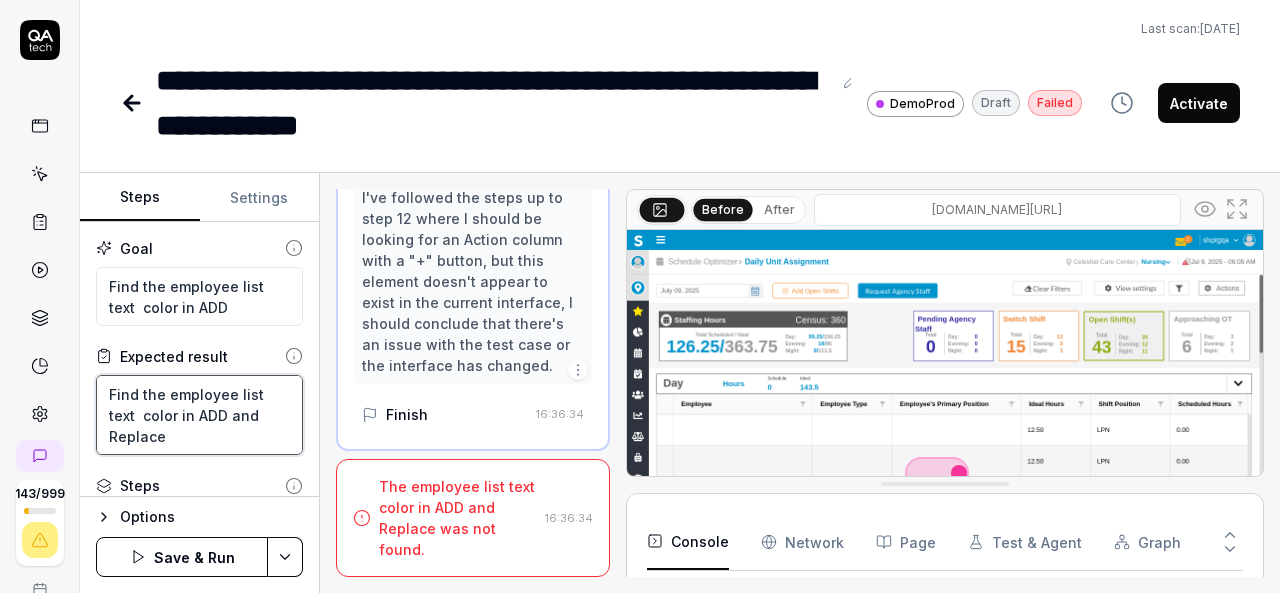 click on "Find the employee list text  color in ADD and Replace" at bounding box center (199, 415) 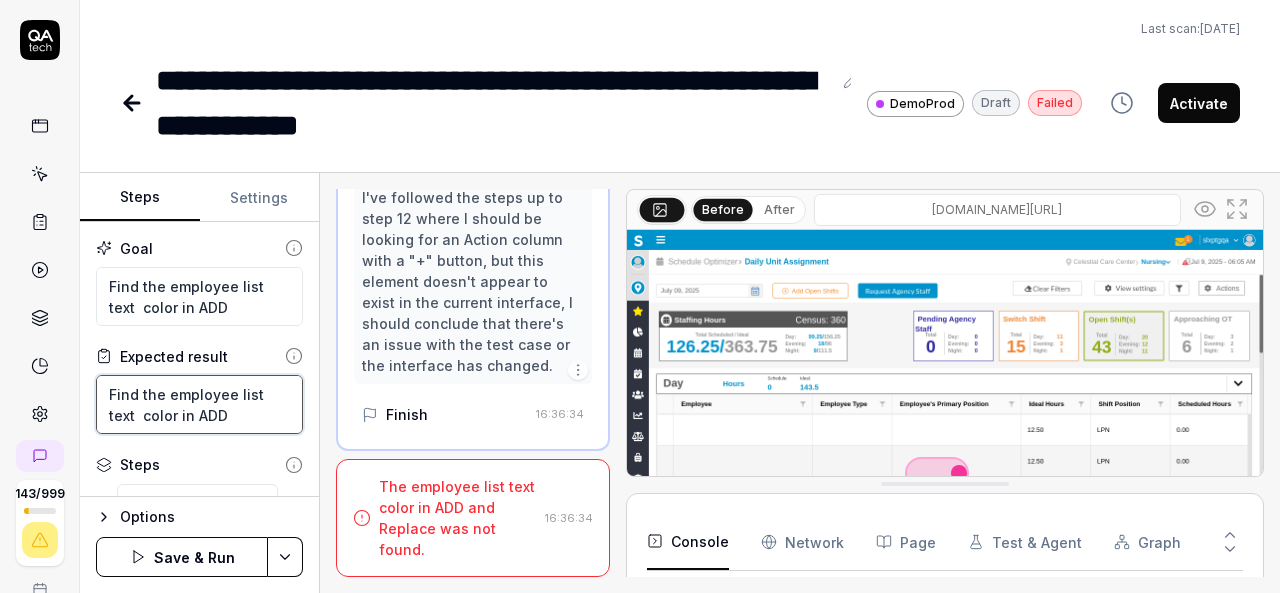 type on "Find the employee list text  color in ADD" 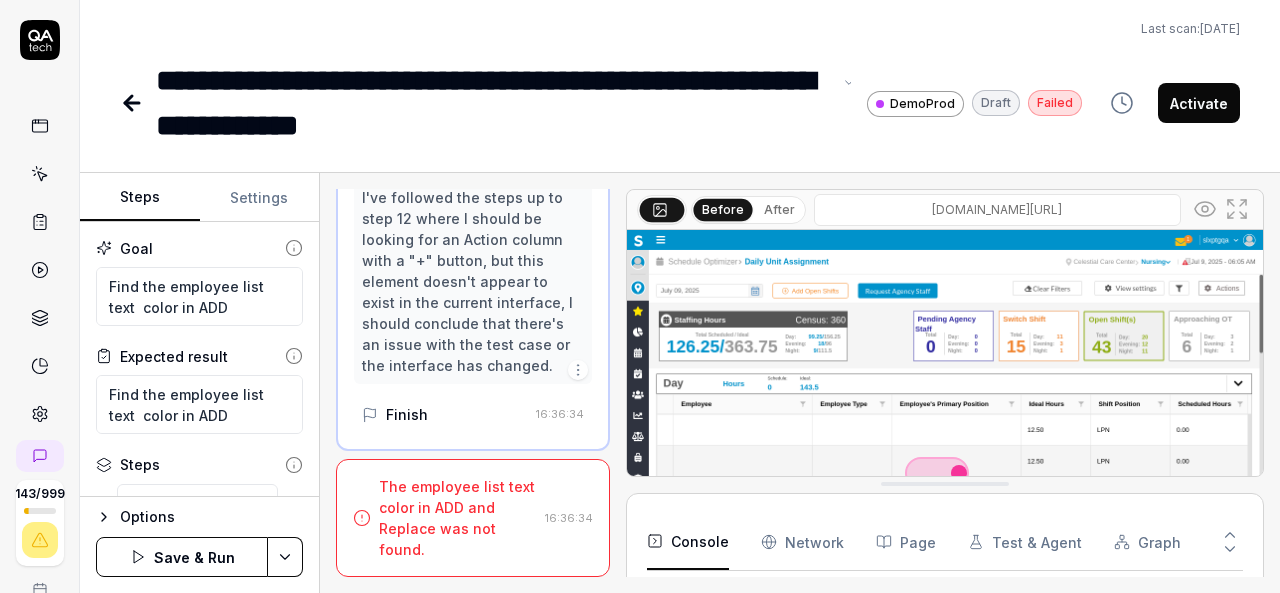 click on "**********" at bounding box center (493, 103) 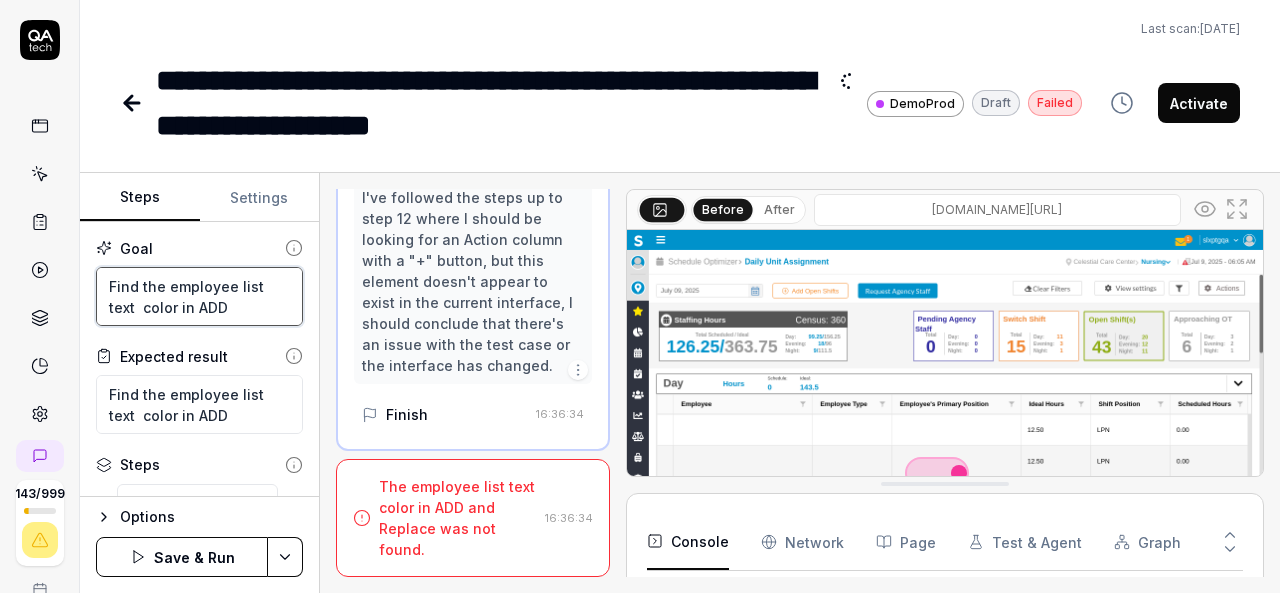 click on "Find the employee list text  color in ADD" at bounding box center [199, 296] 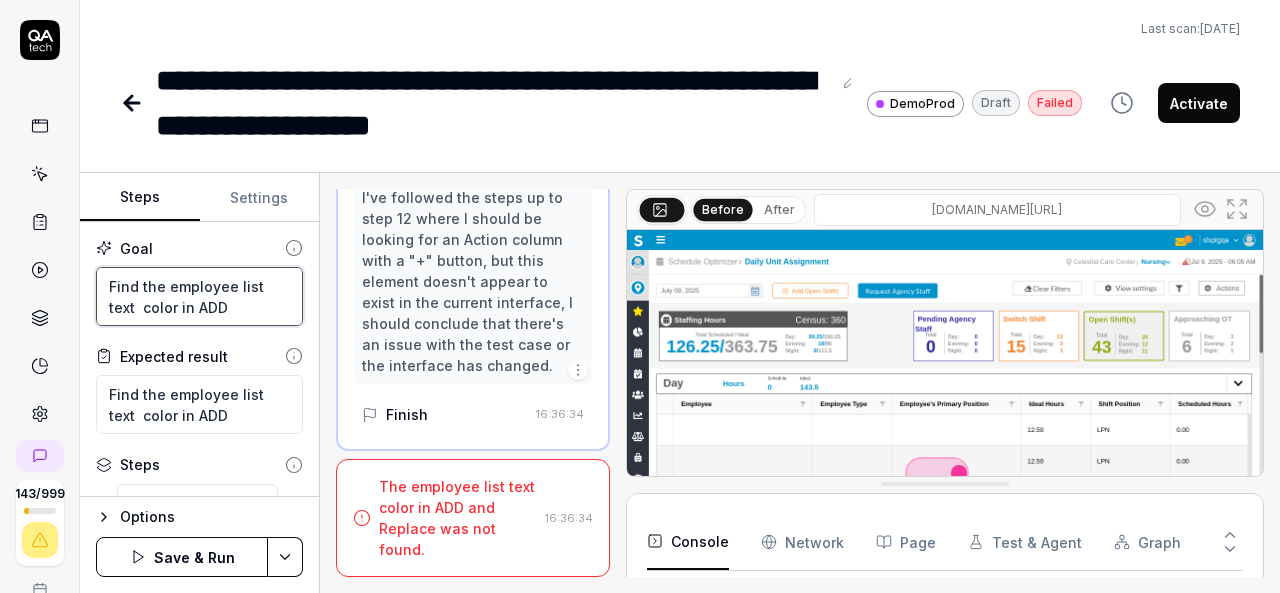 type on "Find the employee list text  color in ADD" 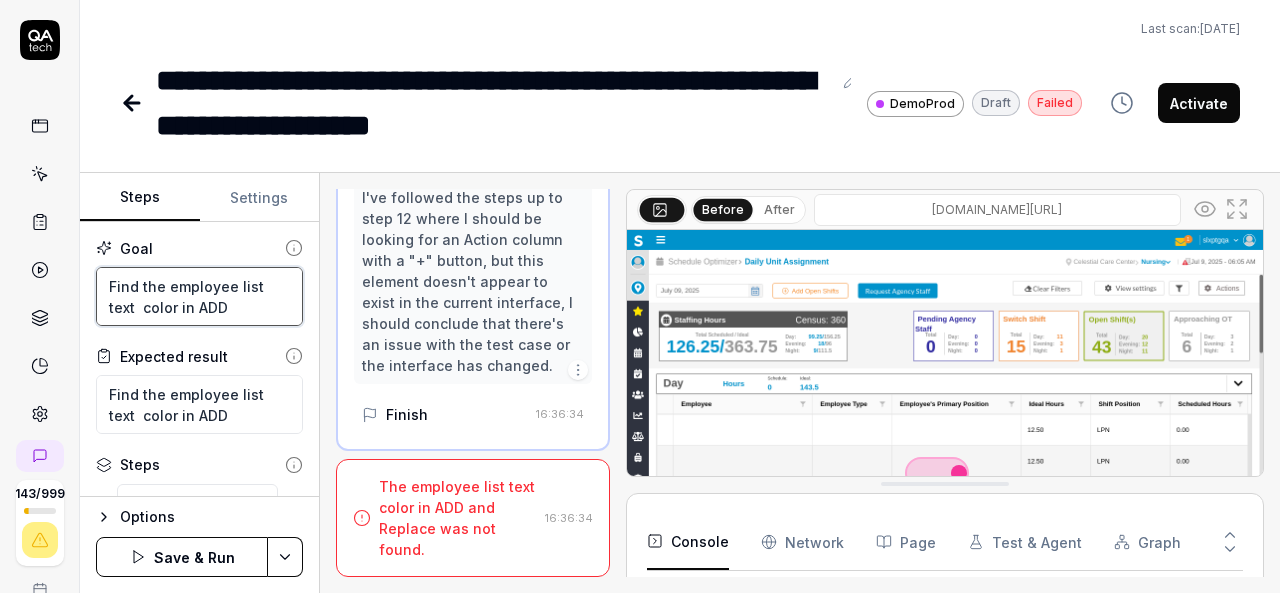 type on "*" 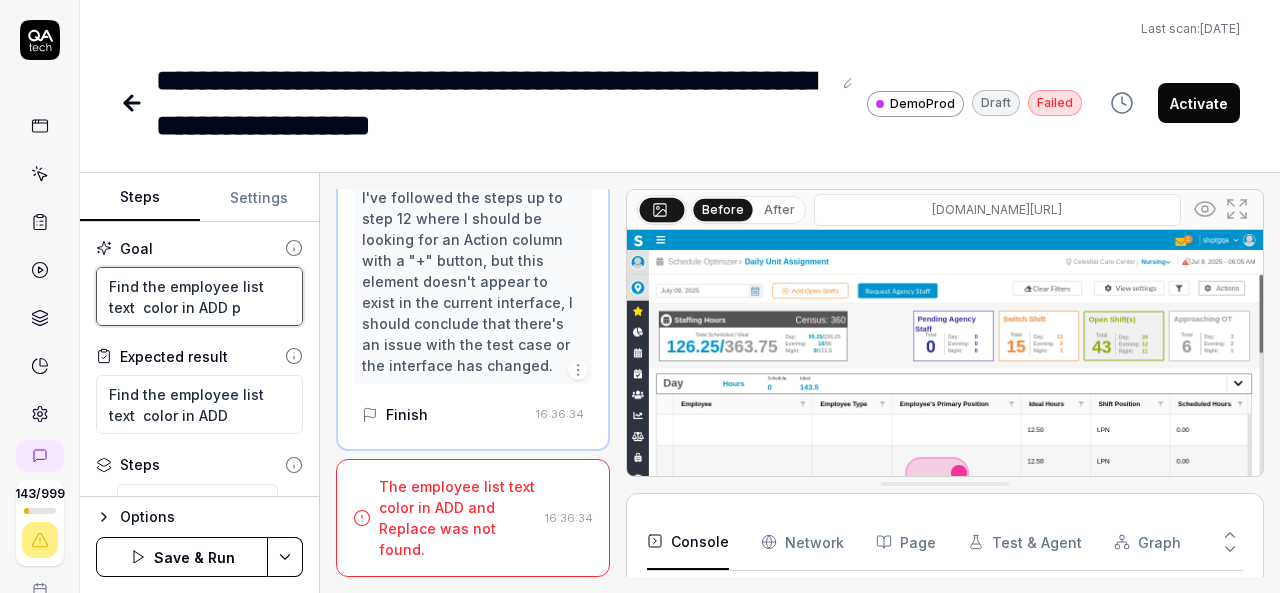type on "Find the employee list text  color in ADD po" 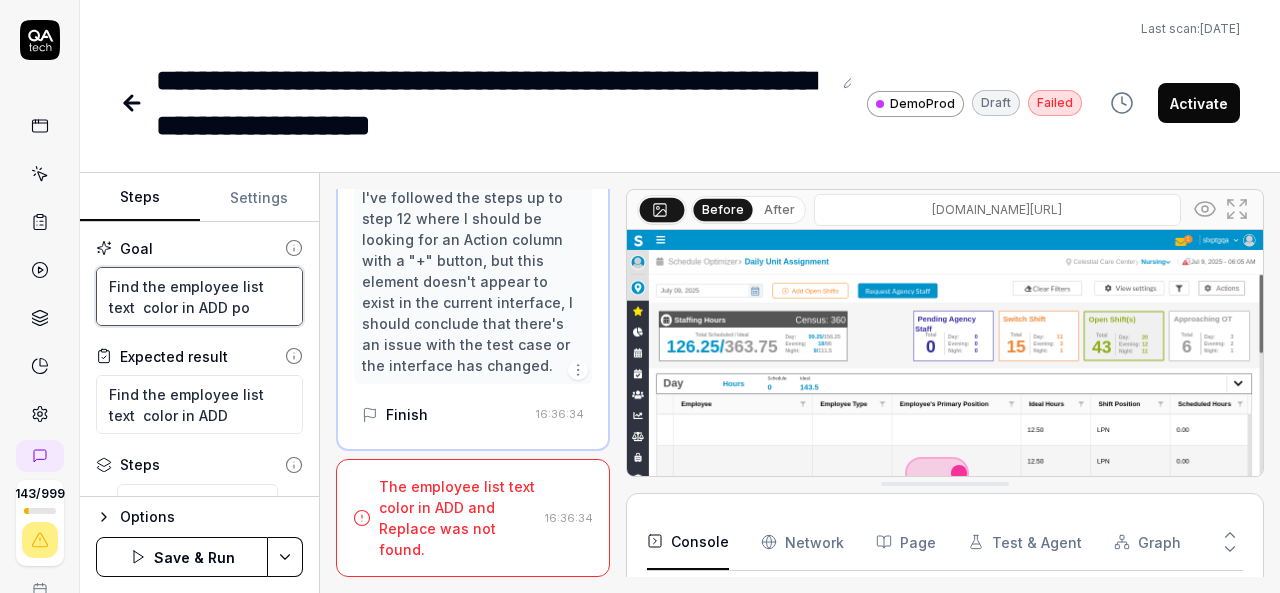 type on "Find the employee list text  color in ADD pop" 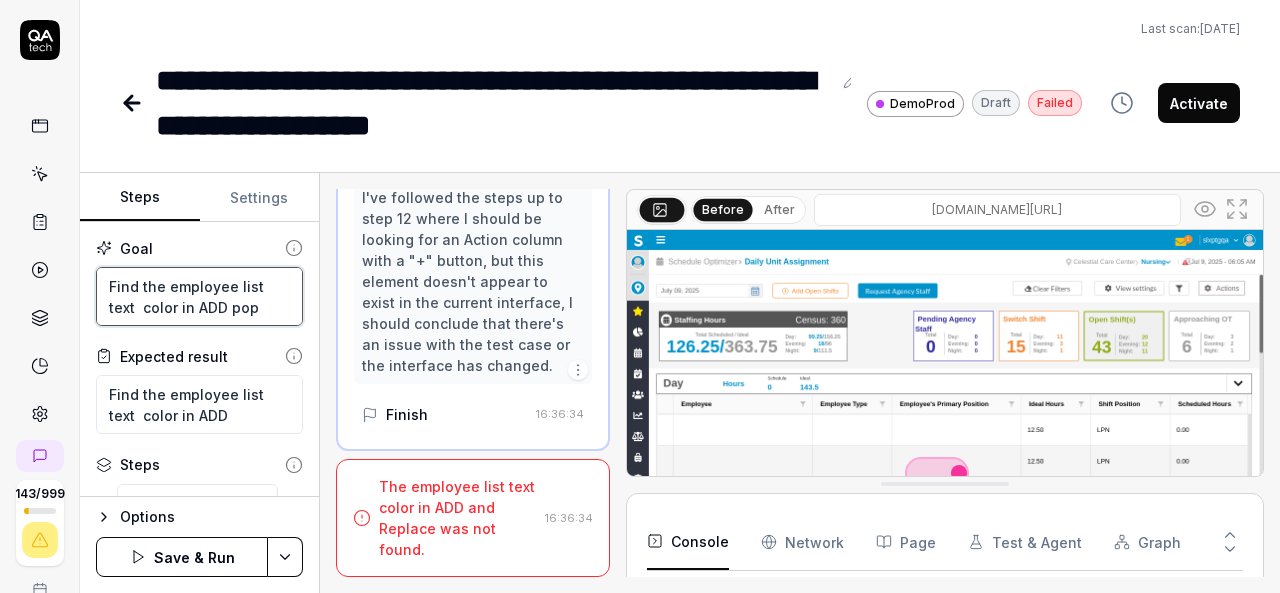 type on "Find the employee list text  color in ADD popu" 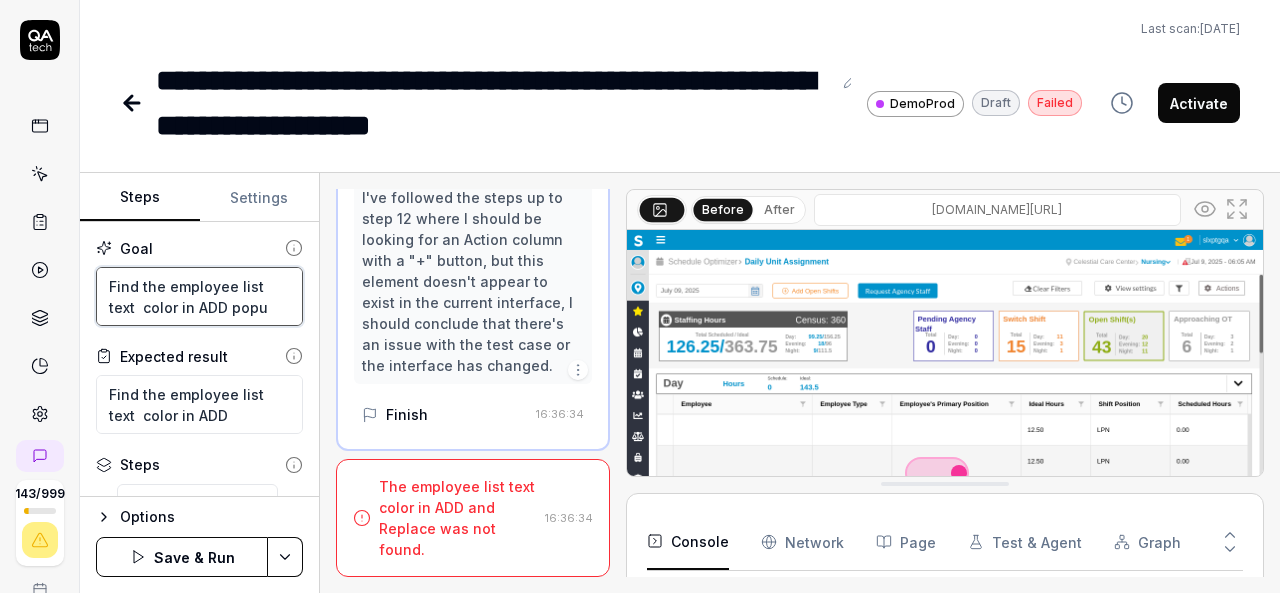 type on "Find the employee list text  color in ADD popup" 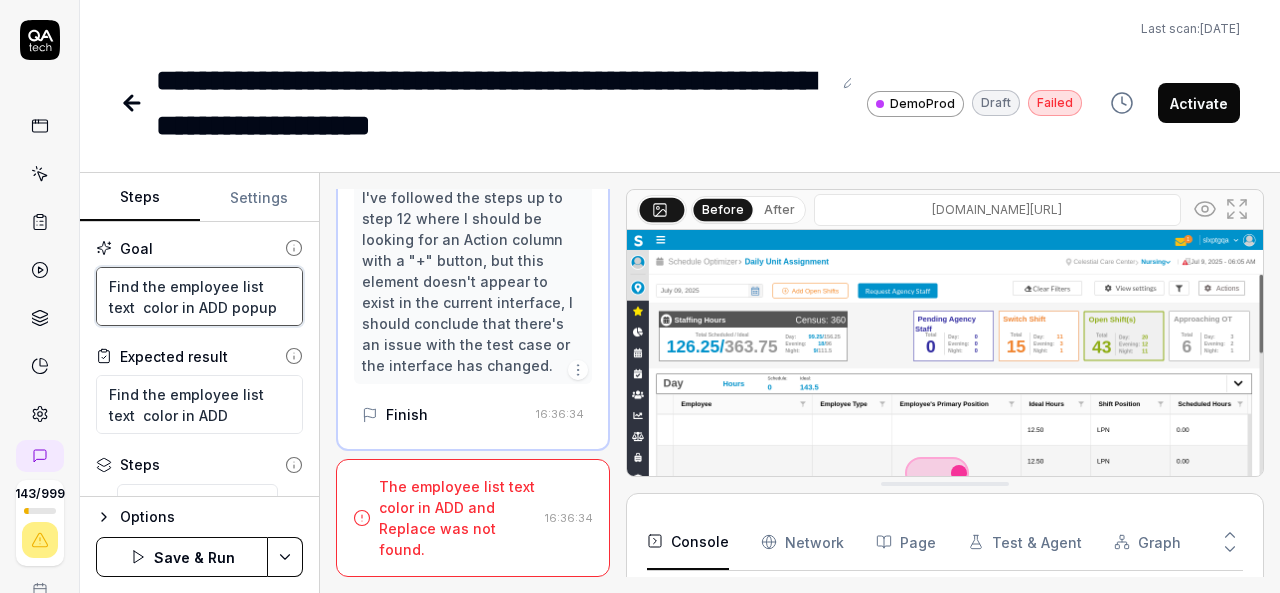 click on "Find the employee list text  color in ADD popup" at bounding box center (199, 296) 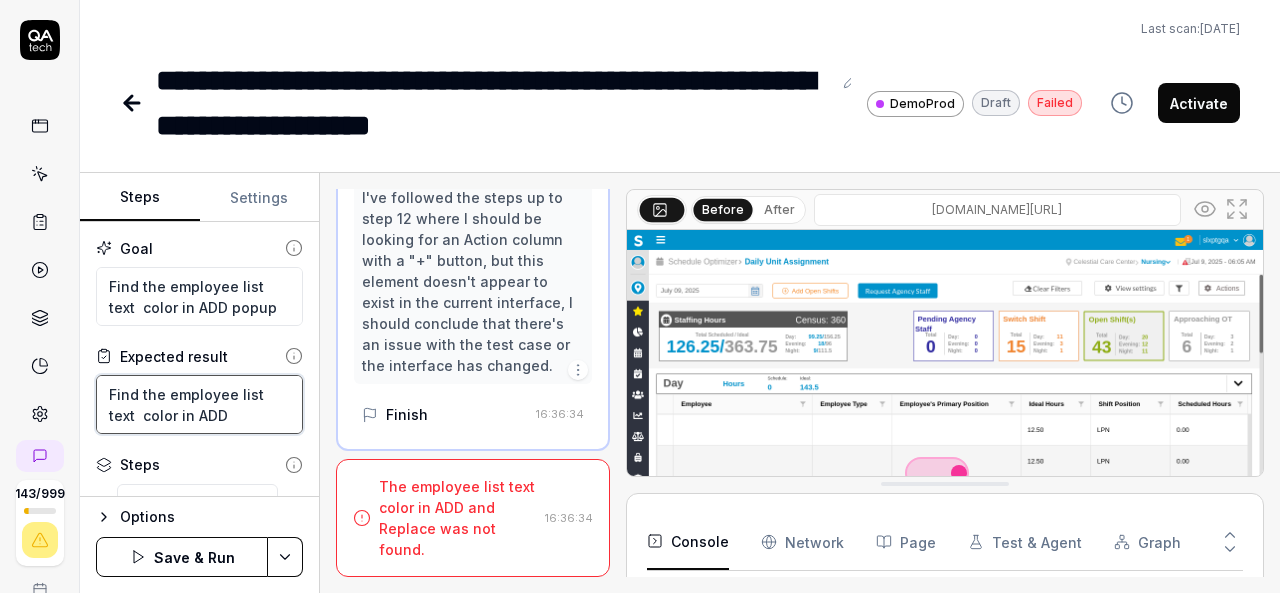 click on "Find the employee list text  color in ADD" at bounding box center [199, 404] 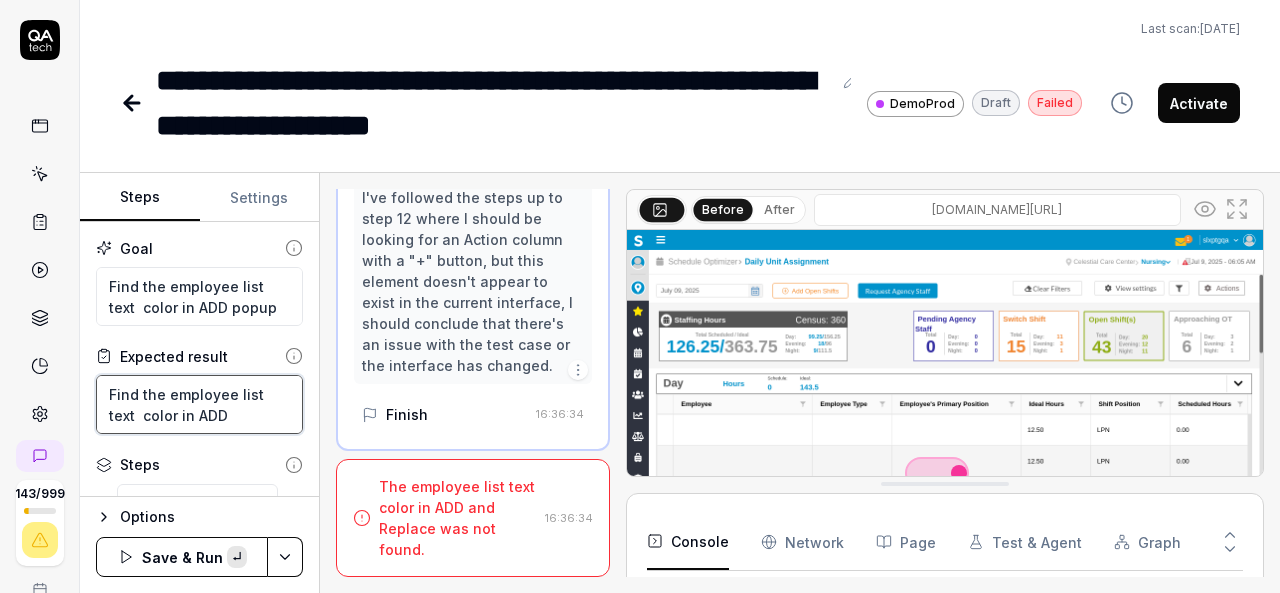 paste on "popup" 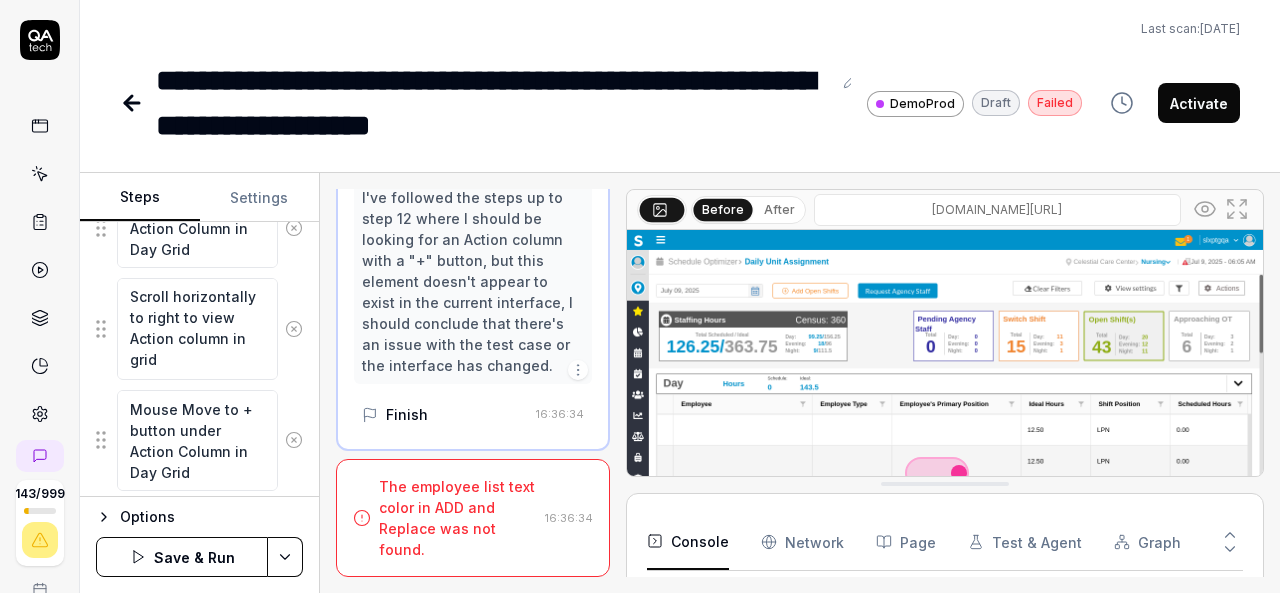 scroll, scrollTop: 1275, scrollLeft: 0, axis: vertical 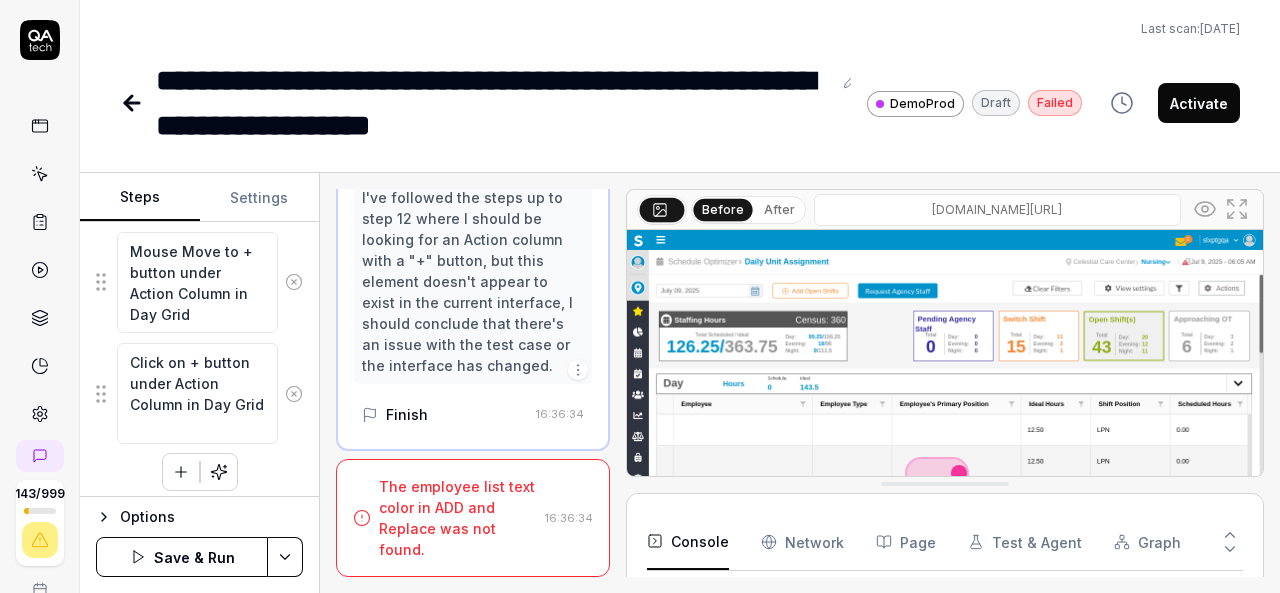 type on "Find the employee list text  color in ADD popup" 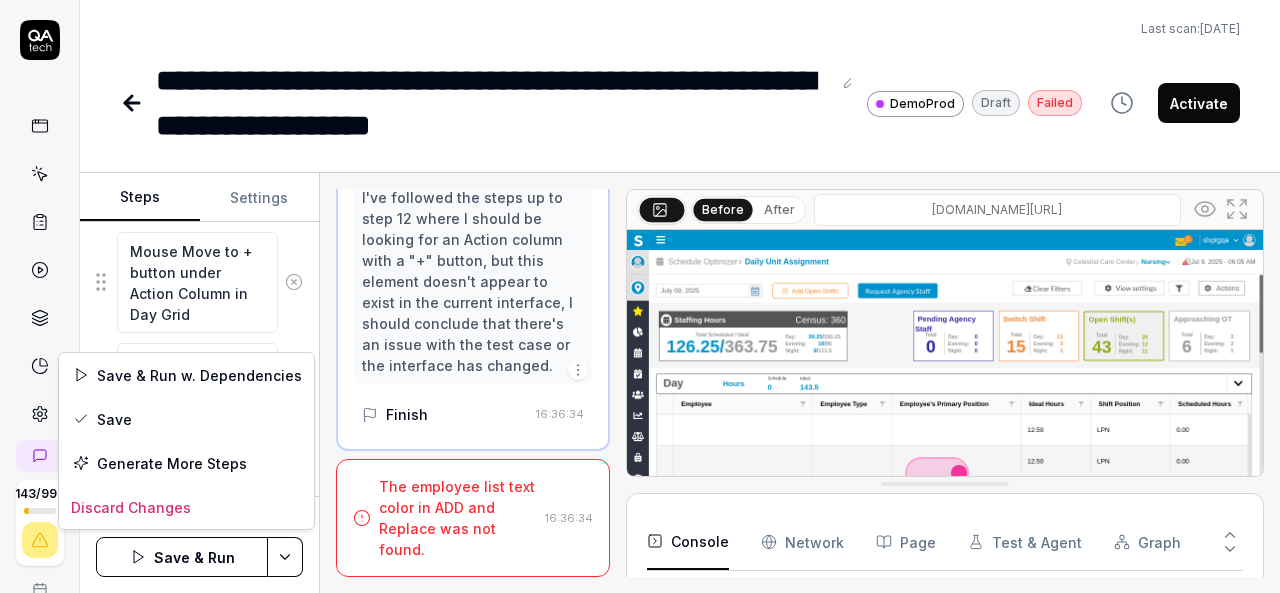 click on "**********" at bounding box center [640, 296] 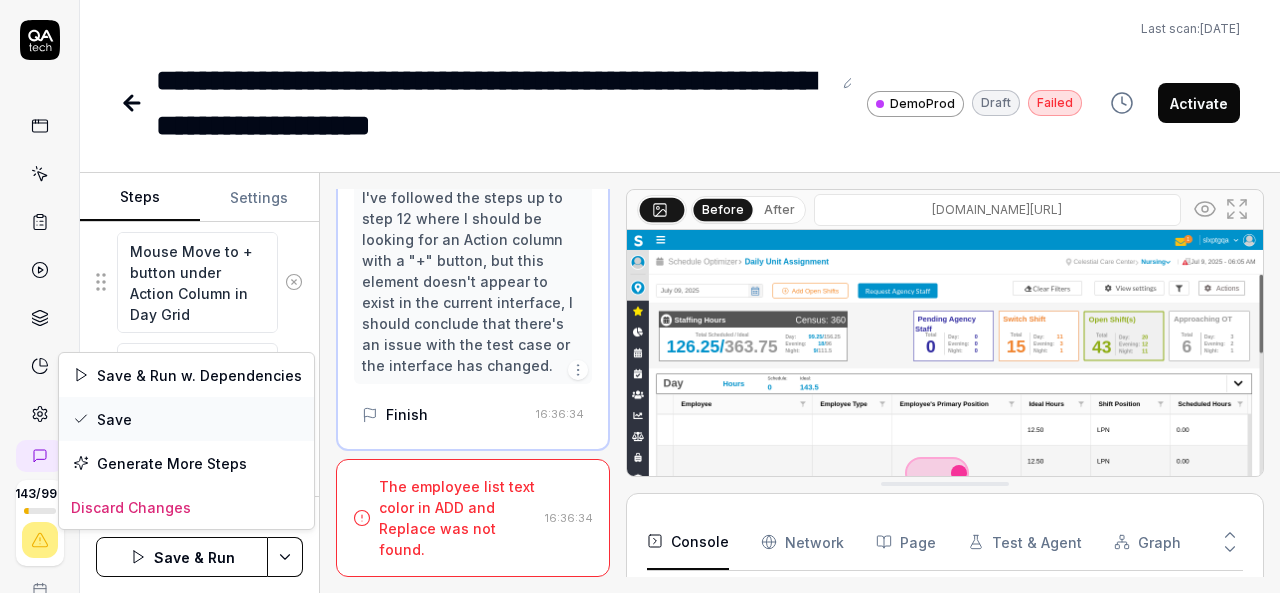 click on "Save" at bounding box center (186, 419) 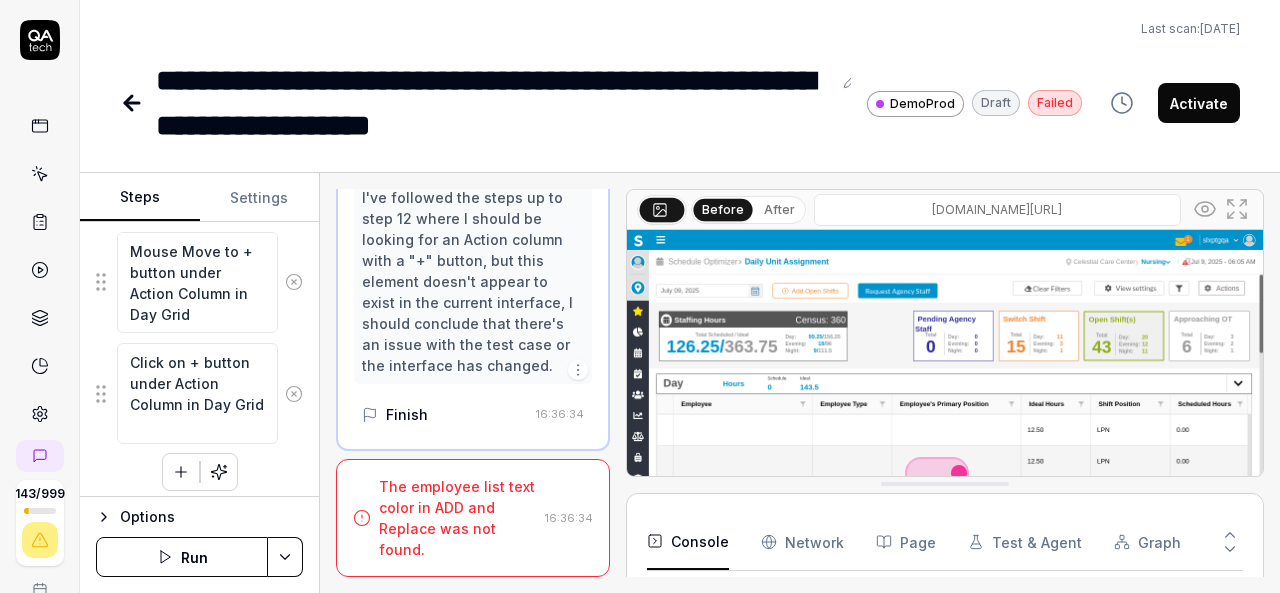 click on "**********" at bounding box center [640, 296] 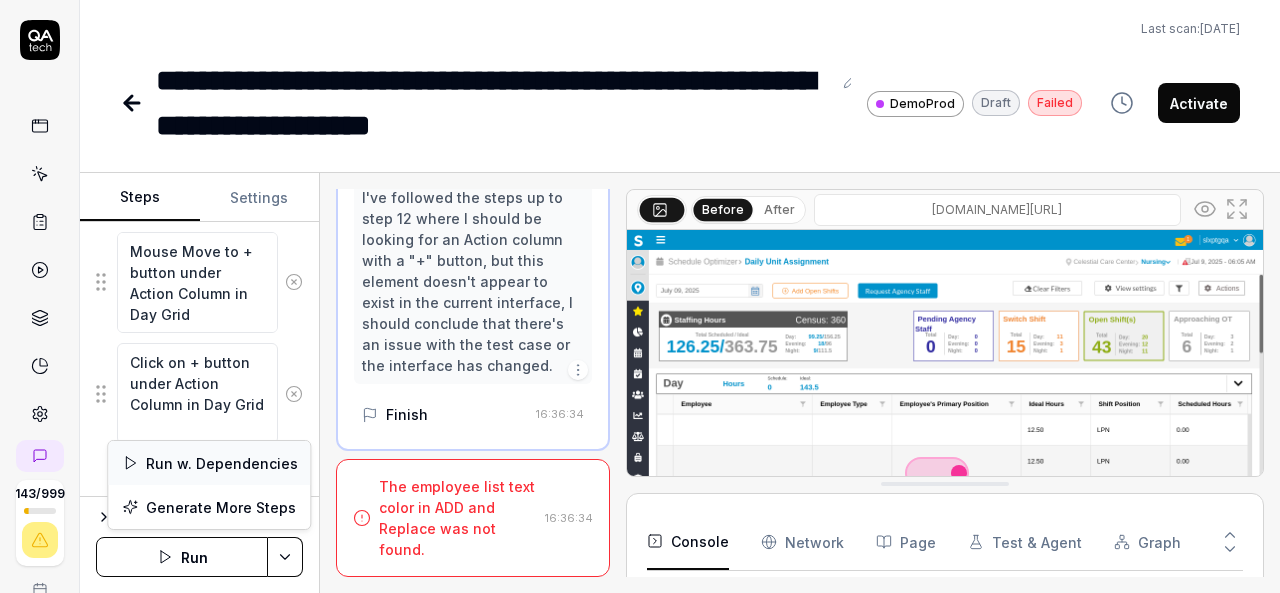 click on "Run w. Dependencies" at bounding box center [209, 463] 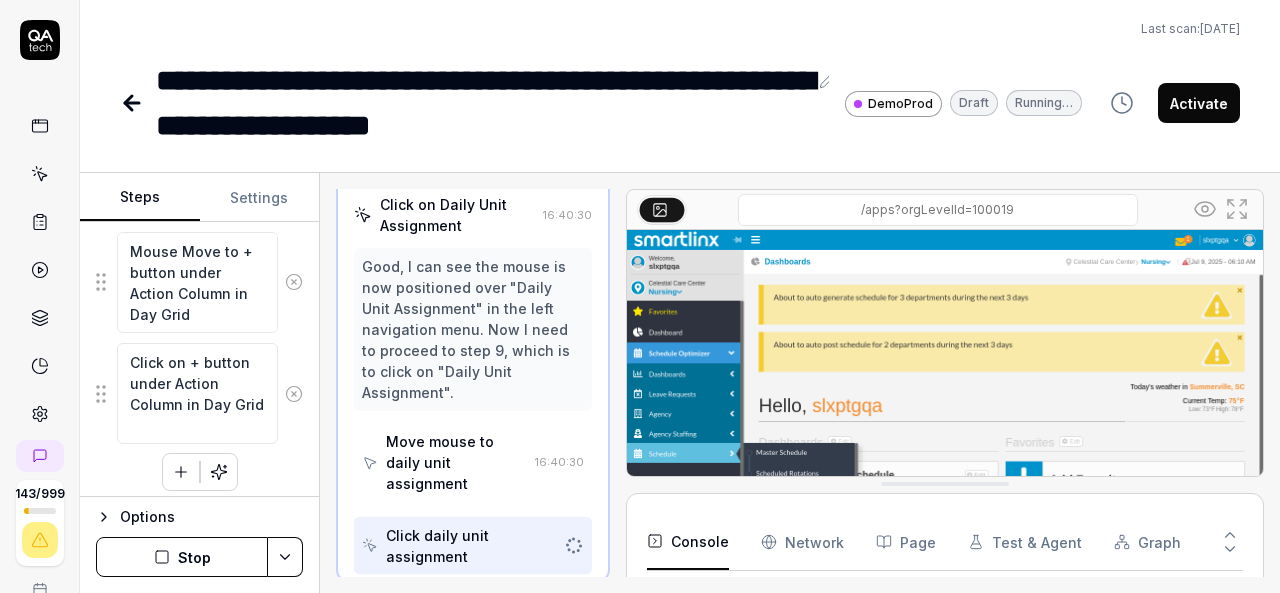 scroll, scrollTop: 776, scrollLeft: 0, axis: vertical 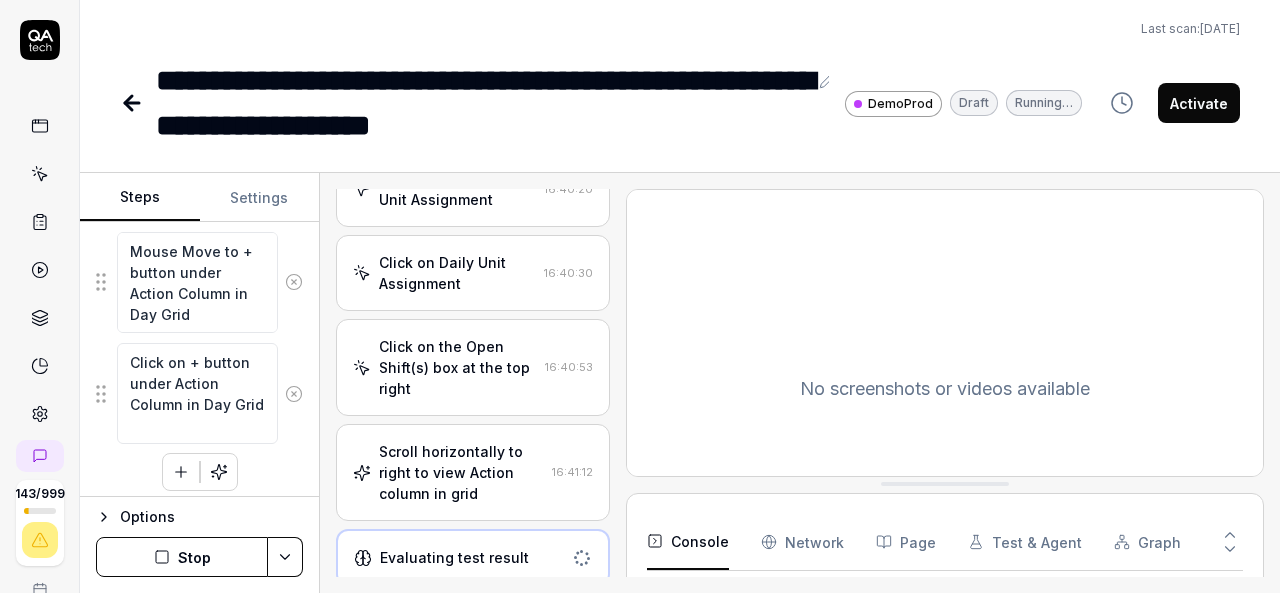 click on "Scroll horizontally to right to view Action column in grid" at bounding box center (461, 472) 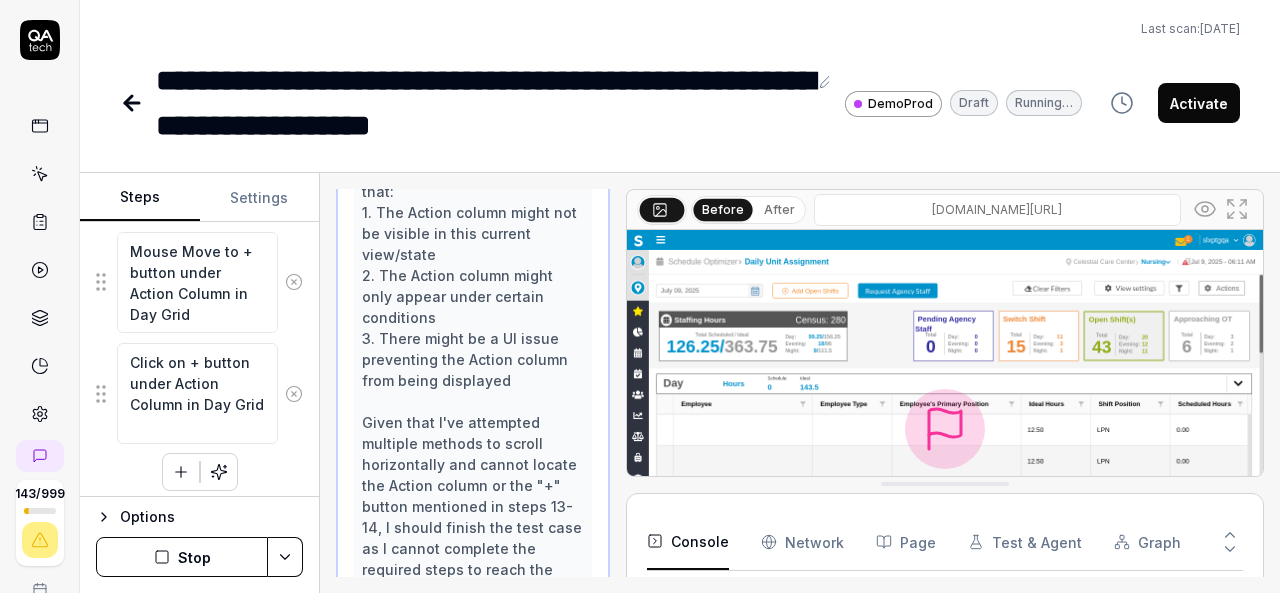 scroll, scrollTop: 3729, scrollLeft: 0, axis: vertical 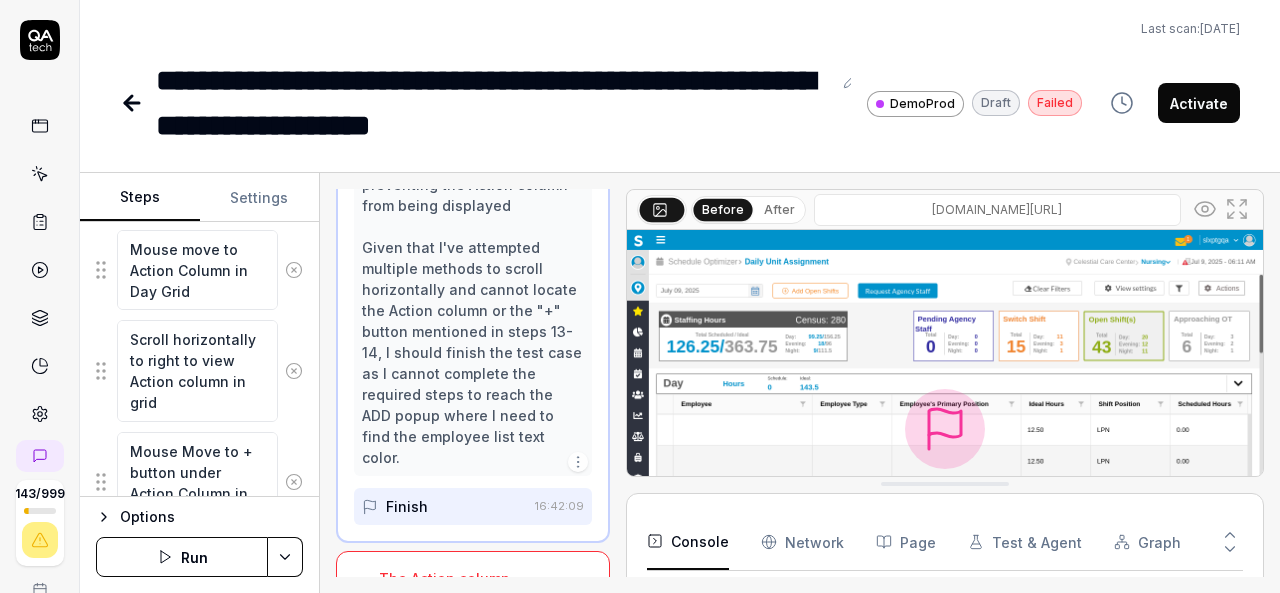 click 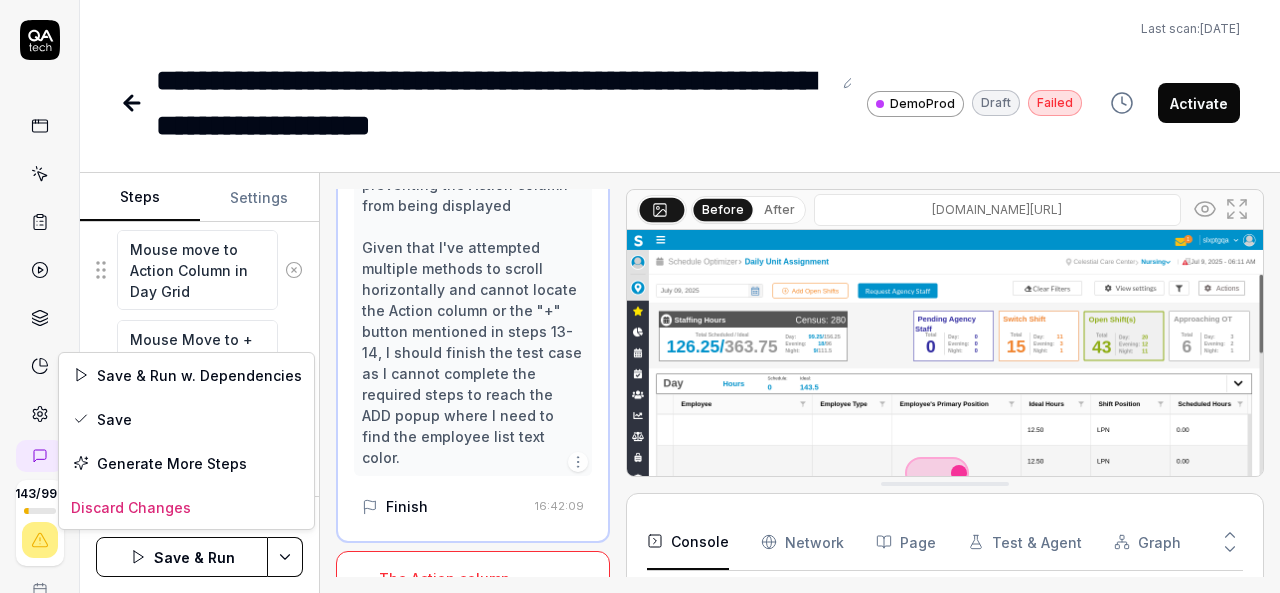 click on "**********" at bounding box center (640, 296) 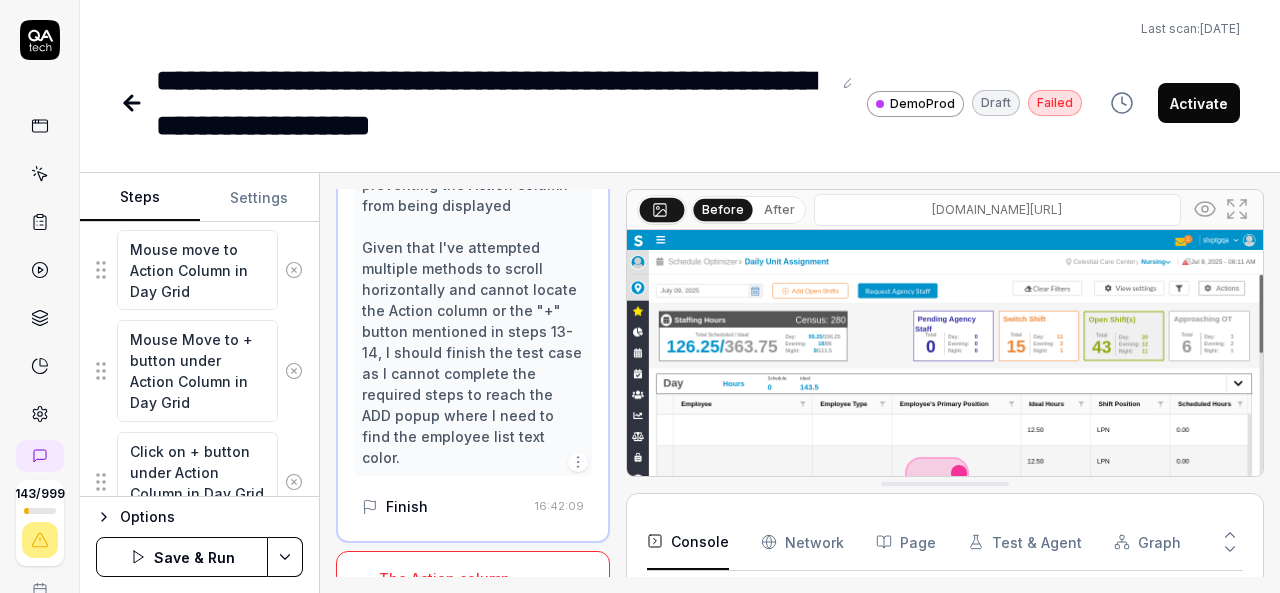 click on "**********" at bounding box center (640, 296) 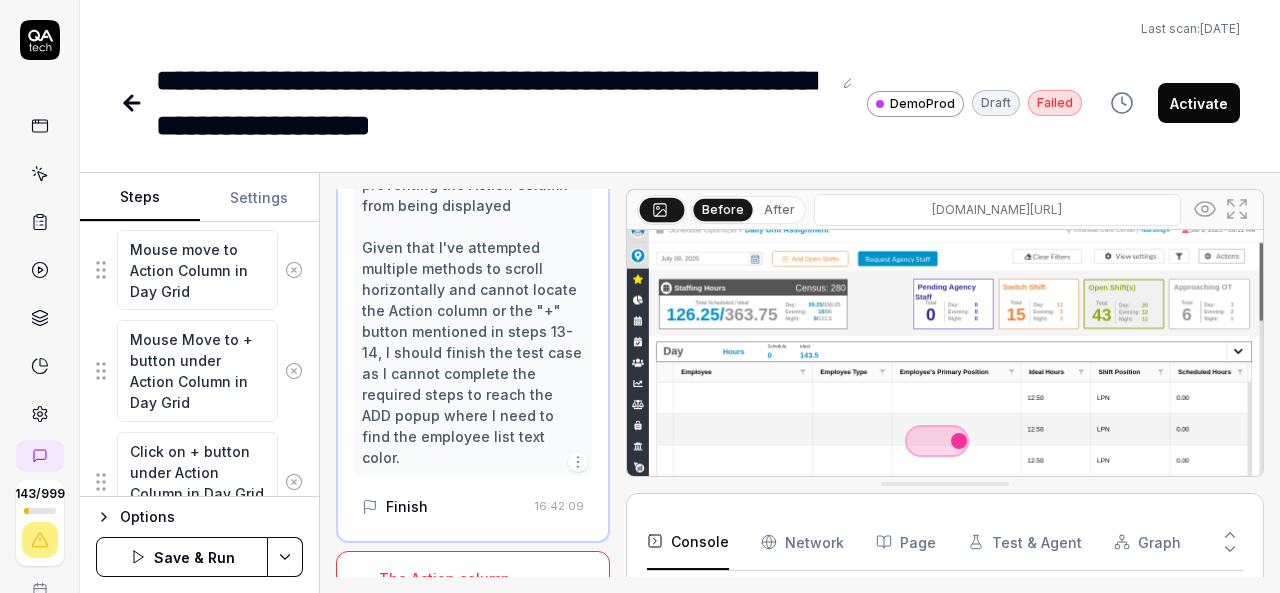 scroll, scrollTop: 42, scrollLeft: 0, axis: vertical 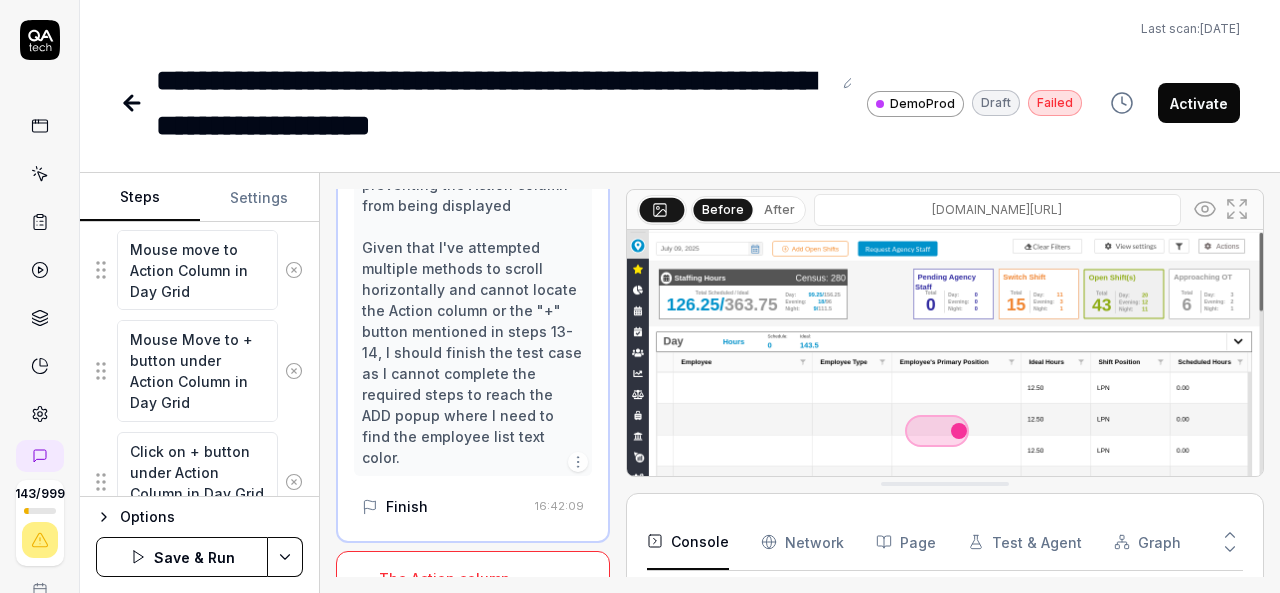 click at bounding box center [945, 387] 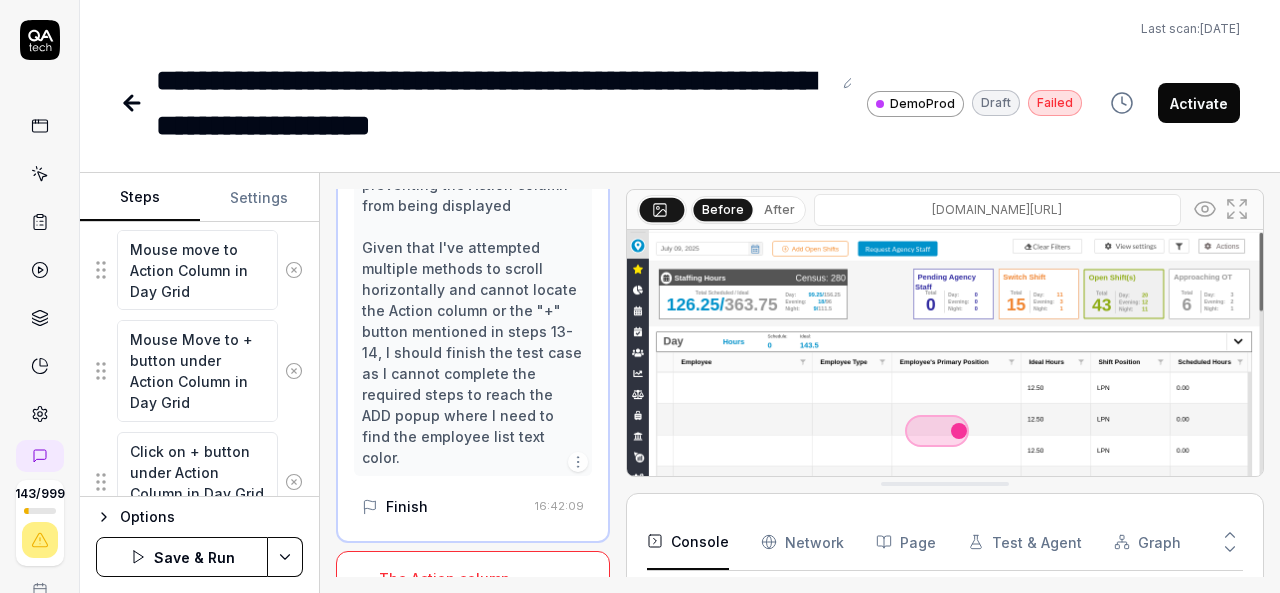 click on "**********" at bounding box center [680, 74] 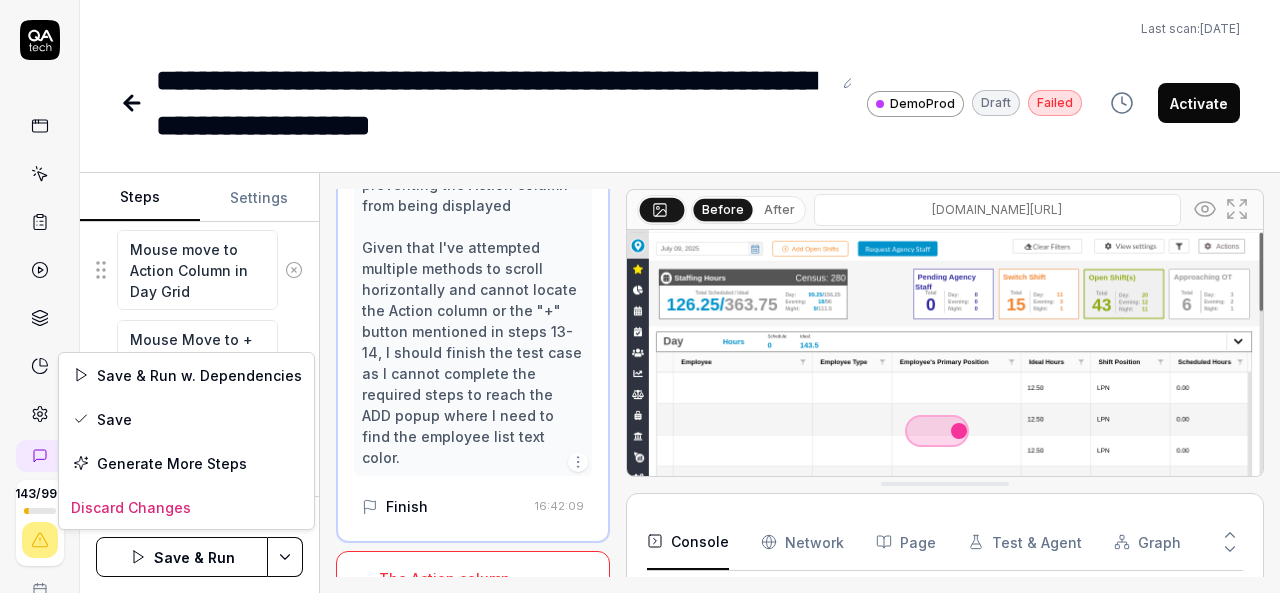 click on "**********" at bounding box center (640, 296) 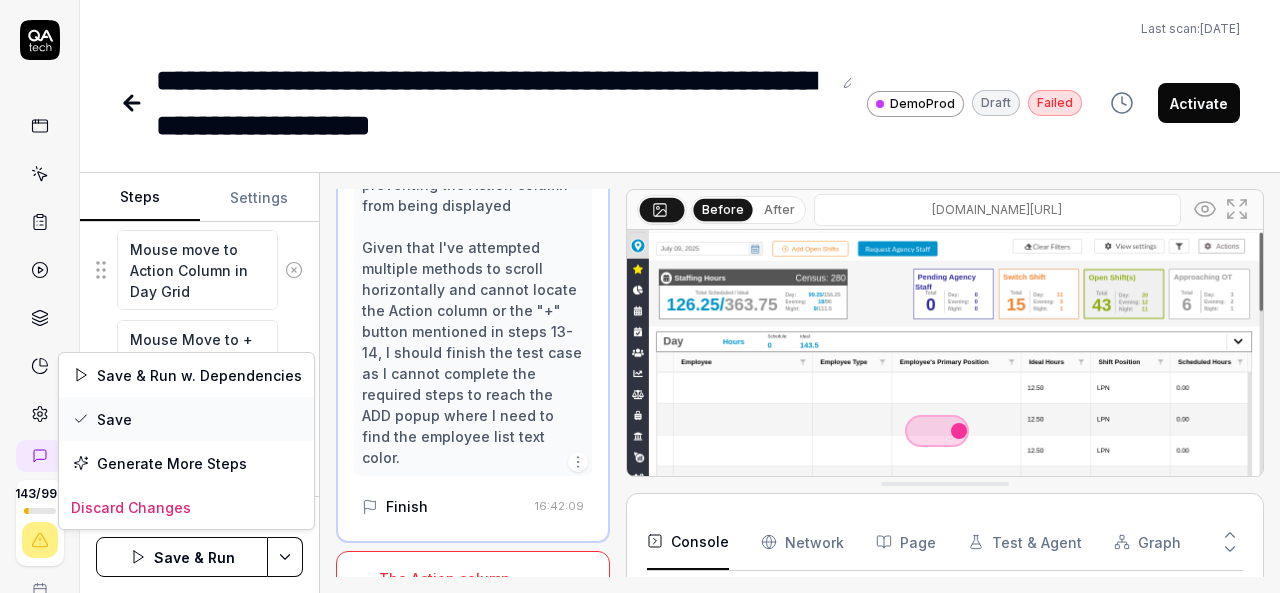 click on "Save" at bounding box center [186, 419] 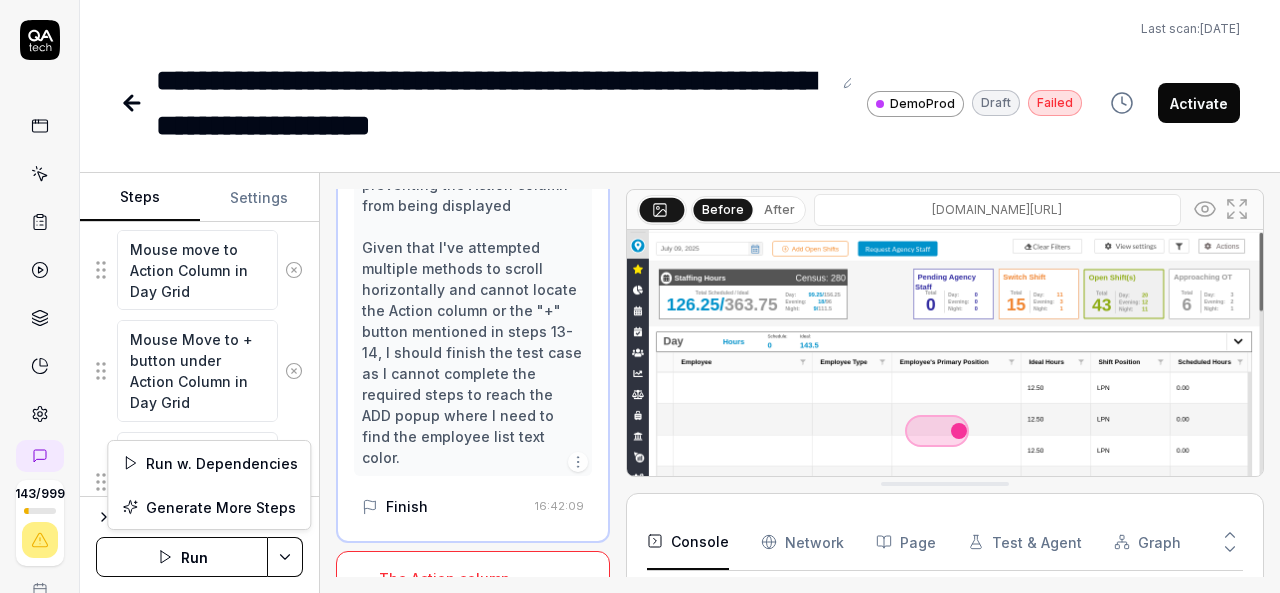 click on "**********" at bounding box center (640, 296) 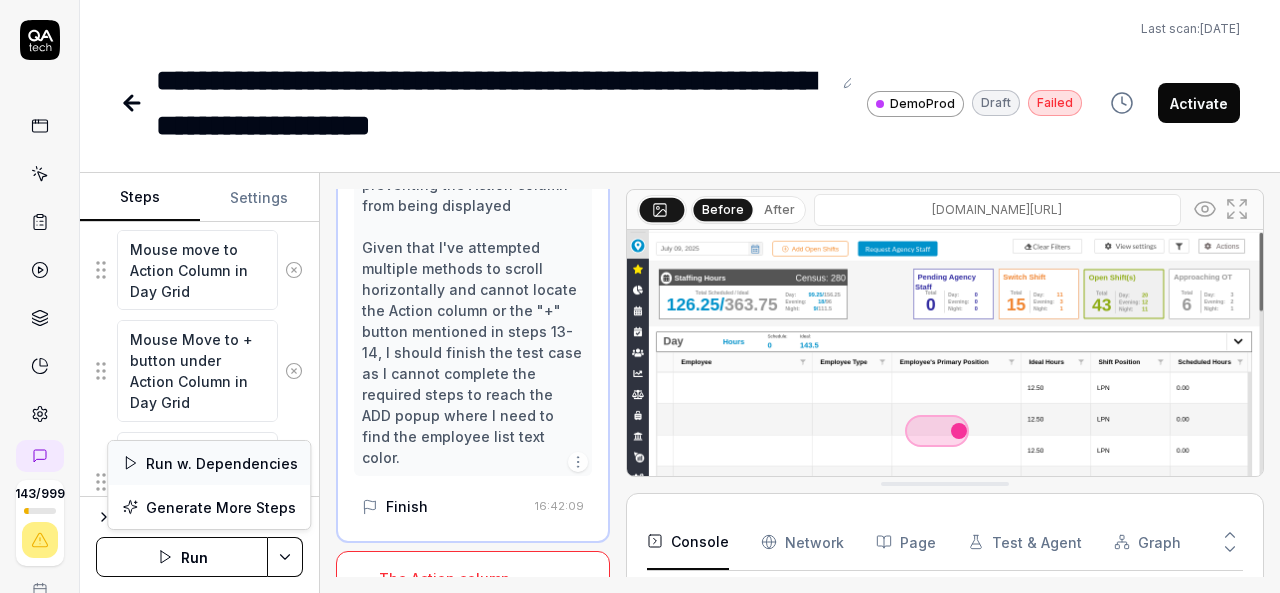 click on "Run w. Dependencies" at bounding box center [209, 463] 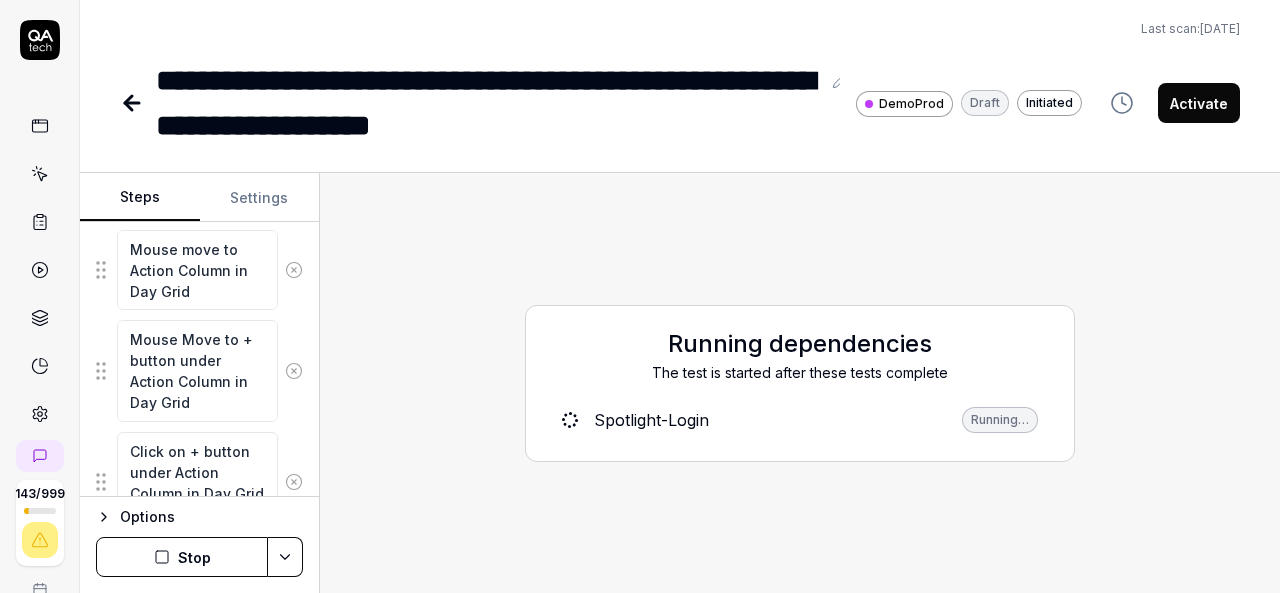scroll, scrollTop: 1164, scrollLeft: 0, axis: vertical 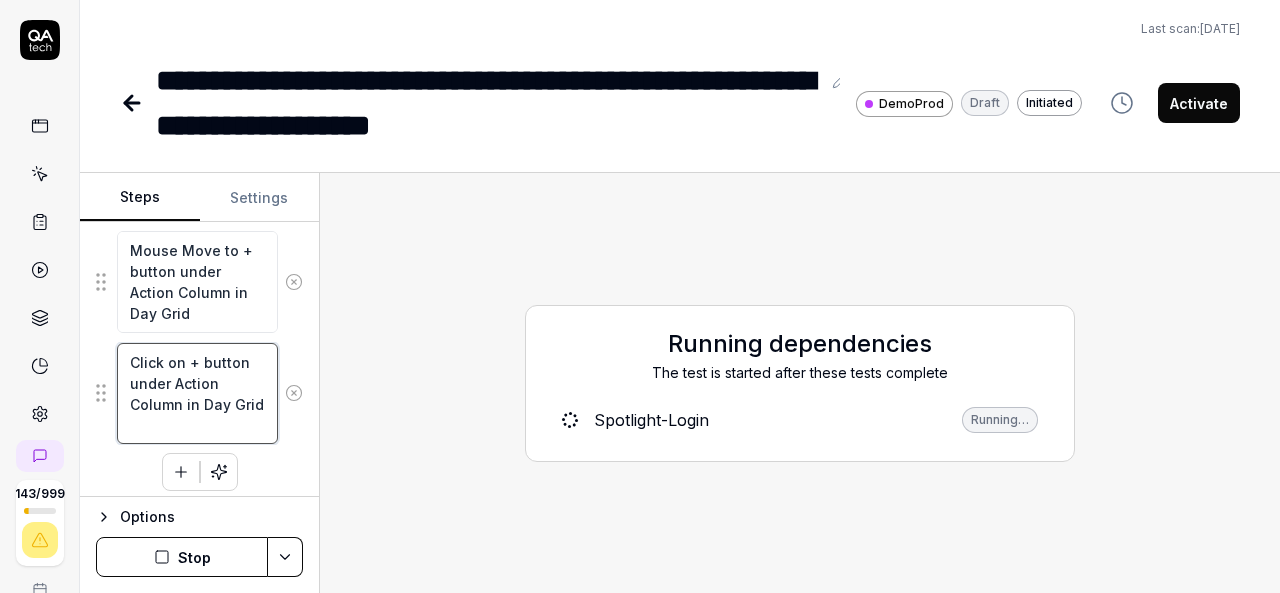 click on "Click on + button under Action Column in Day Grid" at bounding box center (197, 393) 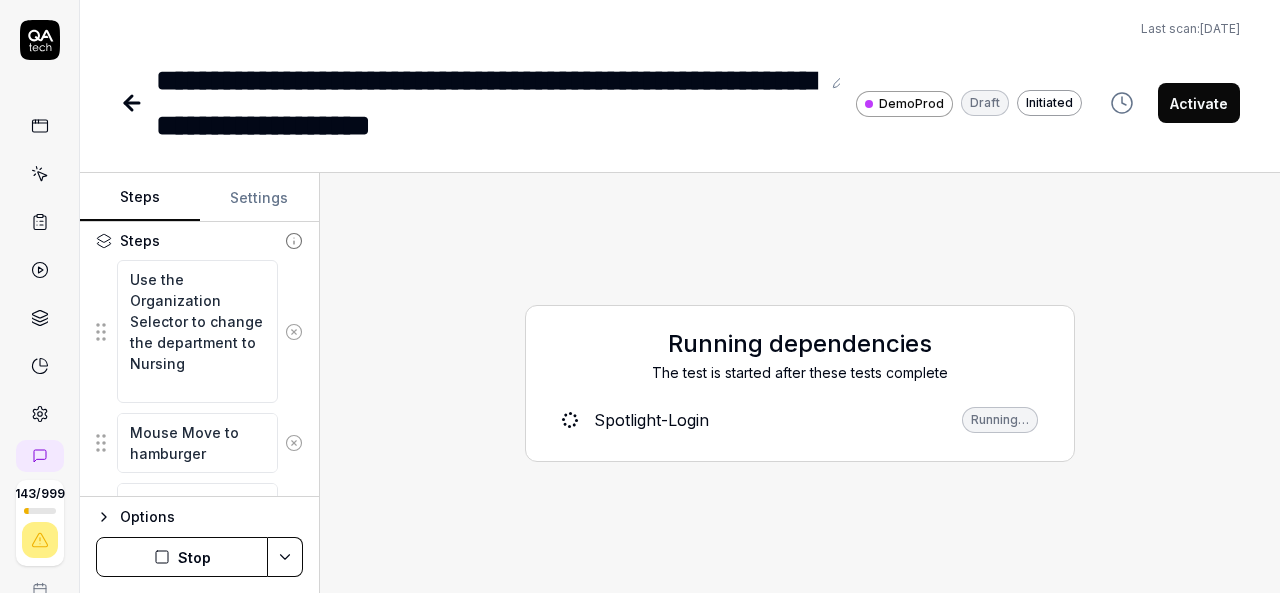scroll, scrollTop: 0, scrollLeft: 0, axis: both 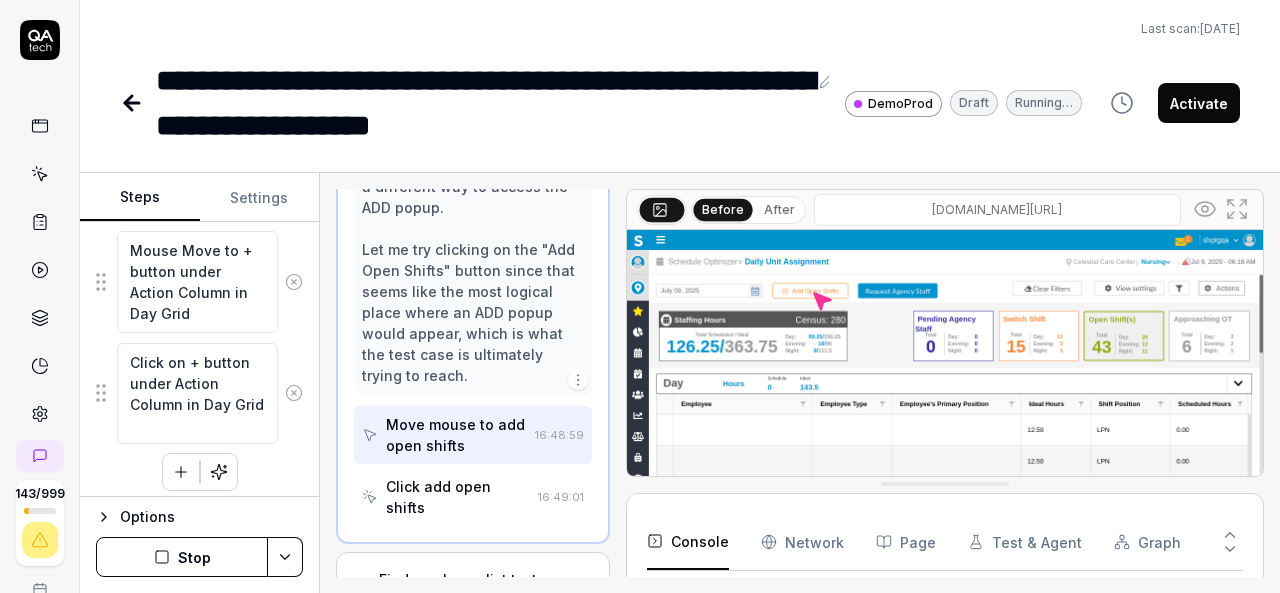 click on "Stop" at bounding box center [182, 557] 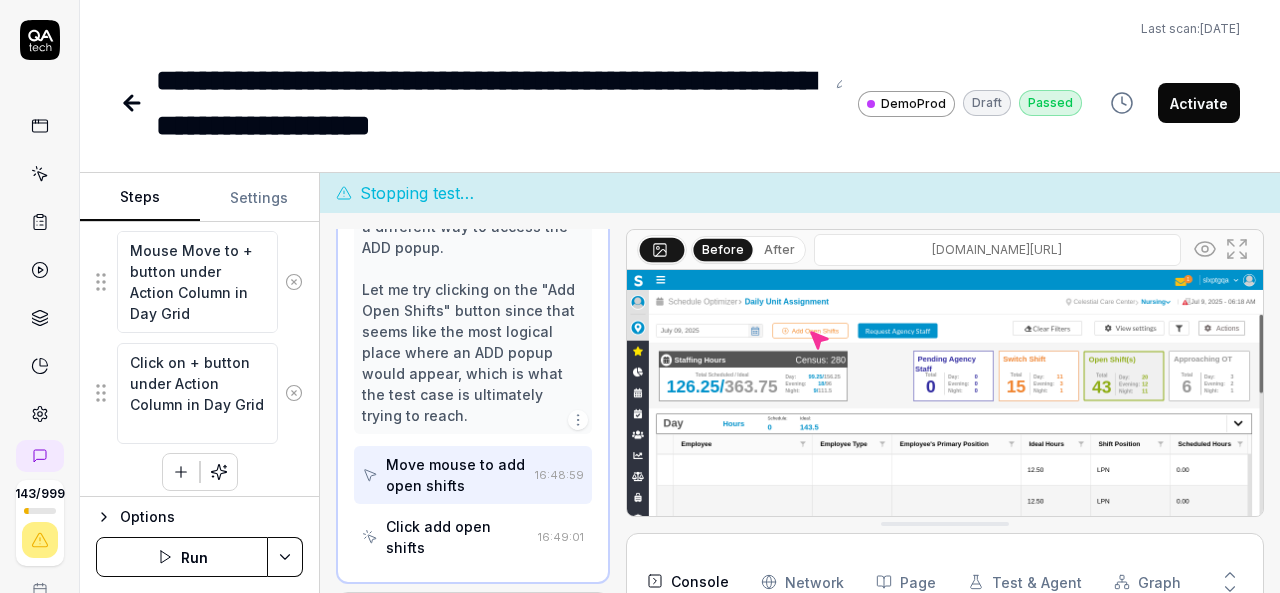 type on "*" 